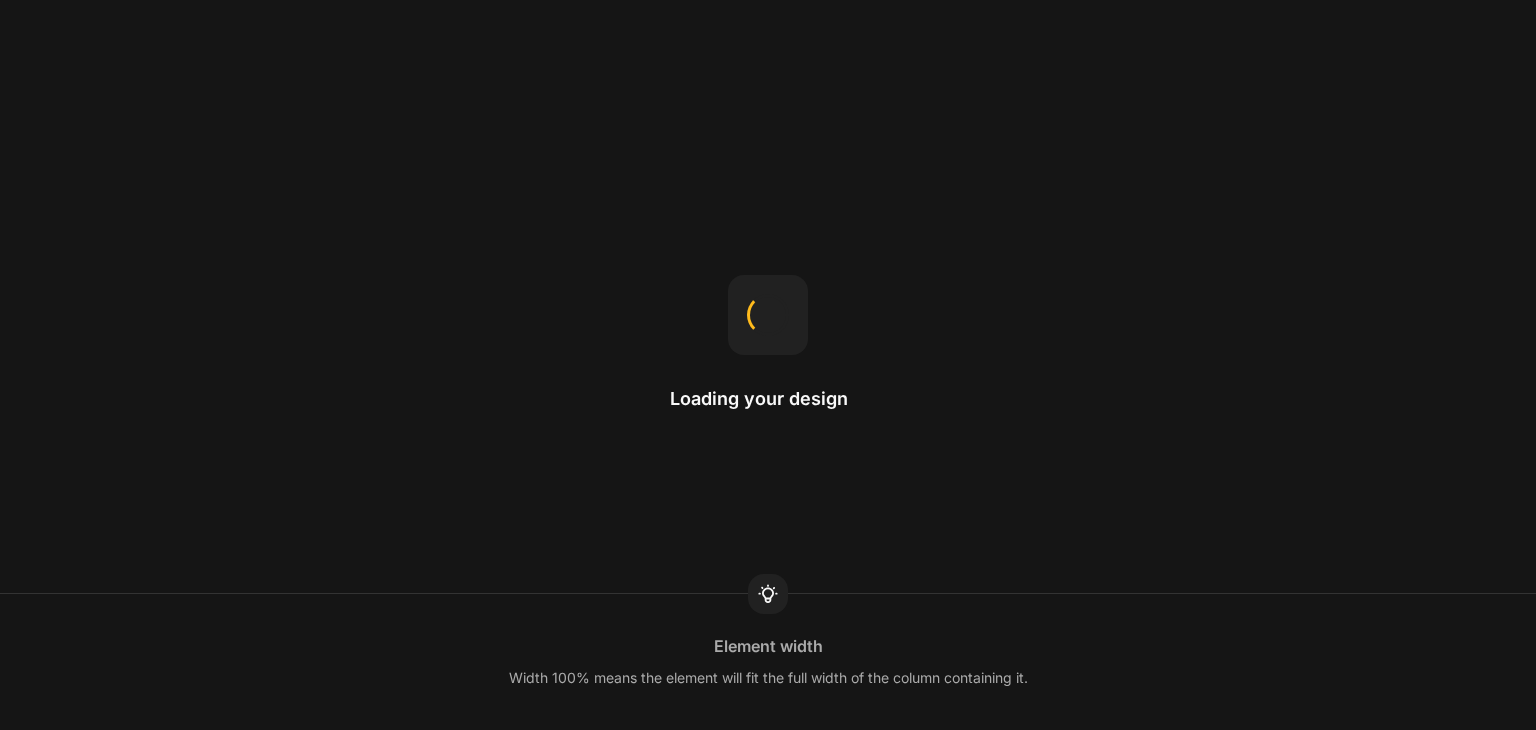 scroll, scrollTop: 0, scrollLeft: 0, axis: both 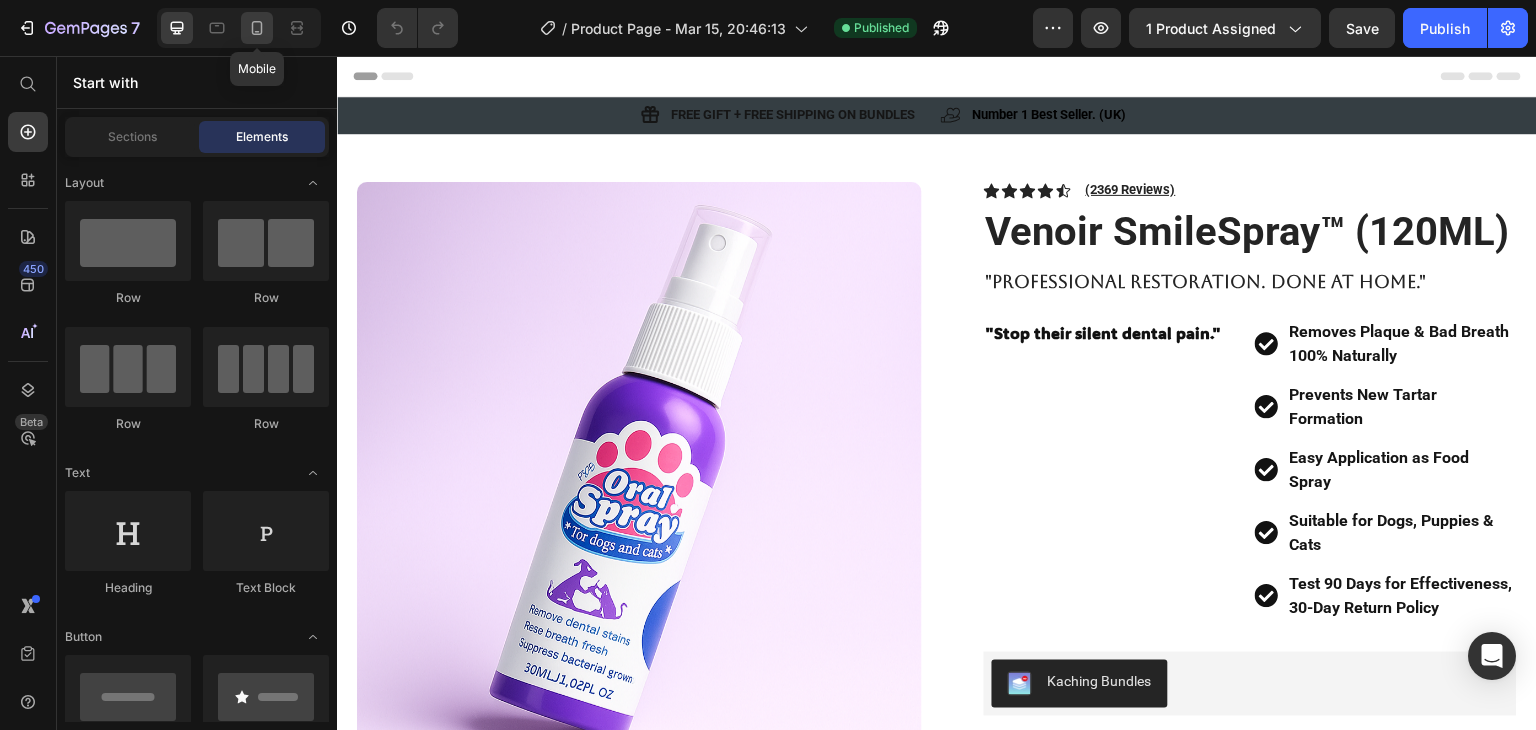 click 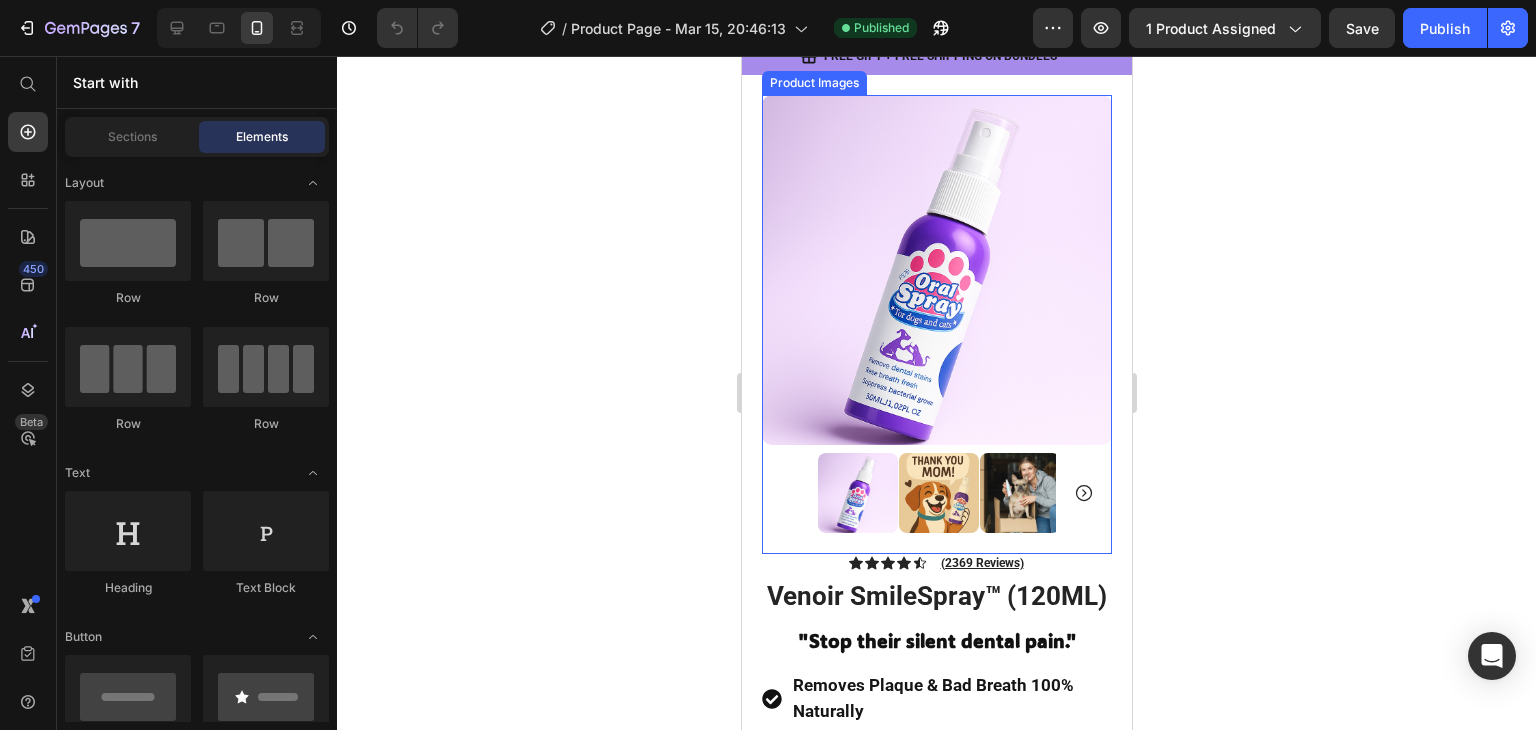 scroll, scrollTop: 0, scrollLeft: 0, axis: both 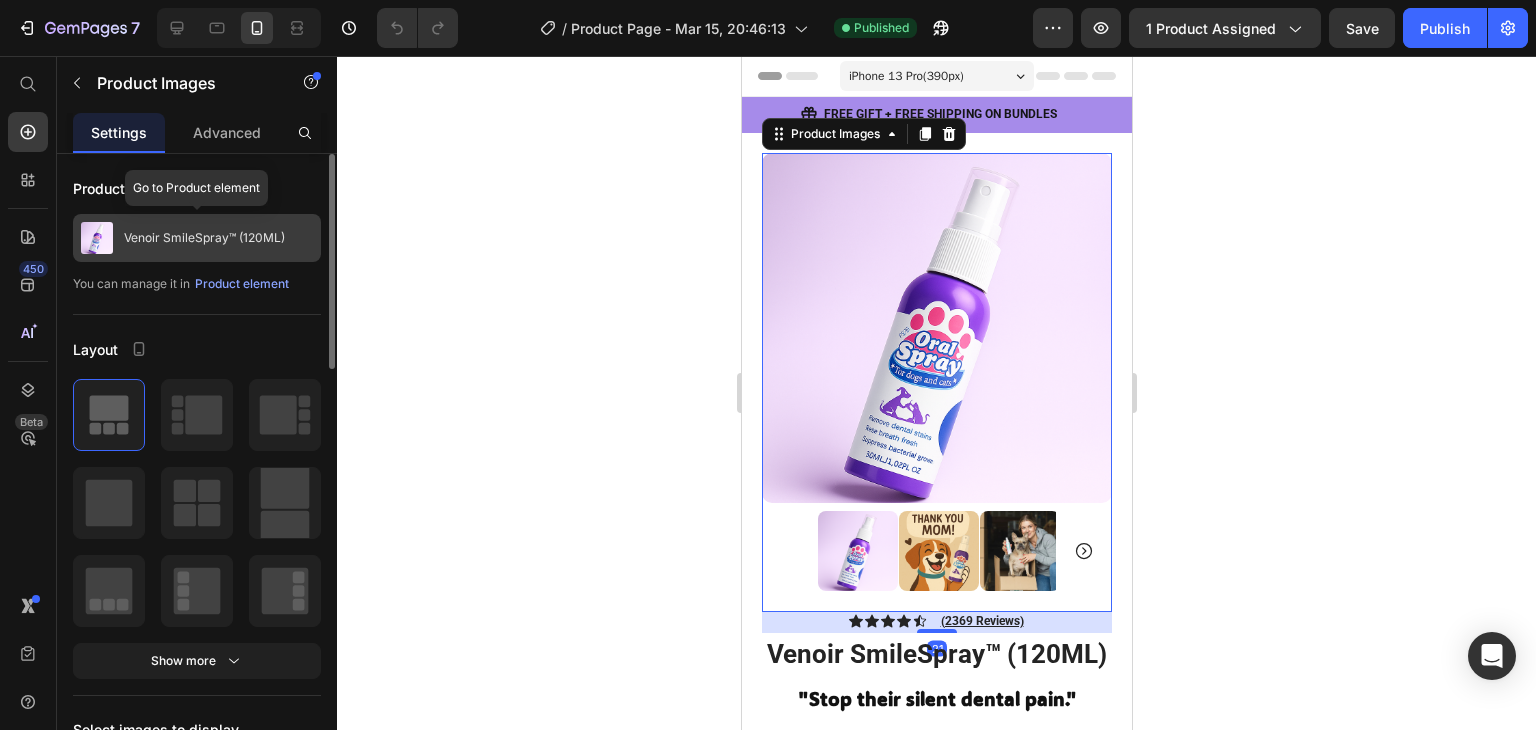 click on "Venoir SmileSpray™ (120ML)" at bounding box center [197, 238] 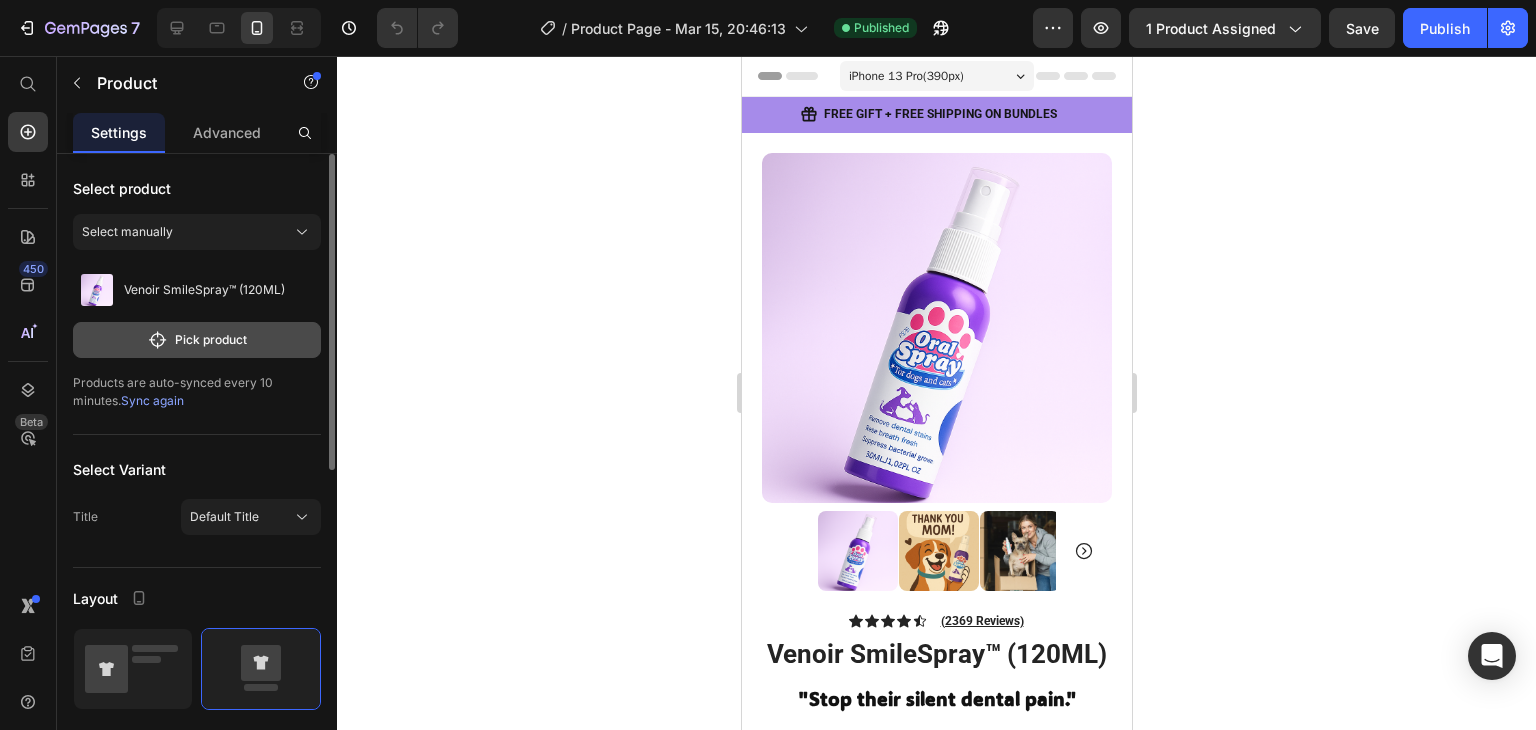 click on "Pick product" at bounding box center [197, 340] 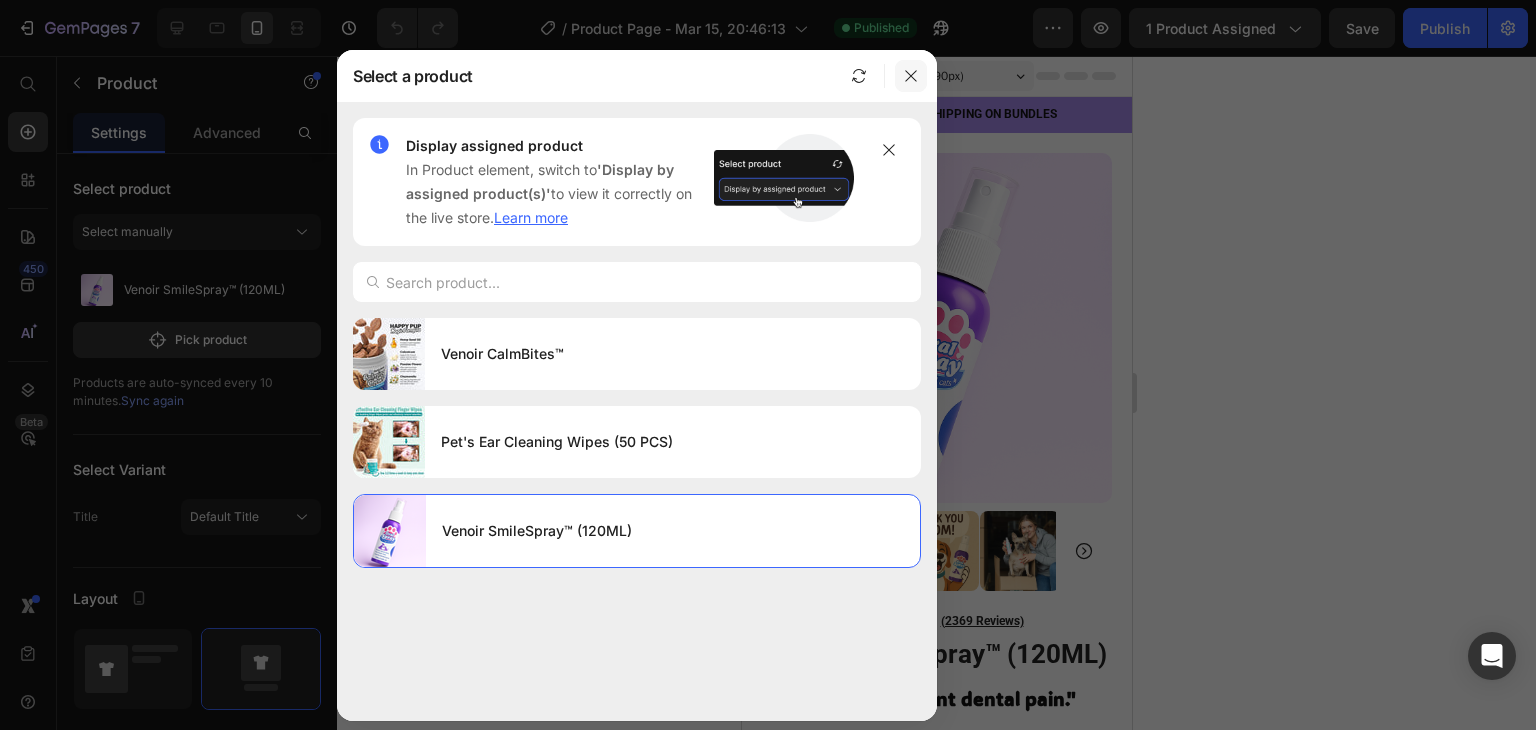click 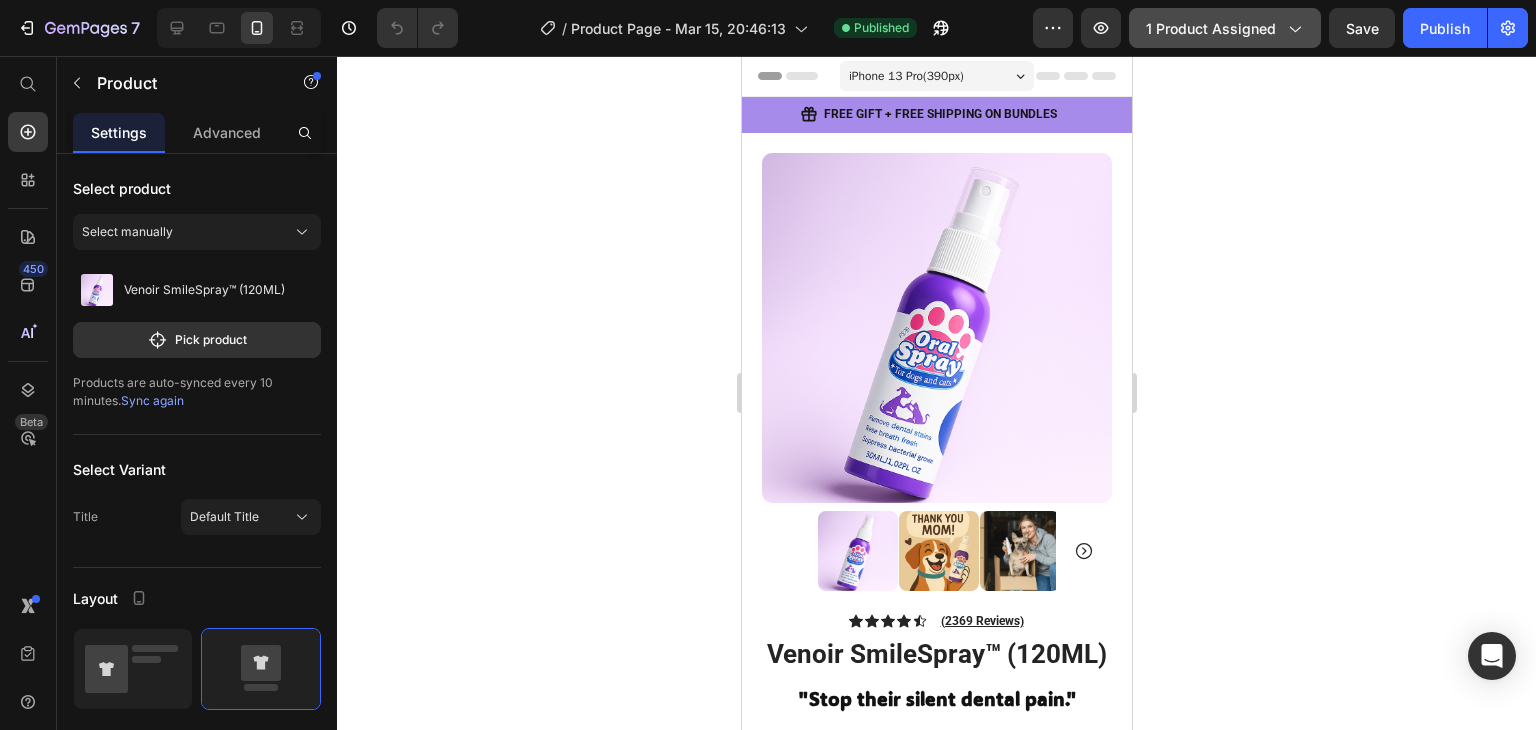 click on "1 product assigned" 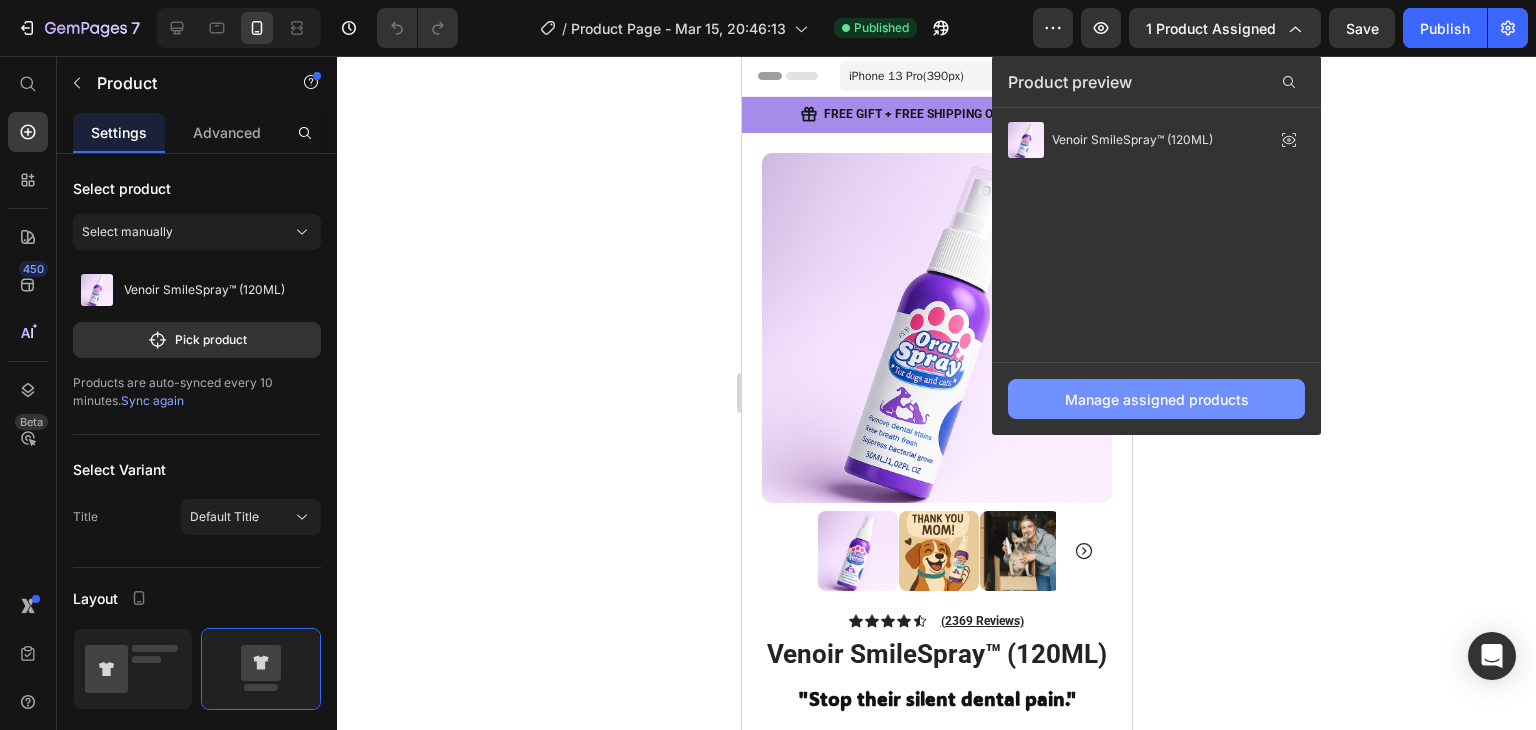 click on "Manage assigned products" at bounding box center [1156, 399] 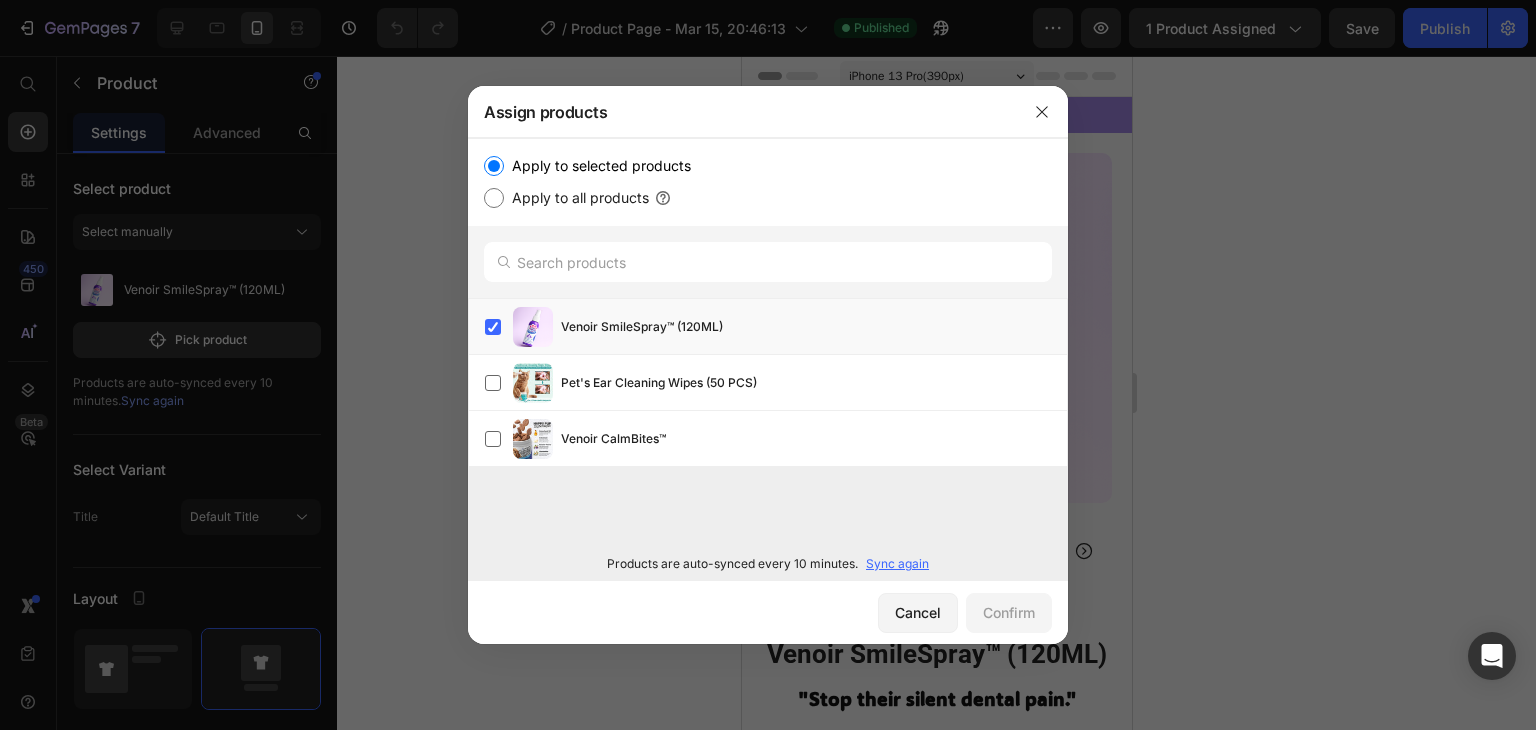 click on "Sync again" at bounding box center [897, 564] 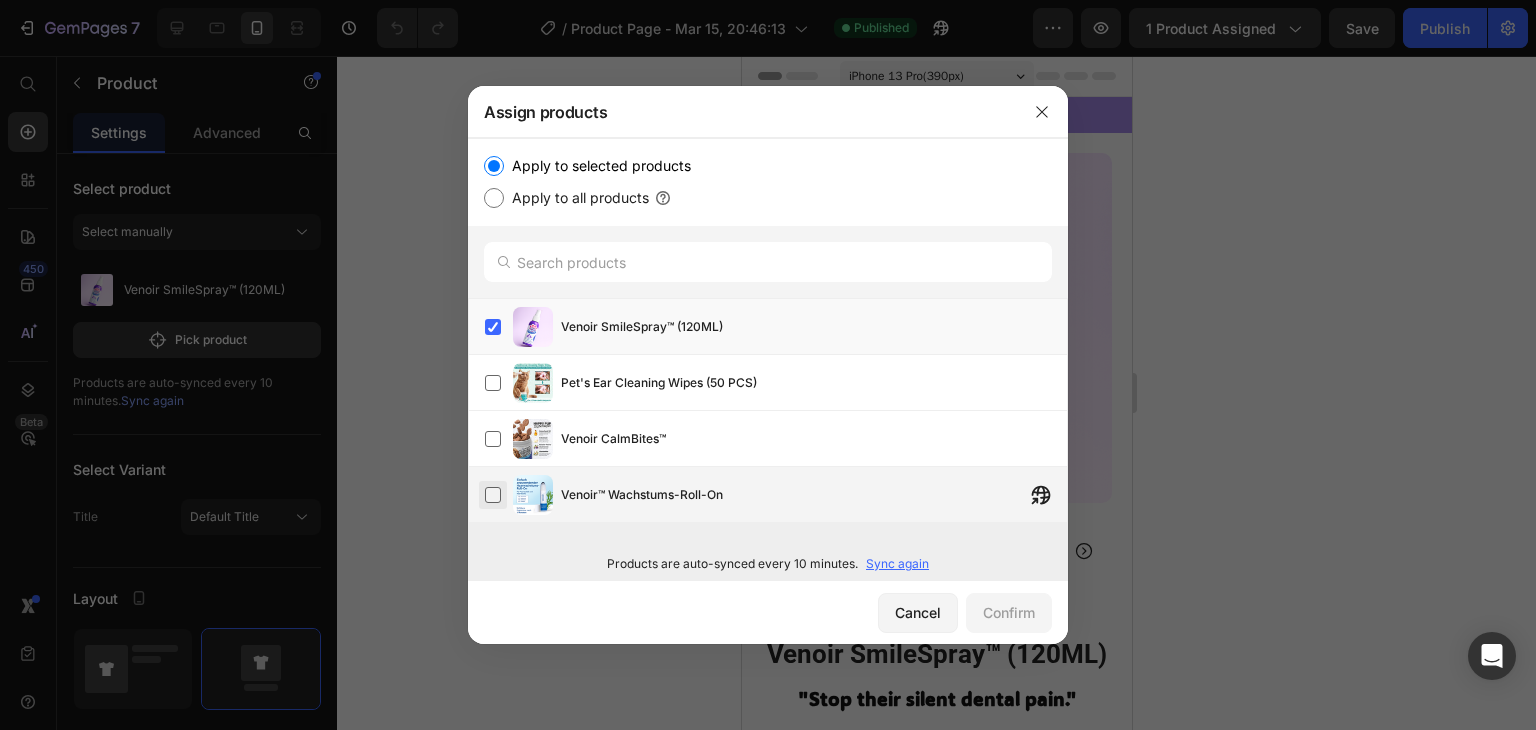 click at bounding box center [493, 495] 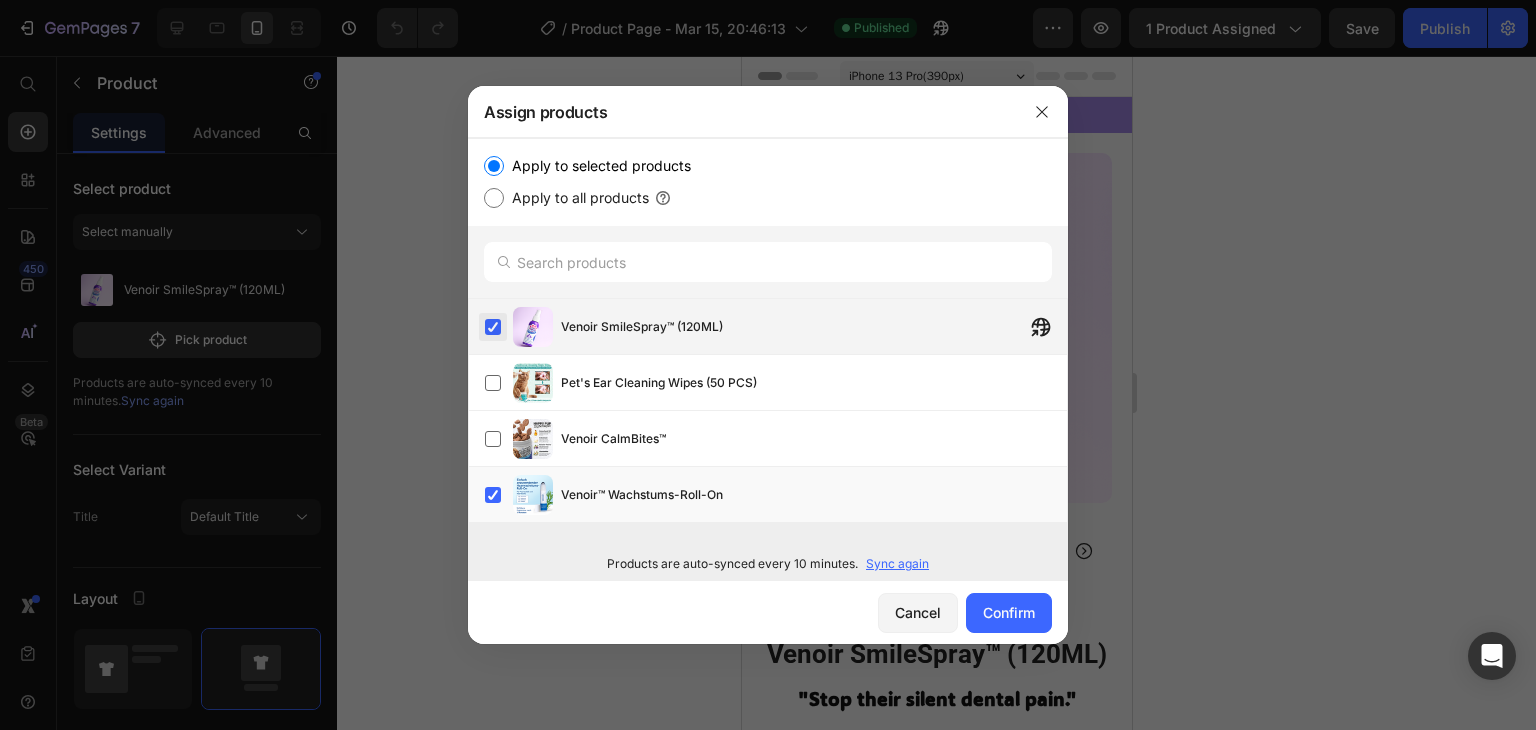 click at bounding box center (493, 327) 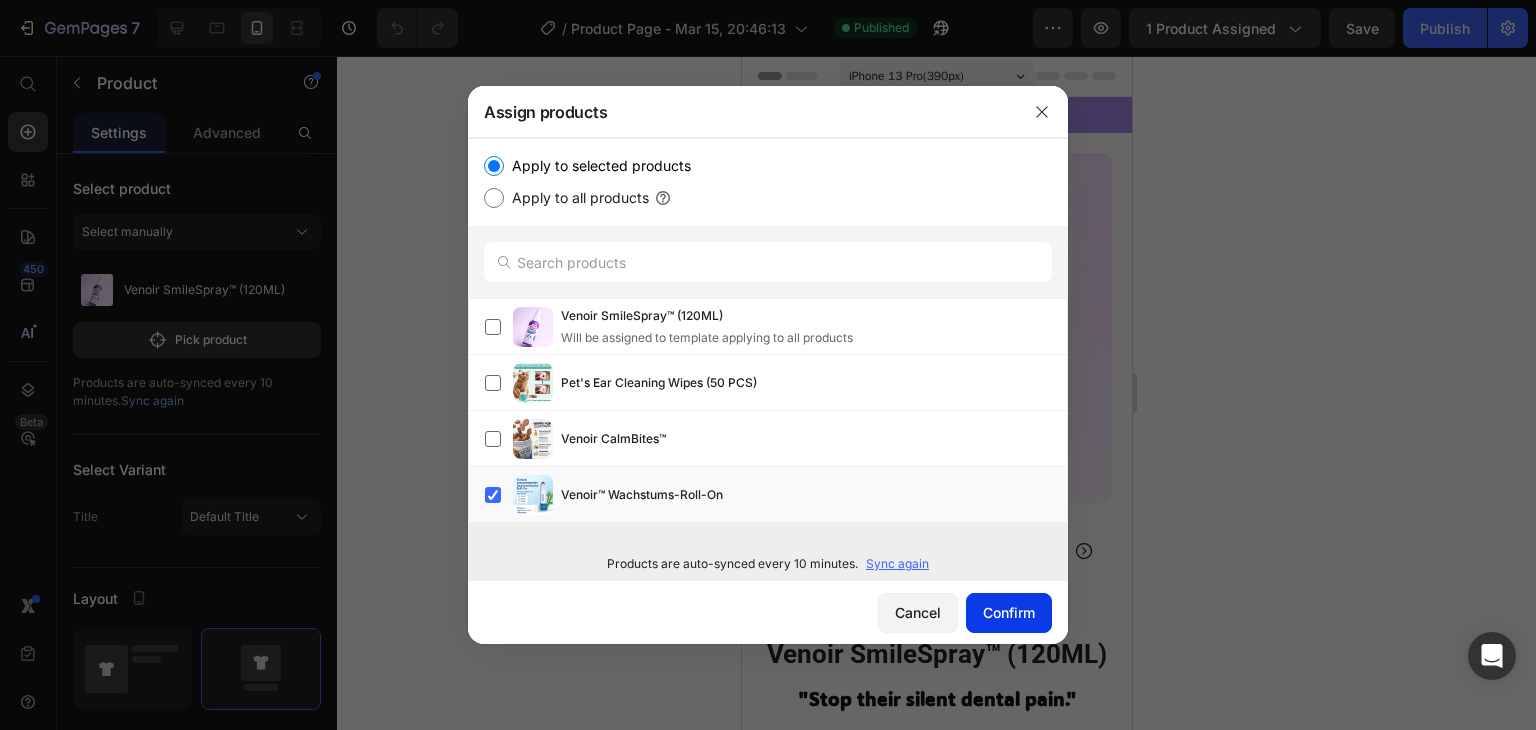 click on "Confirm" at bounding box center [1009, 612] 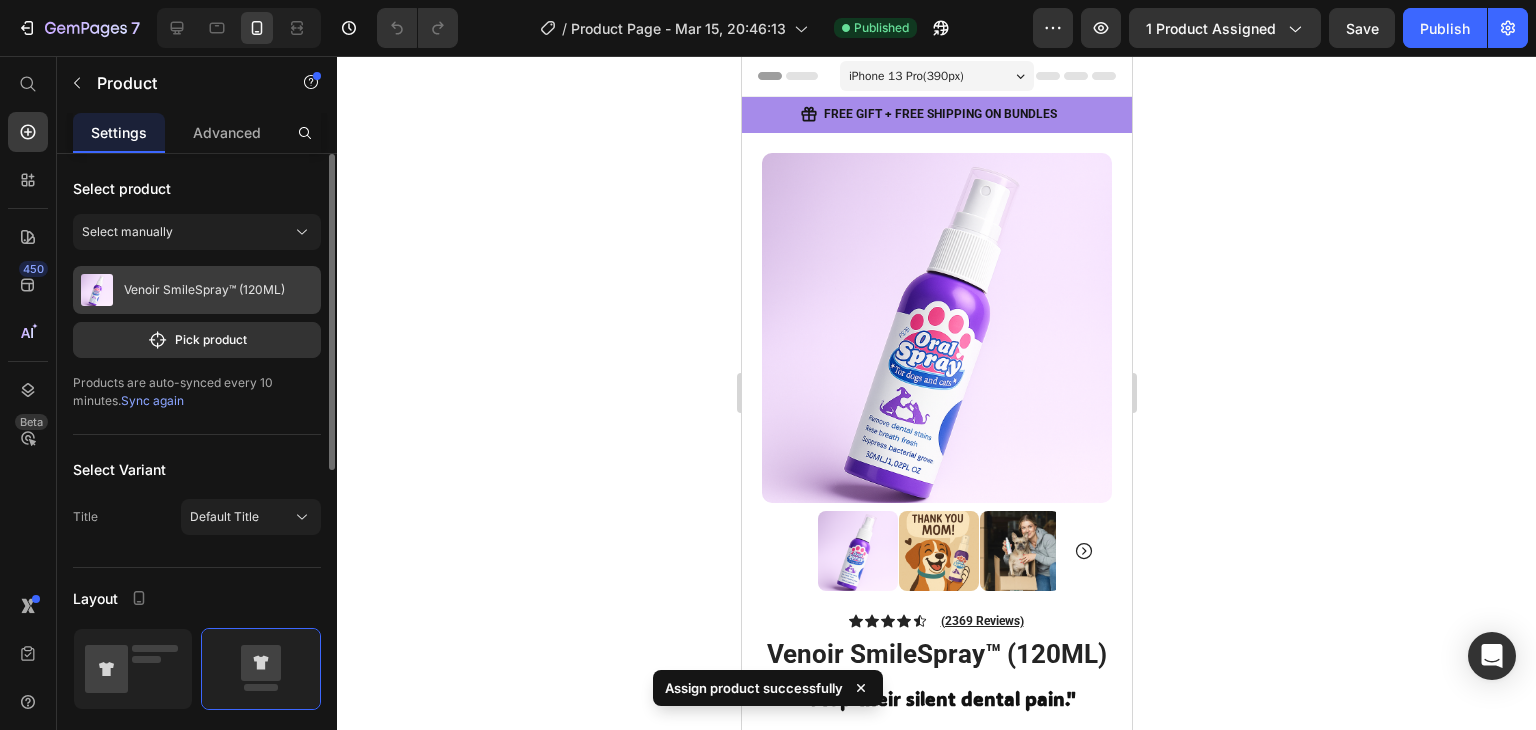 click on "Venoir SmileSpray™ (120ML)" at bounding box center (204, 290) 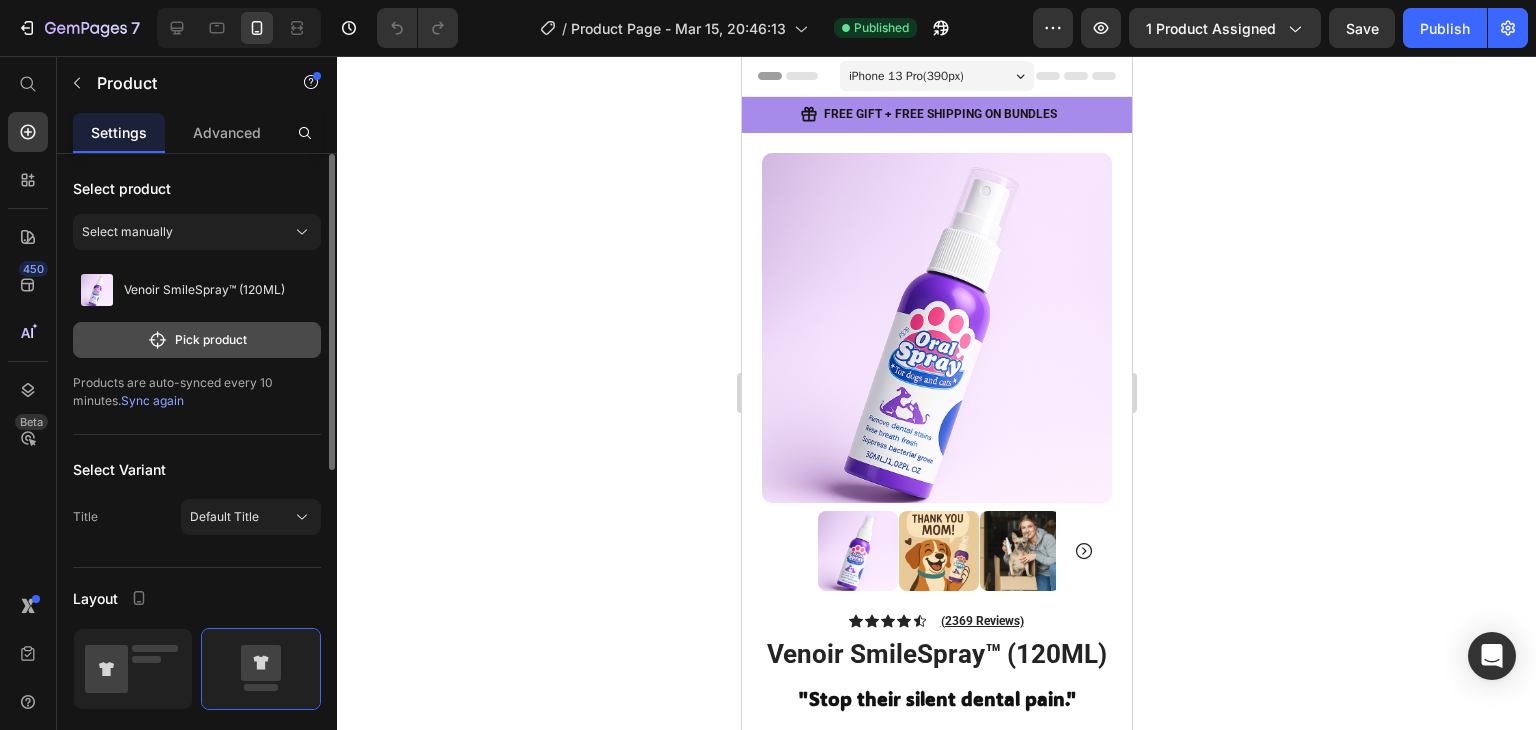 click on "Pick product" at bounding box center (197, 340) 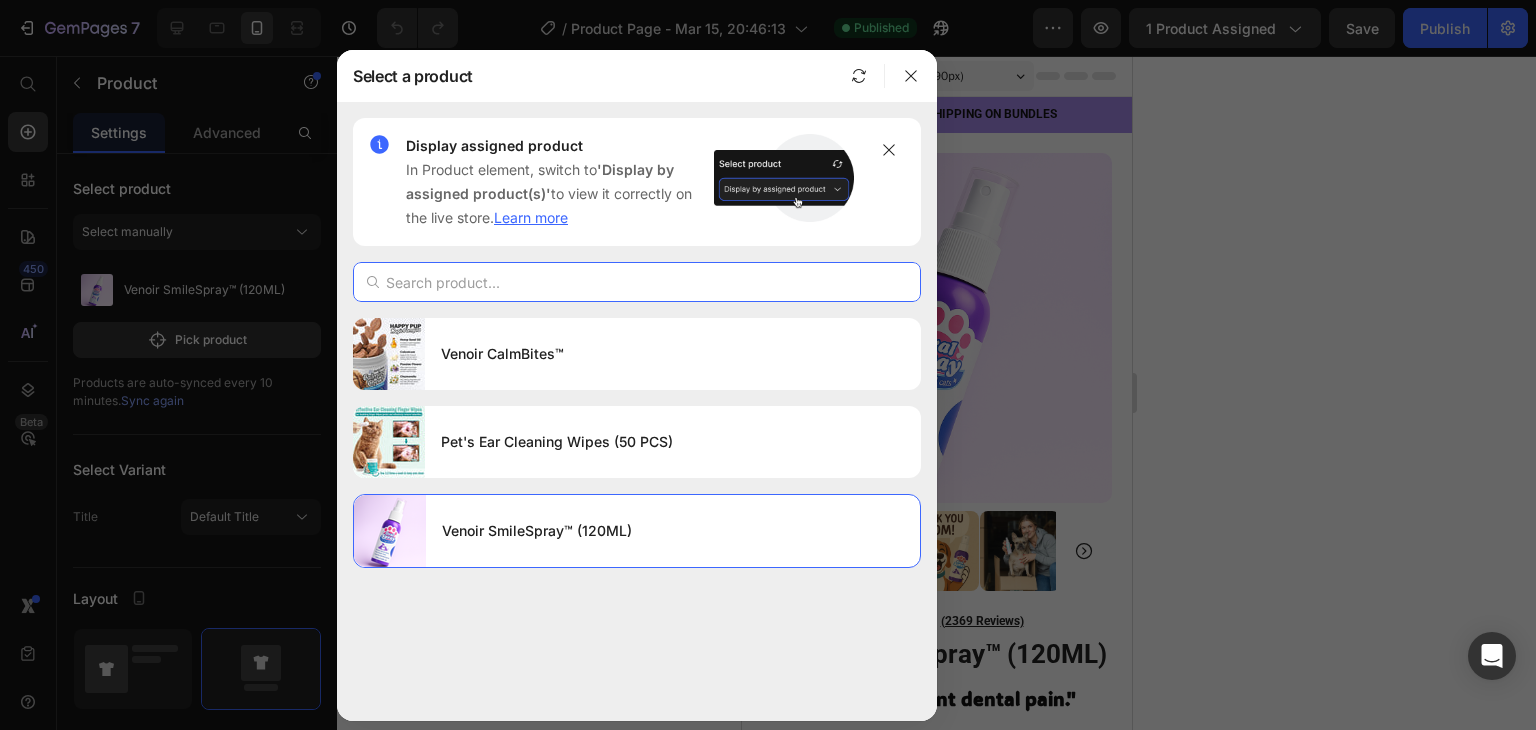 click at bounding box center [637, 282] 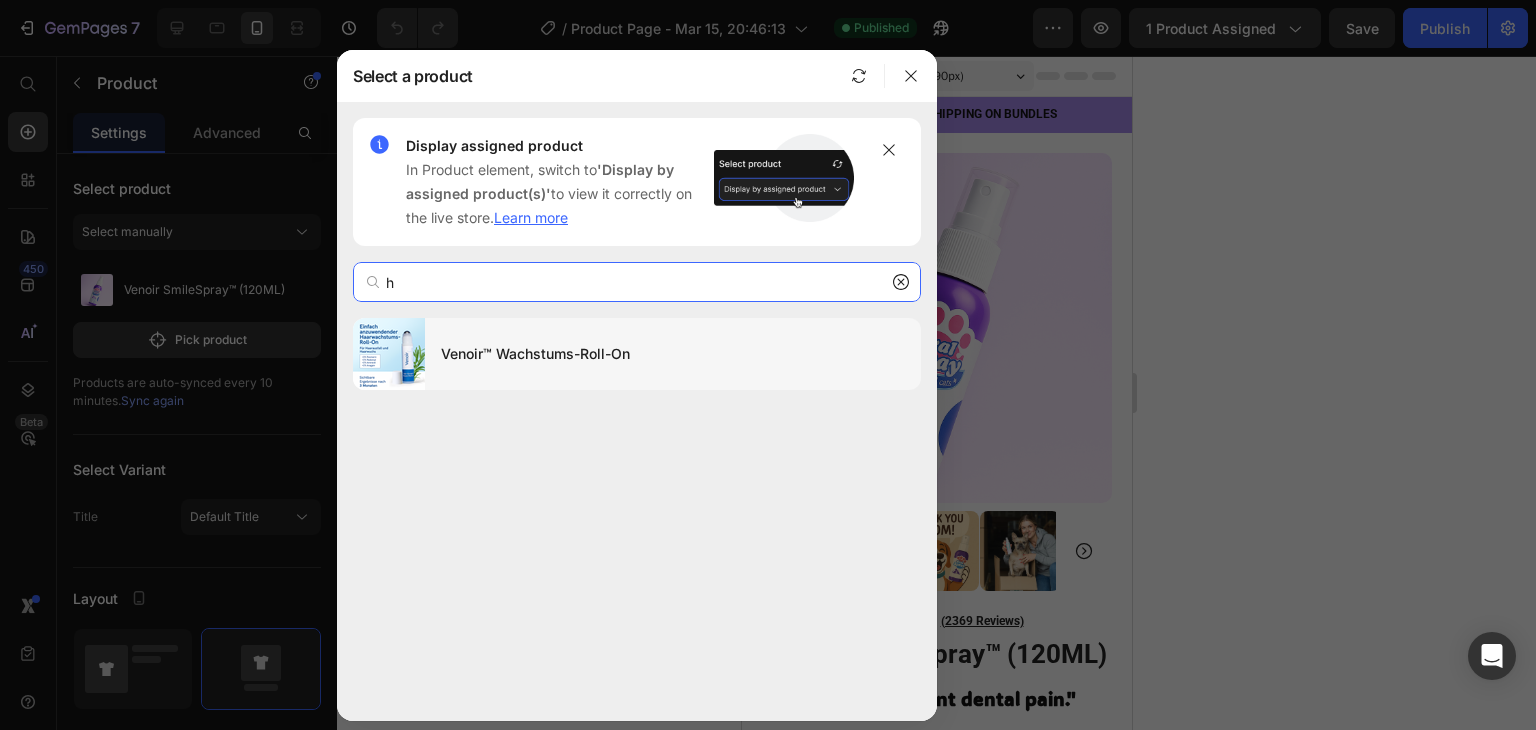 type on "h" 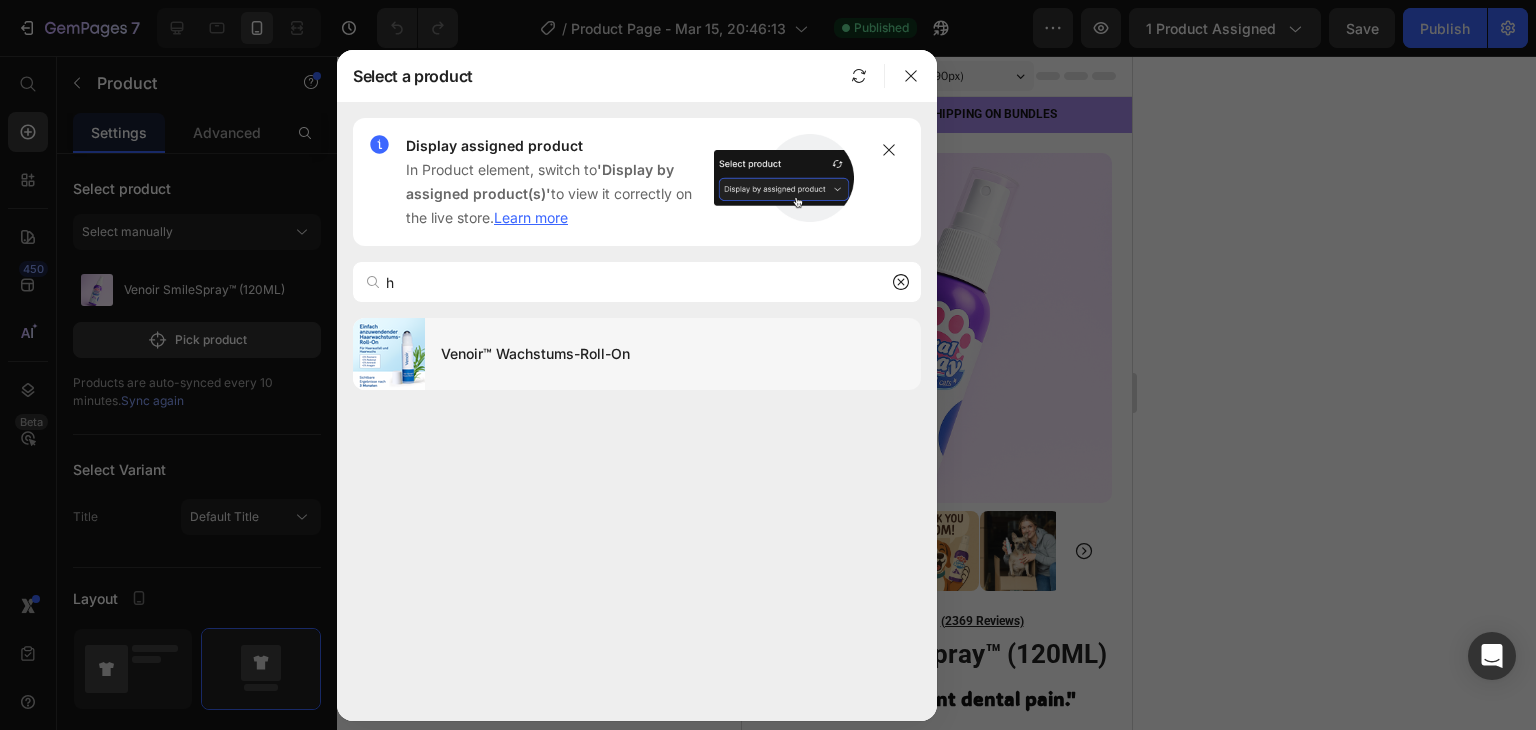 click on "Venoir™ Wachstums-Roll-On" at bounding box center [673, 354] 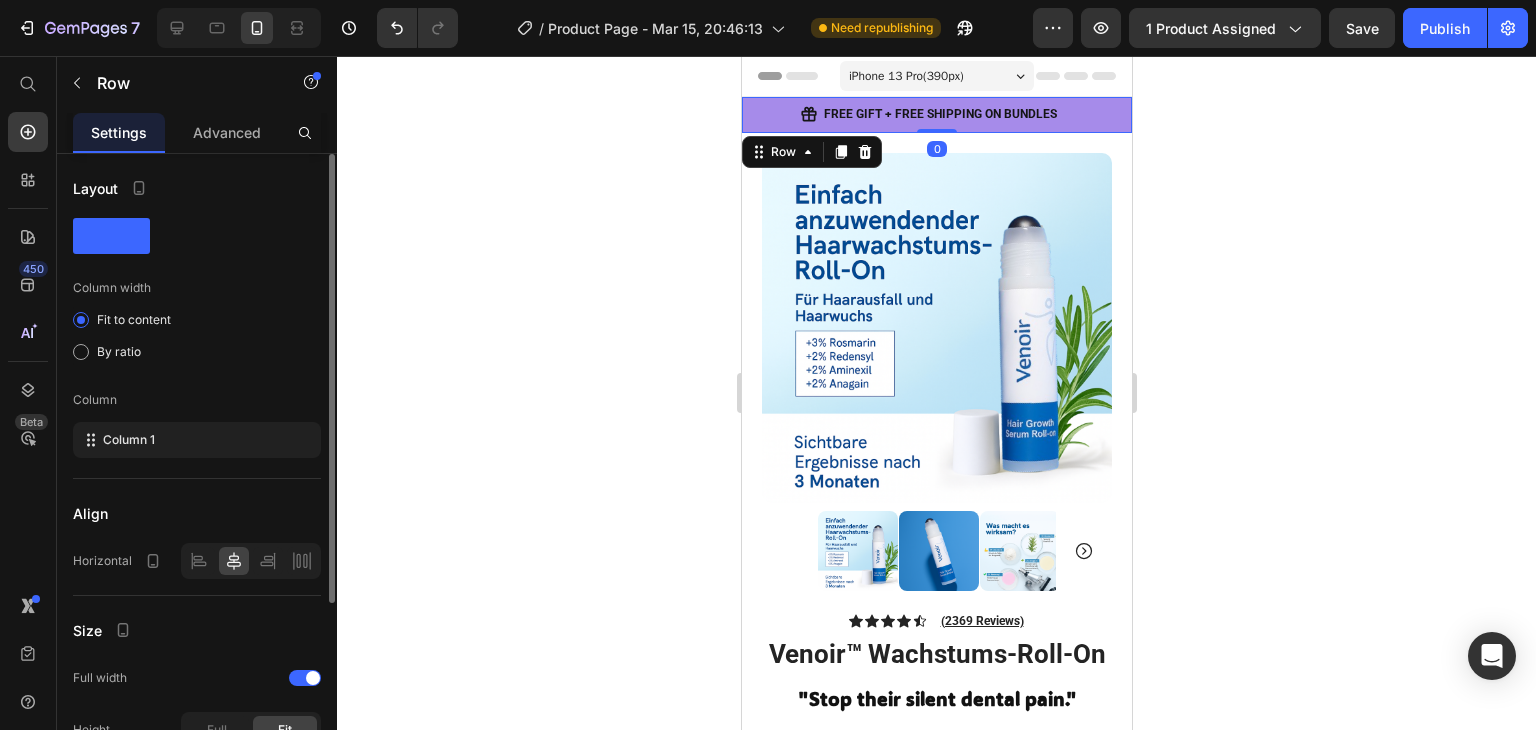 scroll, scrollTop: 254, scrollLeft: 0, axis: vertical 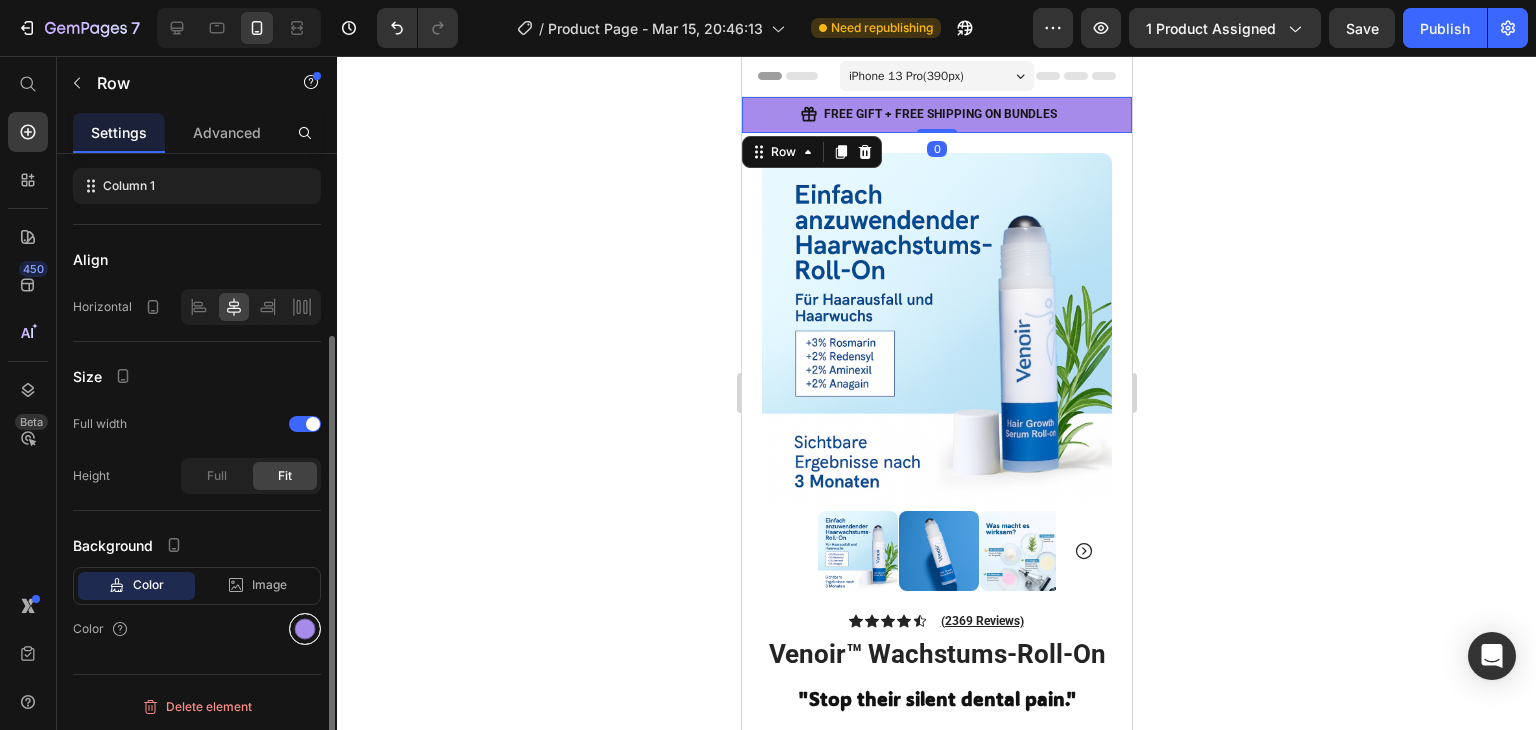click at bounding box center (305, 629) 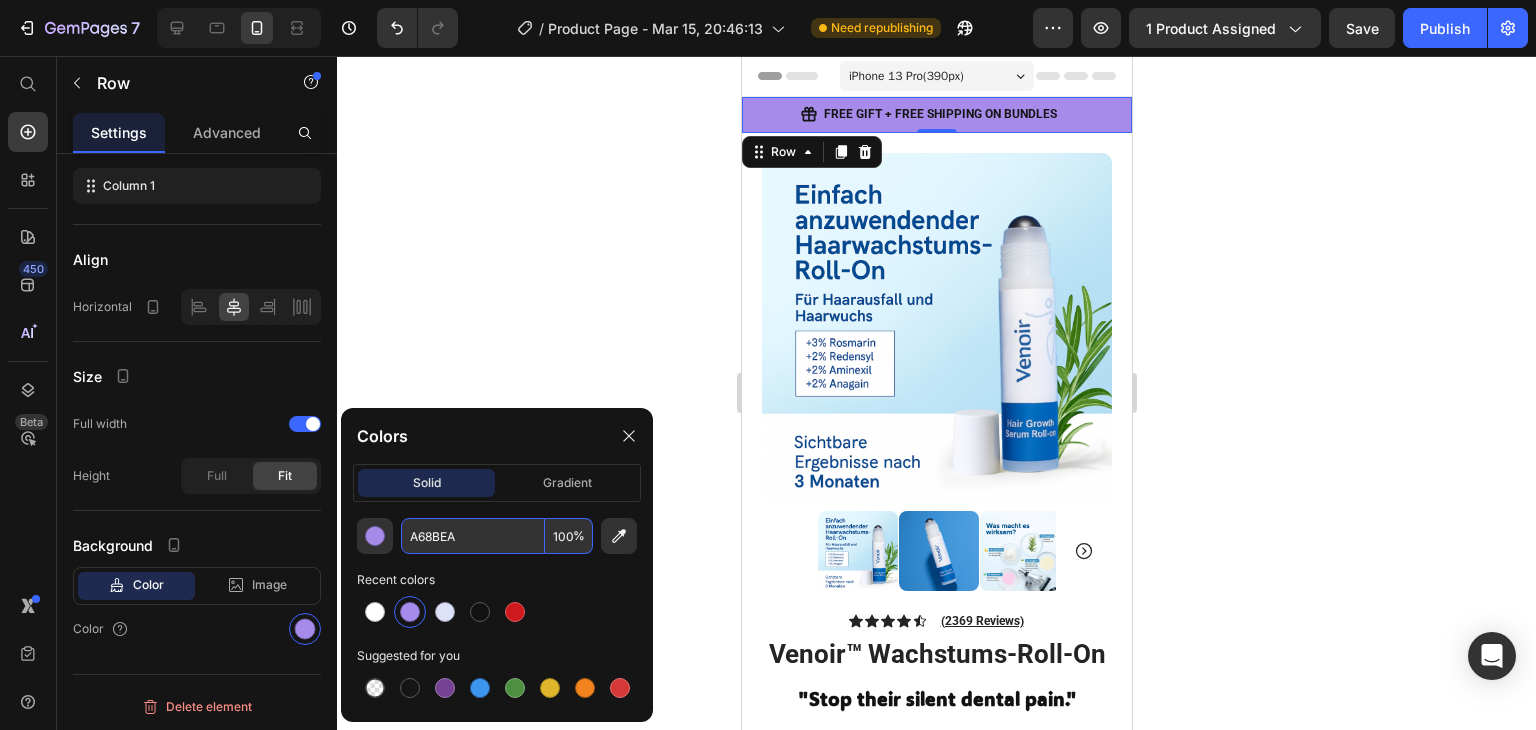 click on "A68BEA" at bounding box center (473, 536) 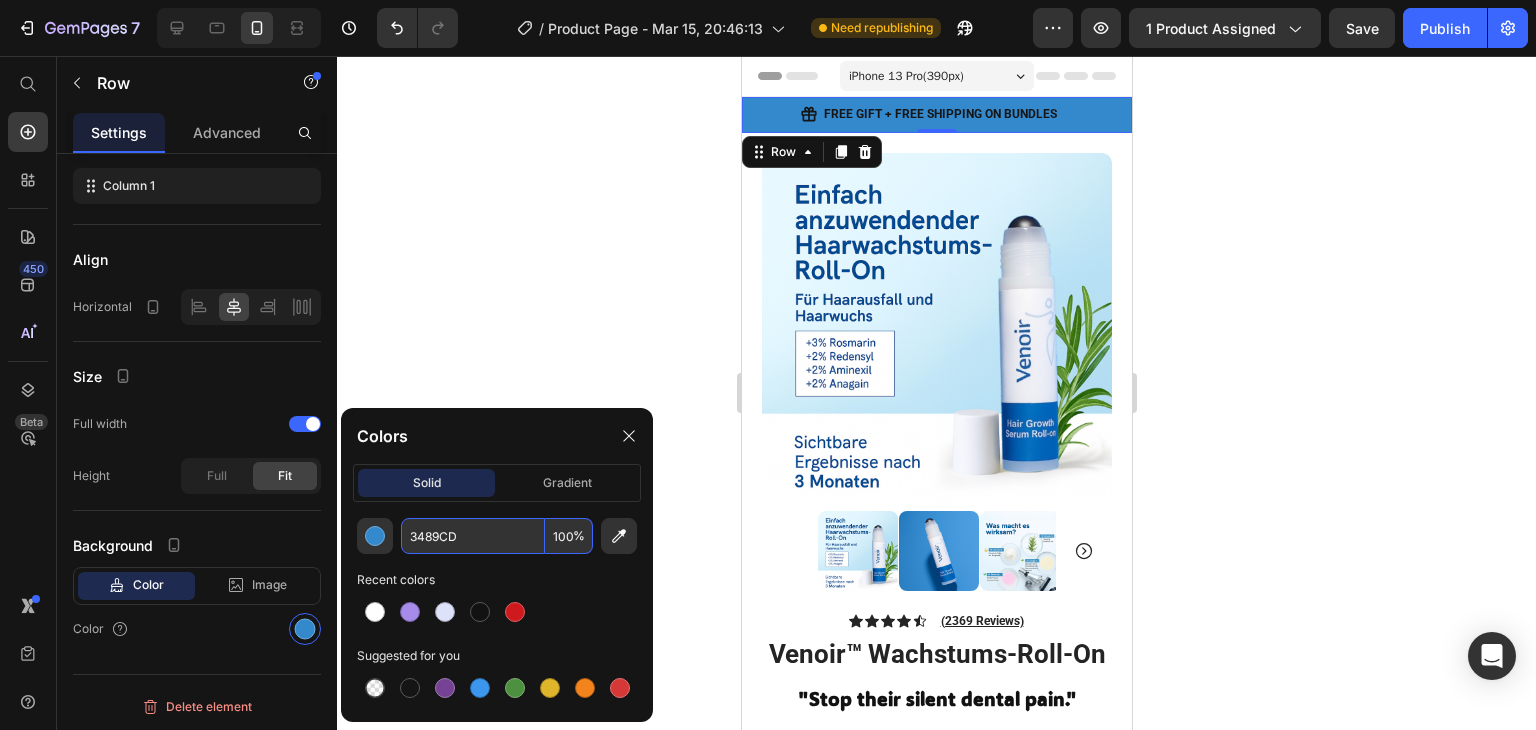 type on "3489CD" 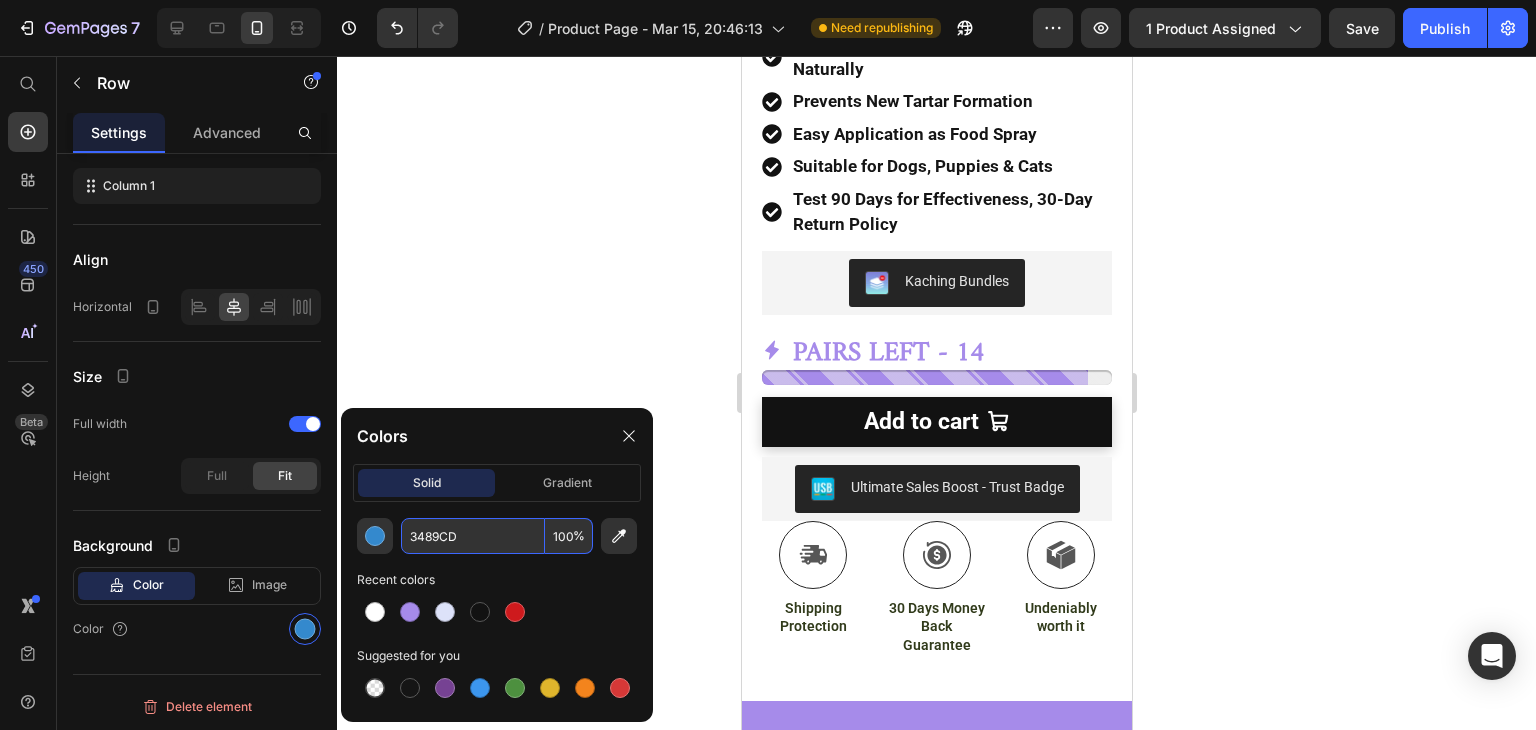 scroll, scrollTop: 699, scrollLeft: 0, axis: vertical 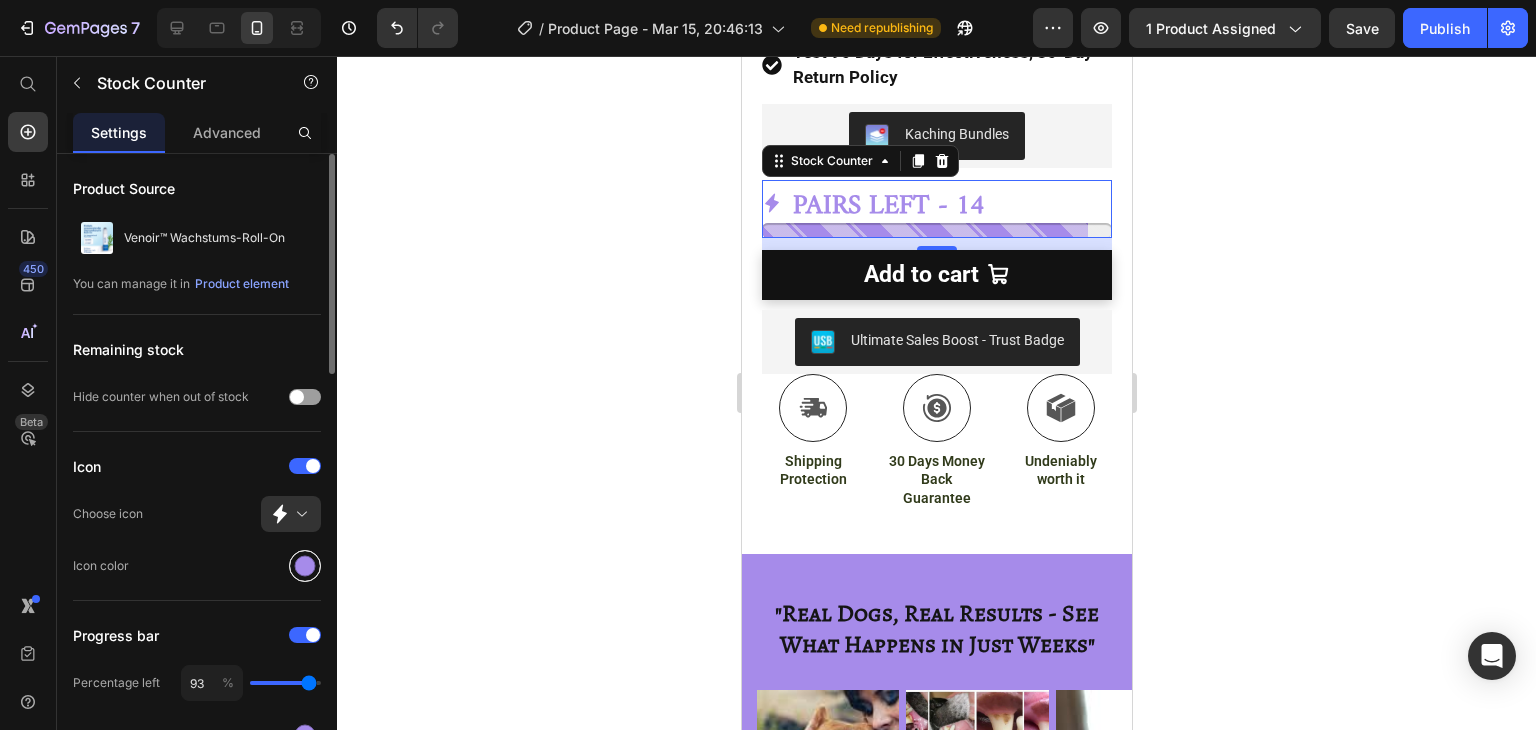 click at bounding box center (305, 566) 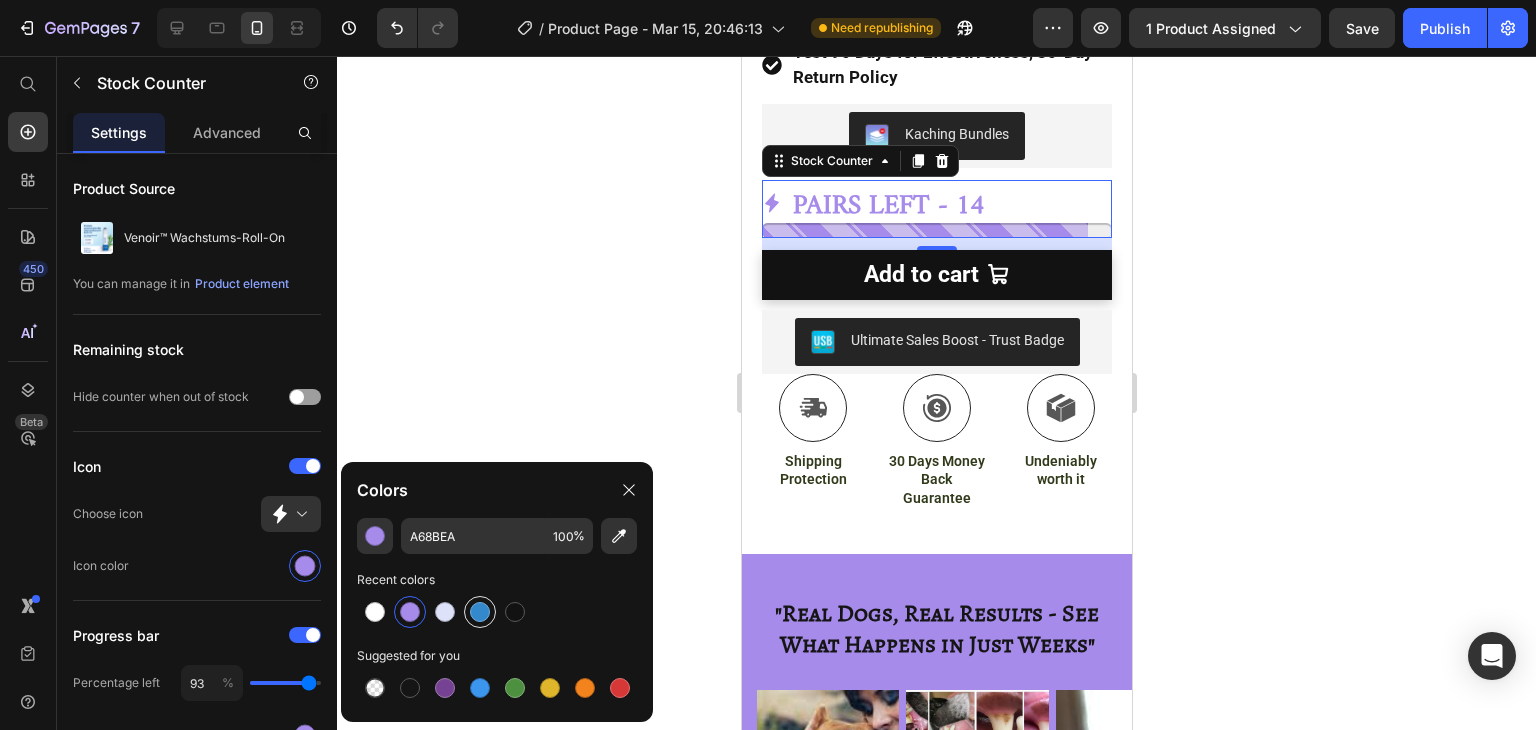 click at bounding box center (480, 612) 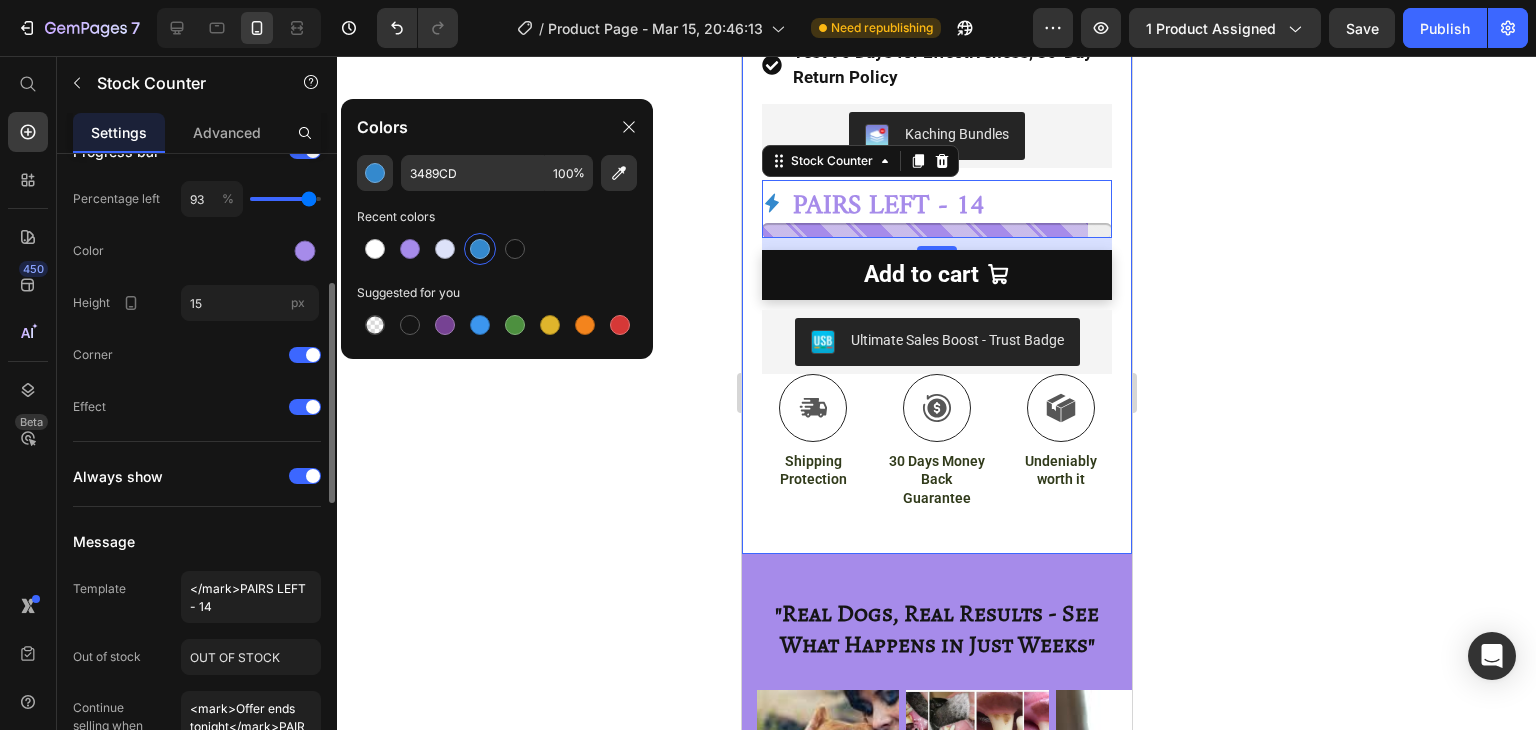 scroll, scrollTop: 486, scrollLeft: 0, axis: vertical 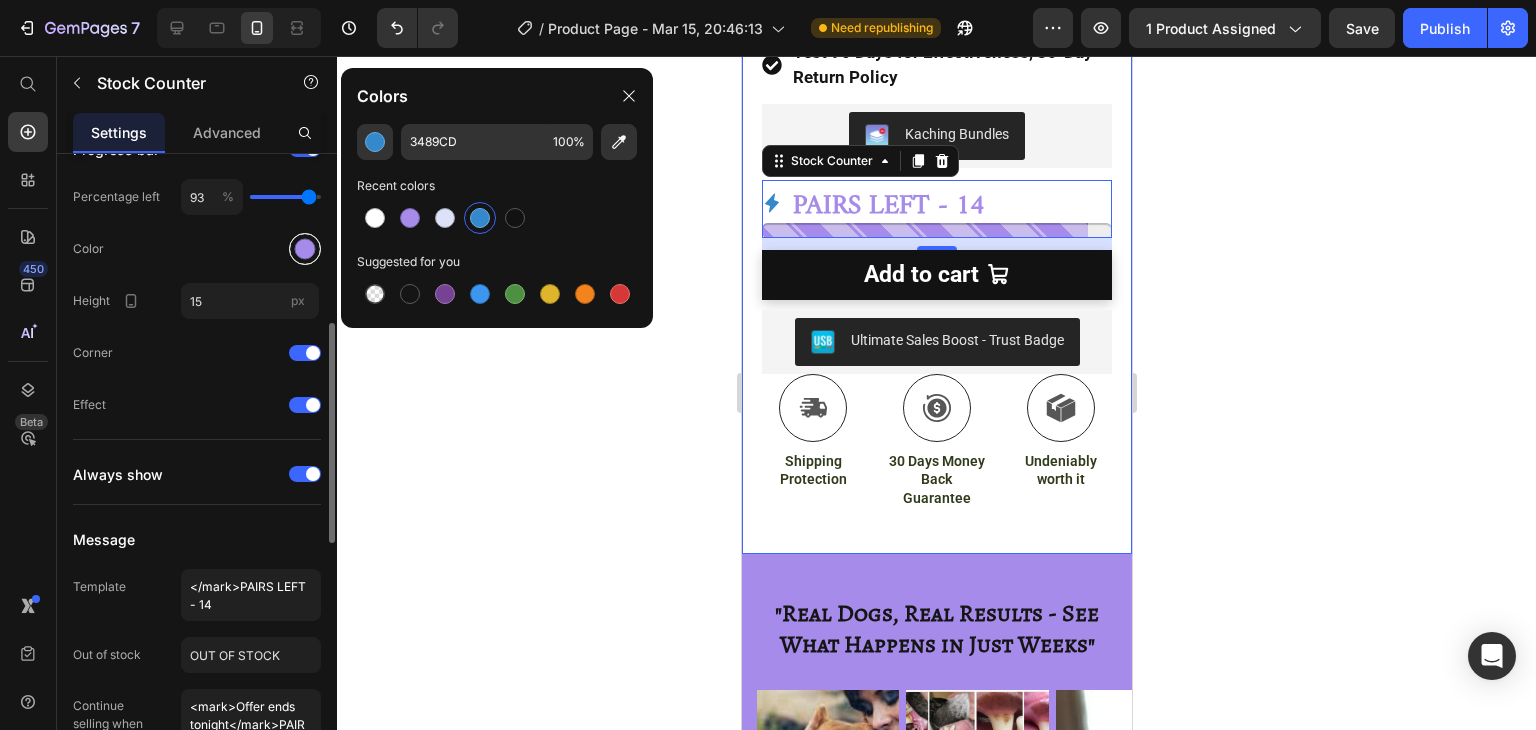 click at bounding box center [305, 249] 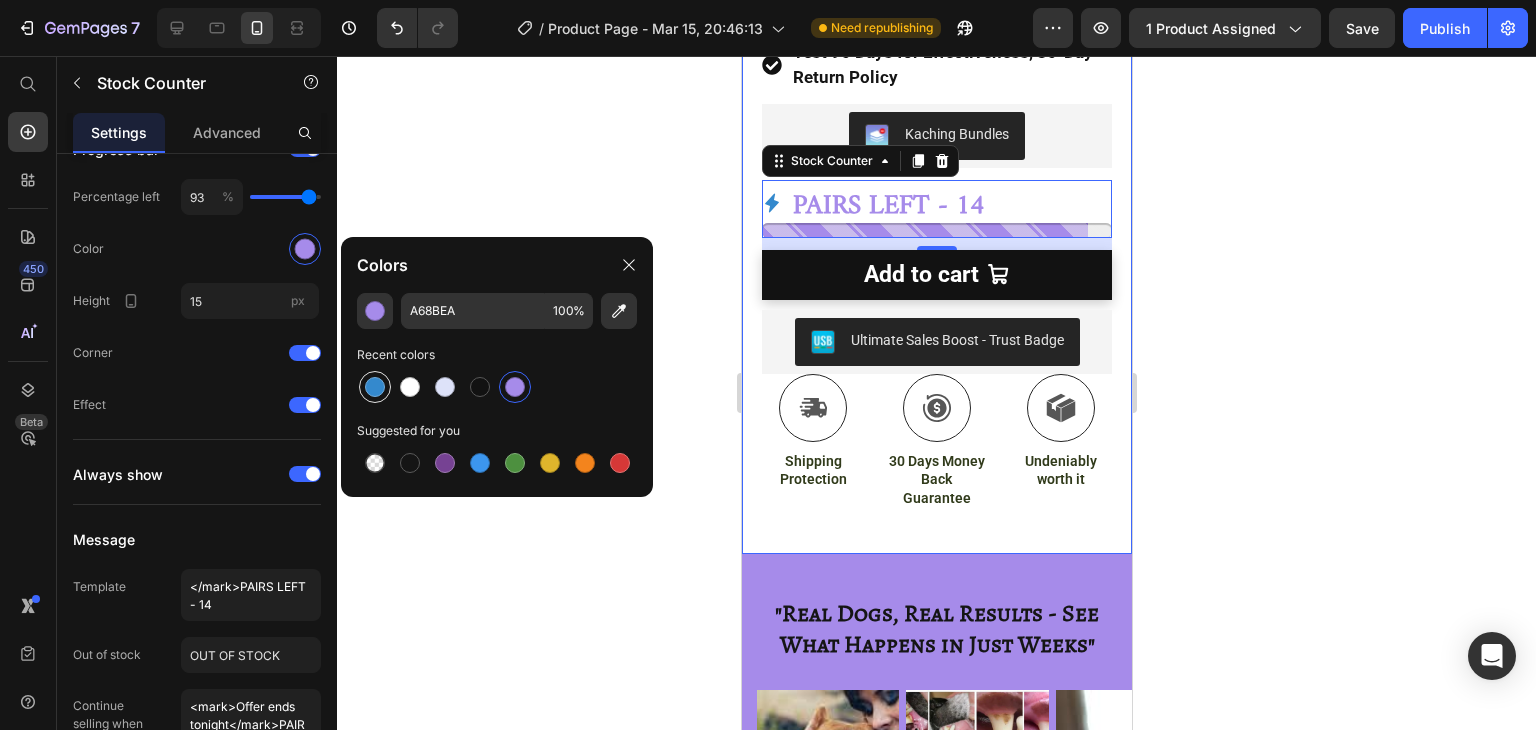 click at bounding box center [375, 387] 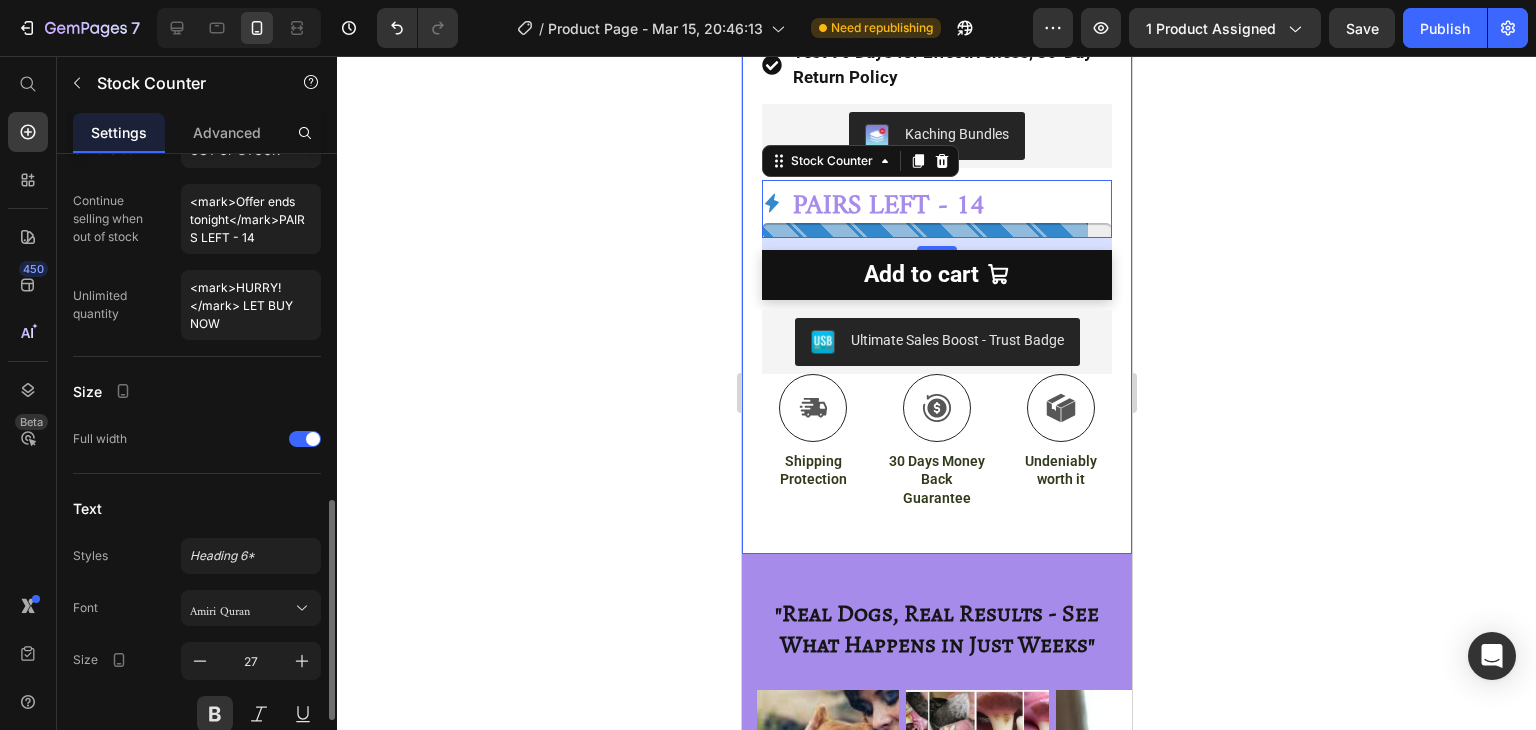 scroll, scrollTop: 1182, scrollLeft: 0, axis: vertical 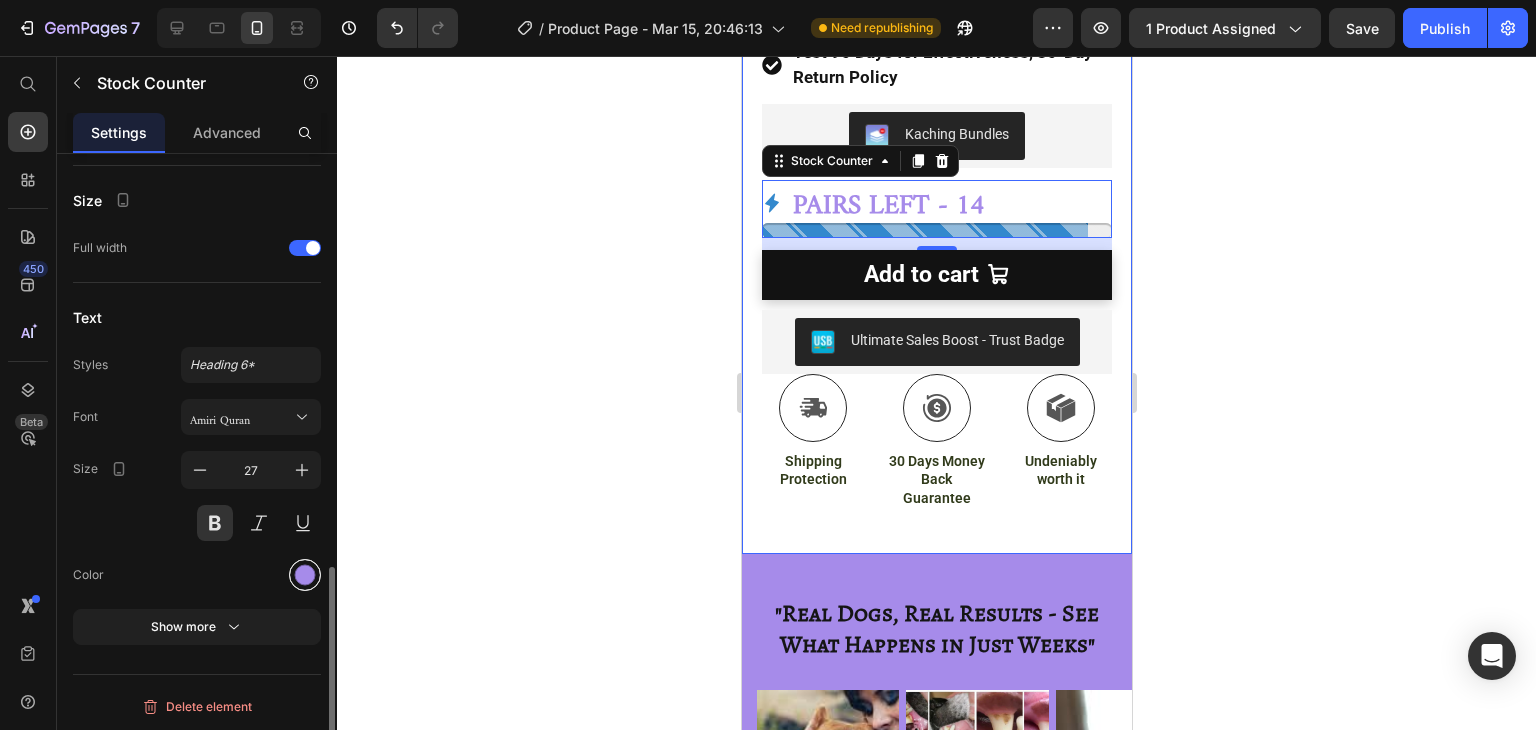 click at bounding box center (305, 575) 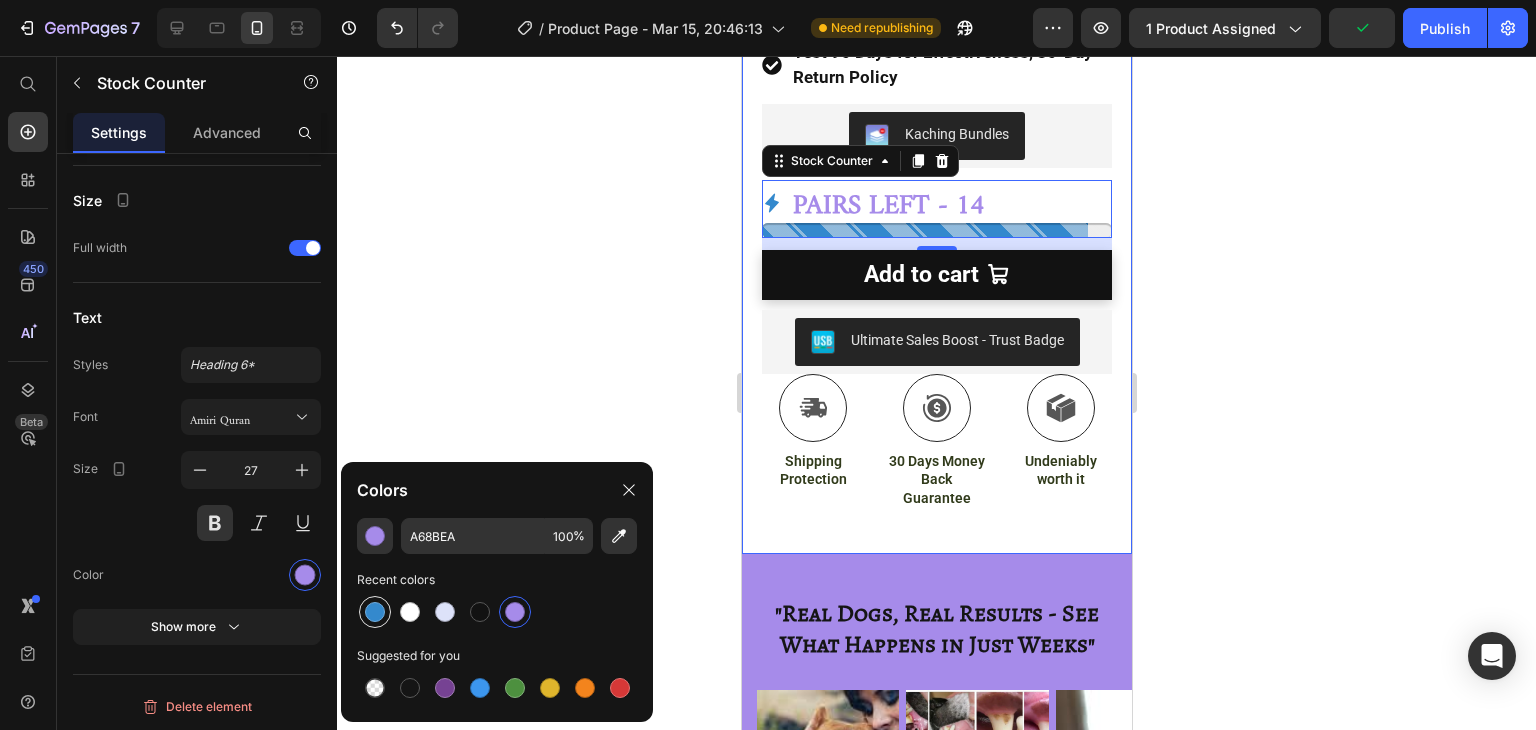 click at bounding box center (375, 612) 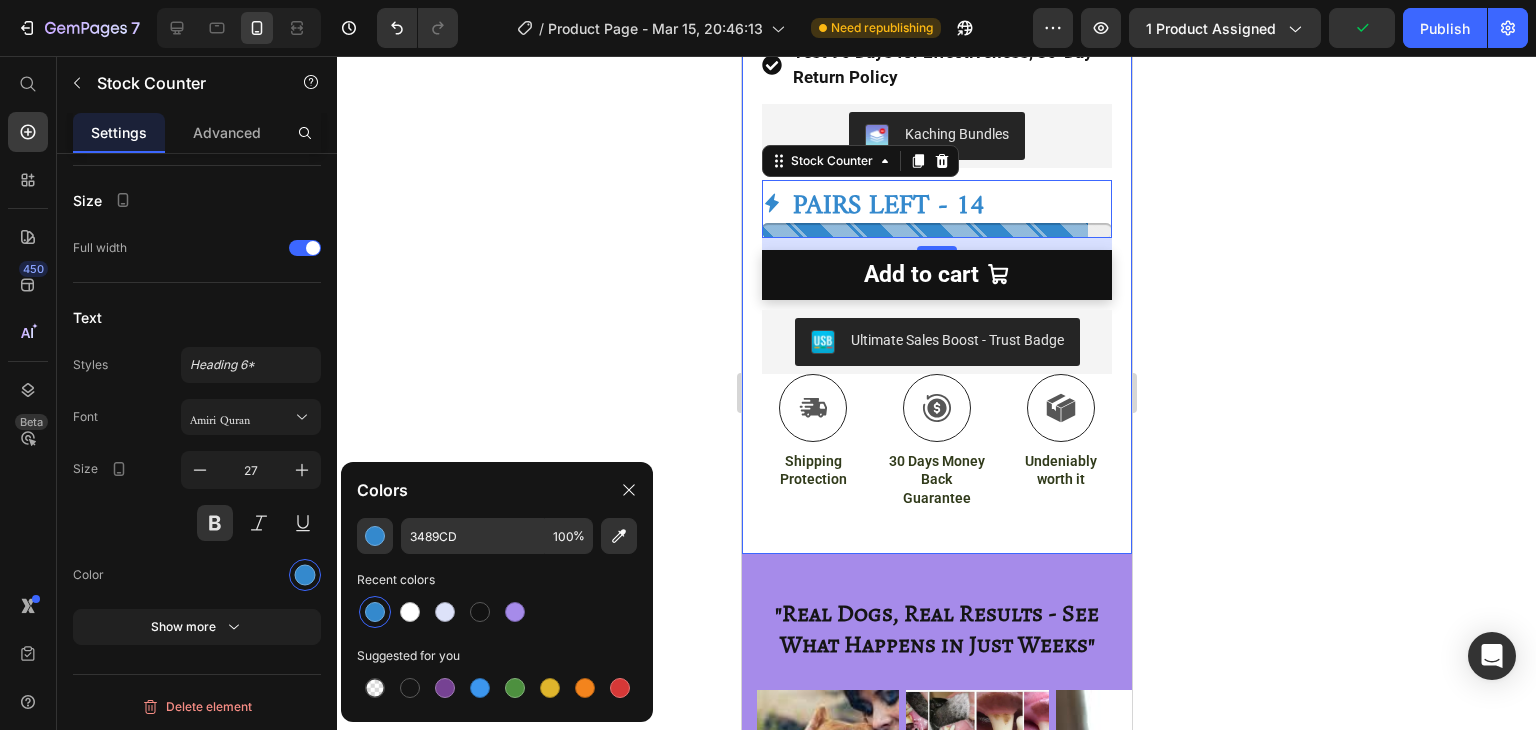 click 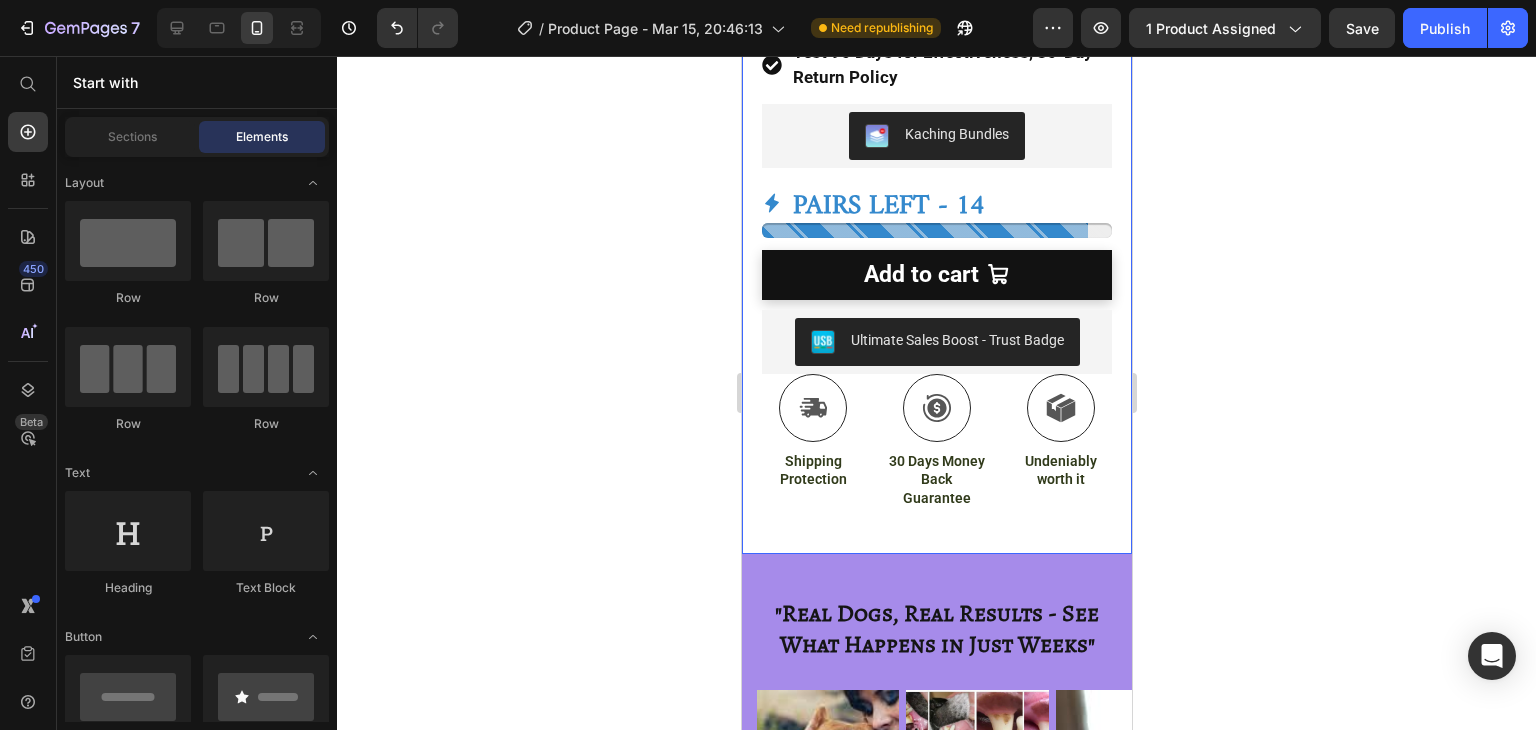 scroll, scrollTop: 1071, scrollLeft: 0, axis: vertical 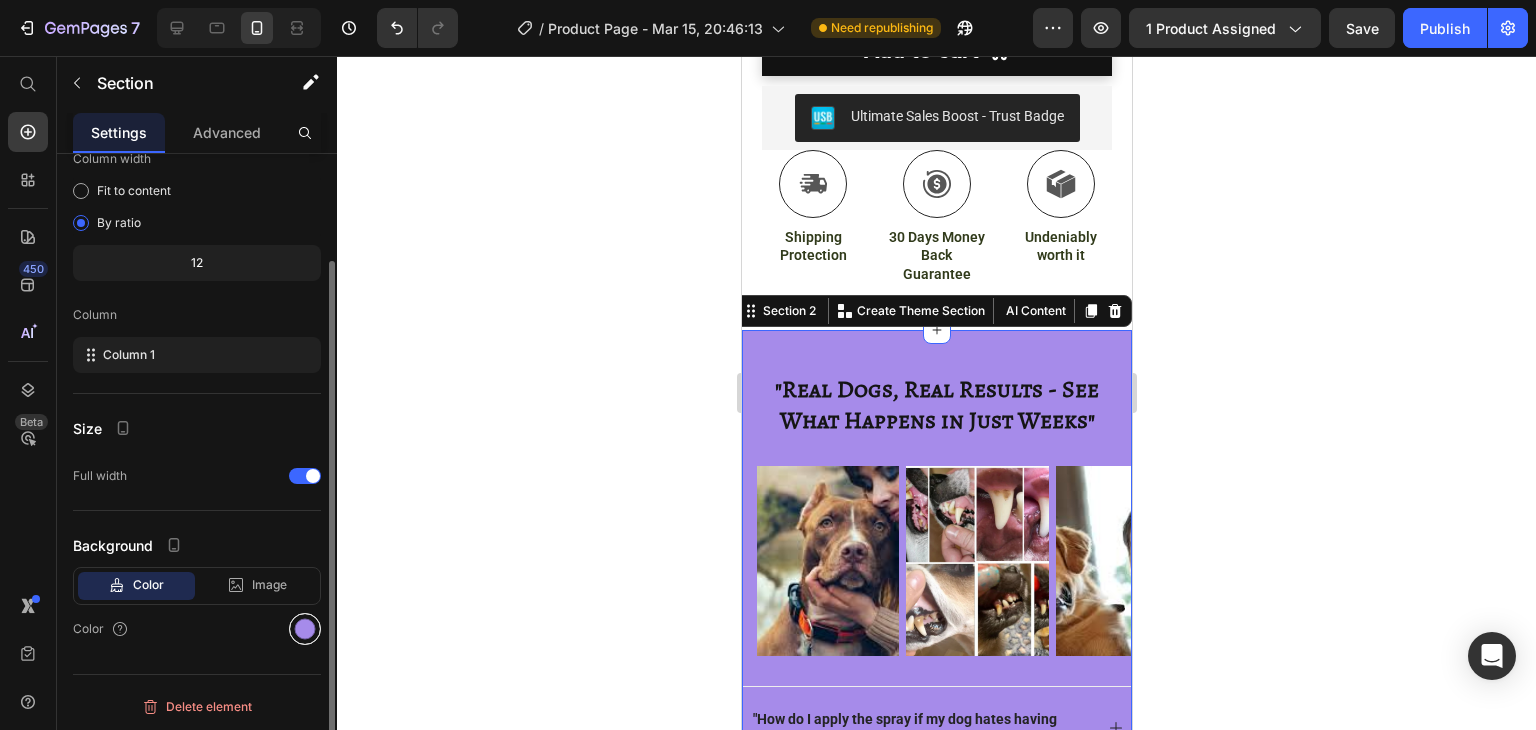 click at bounding box center [305, 629] 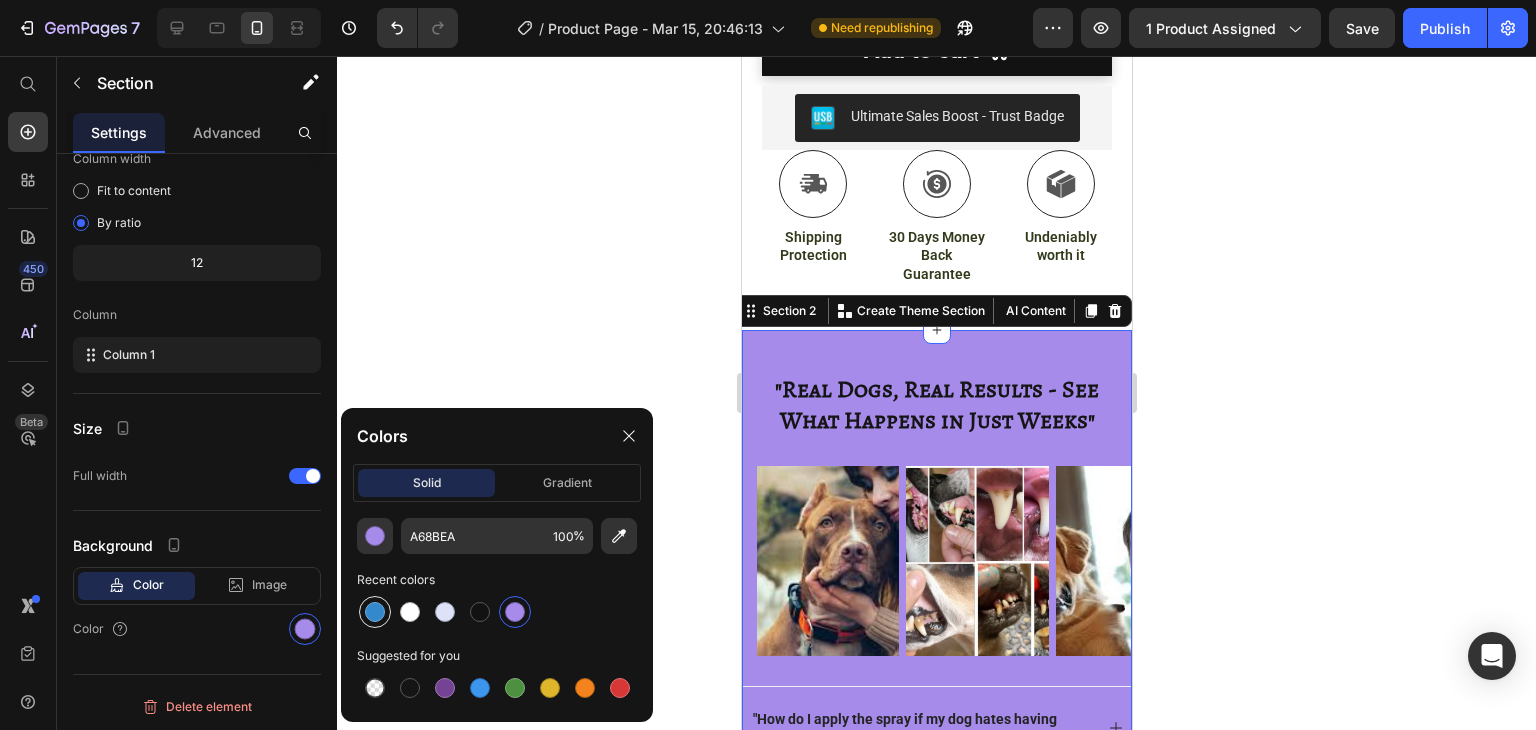 click at bounding box center [375, 612] 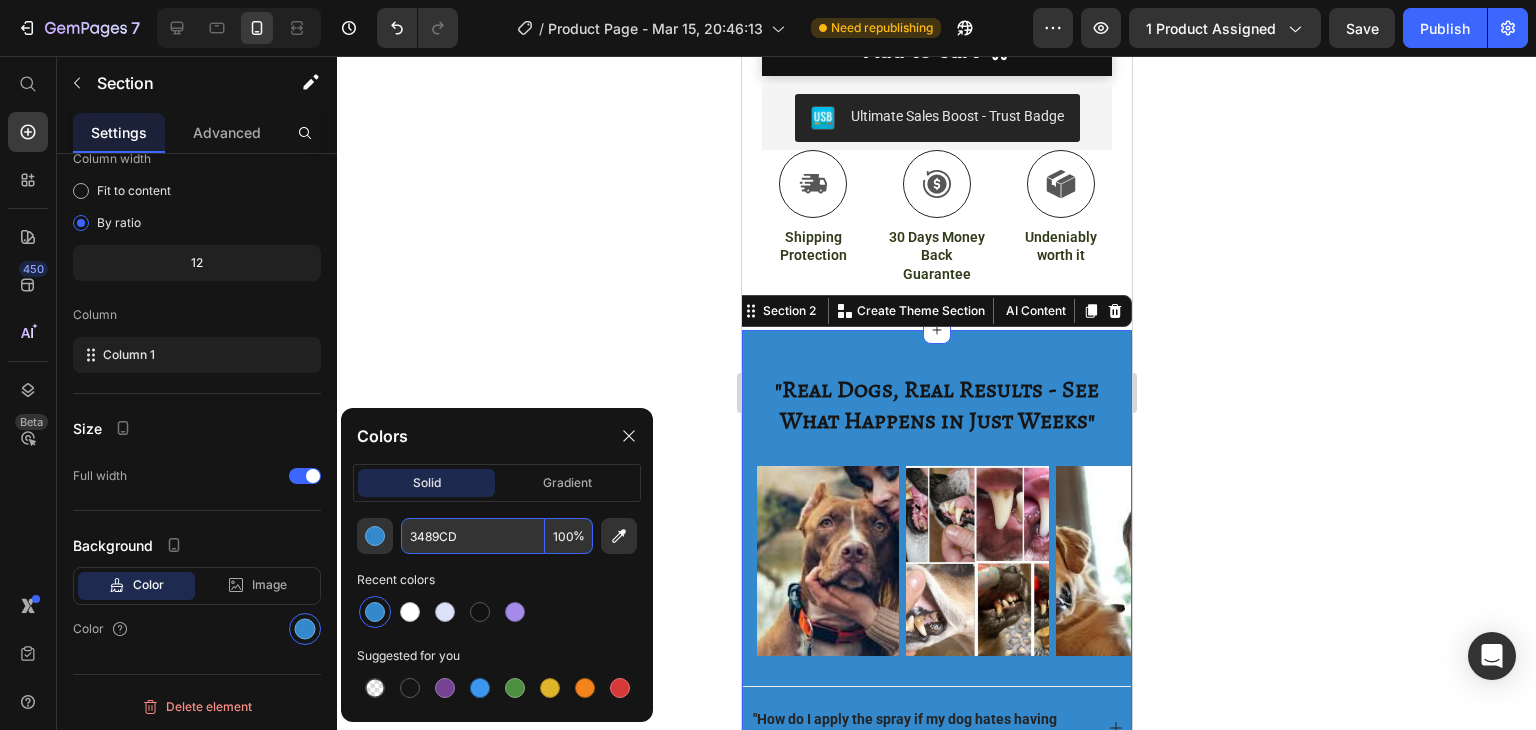 click on "3489CD" at bounding box center (473, 536) 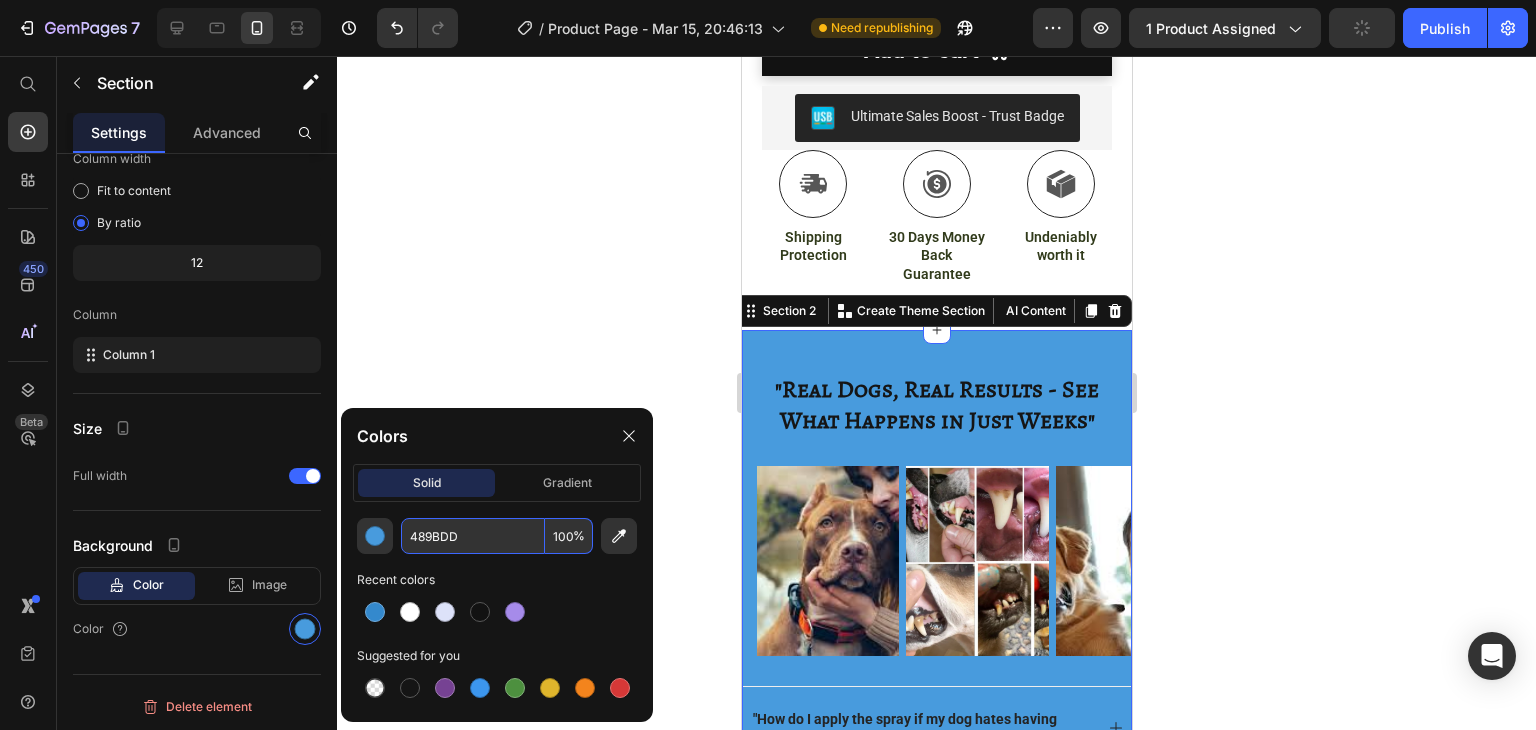 type on "489BDD" 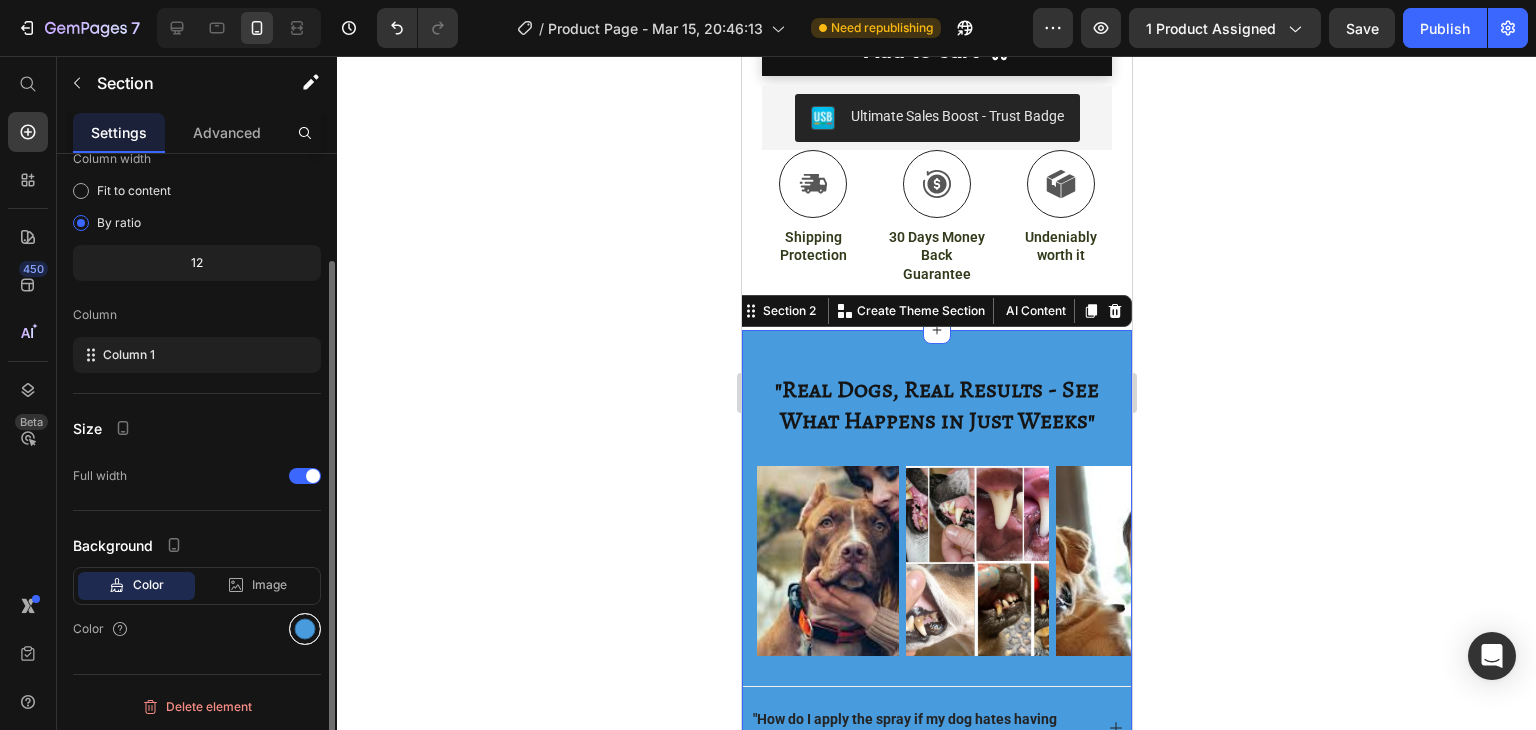 click at bounding box center (305, 629) 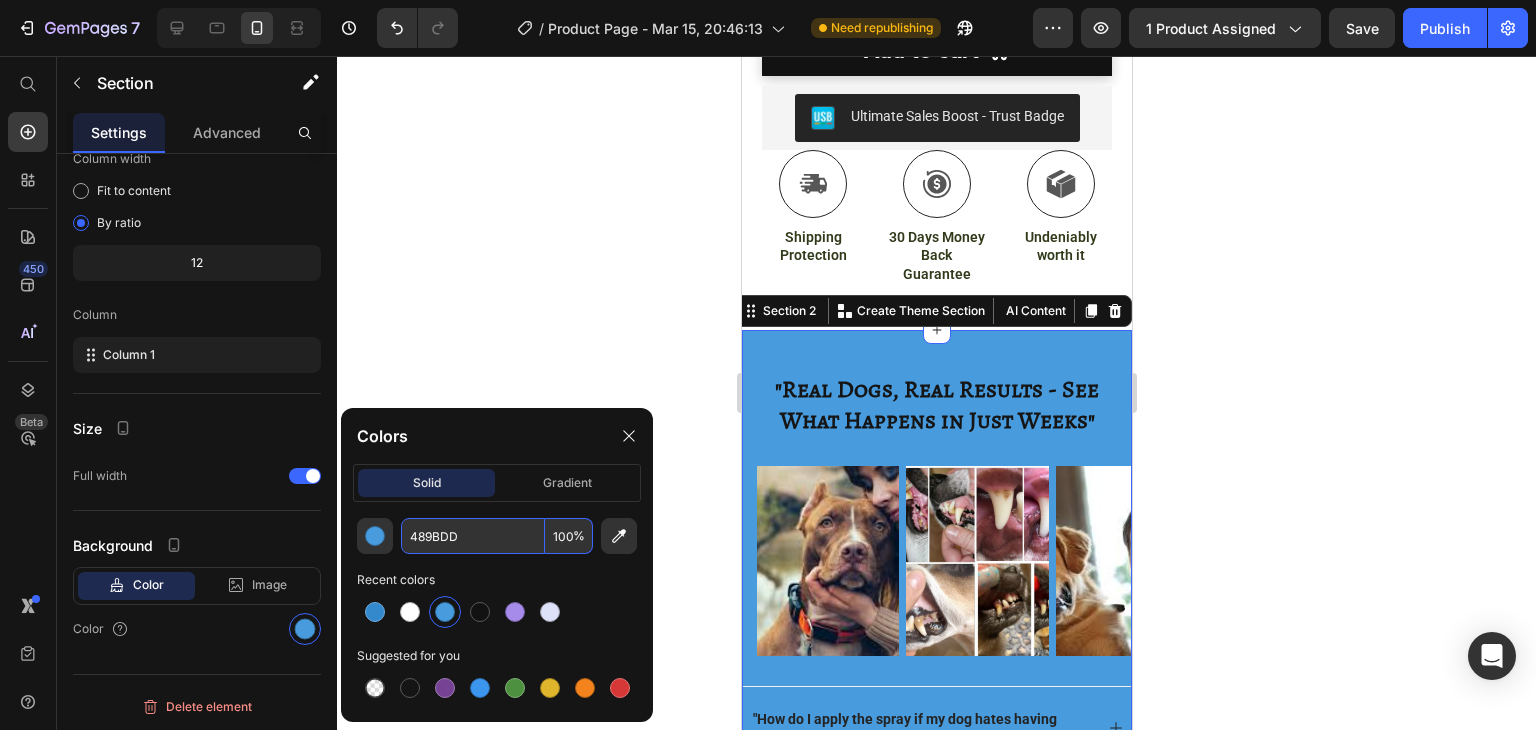 click on "489BDD" at bounding box center [473, 536] 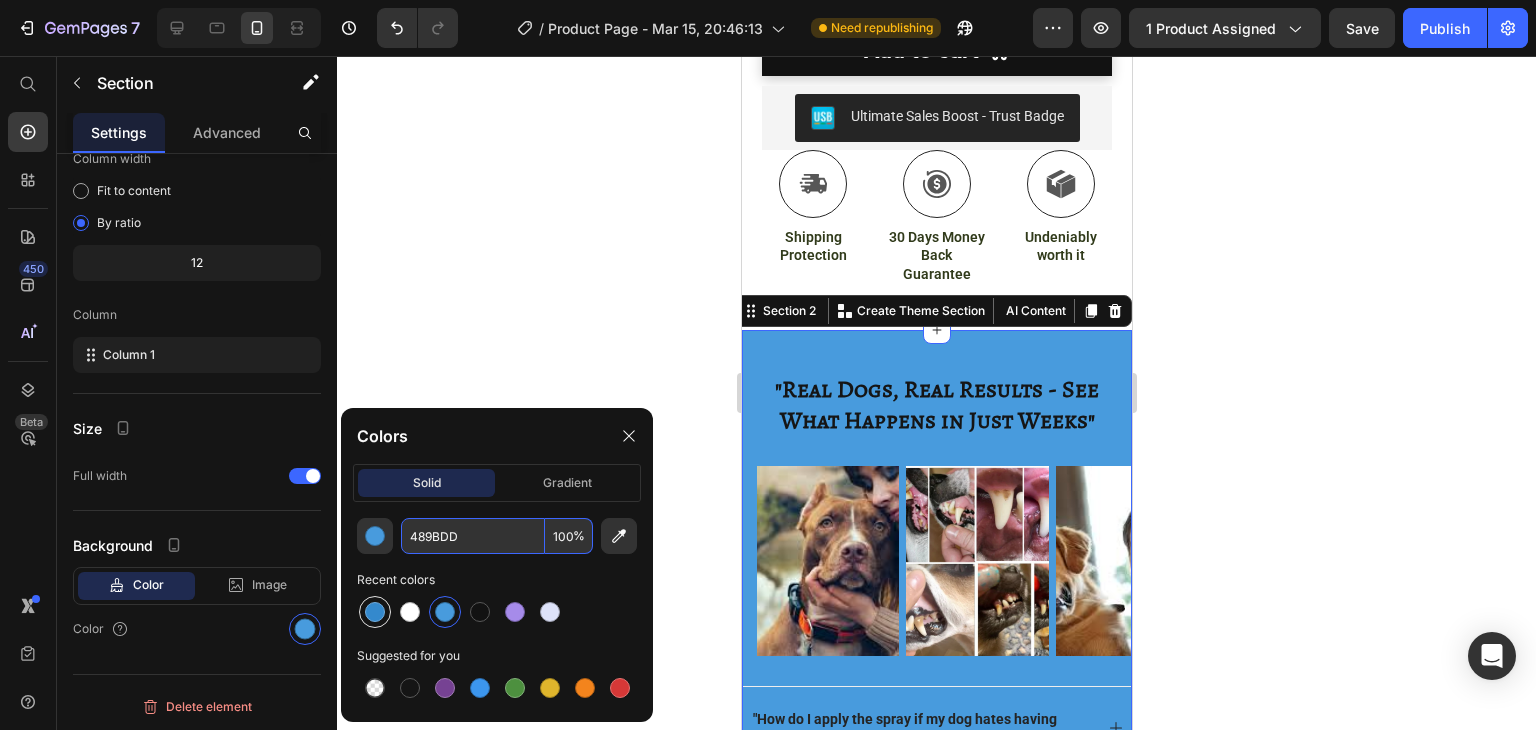 click at bounding box center (375, 612) 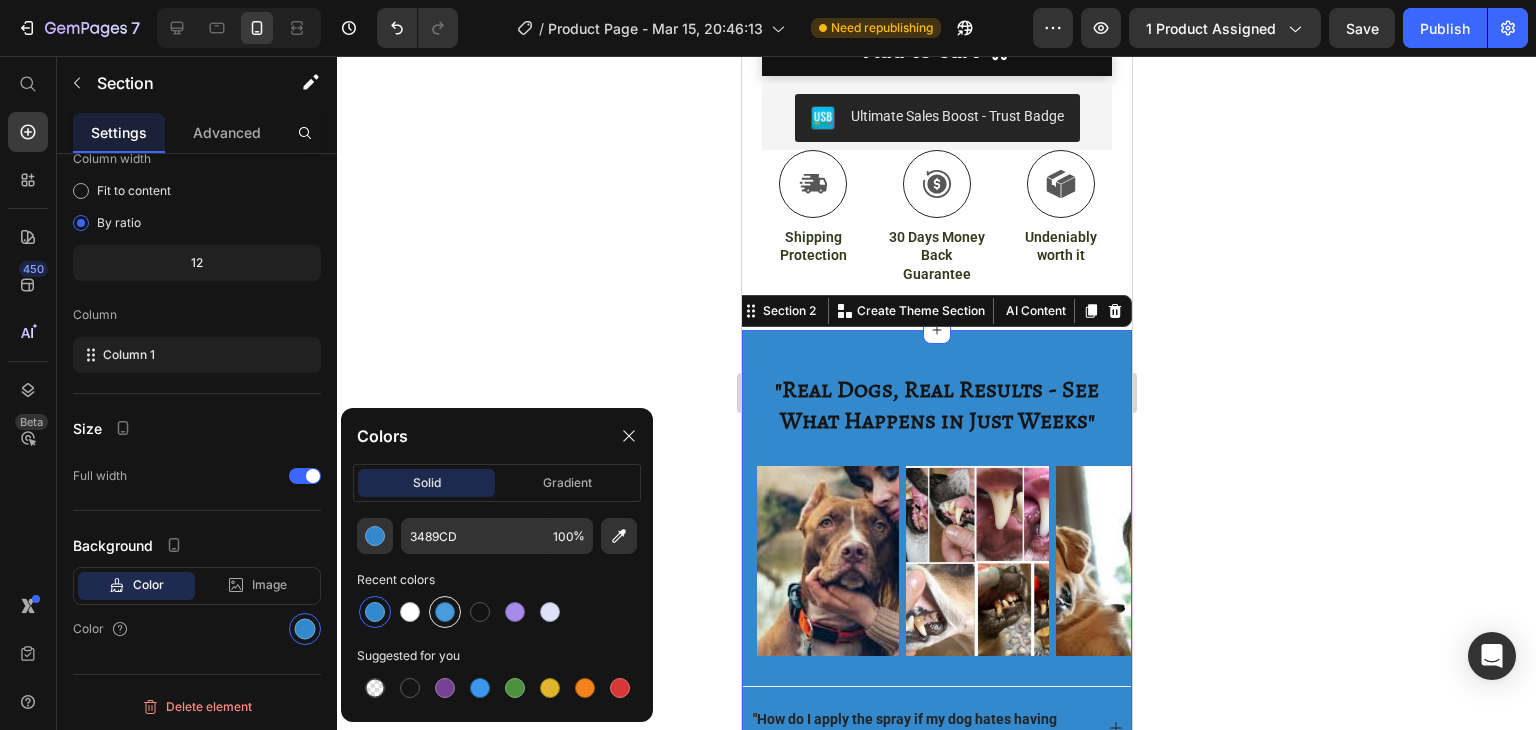 click at bounding box center [445, 612] 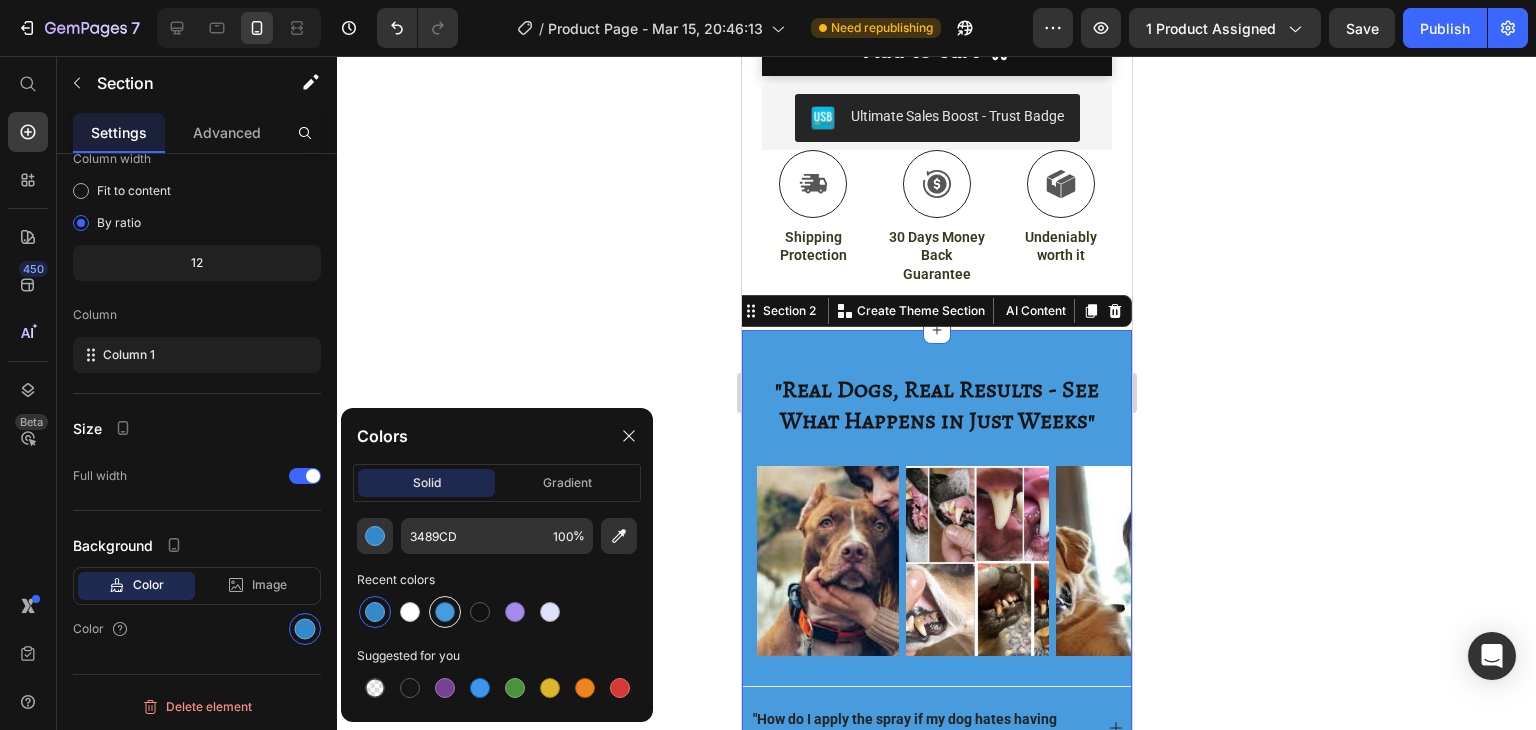 type on "489BDD" 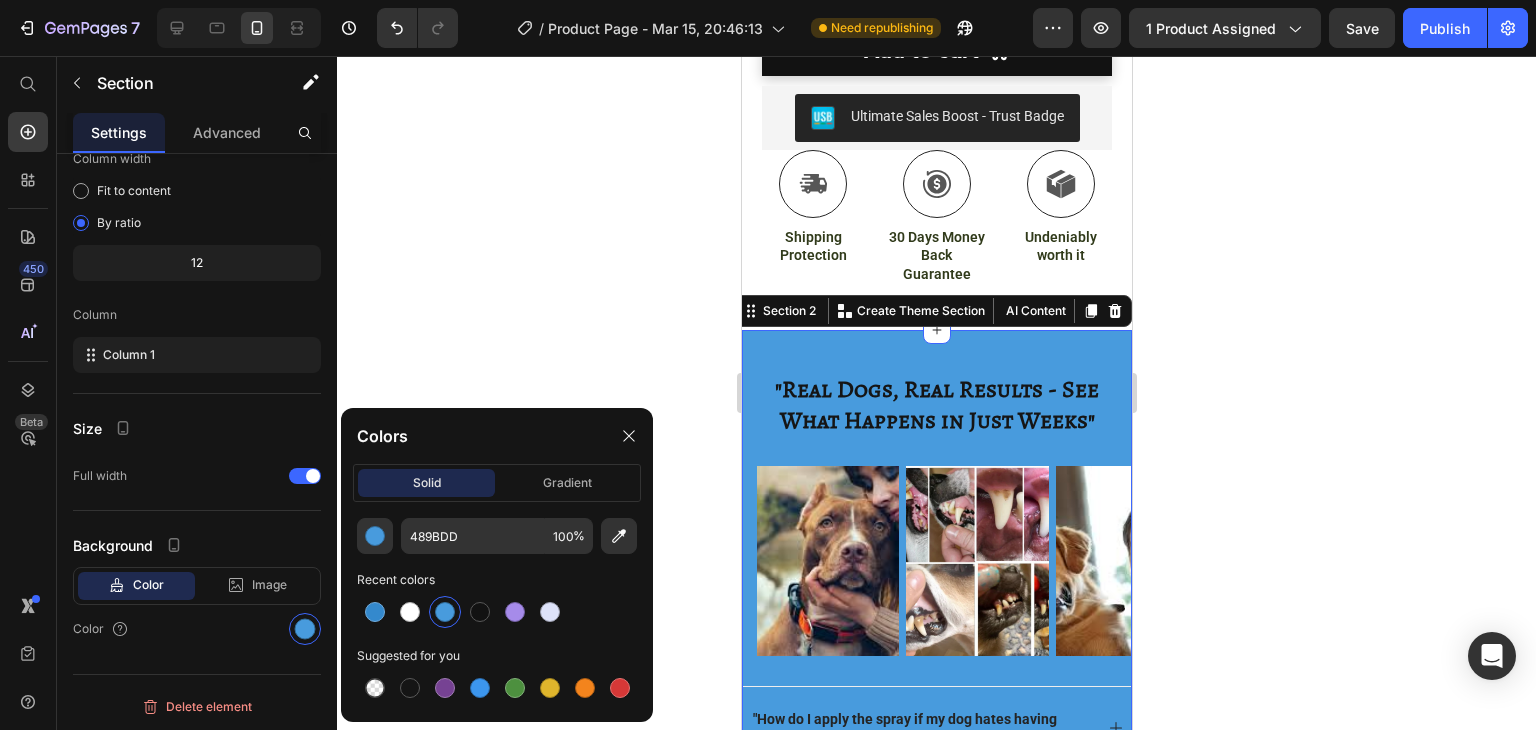 click 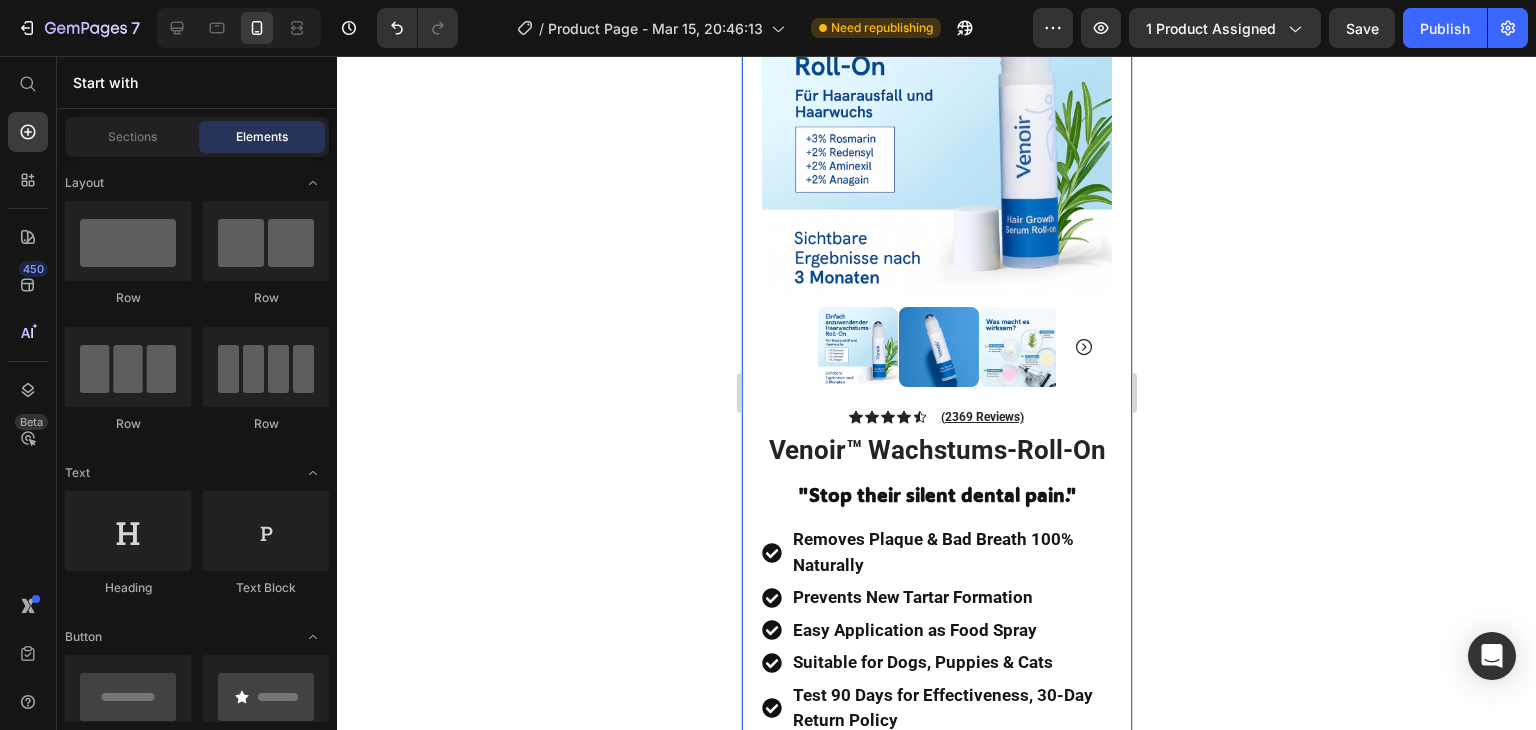 scroll, scrollTop: 0, scrollLeft: 0, axis: both 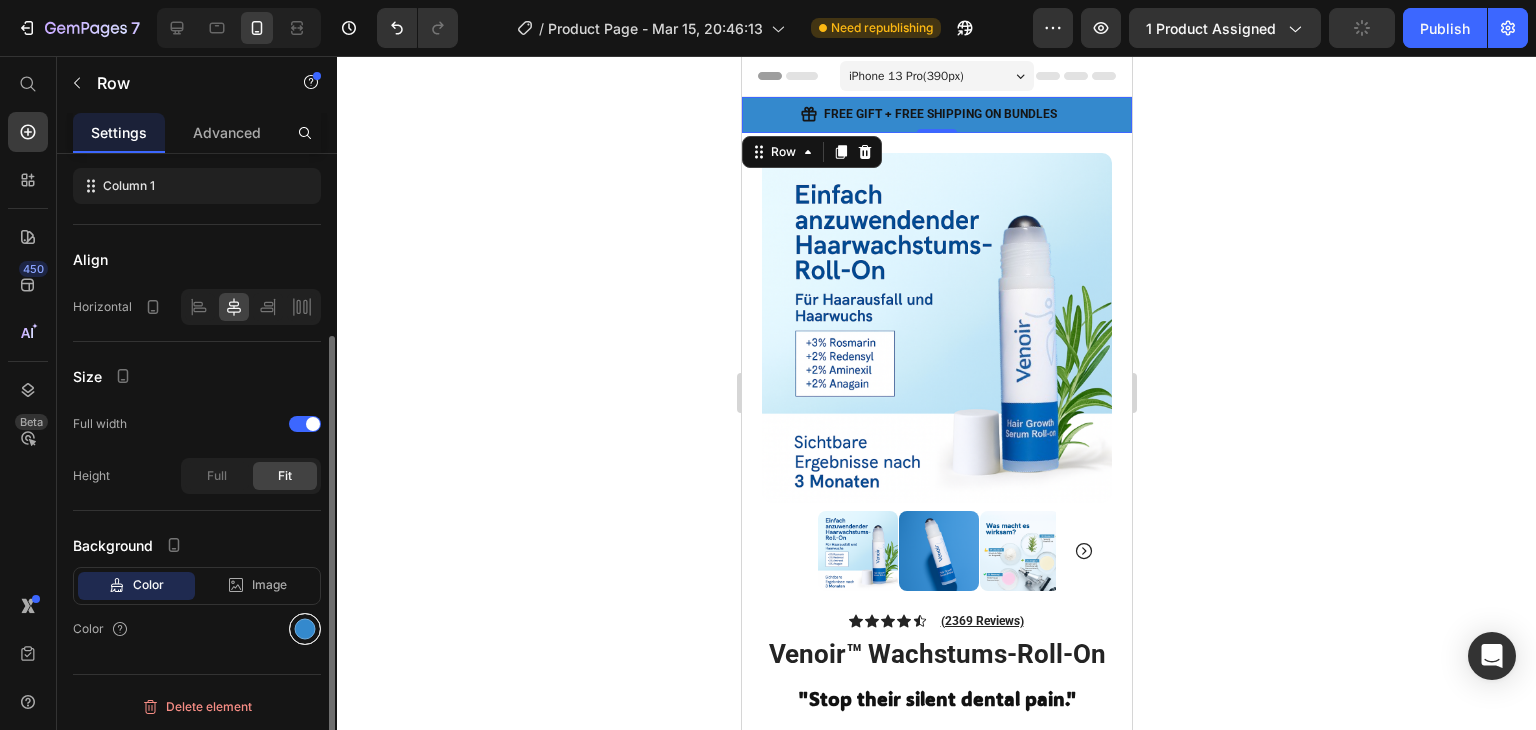 click at bounding box center [305, 629] 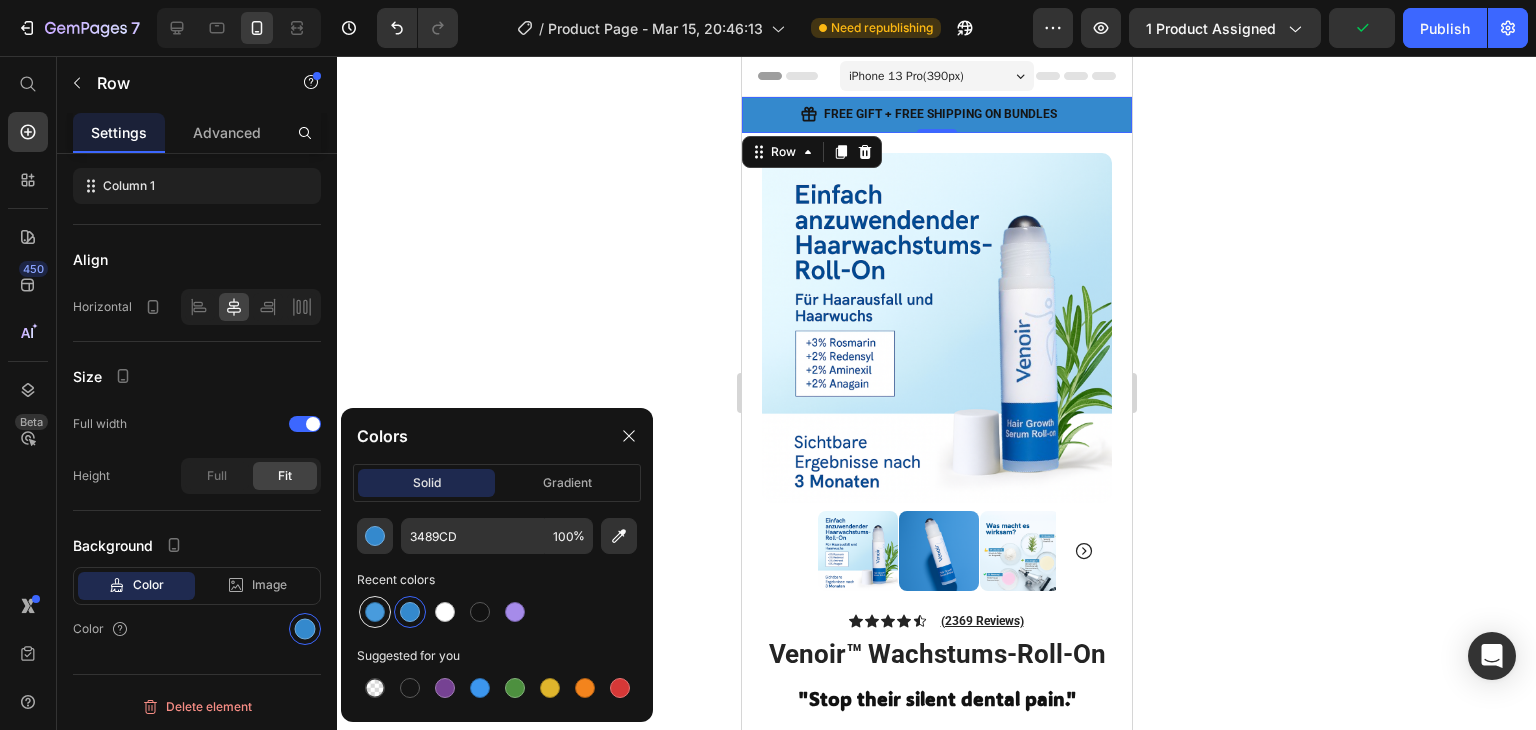click at bounding box center (375, 612) 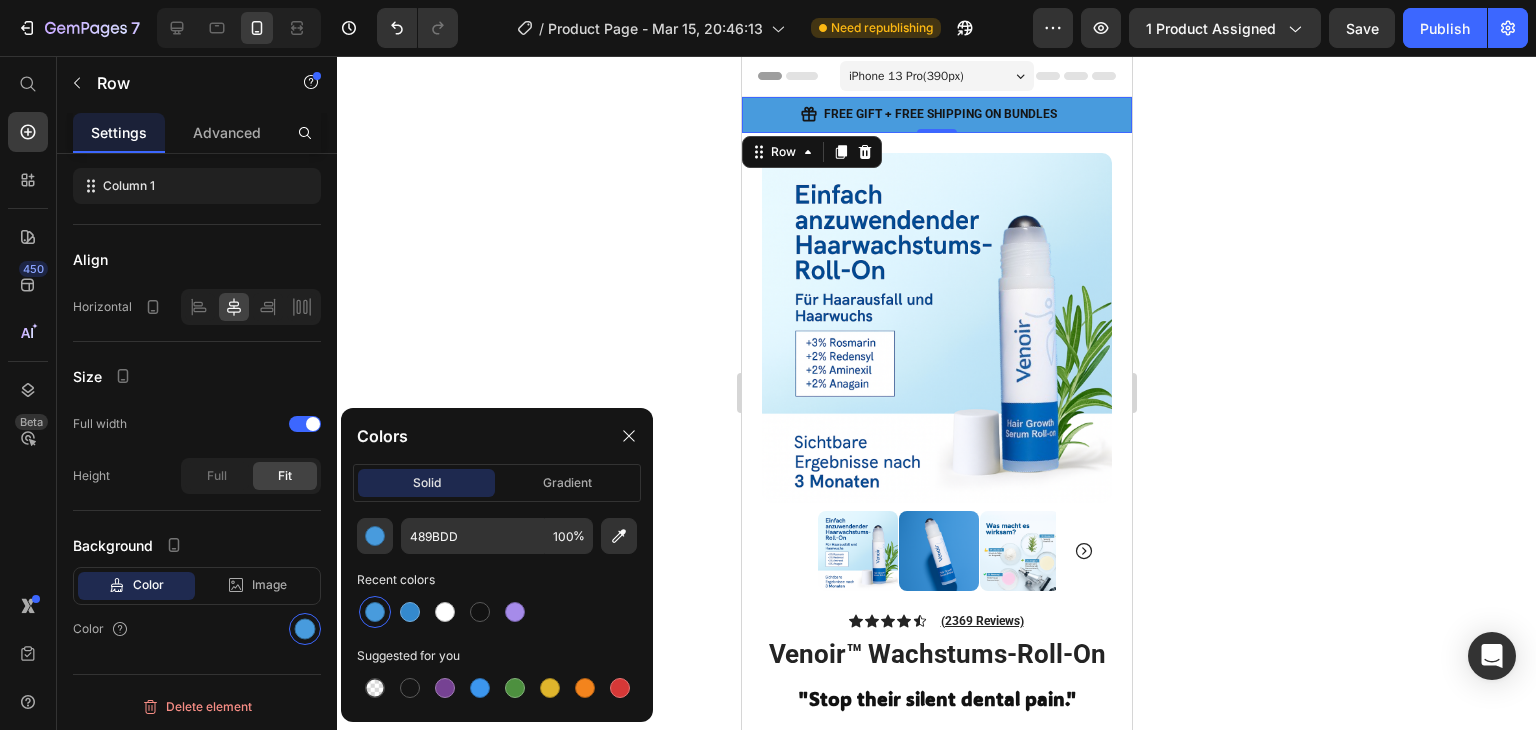 click 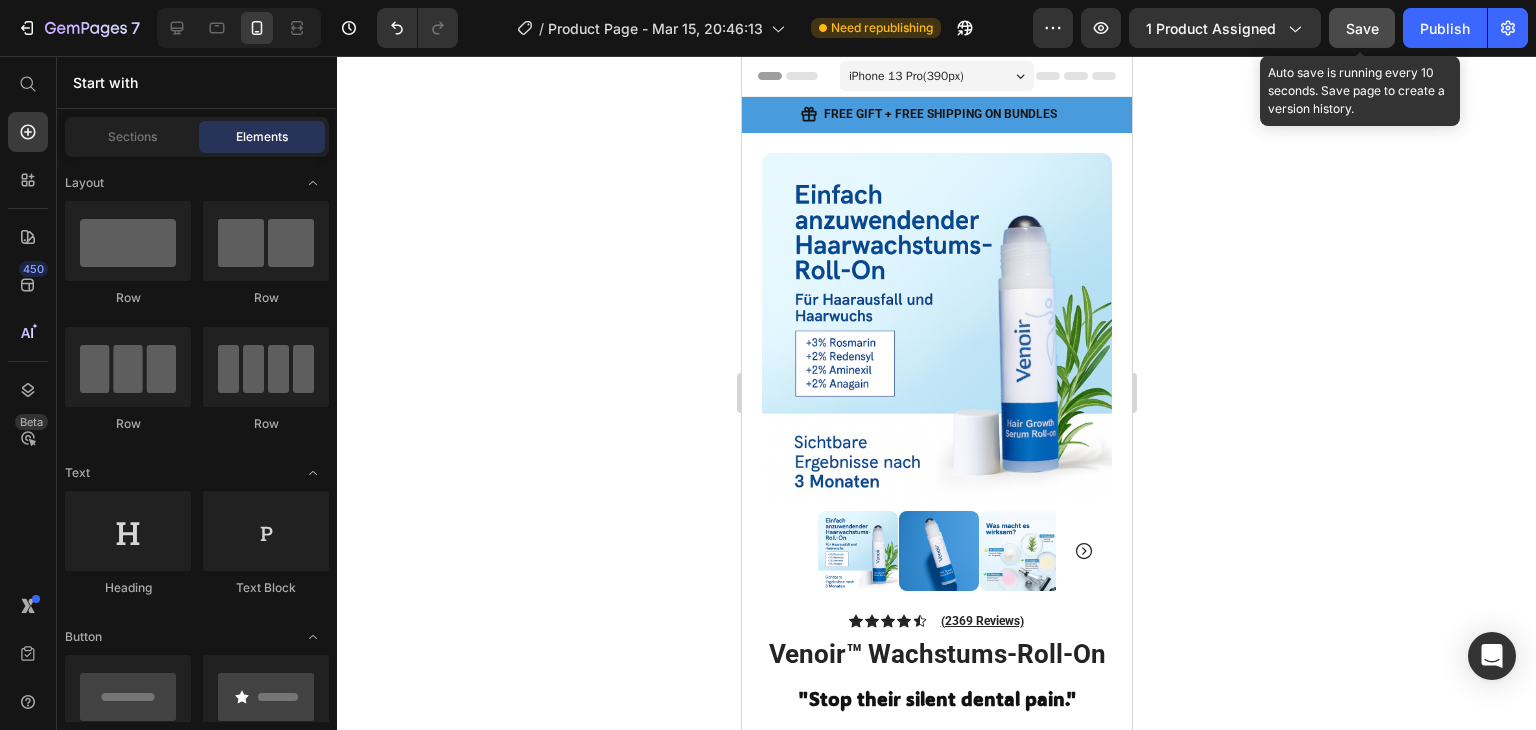 click on "Save" at bounding box center [1362, 28] 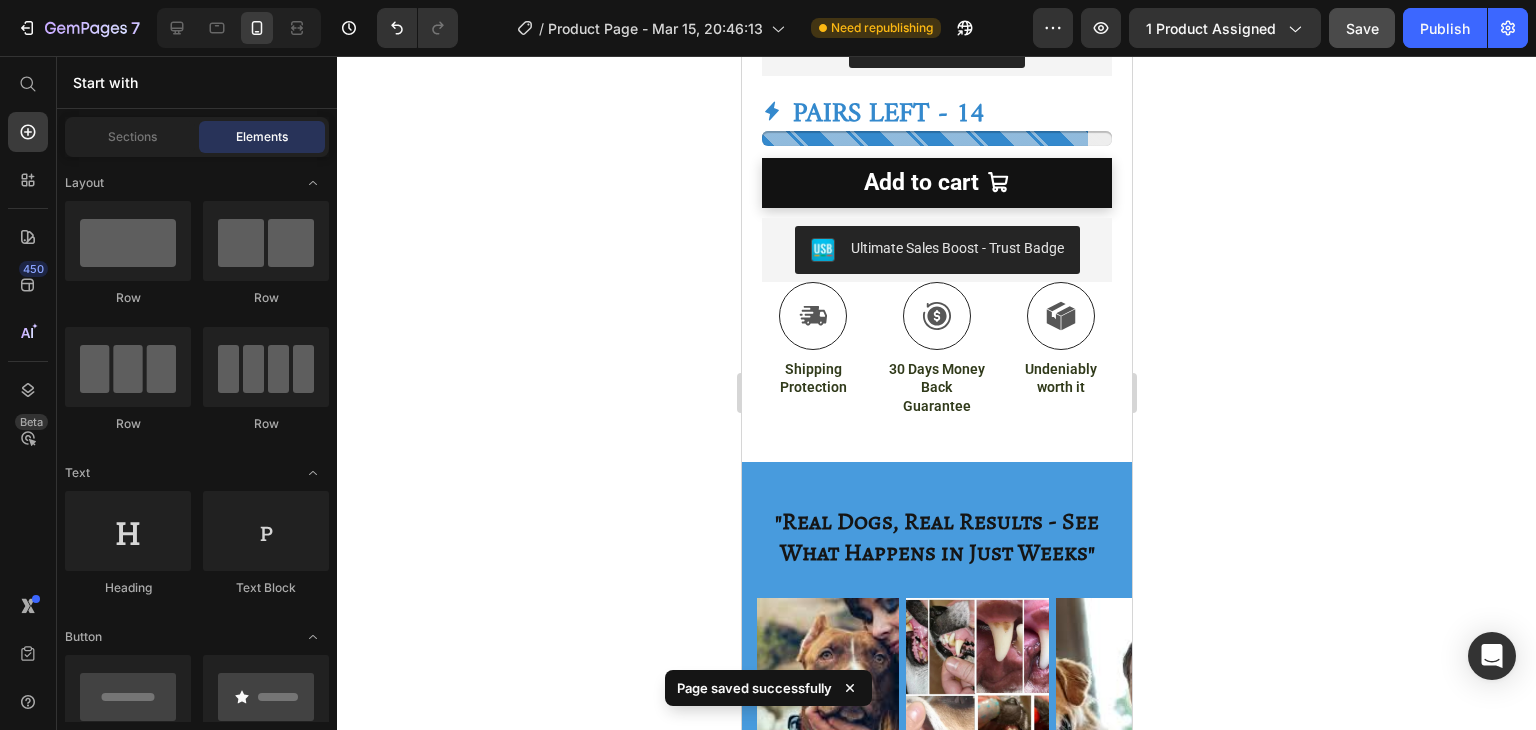 scroll, scrollTop: 936, scrollLeft: 0, axis: vertical 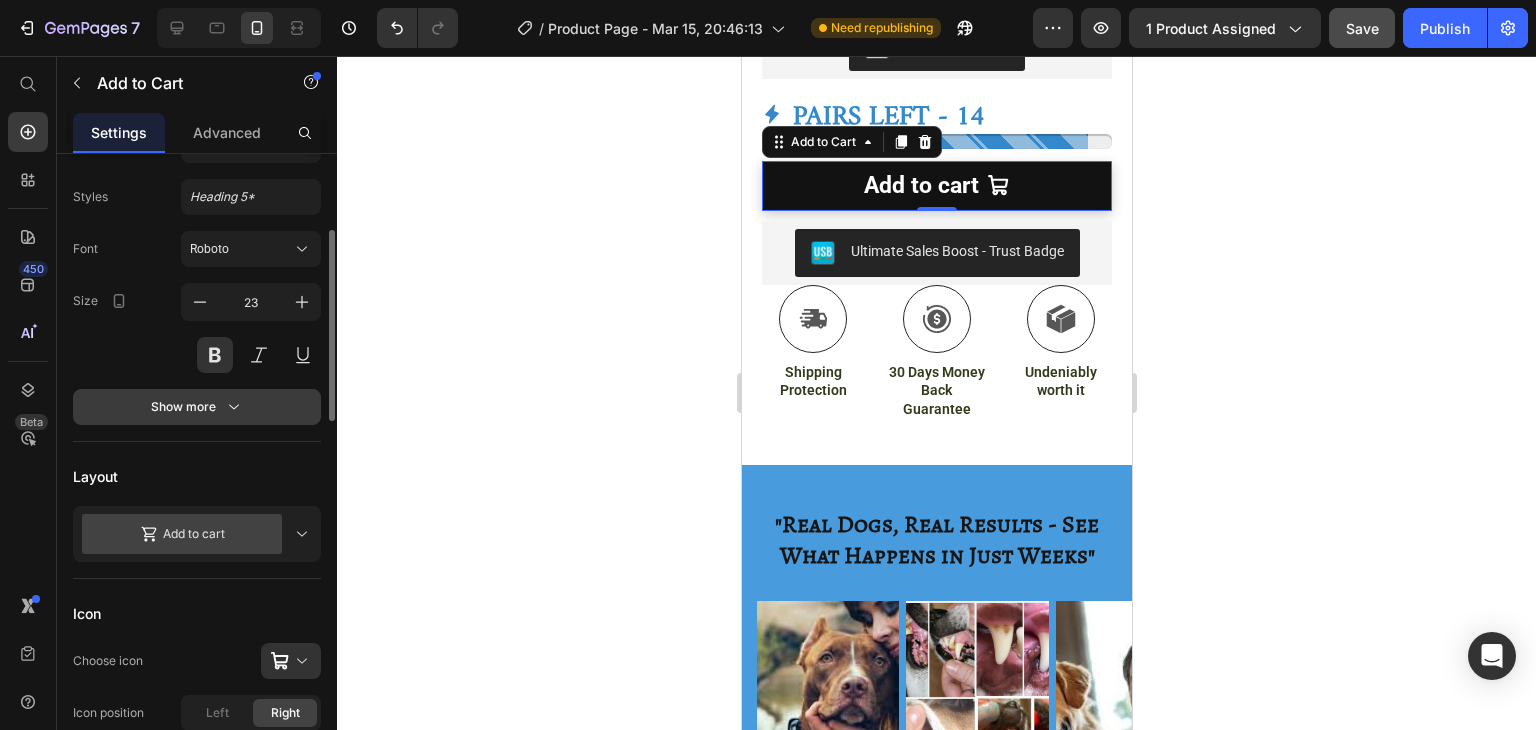 click on "Show more" at bounding box center [197, 407] 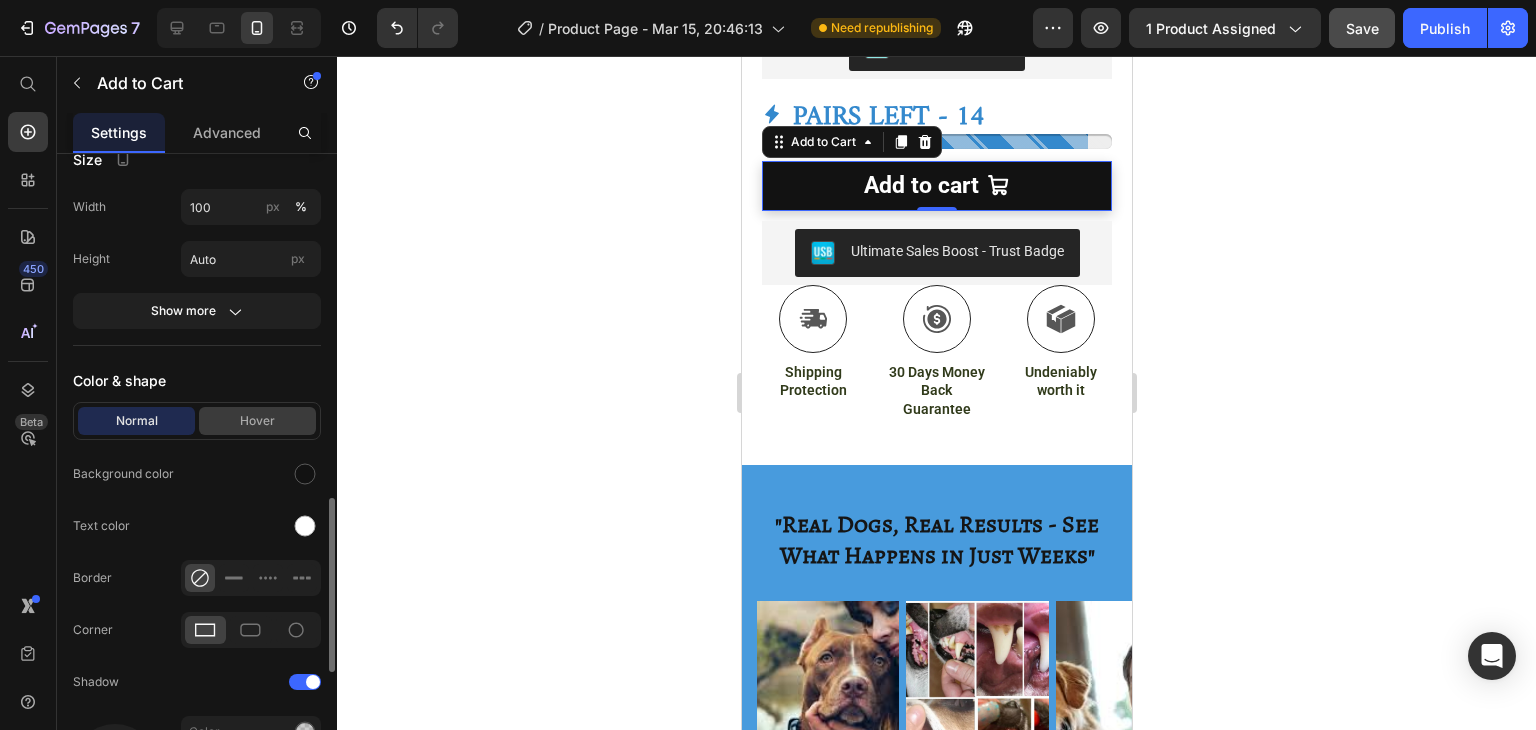 click on "Hover" at bounding box center (257, 421) 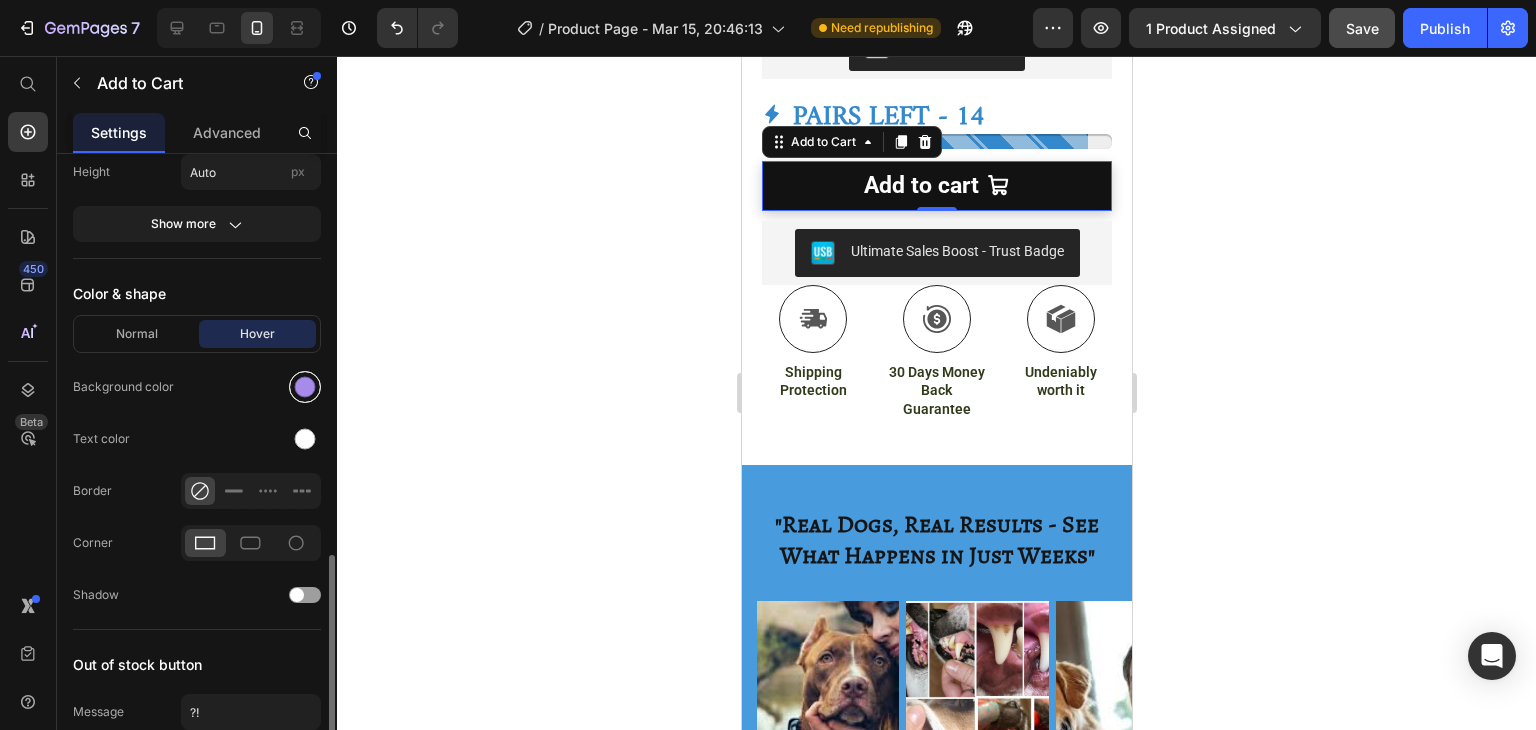 click at bounding box center [305, 387] 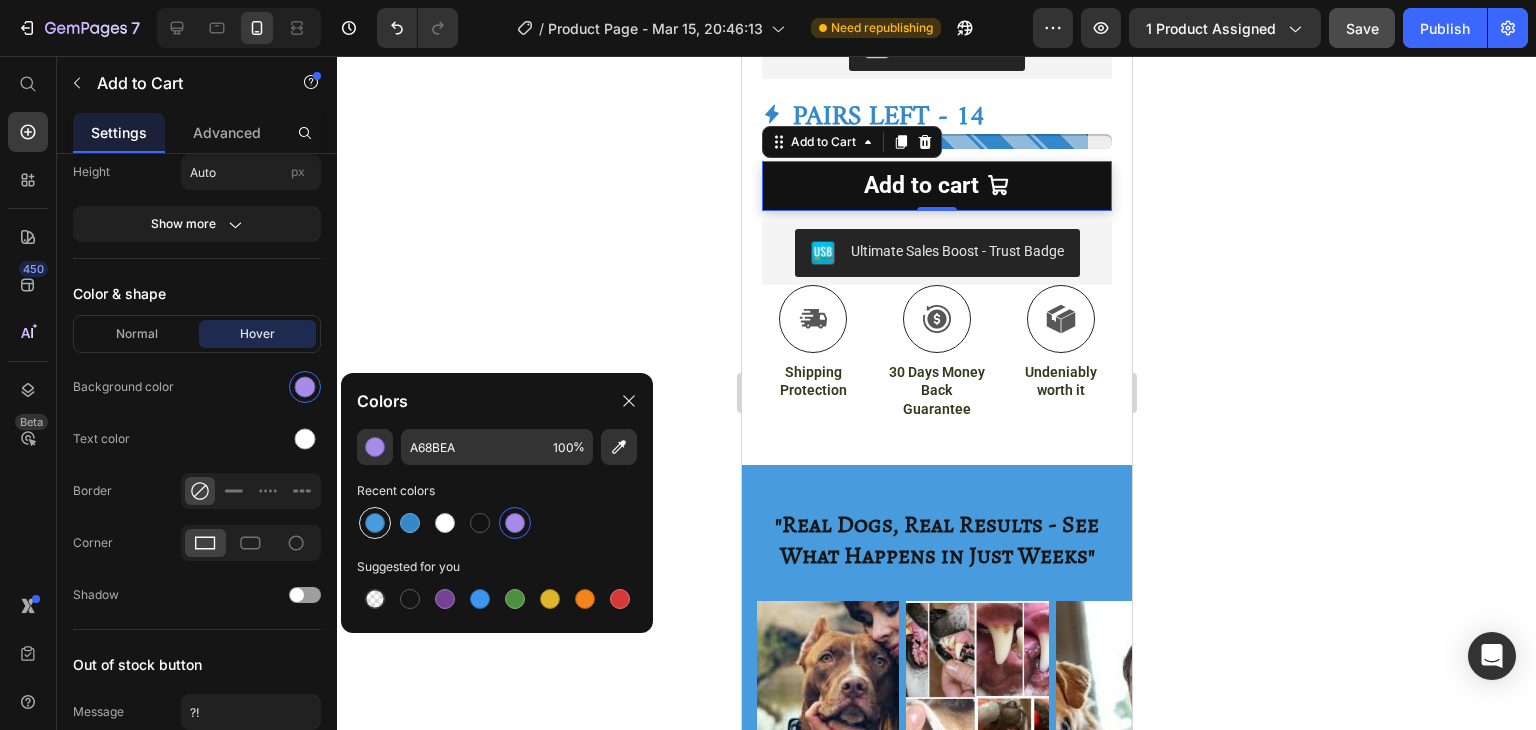 click at bounding box center (375, 523) 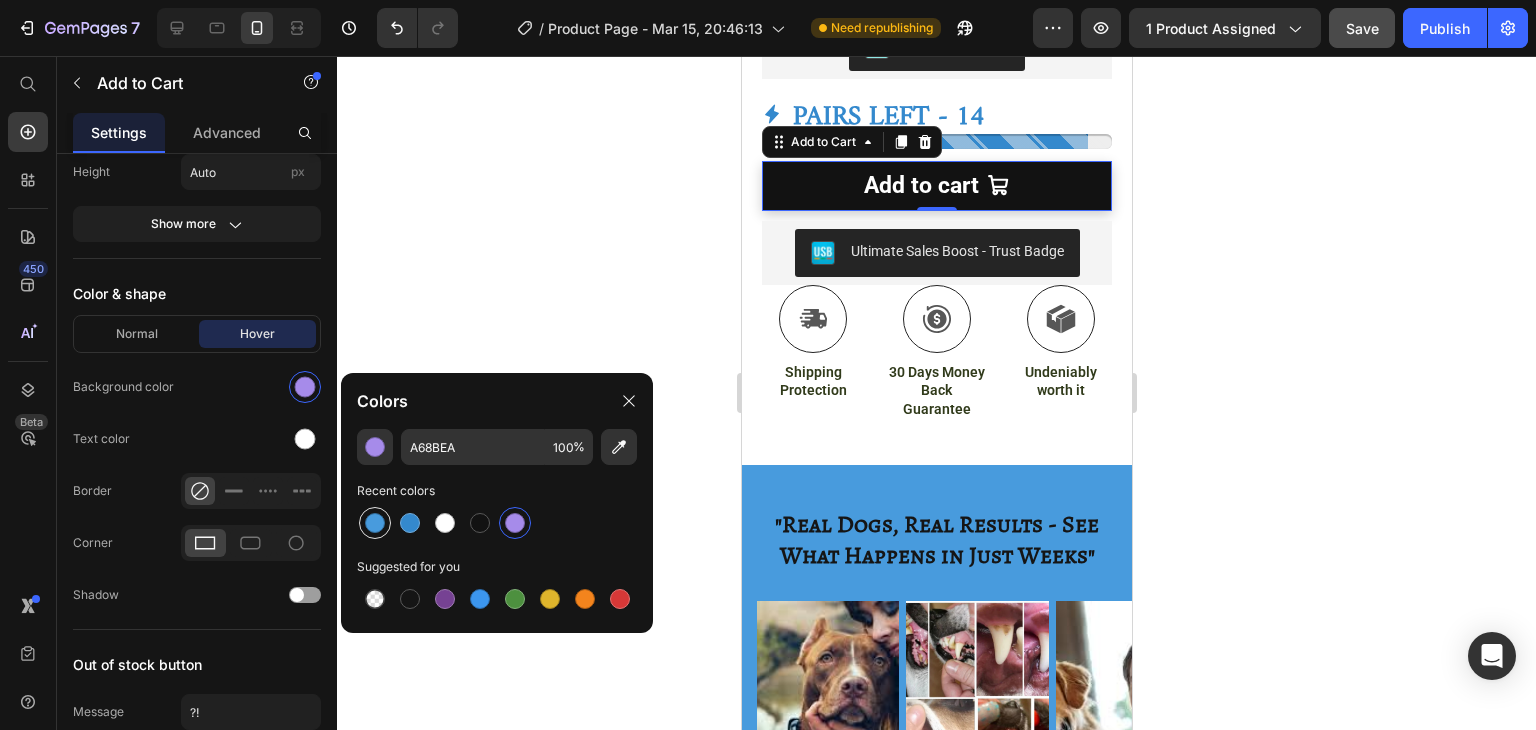 type on "489BDD" 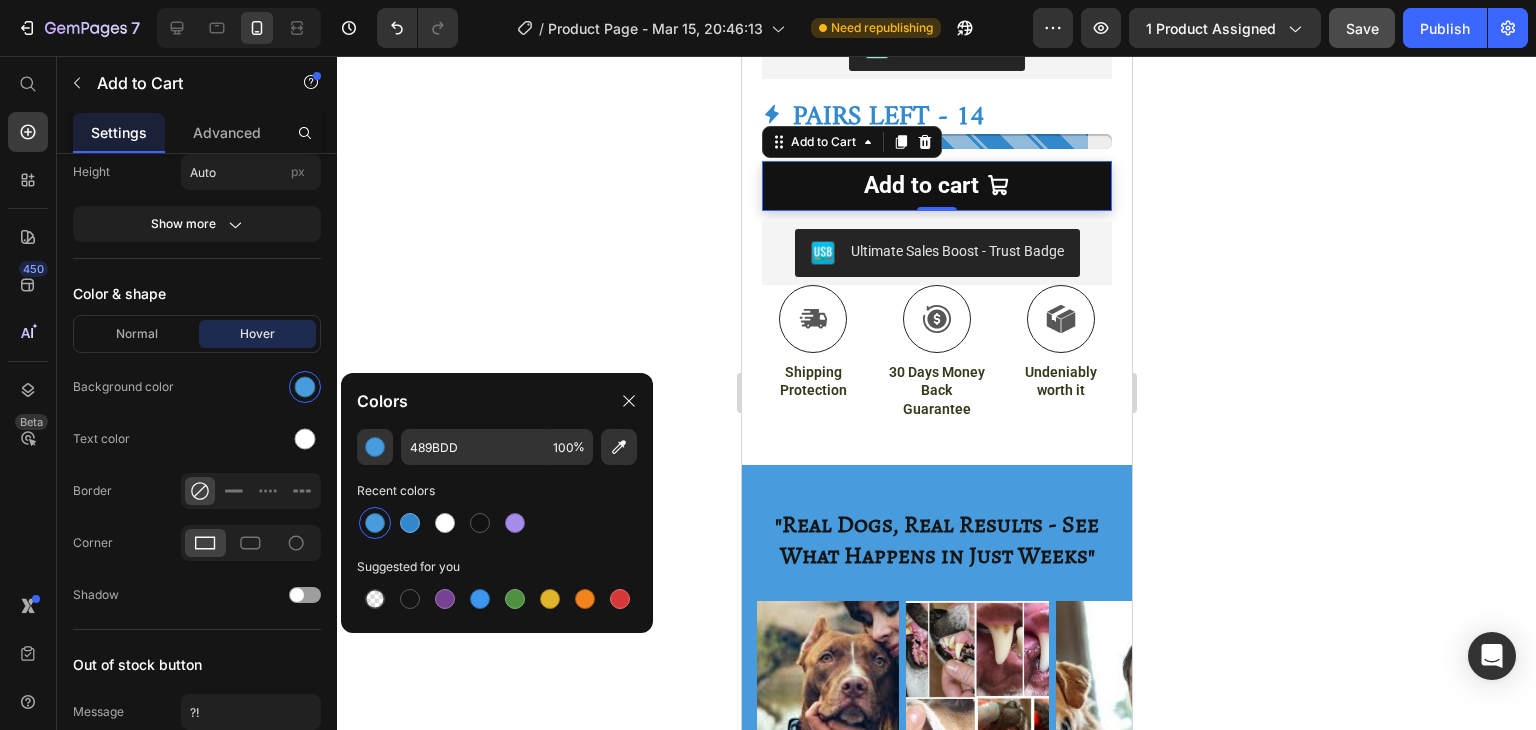 click 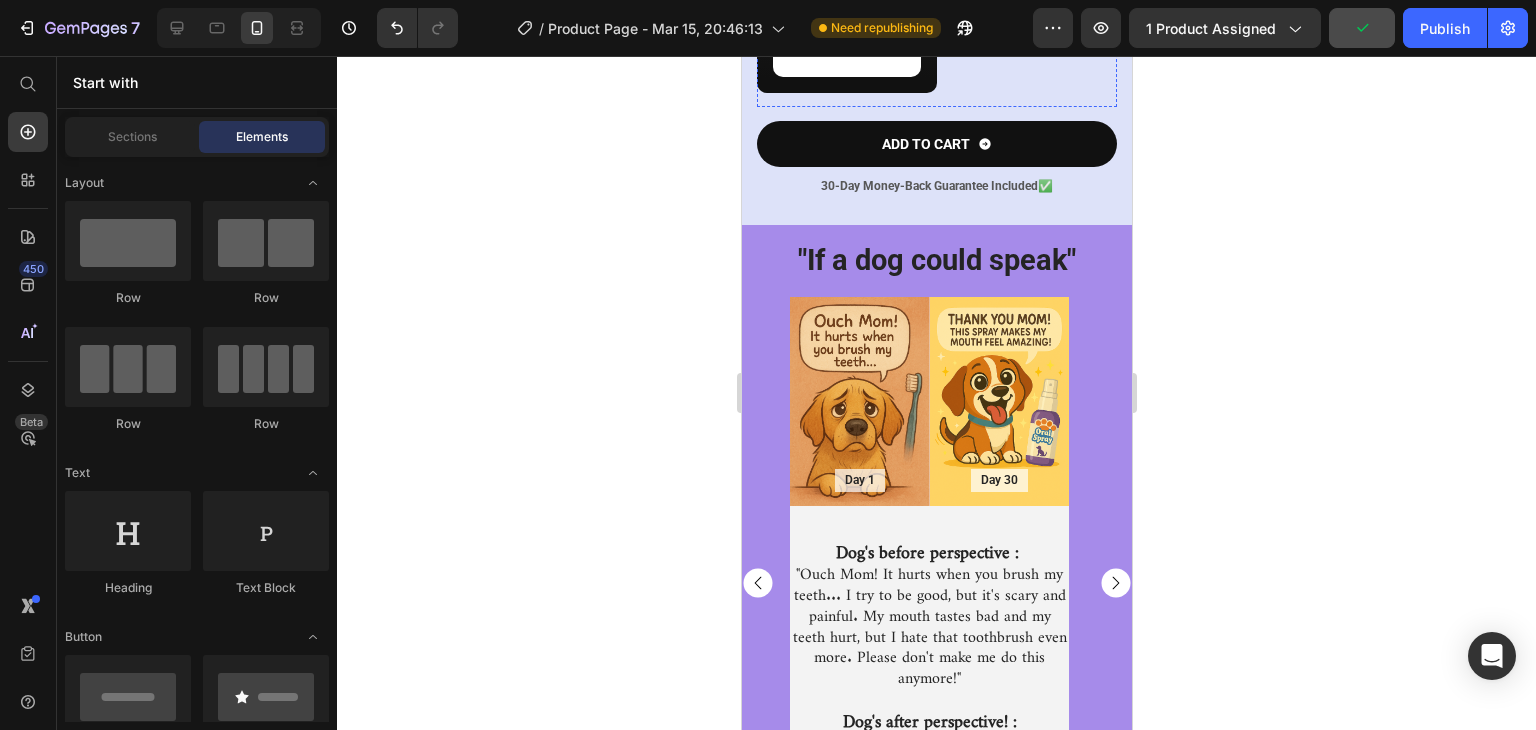 scroll, scrollTop: 2922, scrollLeft: 0, axis: vertical 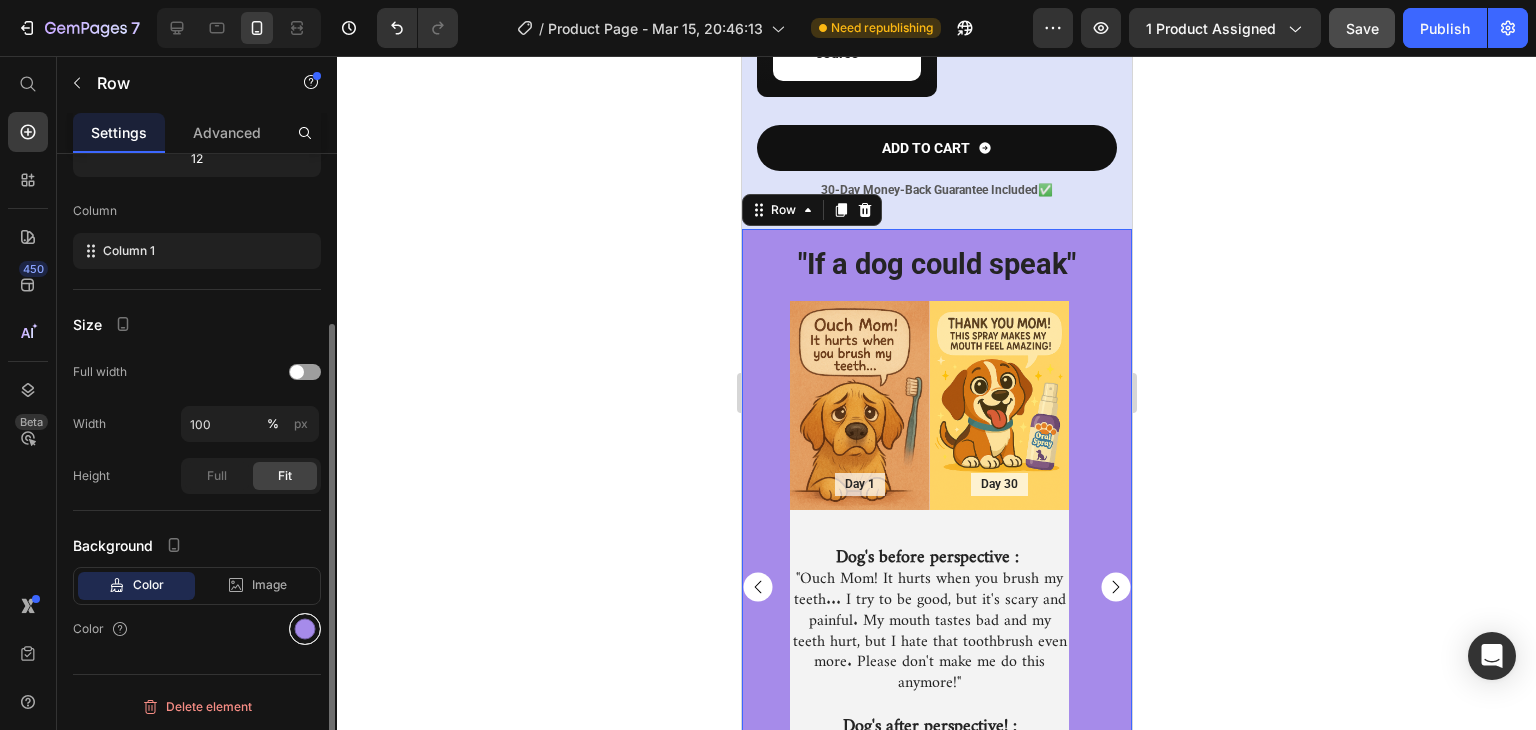 click at bounding box center (305, 629) 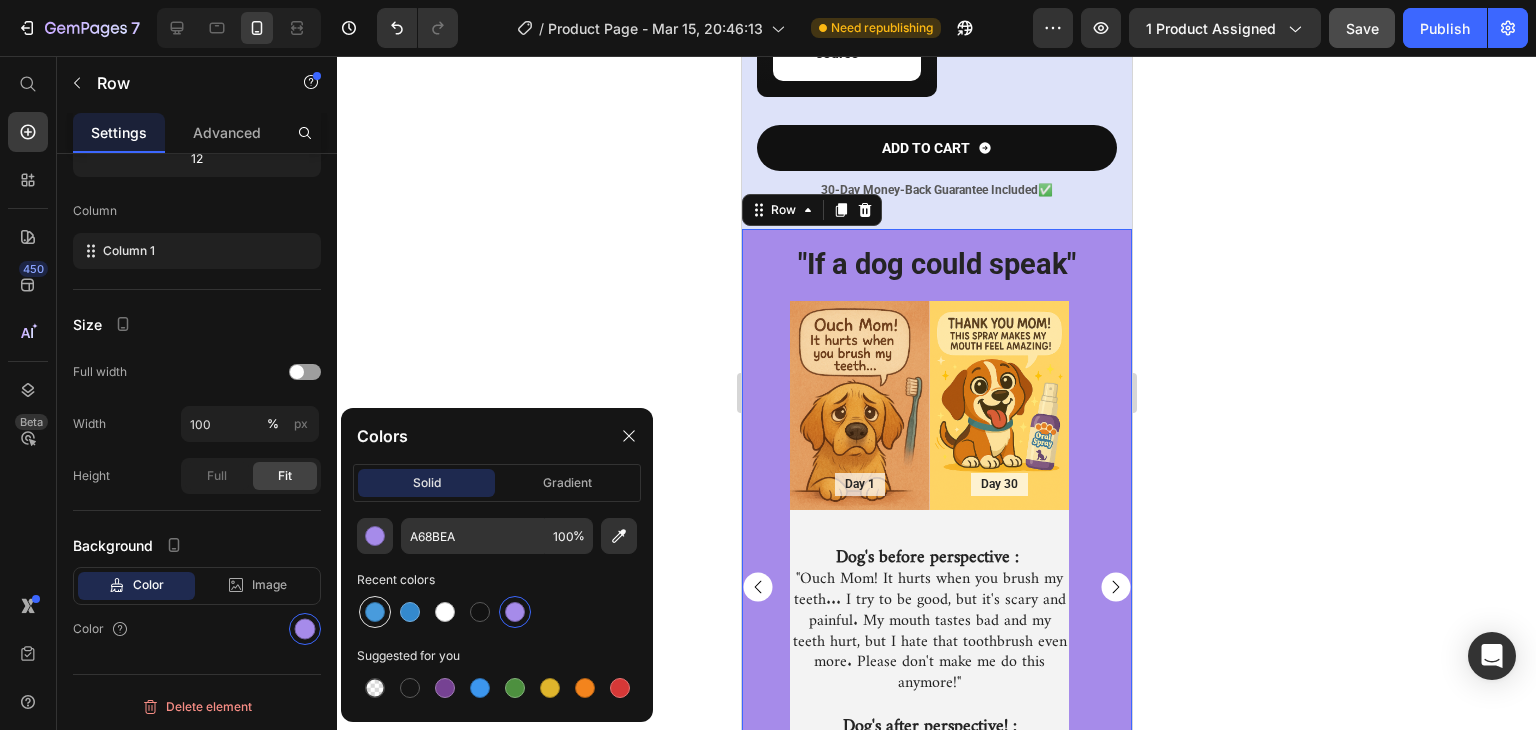 click at bounding box center (375, 612) 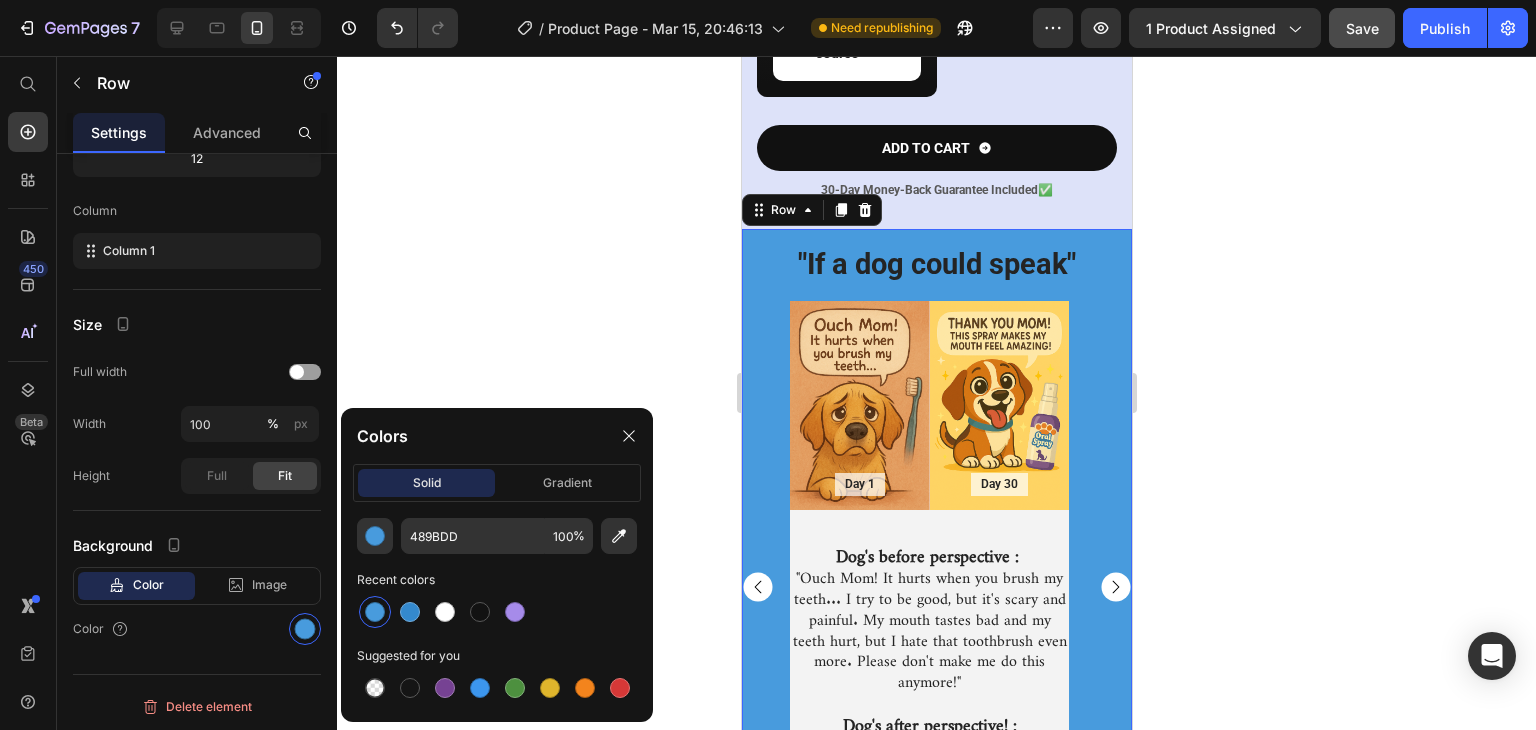 click 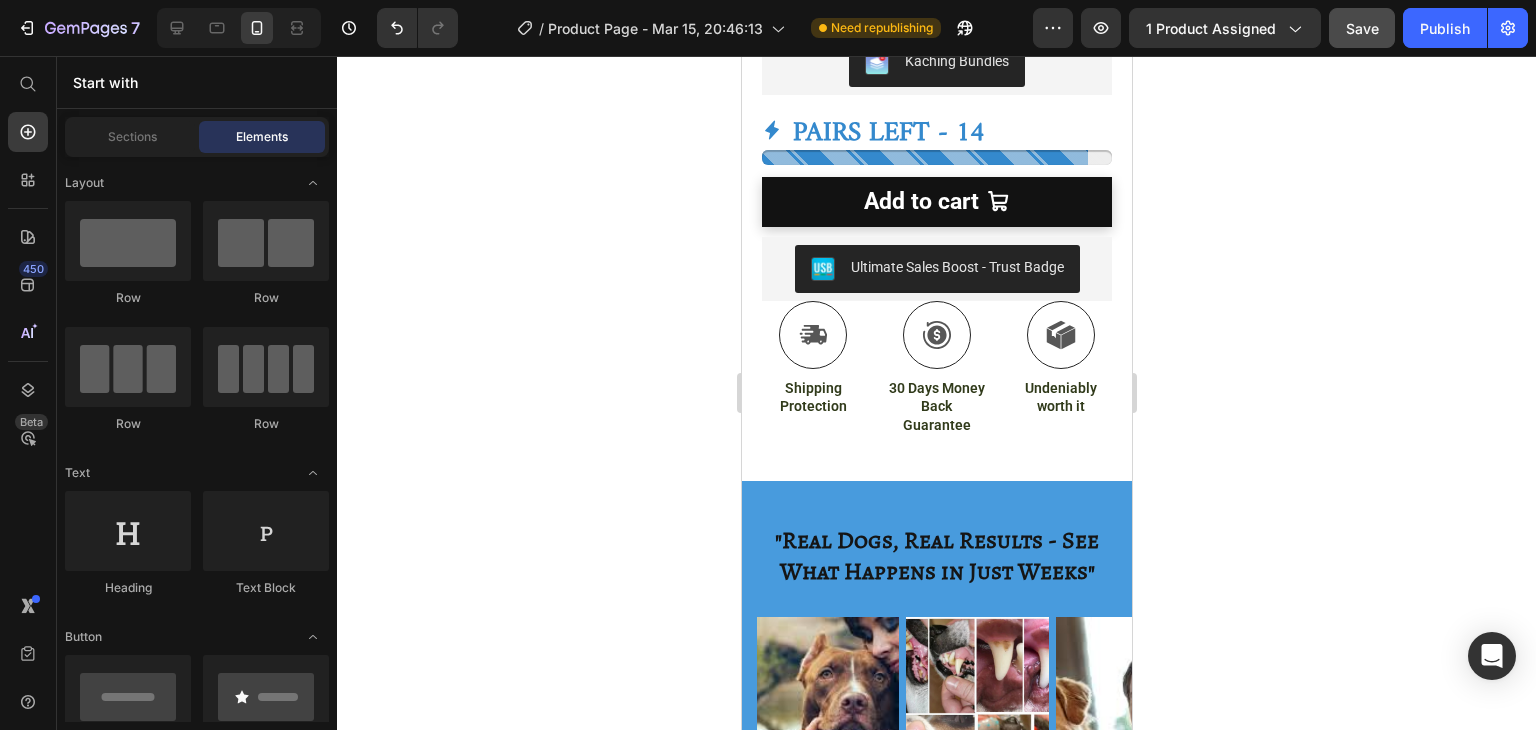 scroll, scrollTop: 1020, scrollLeft: 0, axis: vertical 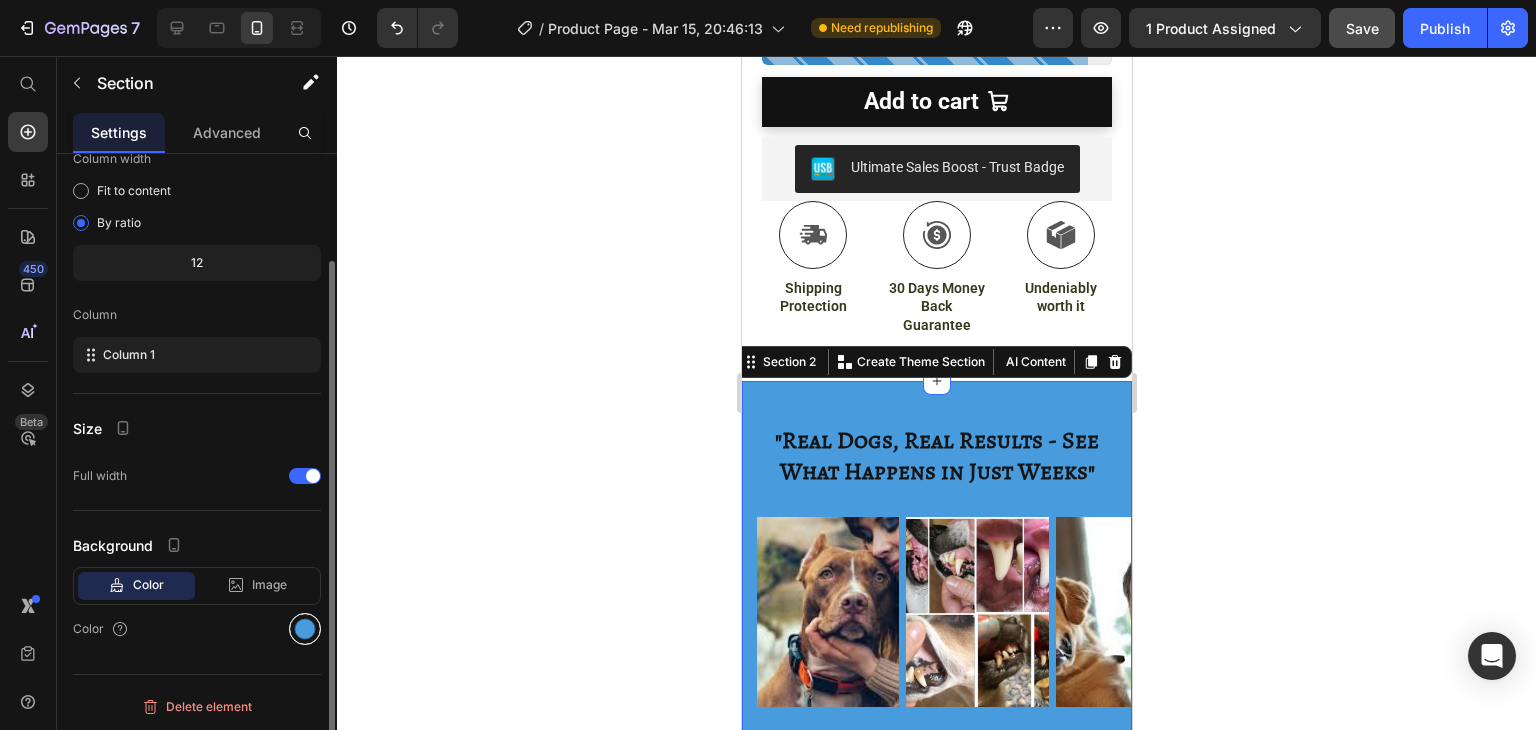 click at bounding box center (305, 629) 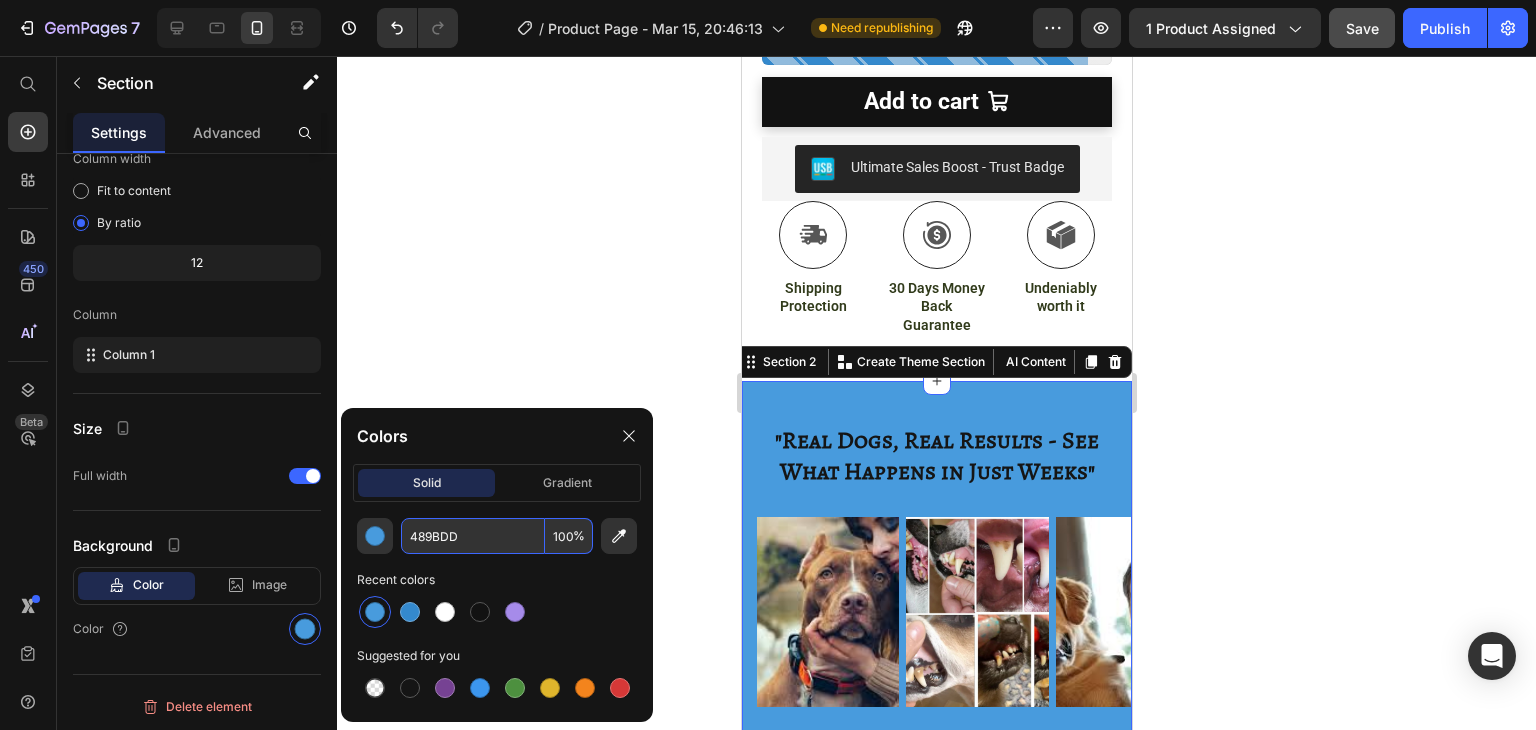 click on "489BDD" at bounding box center (473, 536) 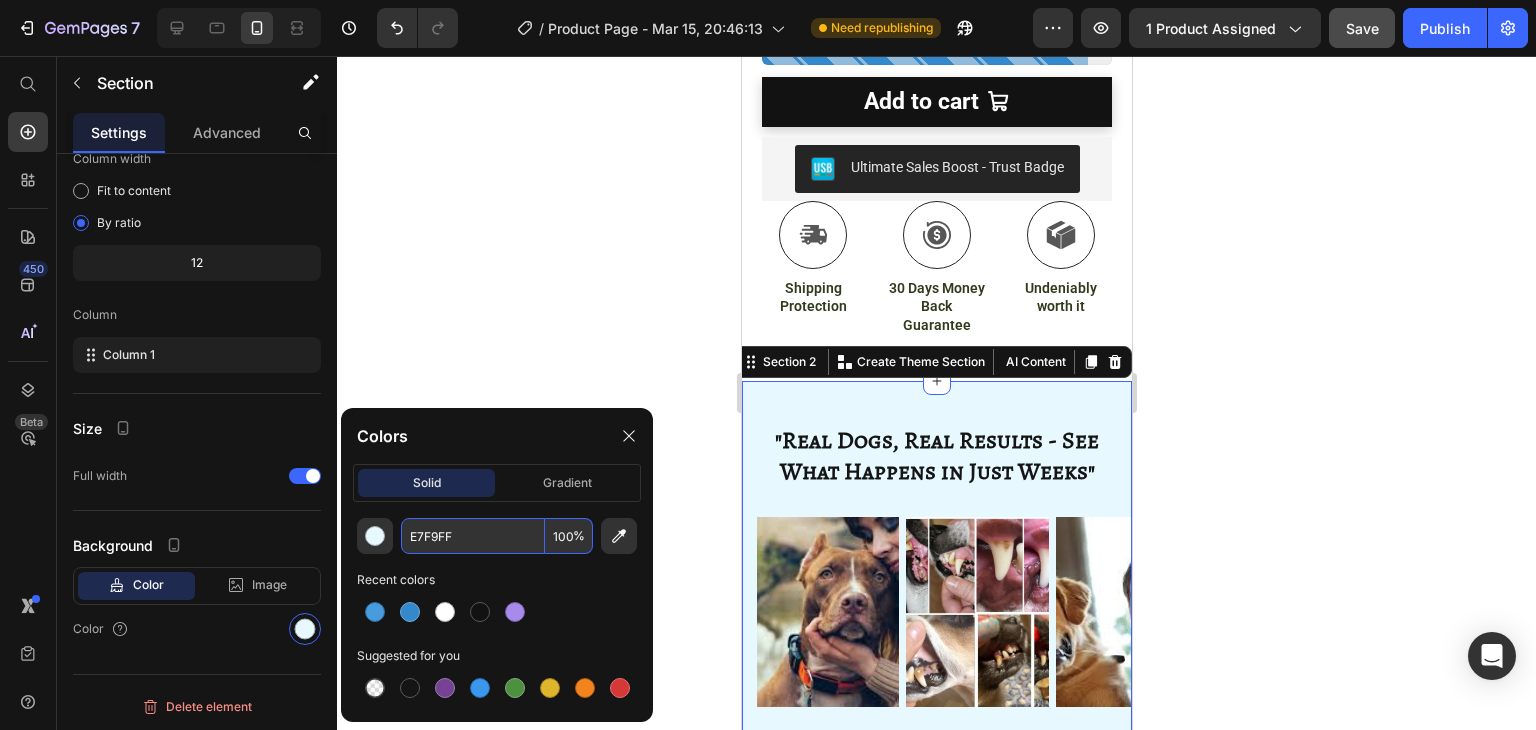 type on "E7F9FF" 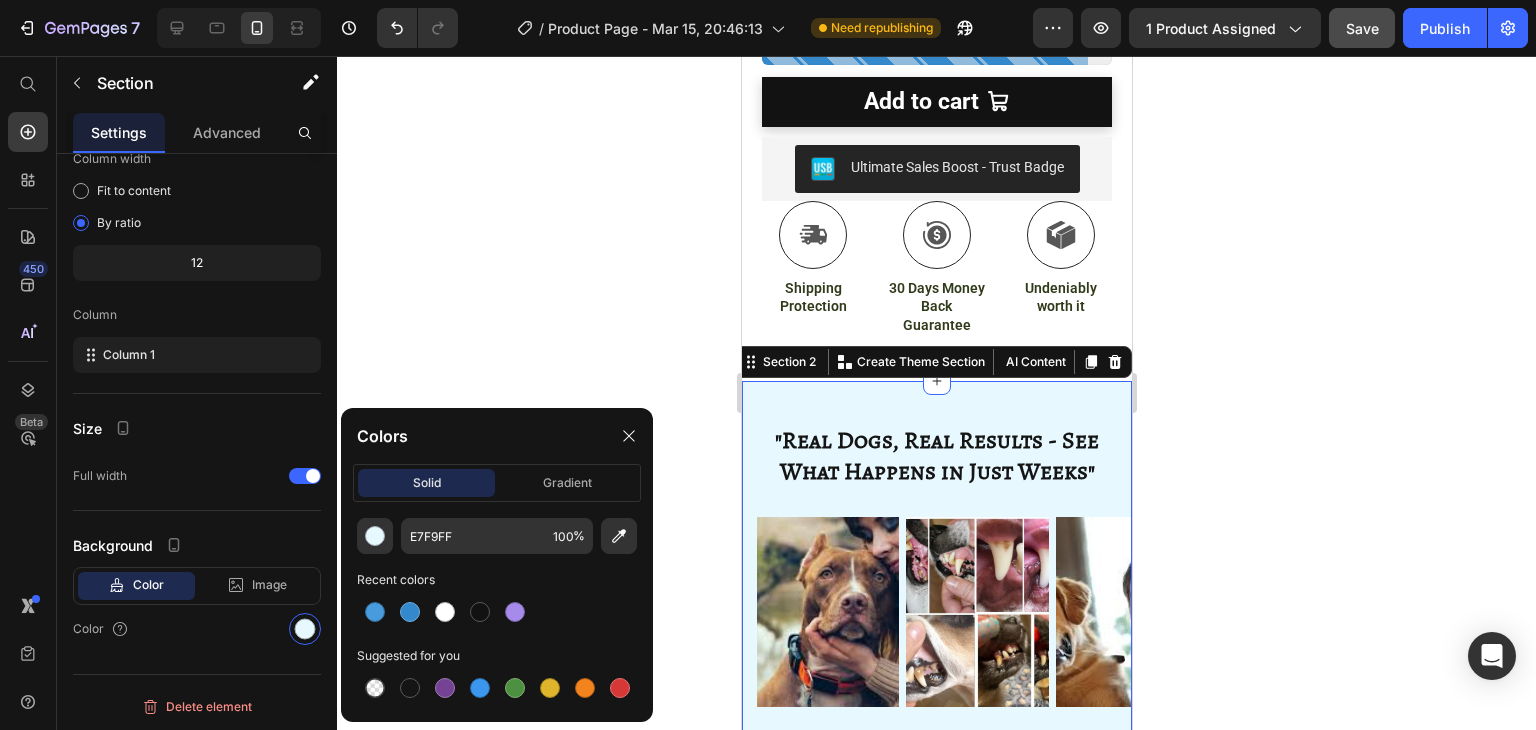 click 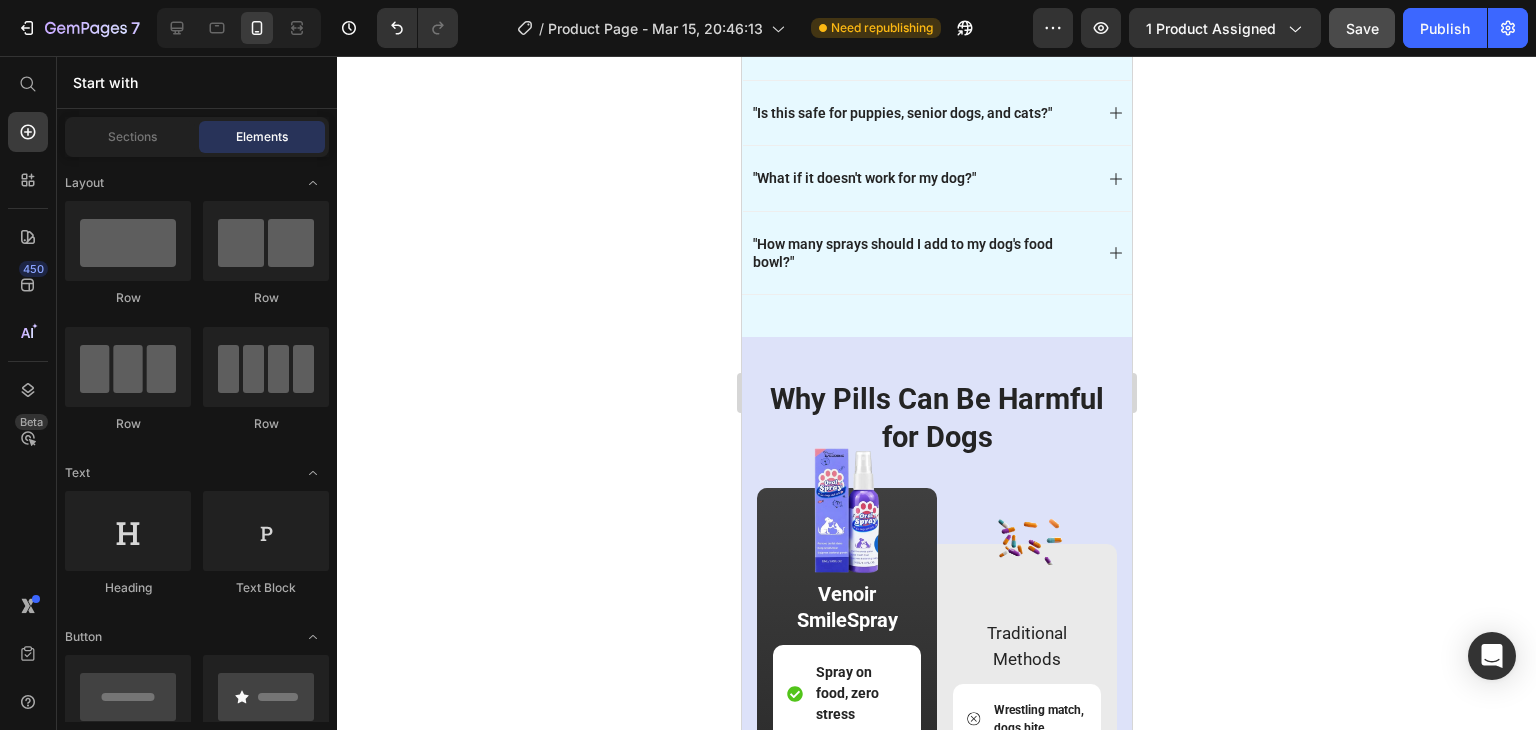 scroll, scrollTop: 1863, scrollLeft: 0, axis: vertical 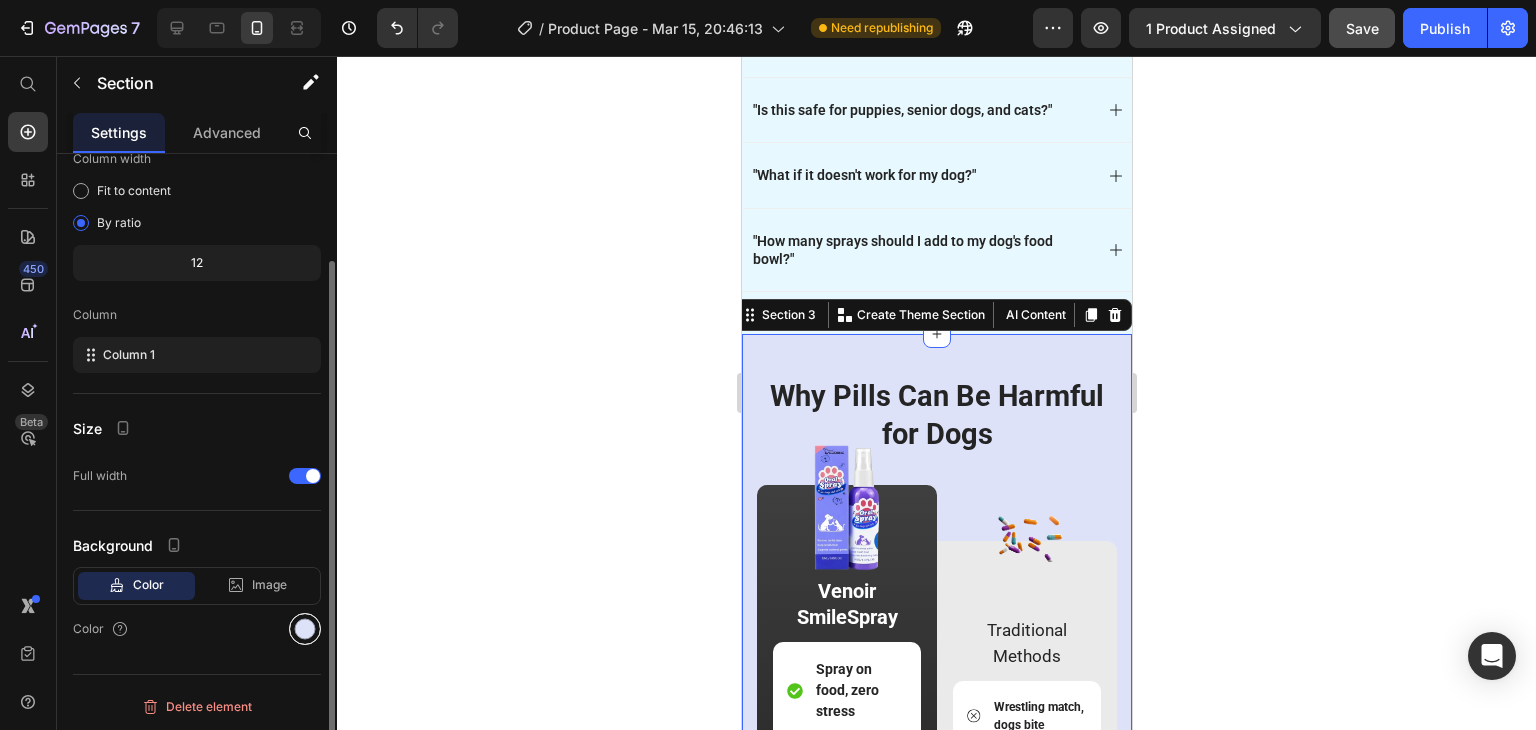 click at bounding box center (305, 629) 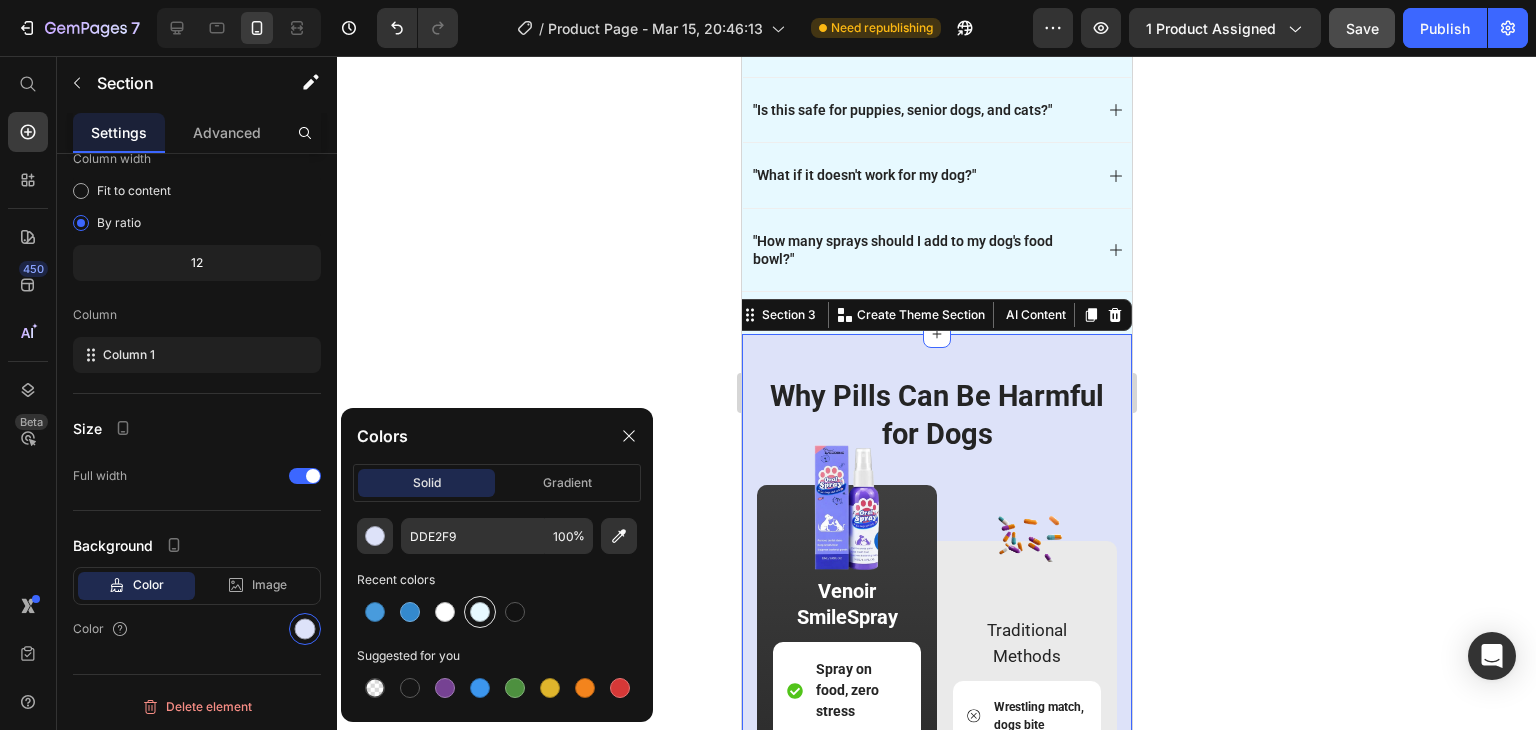 click at bounding box center (480, 612) 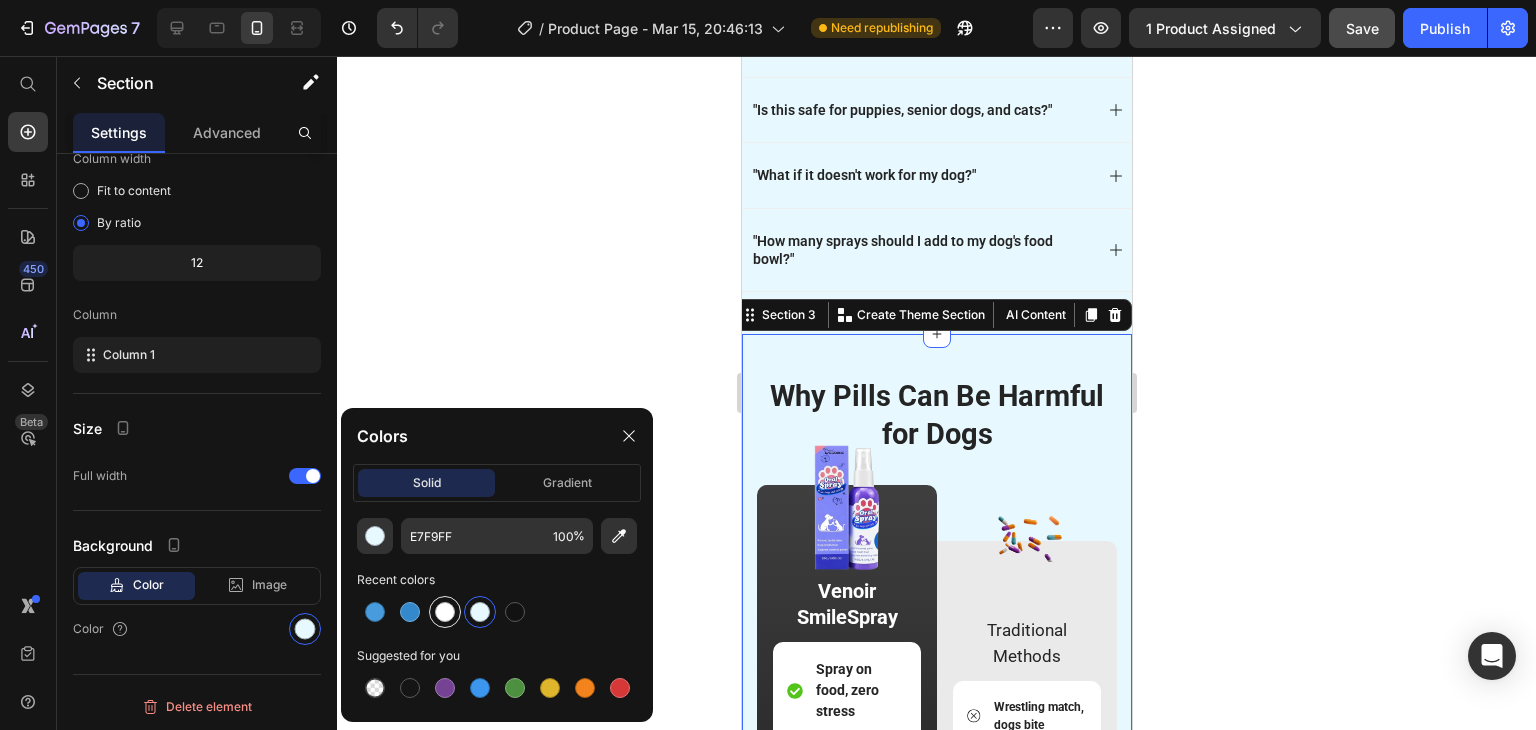 click at bounding box center (445, 612) 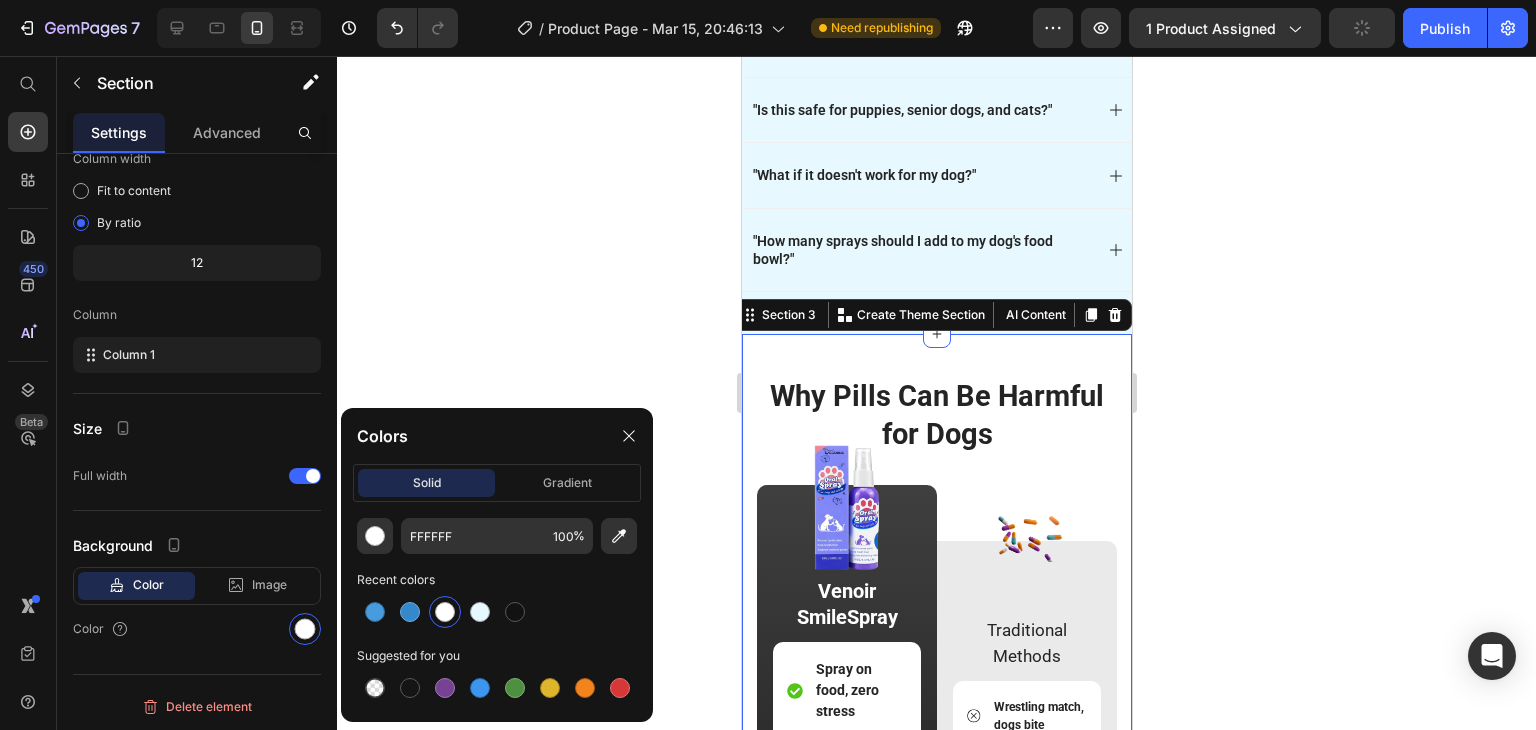 click 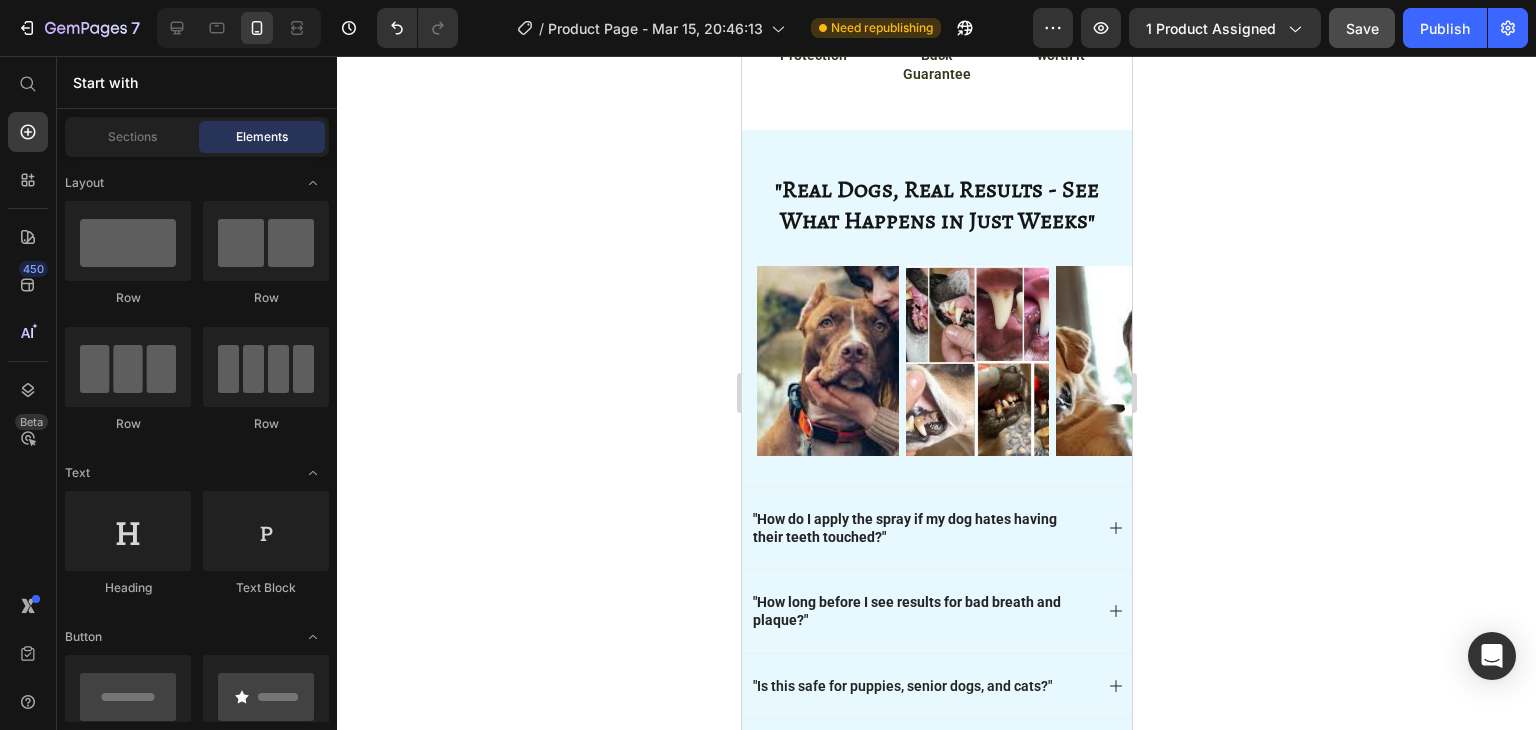 scroll, scrollTop: 1107, scrollLeft: 0, axis: vertical 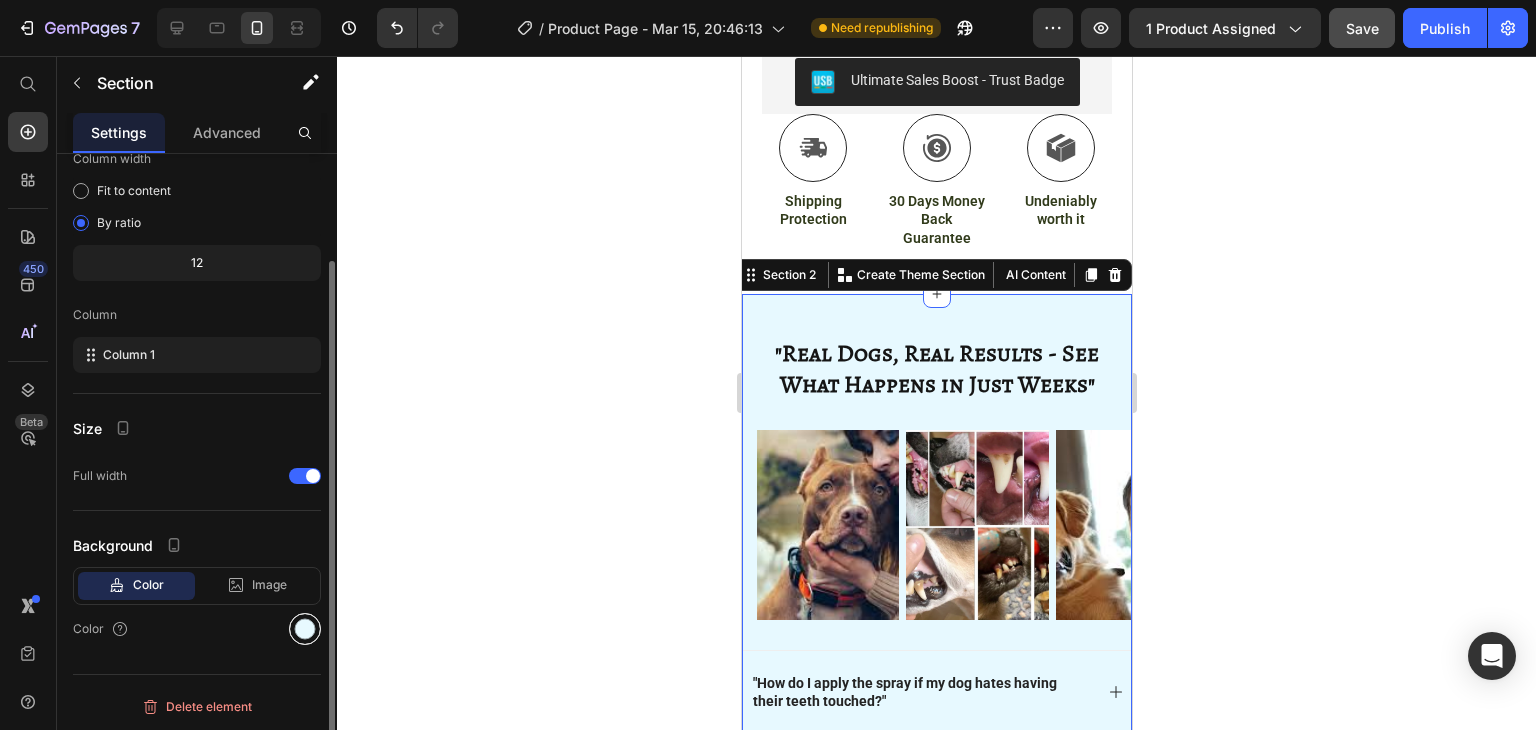 click at bounding box center (305, 629) 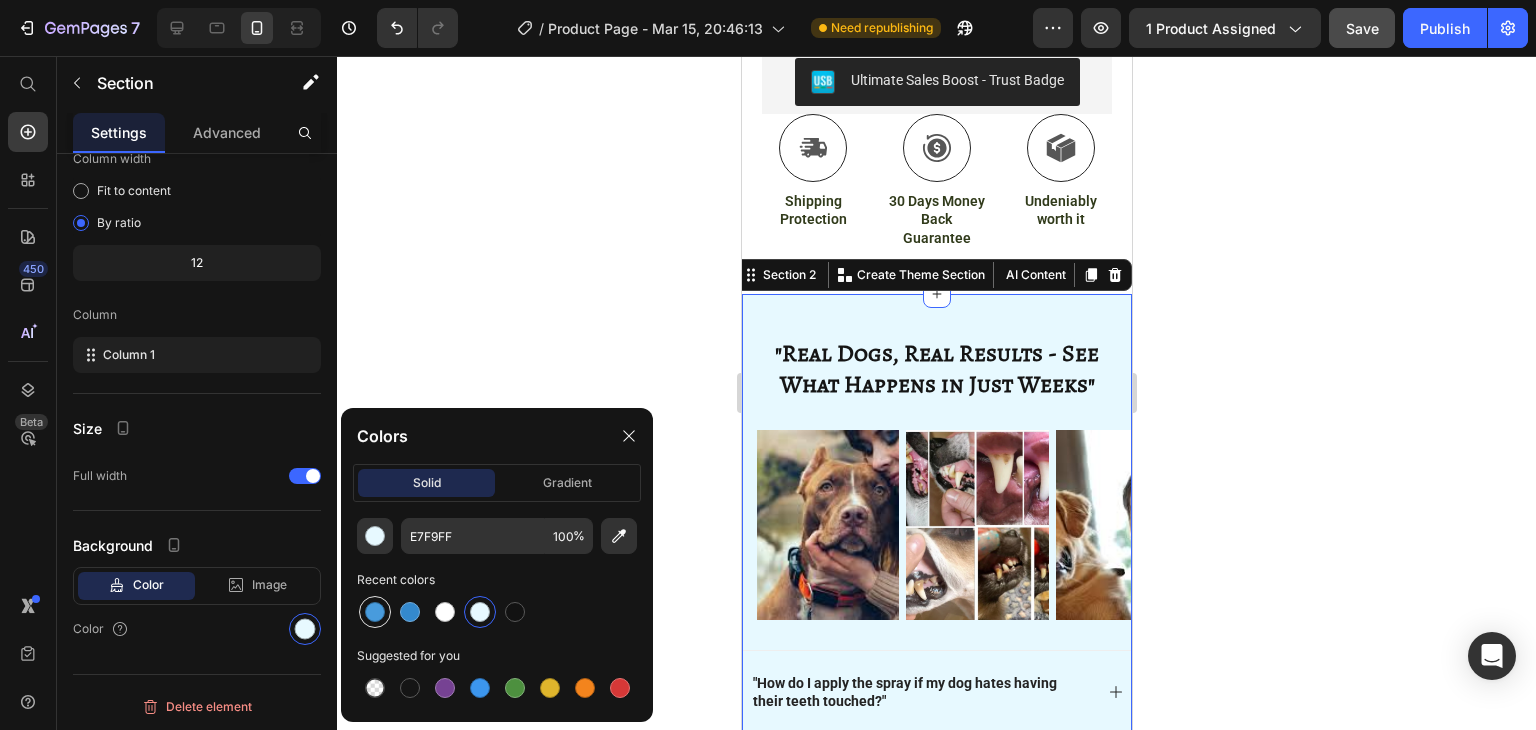 click at bounding box center (375, 612) 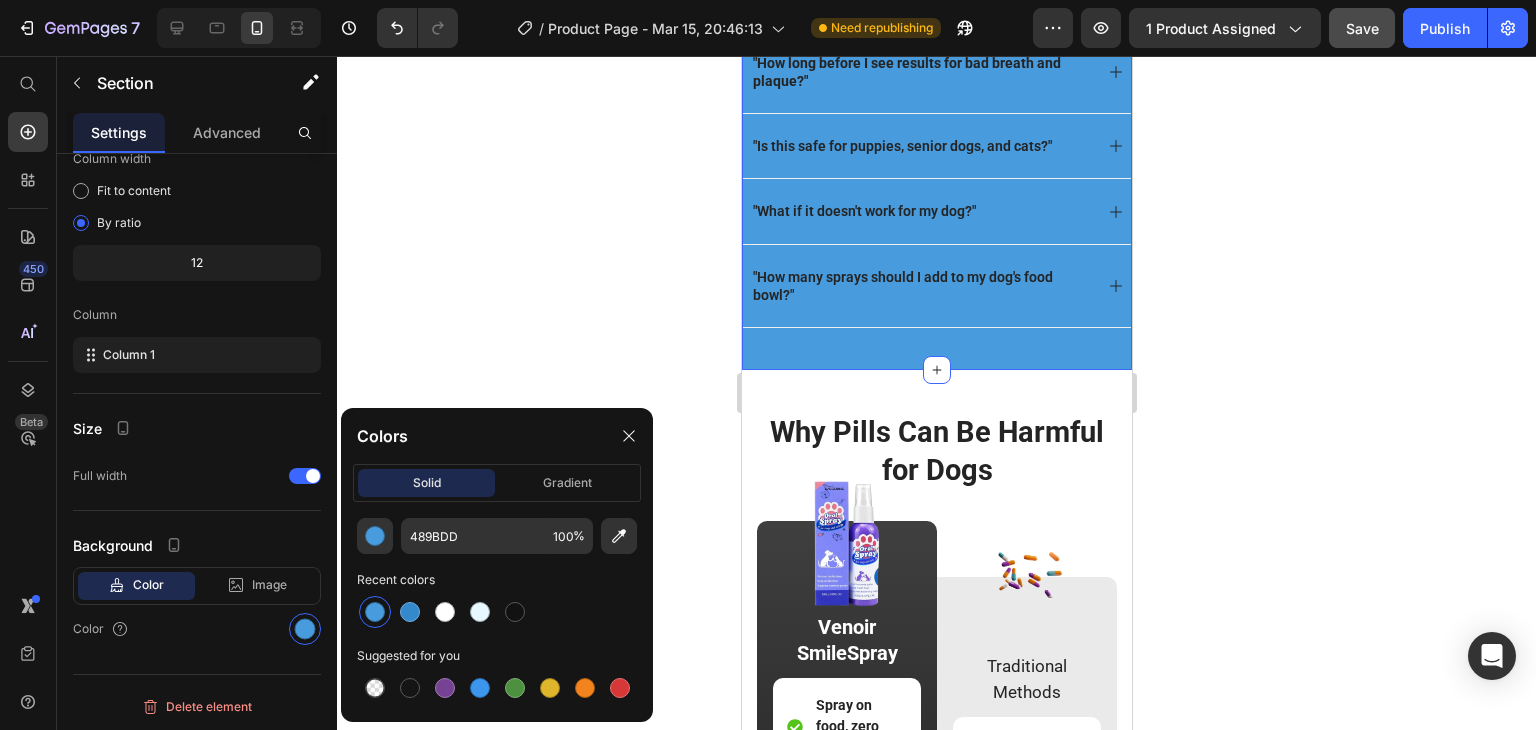 scroll, scrollTop: 1963, scrollLeft: 0, axis: vertical 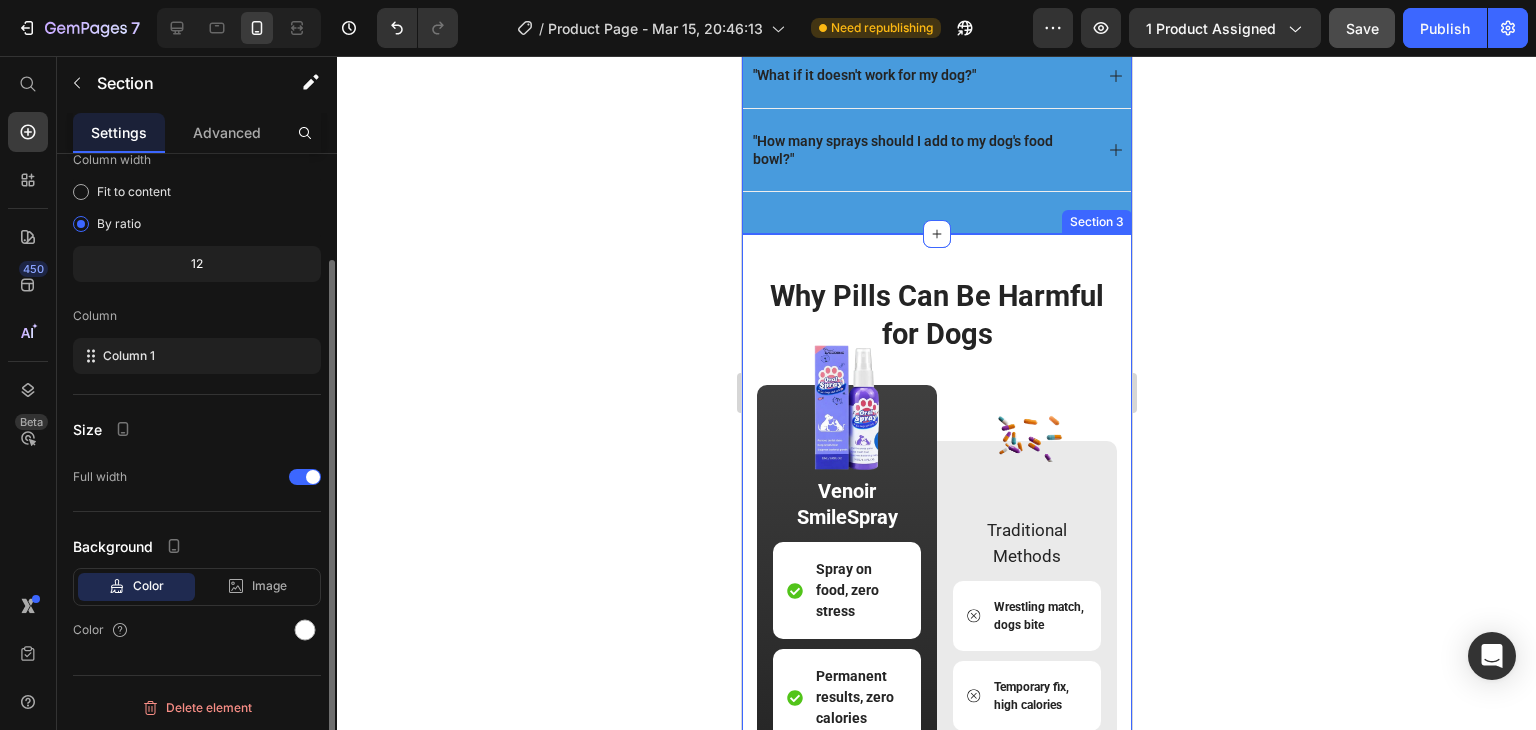 click on "Image Why Pills Can Be Harmful for Dogs Heading Image Venoir SmileSpray Text Block Spray on food, zero stress Item List Permanent results, zero calories Item List At-home, no anesthesia needed Item List Goes on food they love Item List Eliminates smell at source Item List Row Image Traditional Methods Text Block
Wrestling match, dogs bite Item List
Temporary fix, high calories Item List
$500-1,500, requires anesthesia Item List
Dogs refuse flavored water Item List
Just masks bad smell Item List Row Row Row
ADD TO CART Button 30-Day Money-Back Guarantee Included  ✅ Text Block Row Section 3" at bounding box center (936, 713) 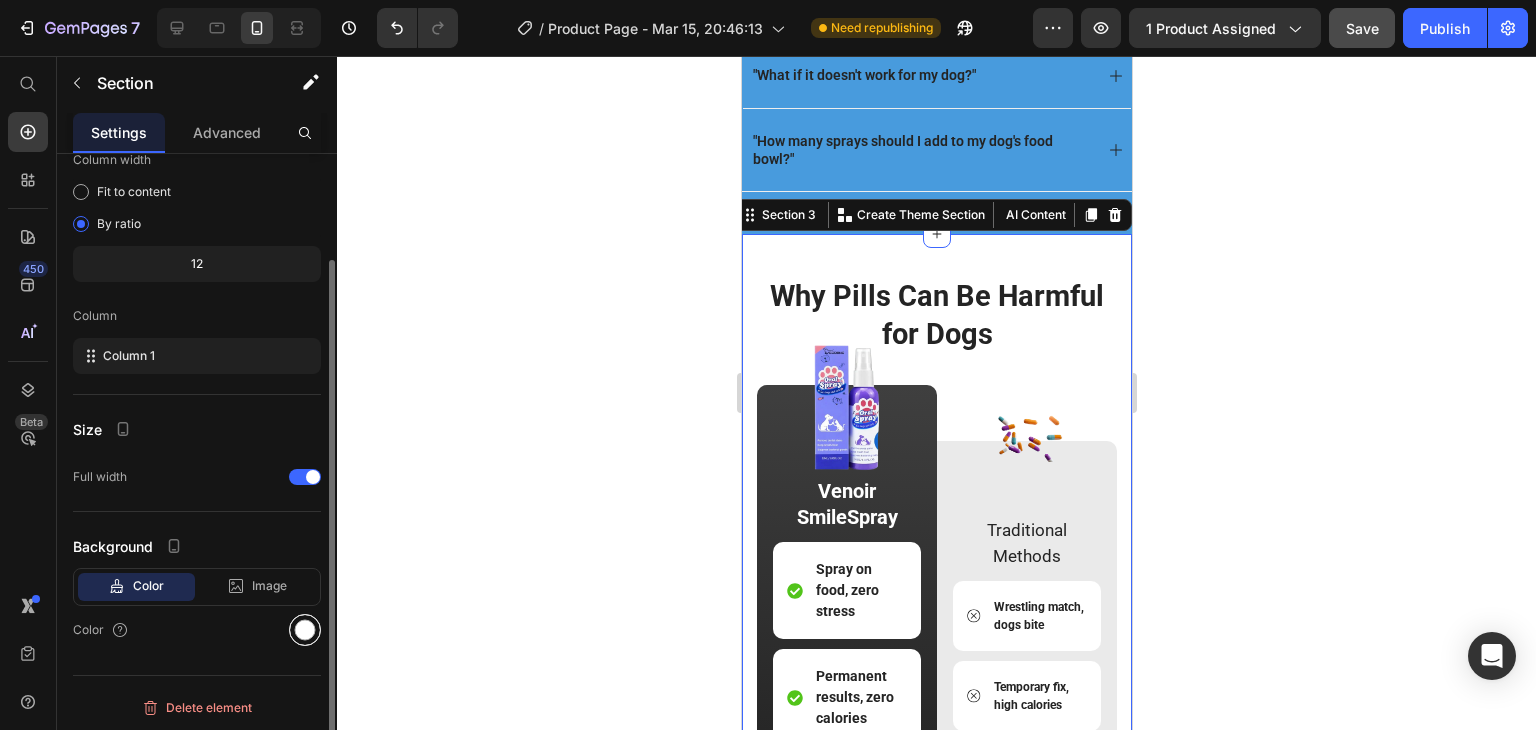 click at bounding box center (305, 630) 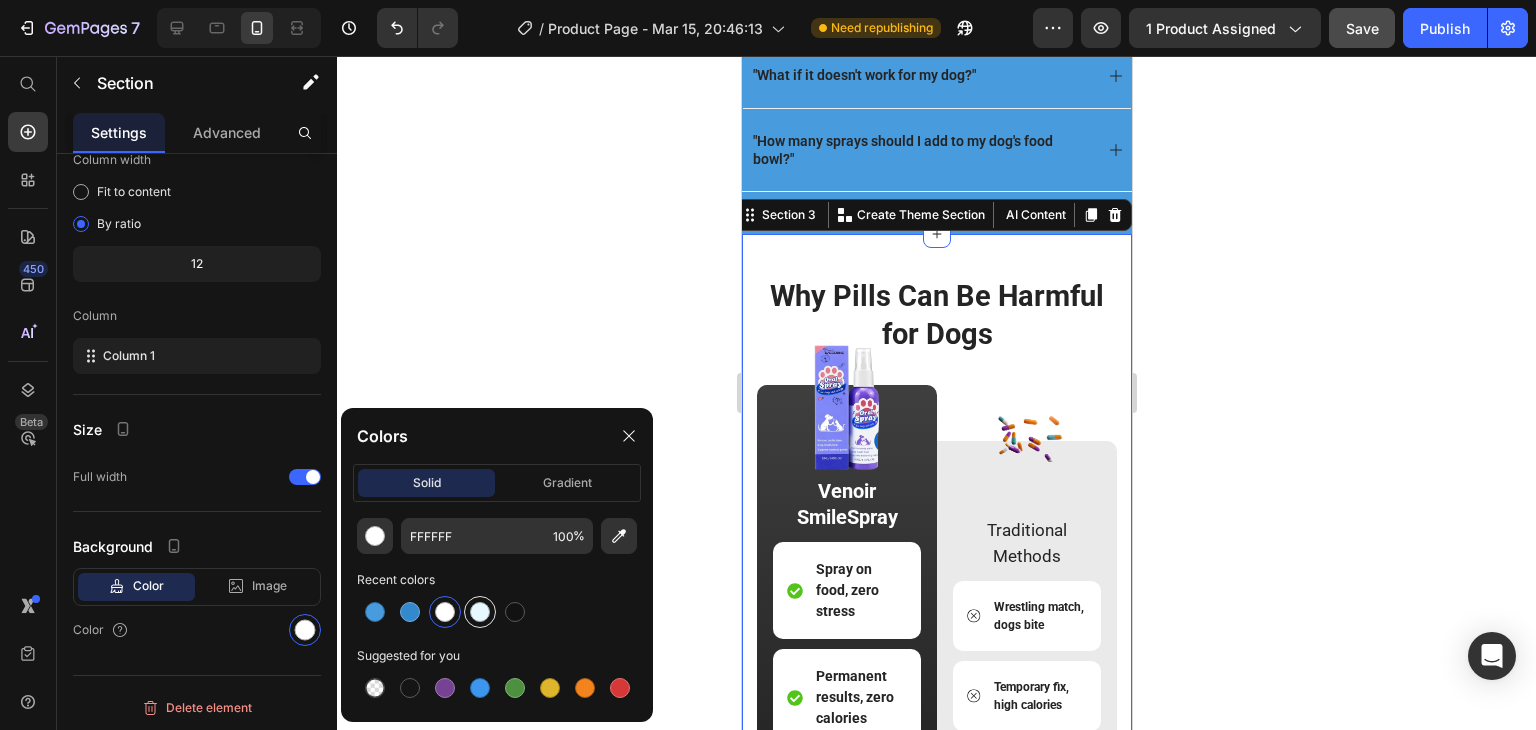 click at bounding box center (480, 612) 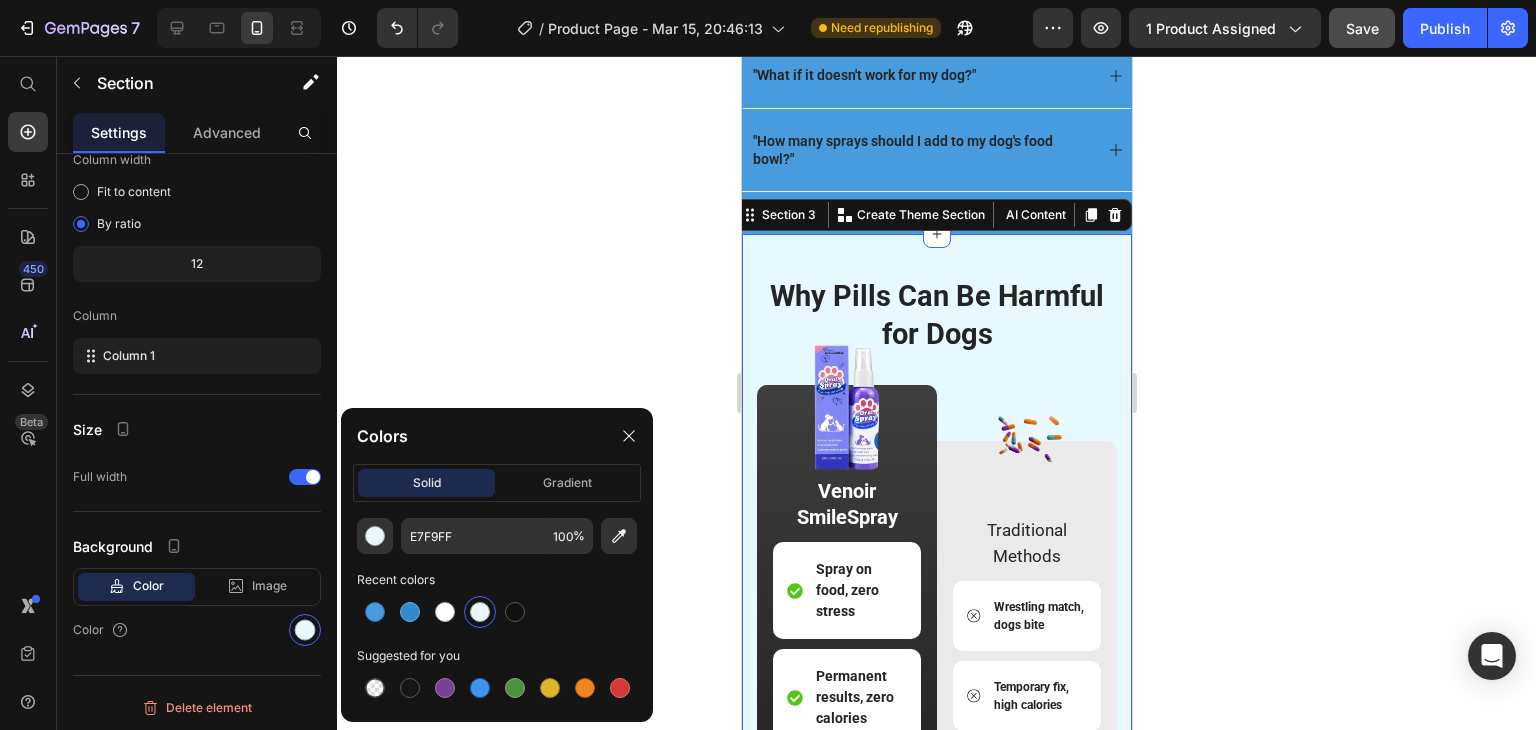 click 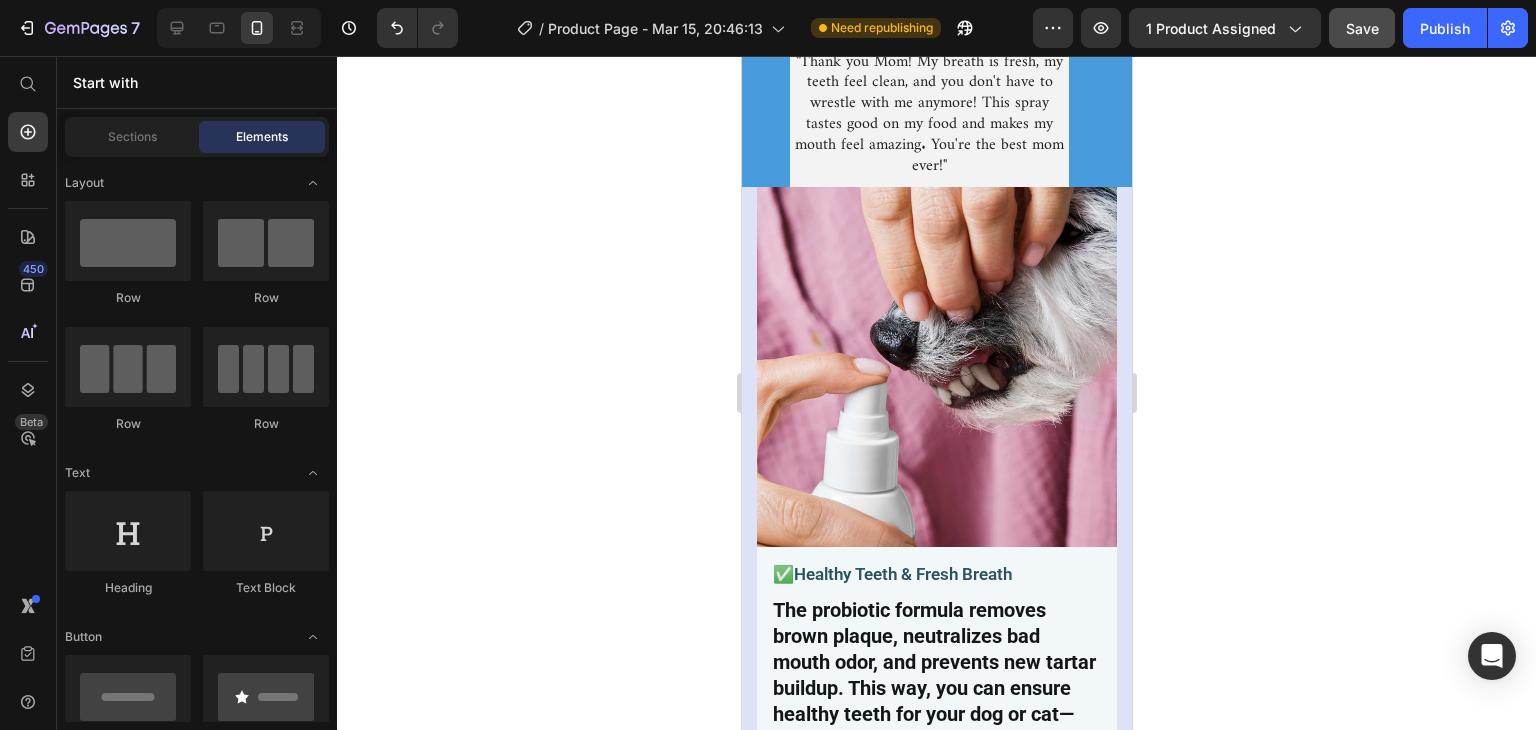 scroll, scrollTop: 3607, scrollLeft: 0, axis: vertical 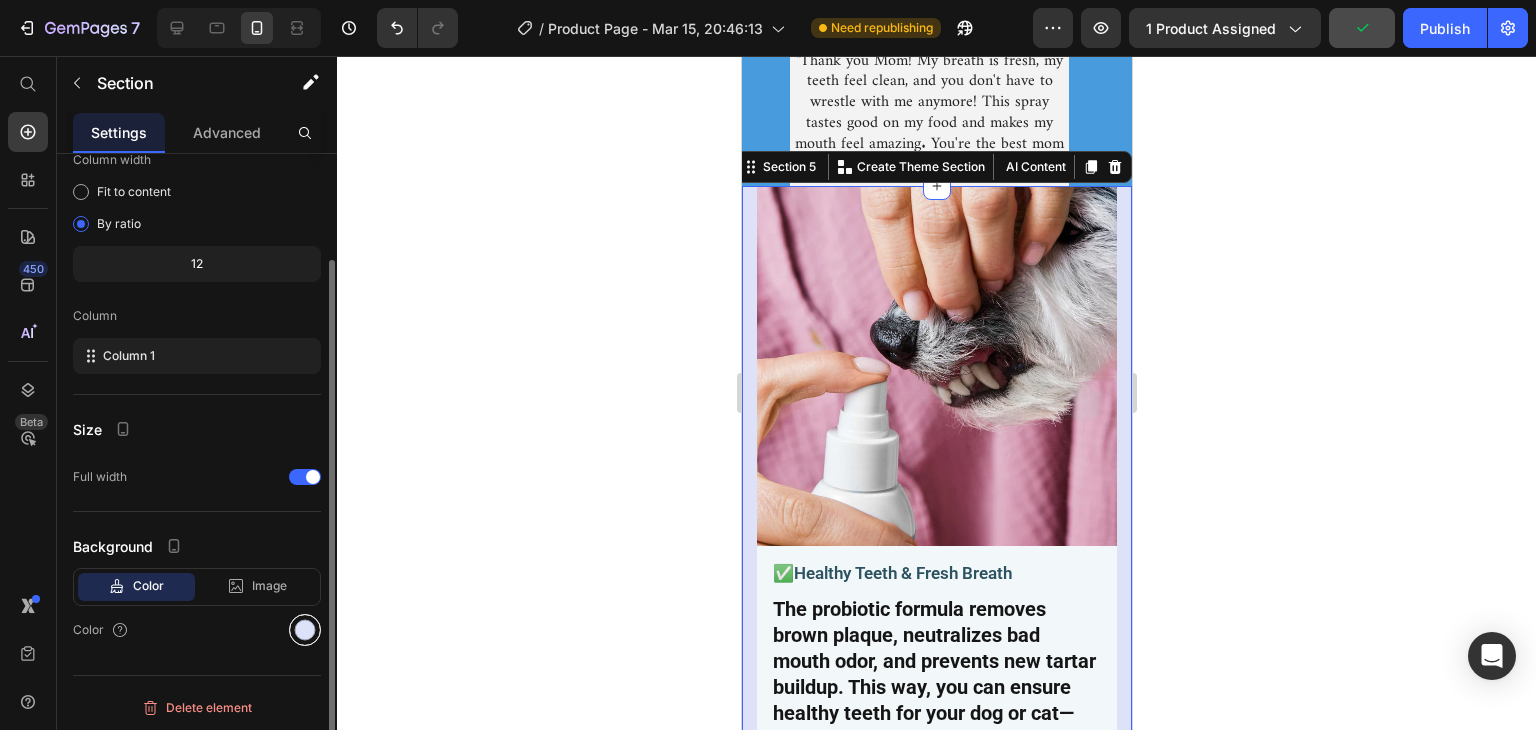 click at bounding box center [305, 630] 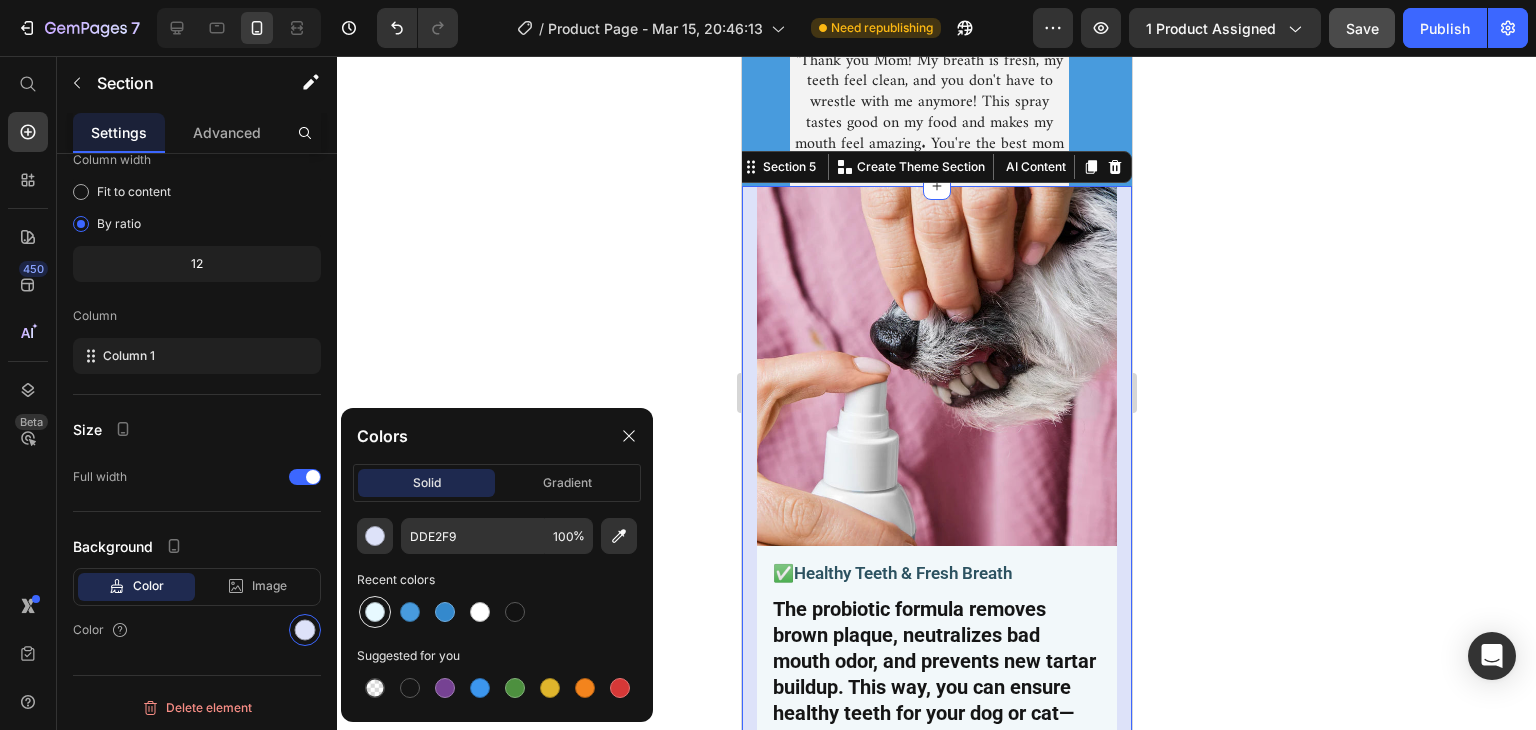 click at bounding box center [375, 612] 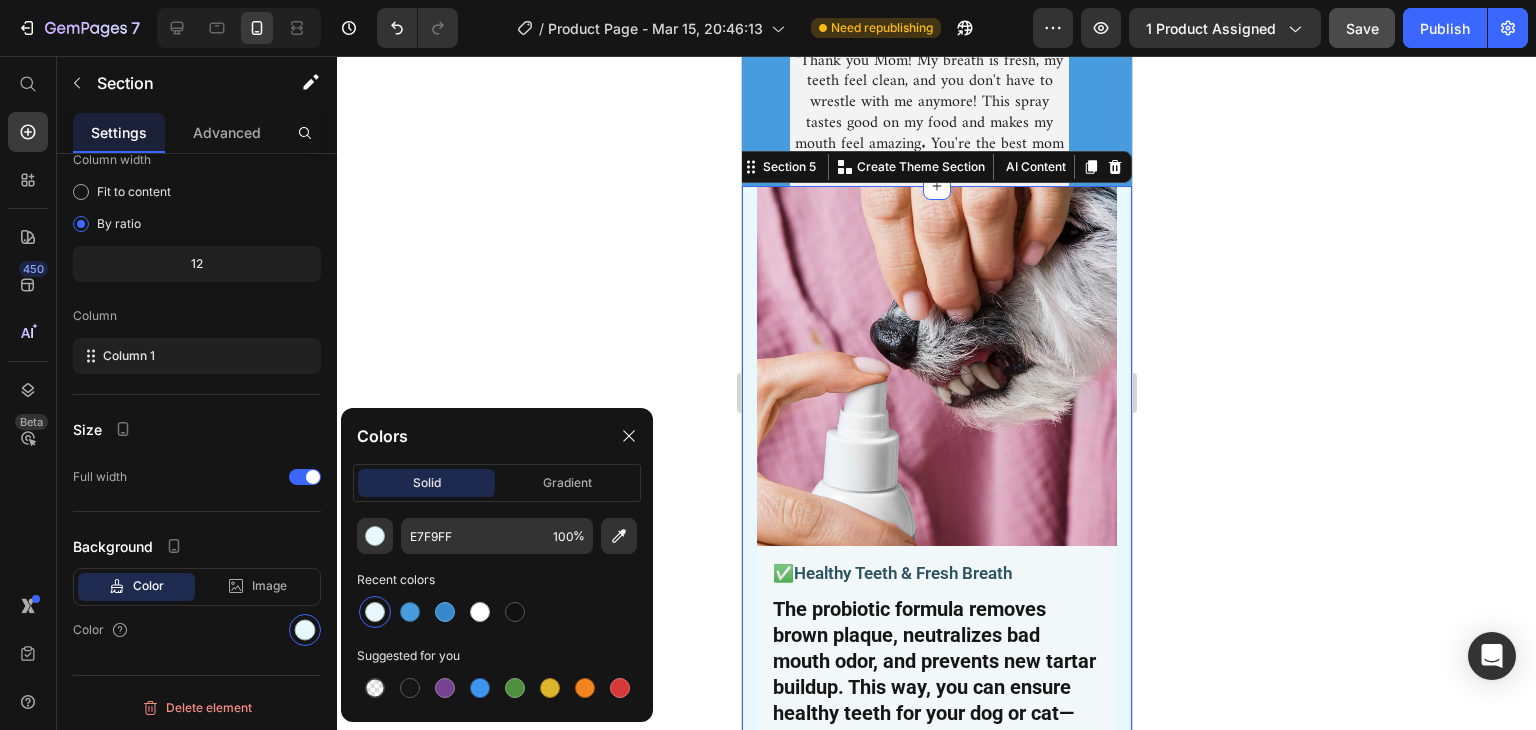 click 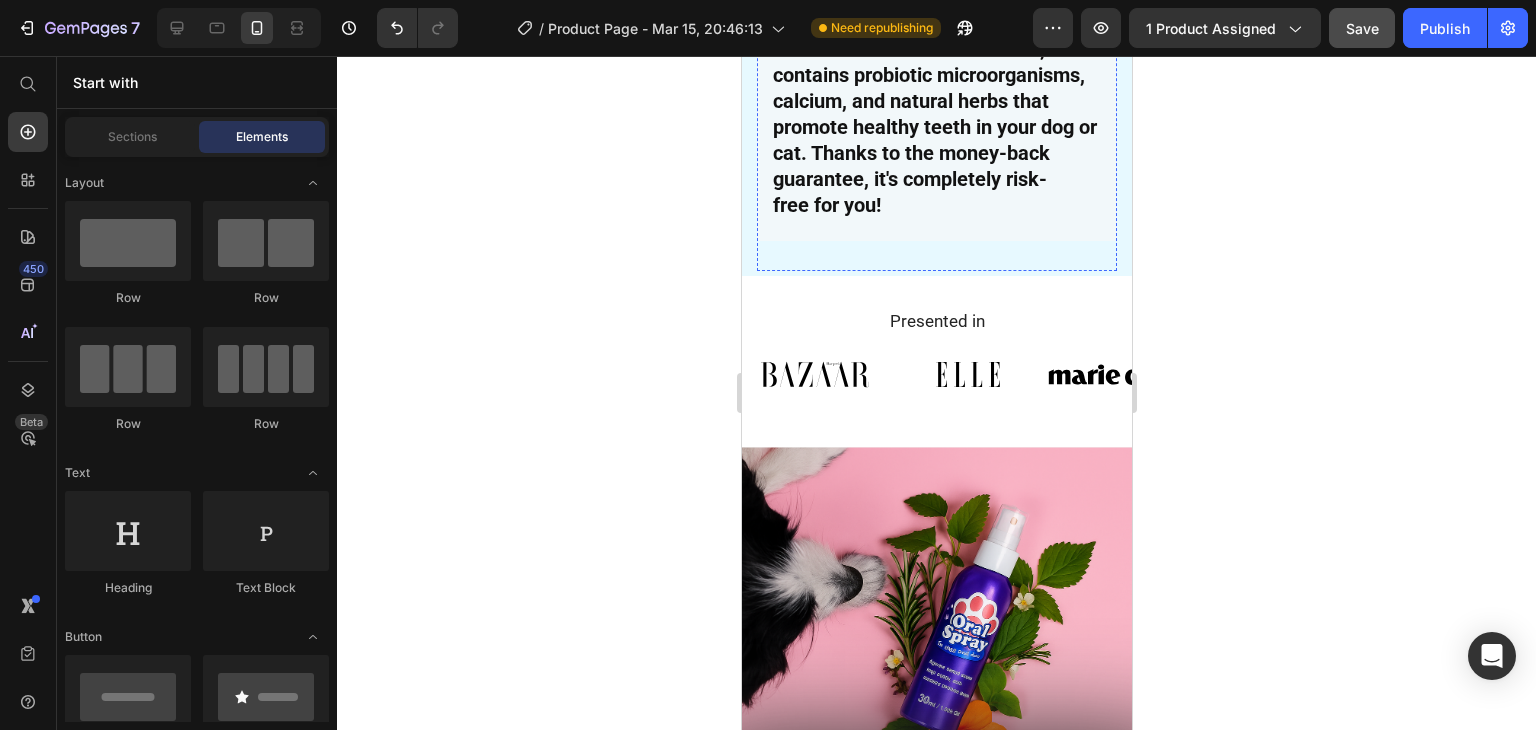 scroll, scrollTop: 5344, scrollLeft: 0, axis: vertical 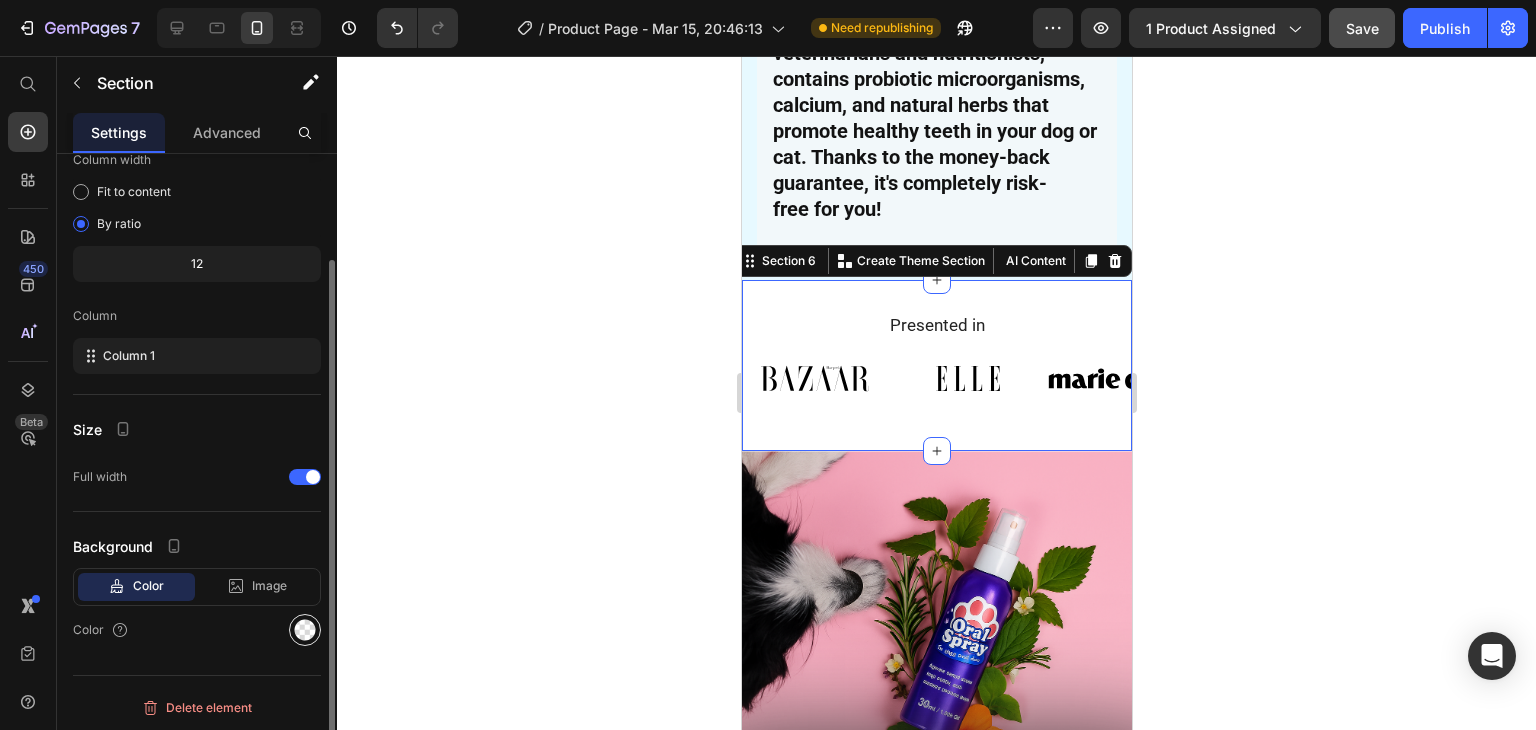 click 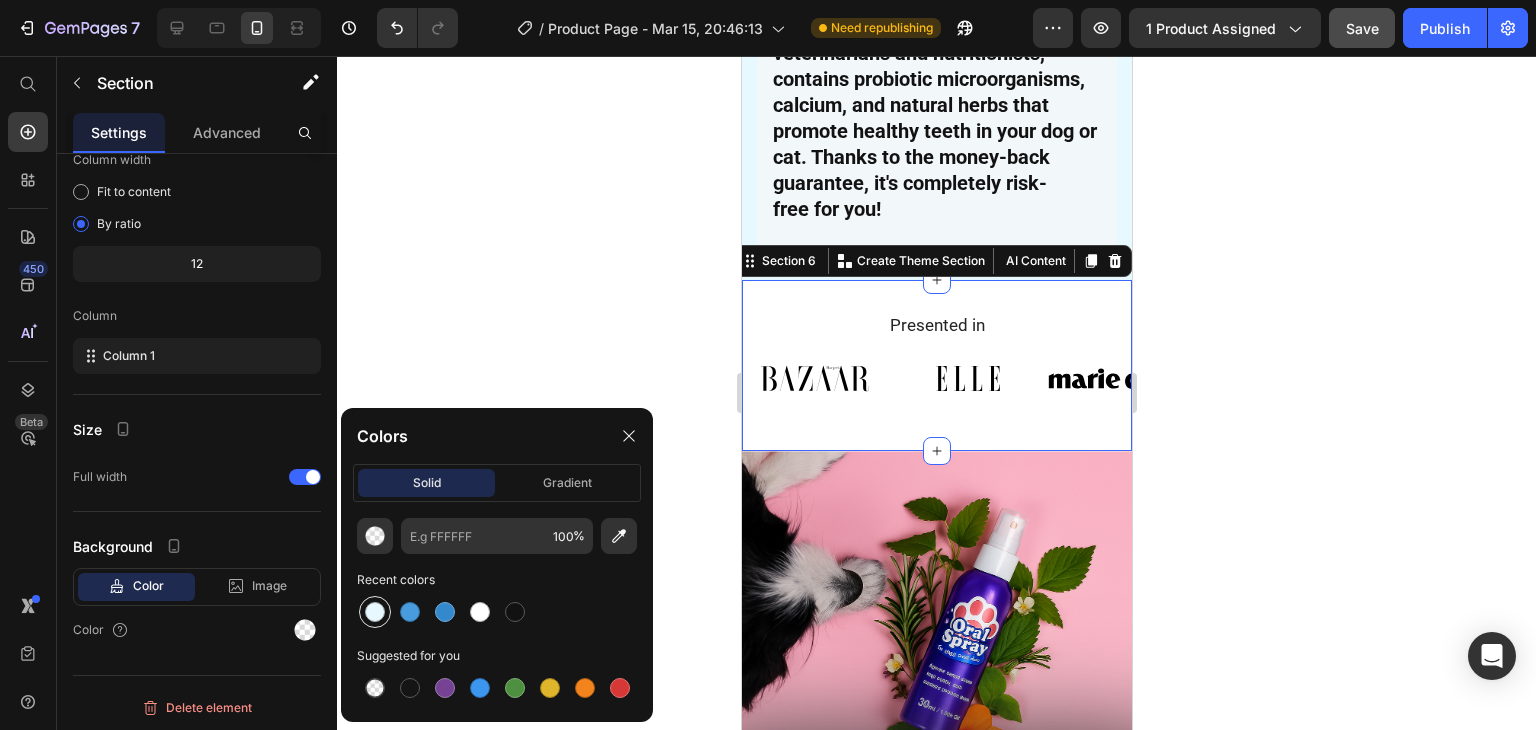 click at bounding box center [375, 612] 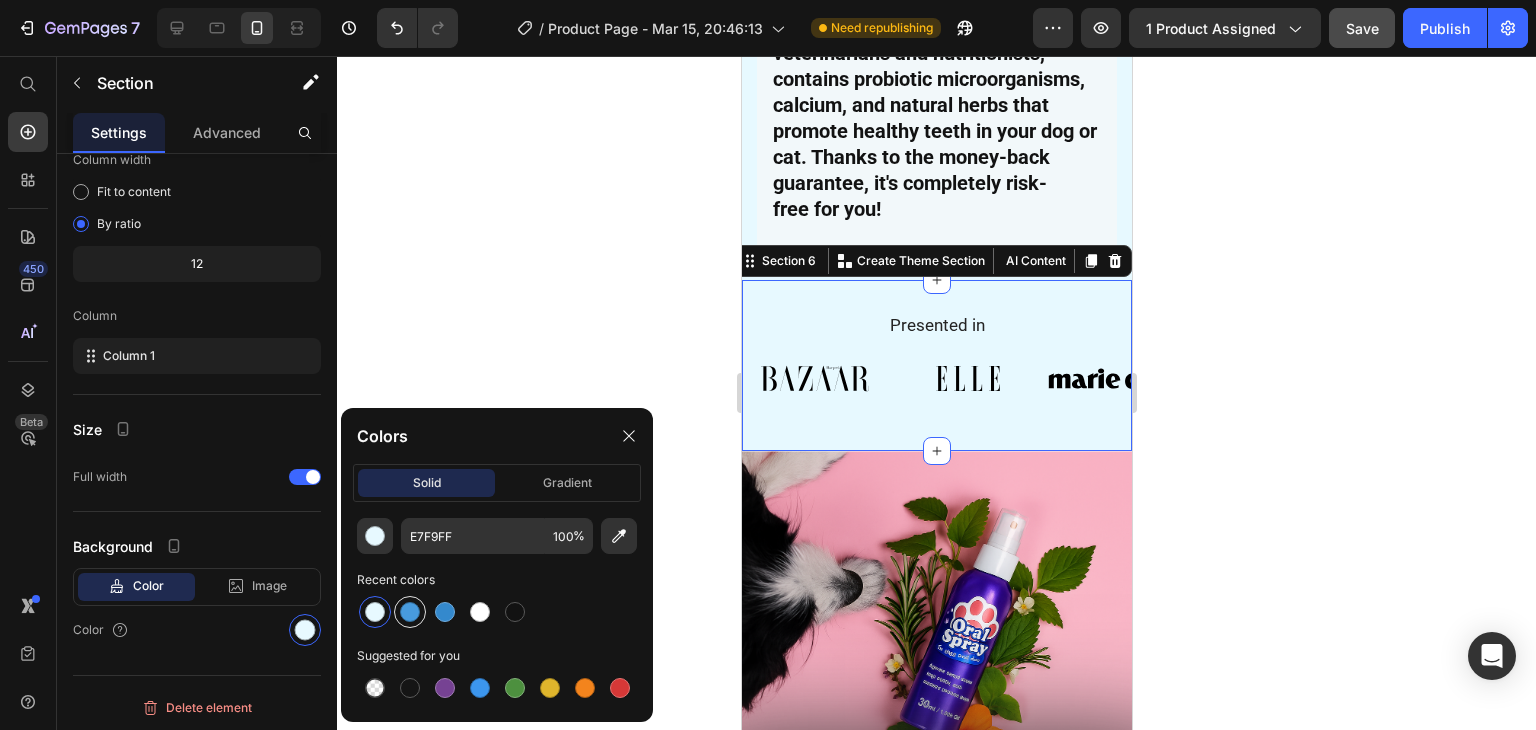 click at bounding box center (410, 612) 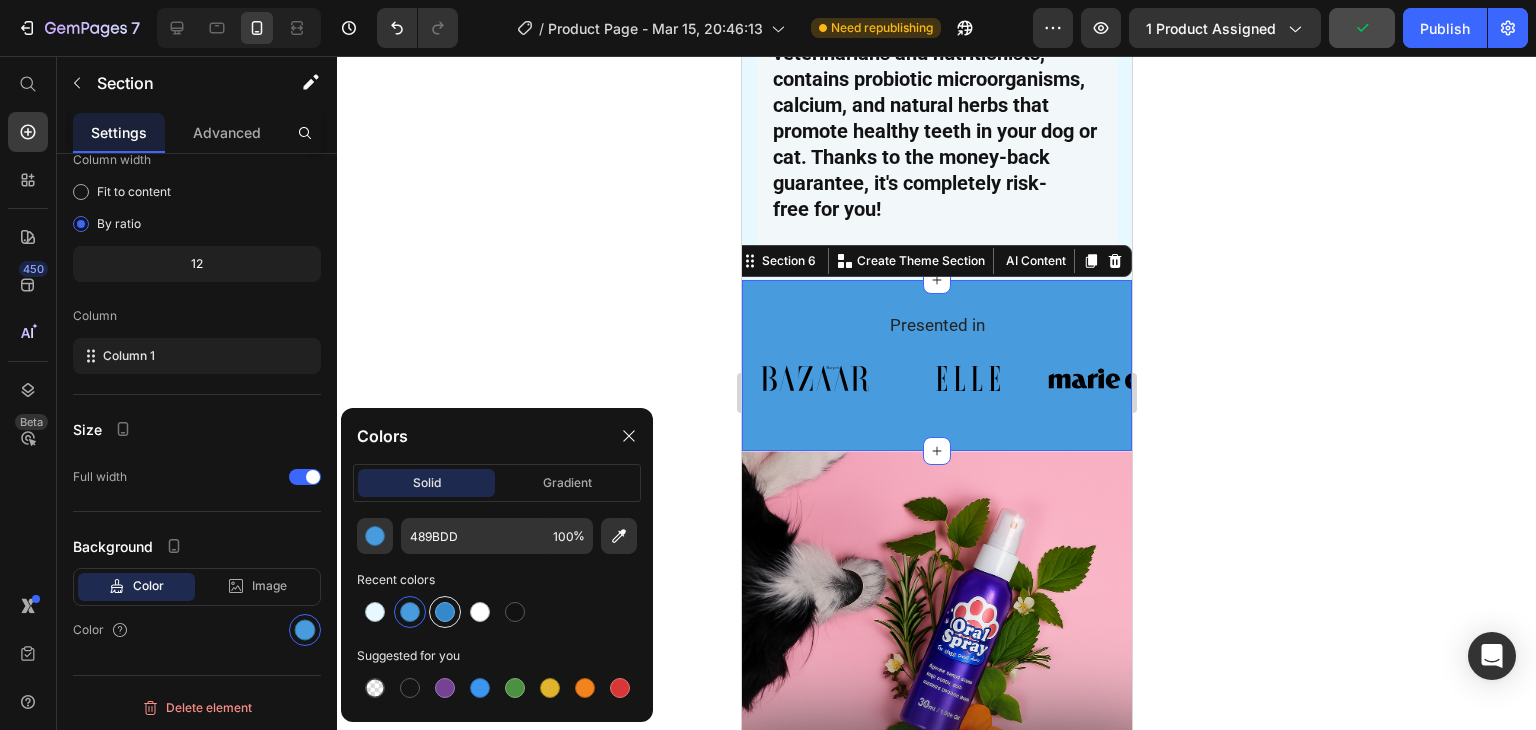 click at bounding box center [445, 612] 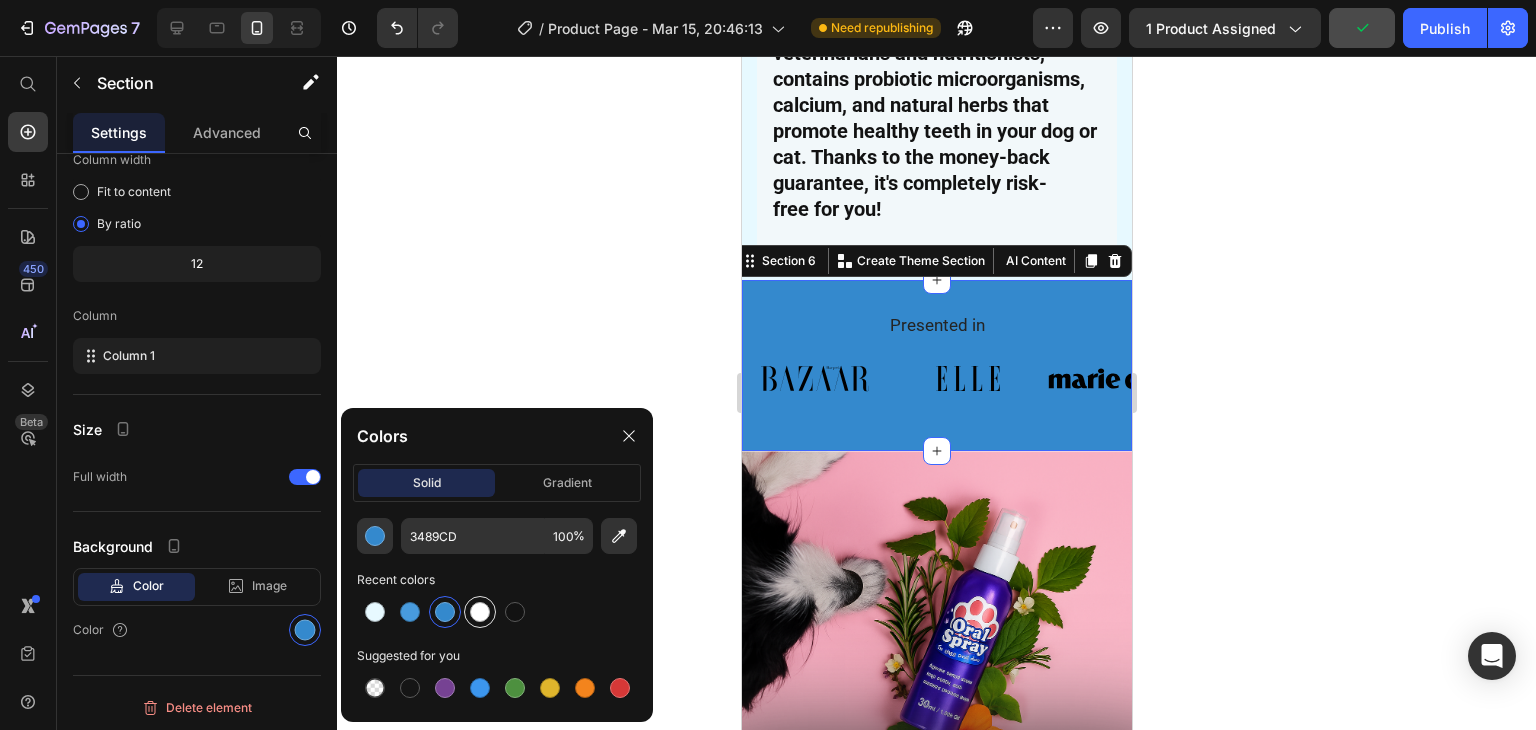 click at bounding box center [480, 612] 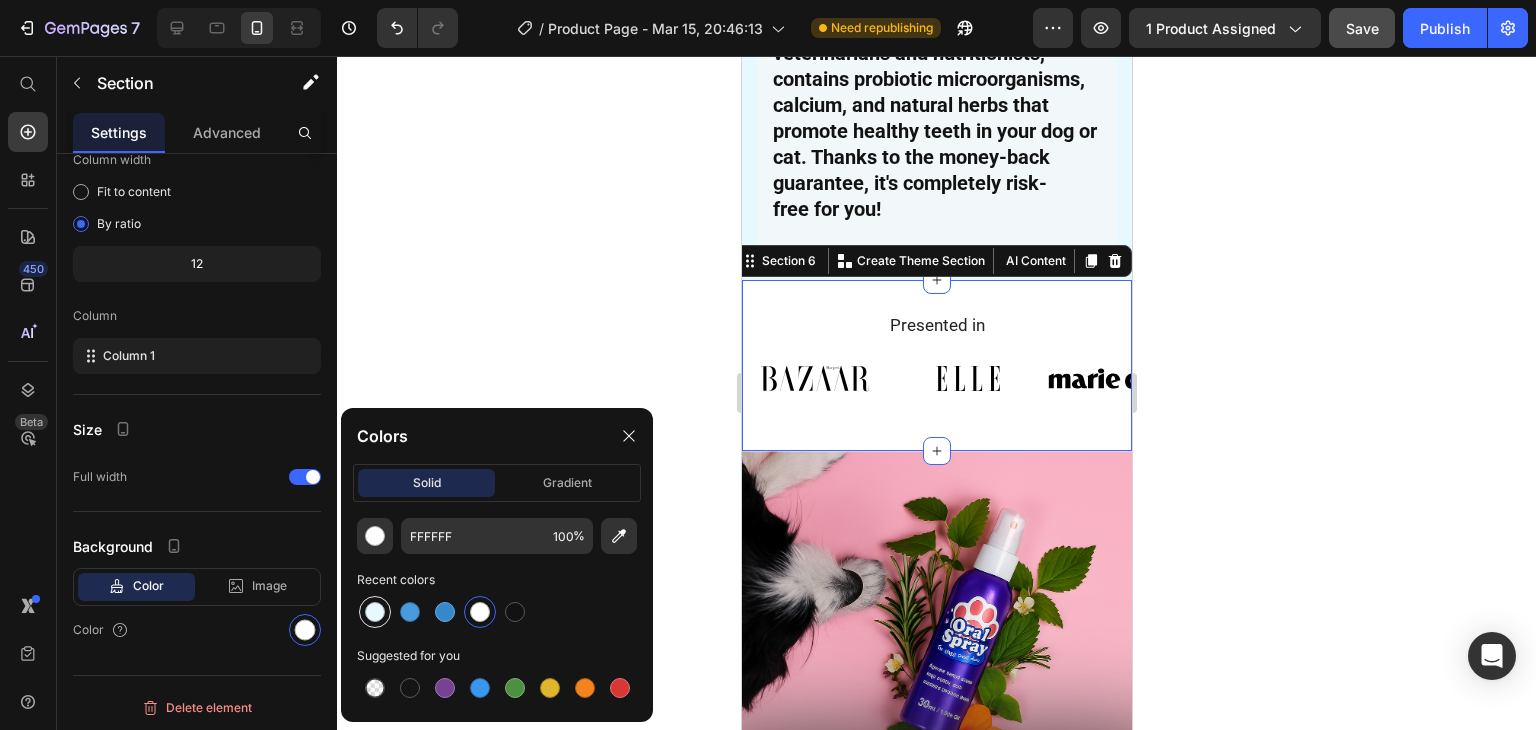 click at bounding box center [375, 612] 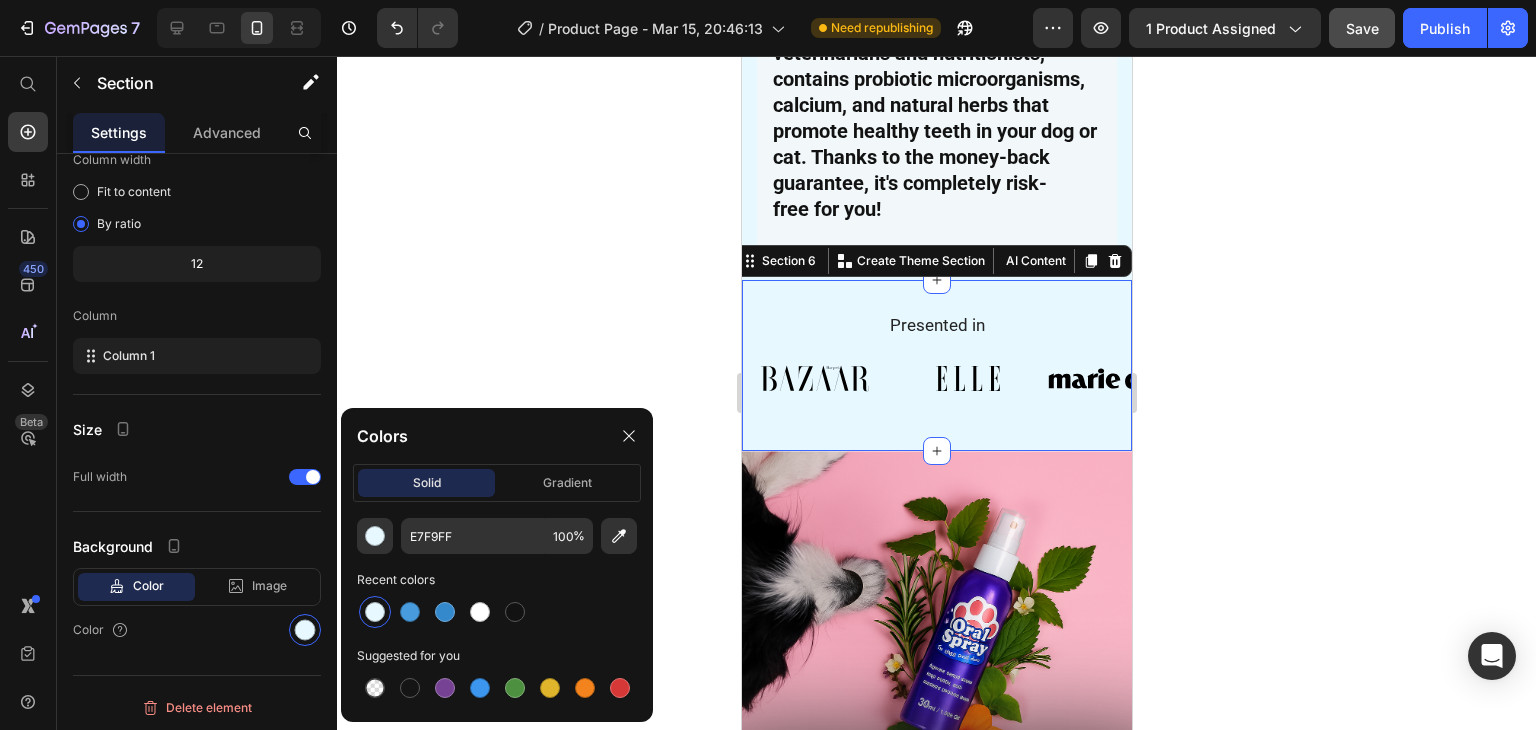 click 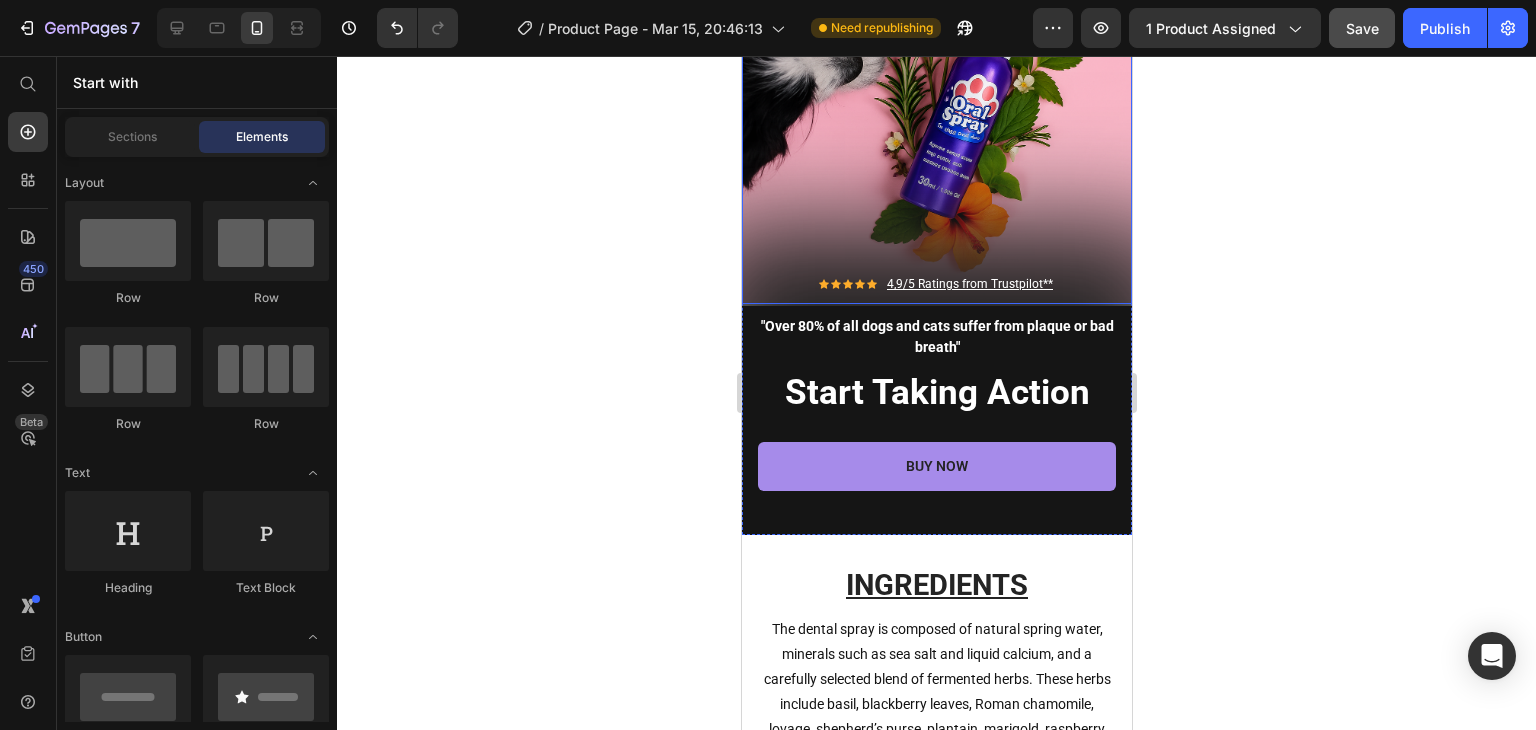 scroll, scrollTop: 5948, scrollLeft: 0, axis: vertical 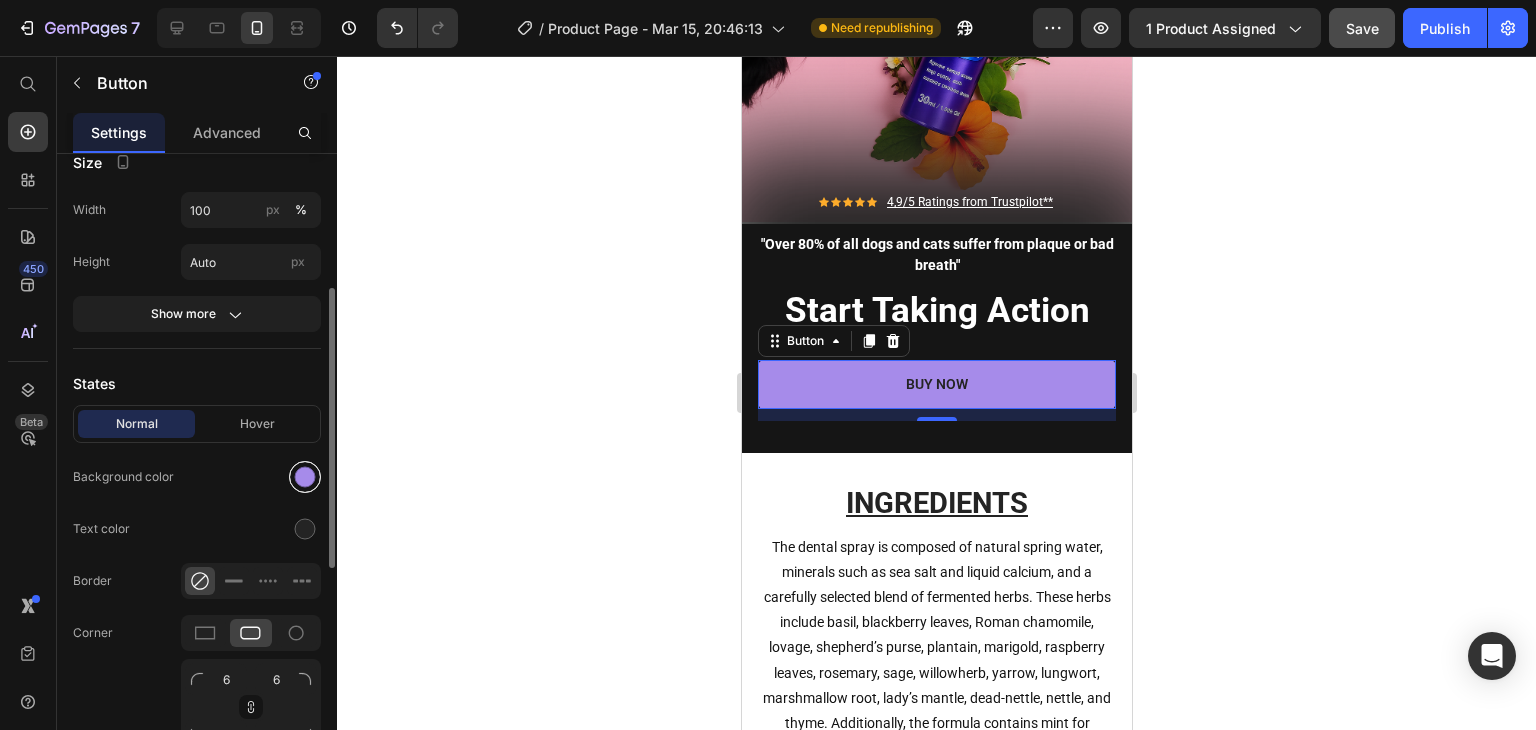 click at bounding box center (305, 477) 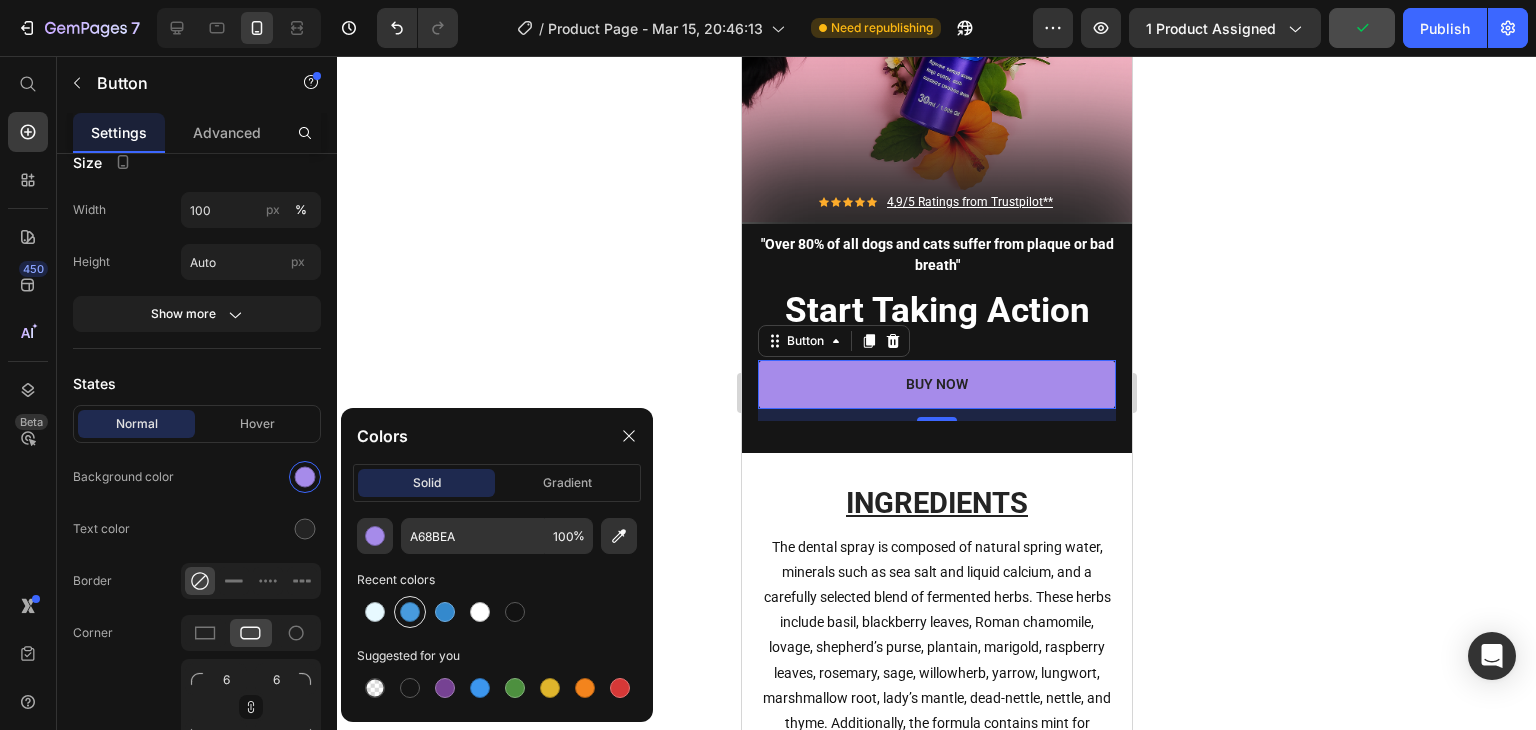 click at bounding box center [410, 612] 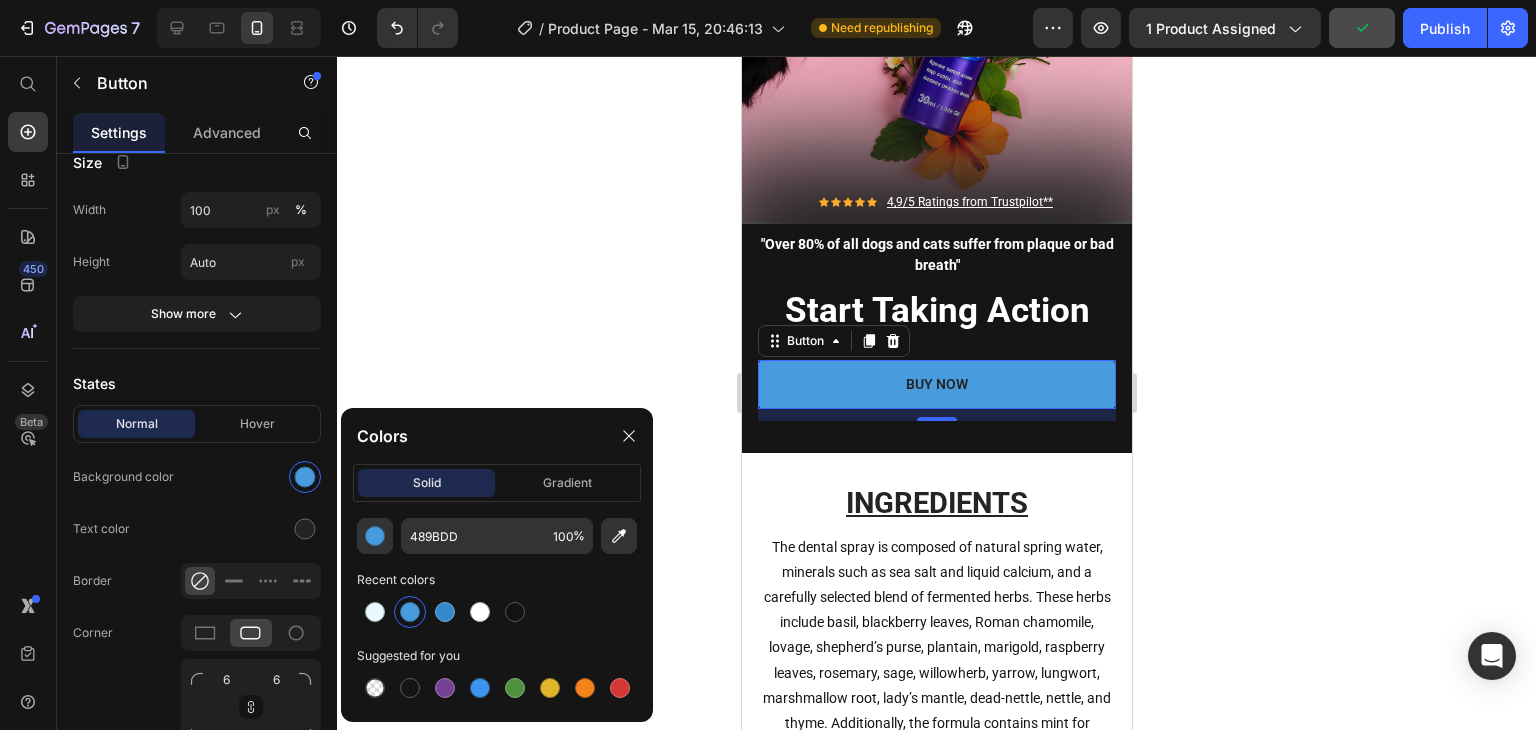 click 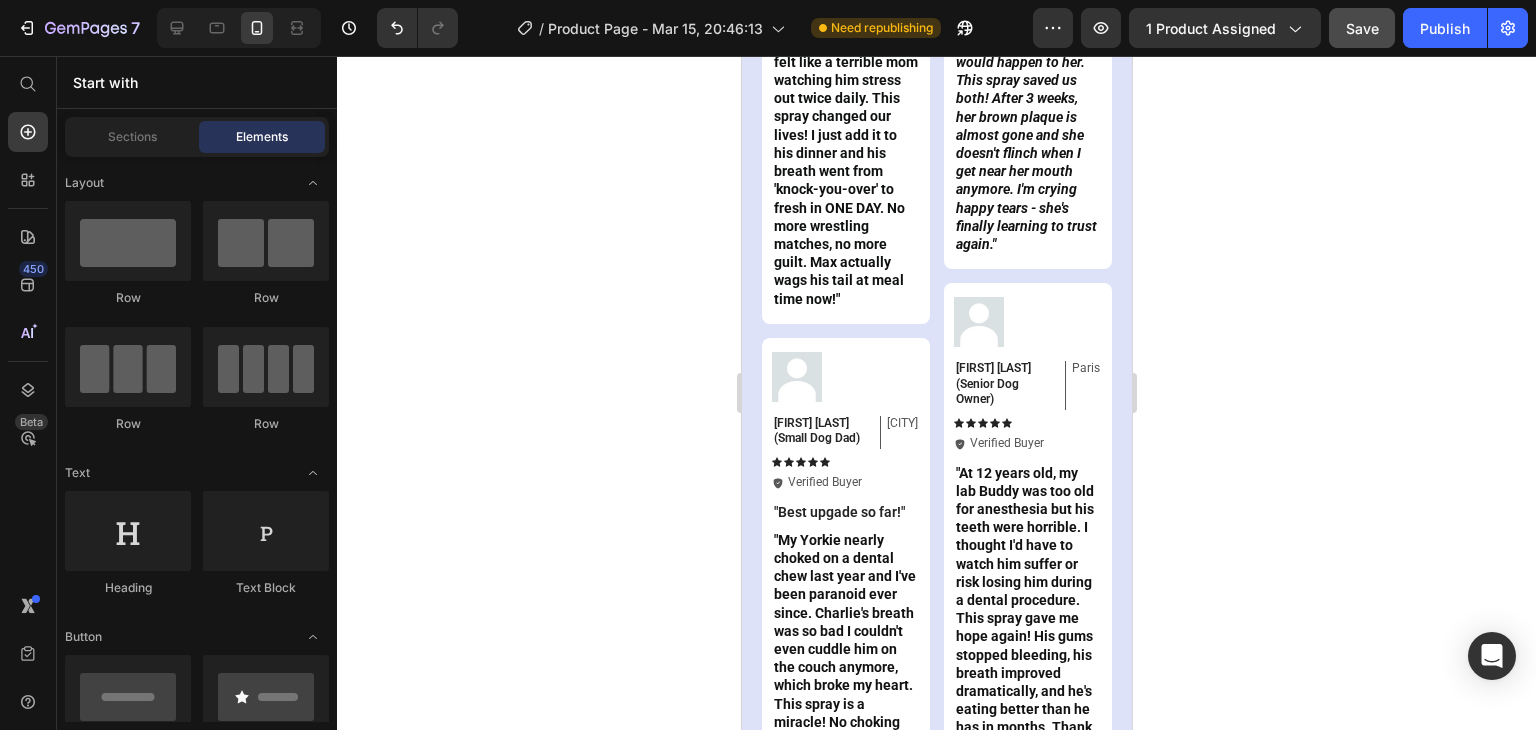 scroll, scrollTop: 7272, scrollLeft: 0, axis: vertical 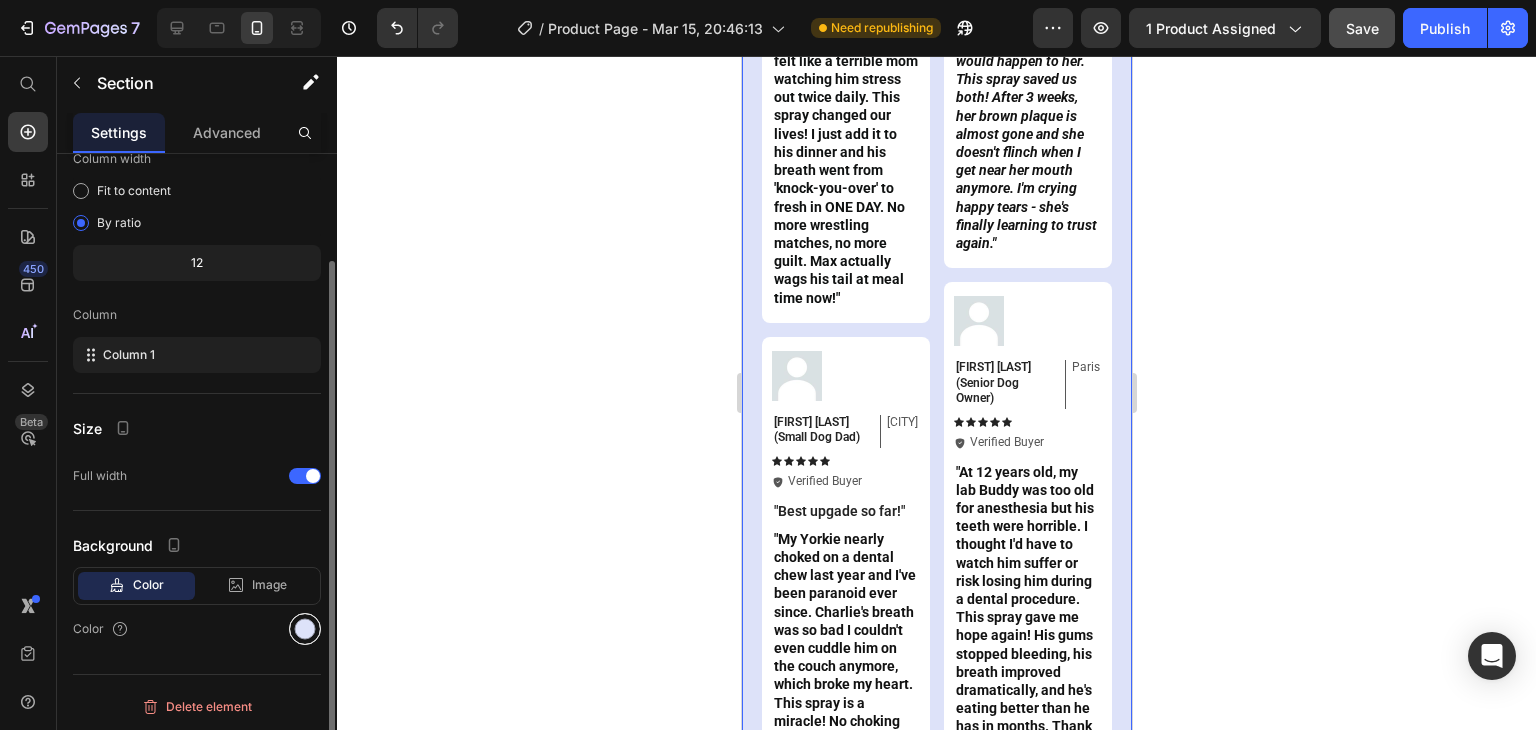 click at bounding box center (305, 629) 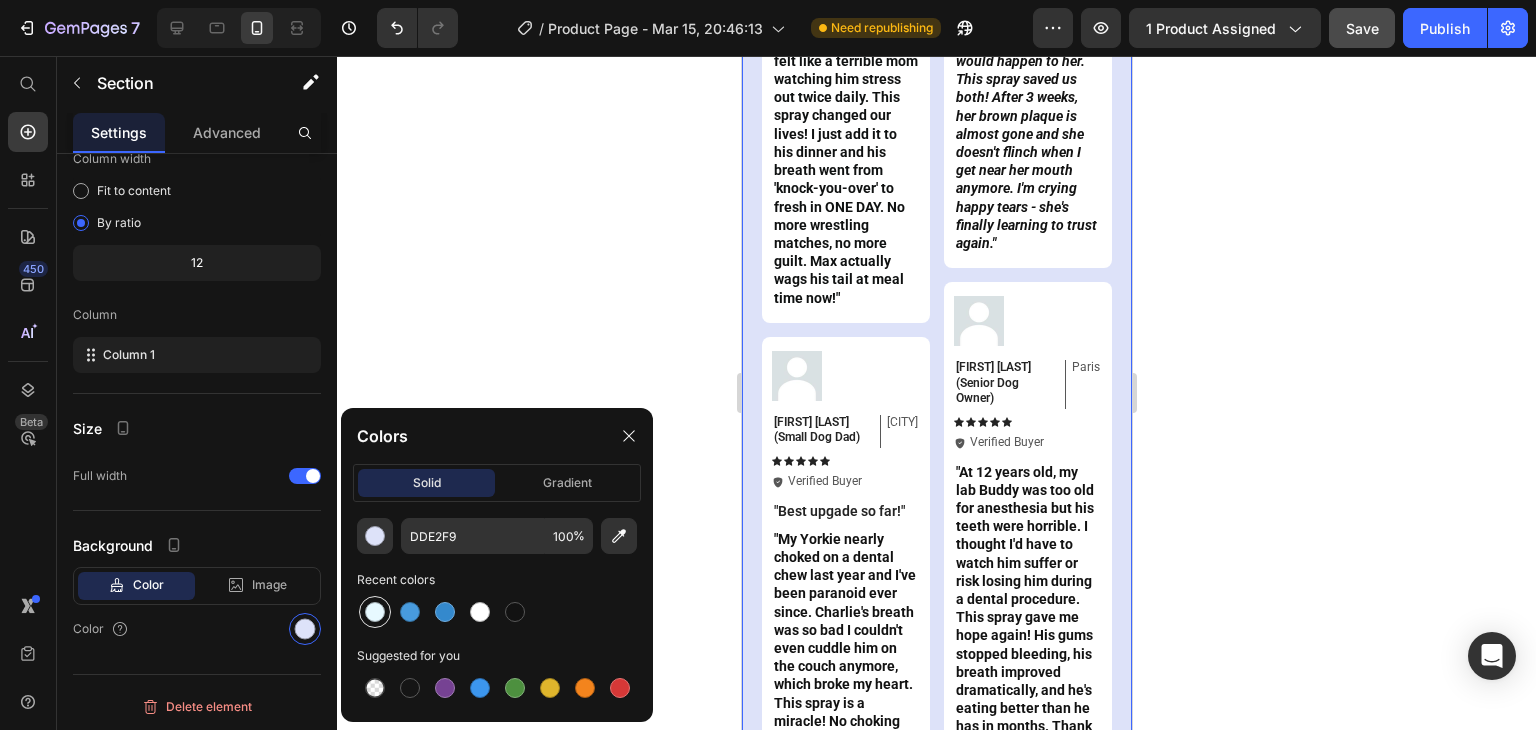 click at bounding box center [375, 612] 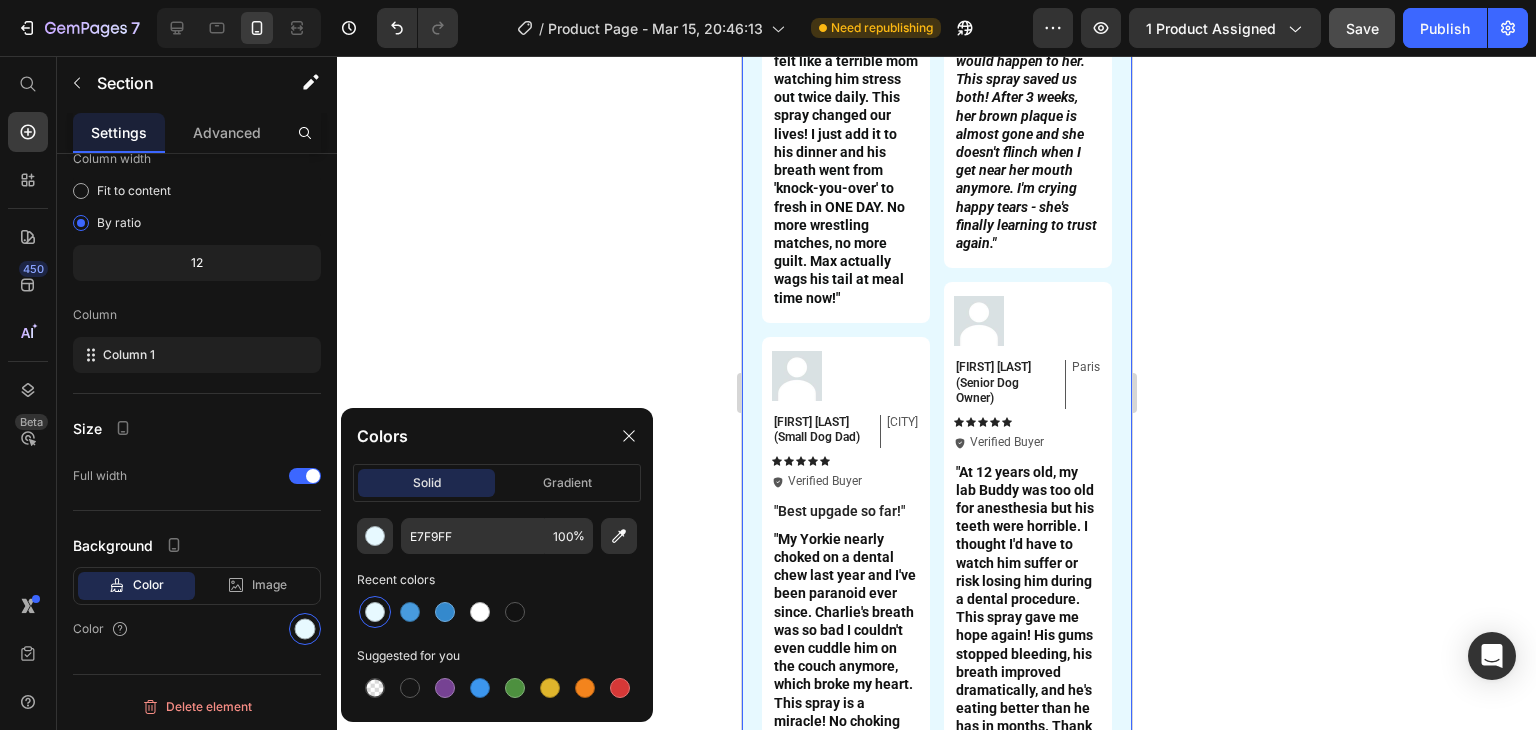 click 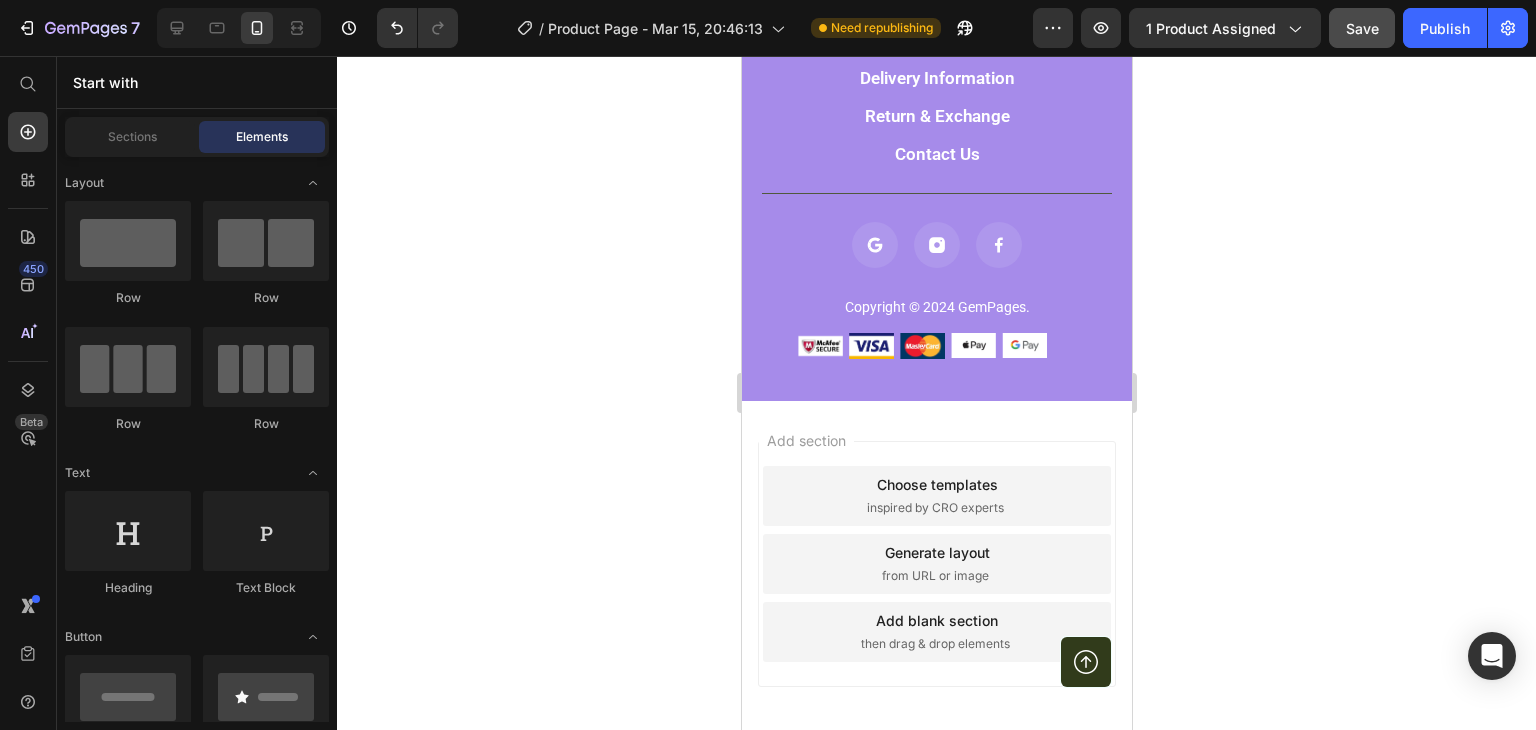scroll, scrollTop: 8704, scrollLeft: 0, axis: vertical 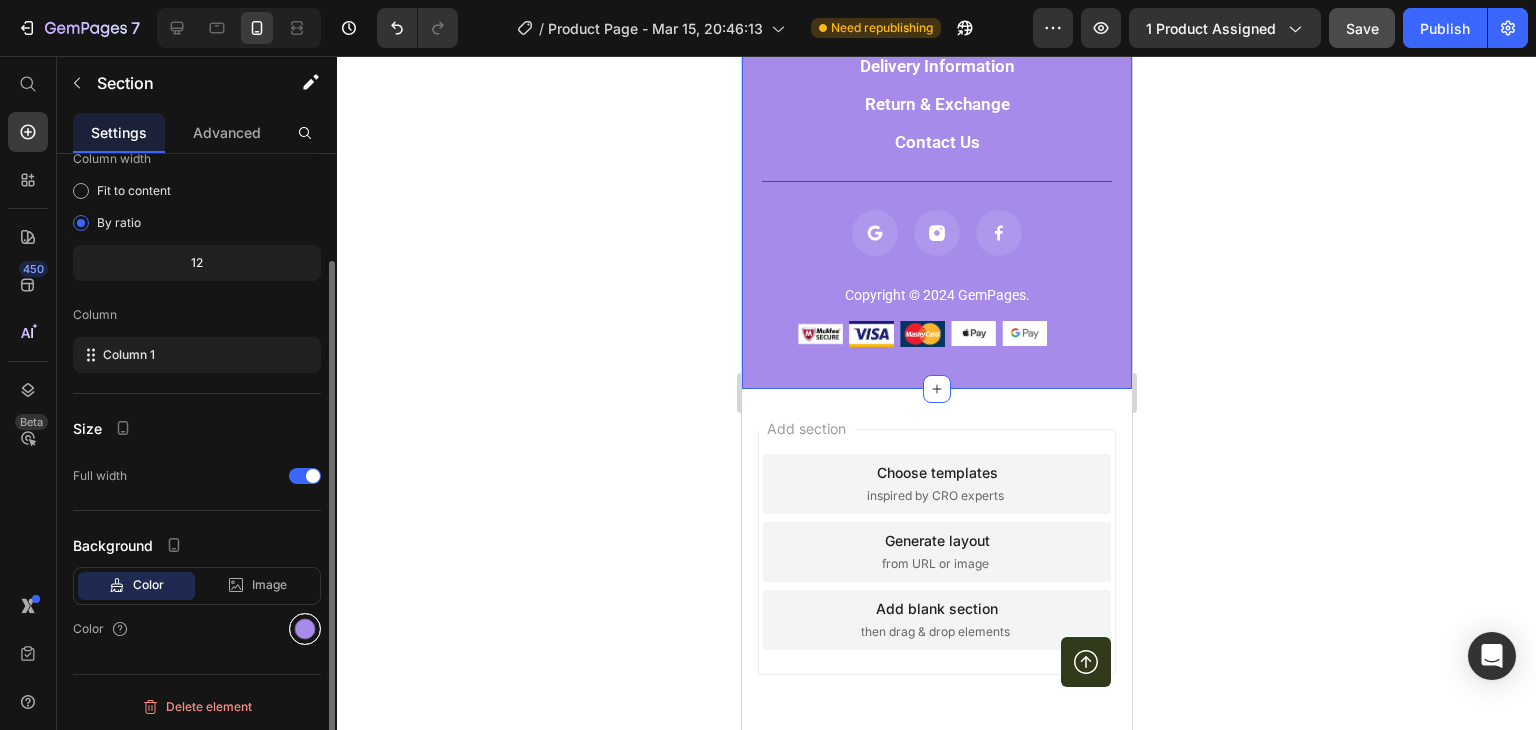 click at bounding box center [305, 629] 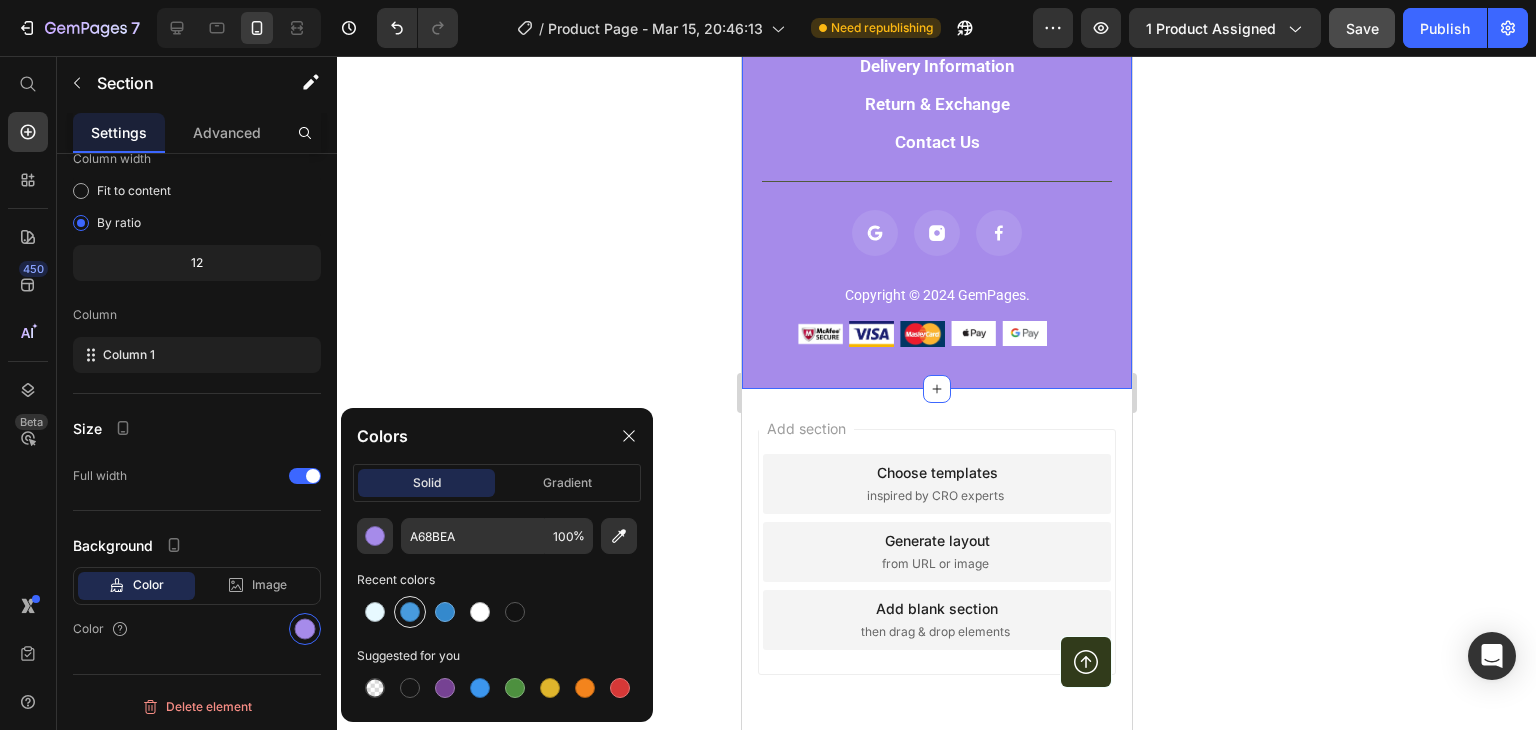 click at bounding box center [410, 612] 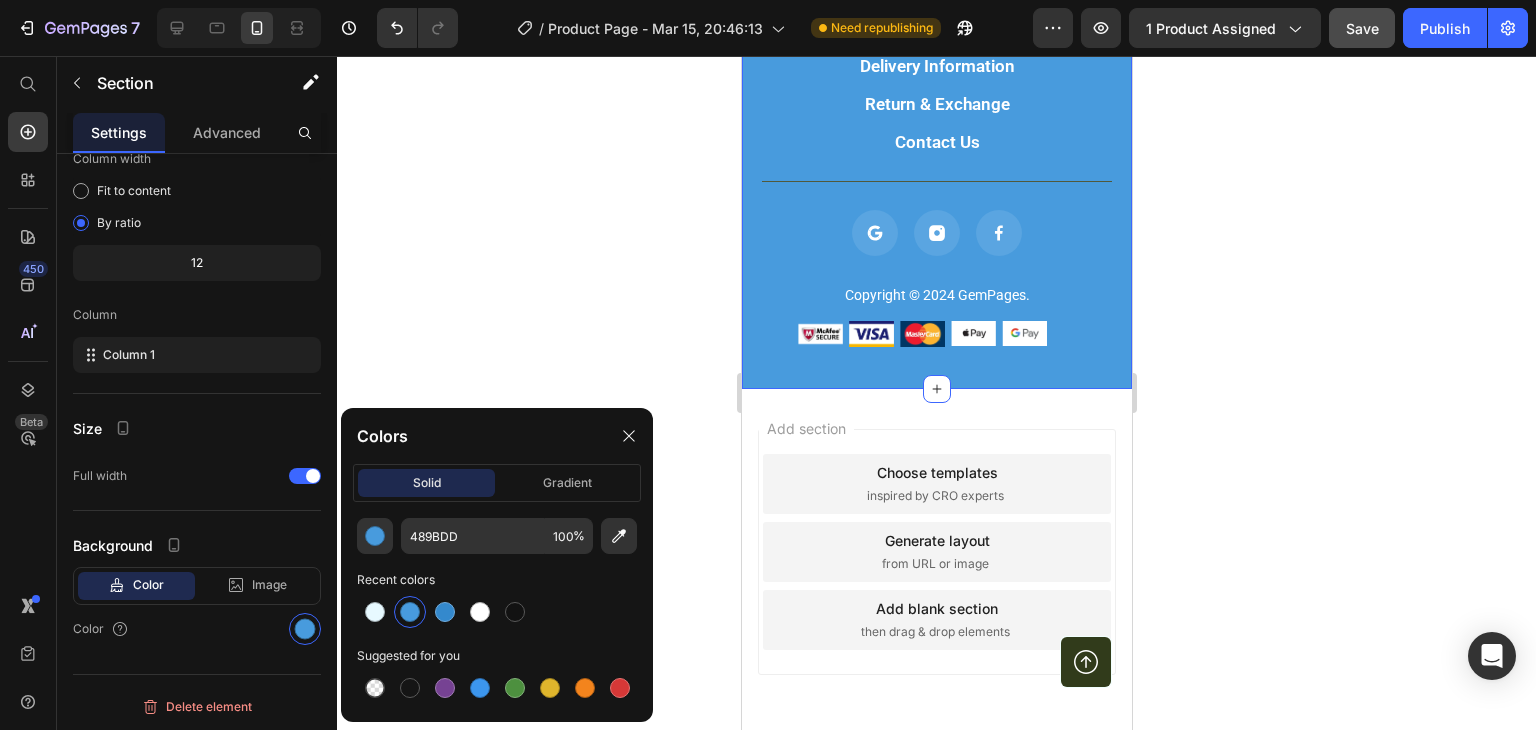 click 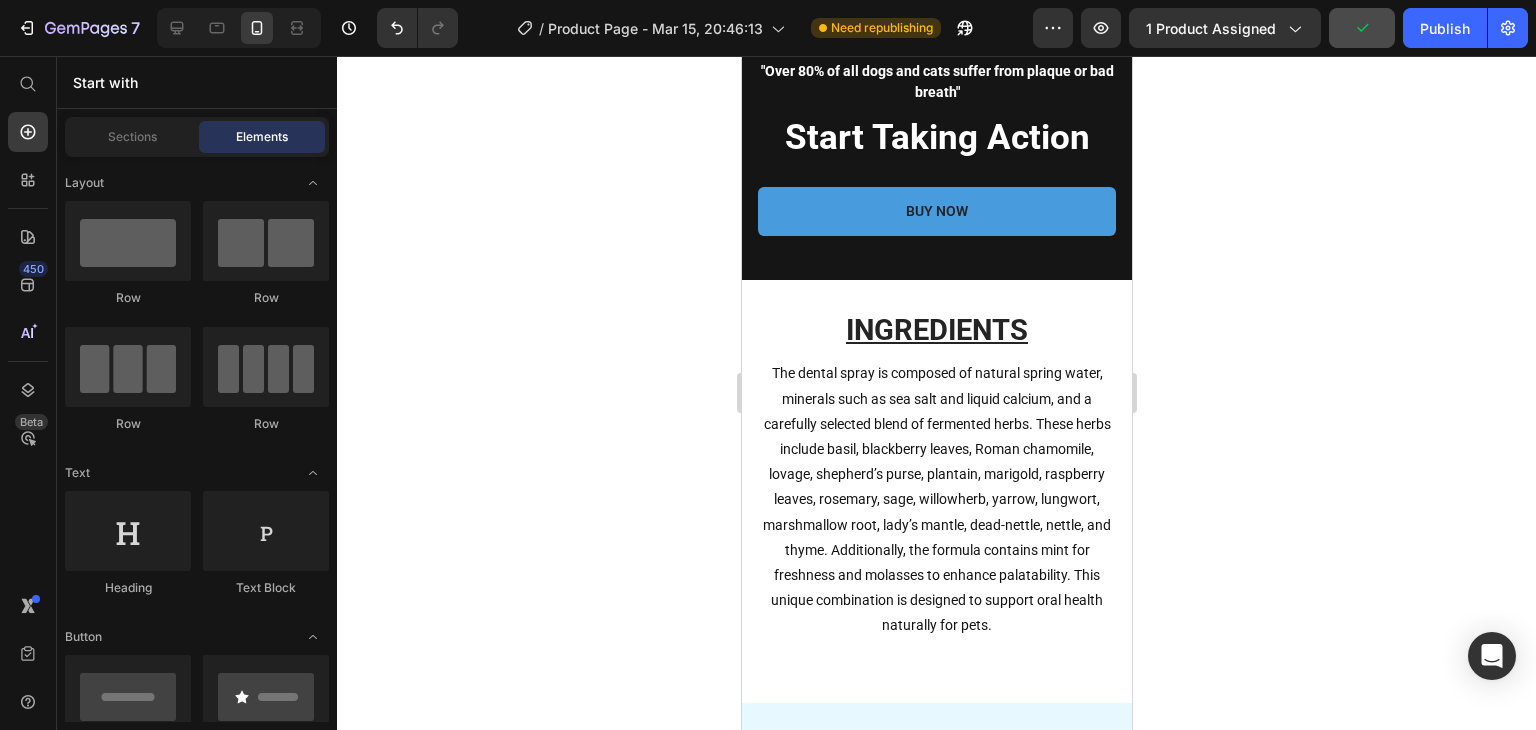 scroll, scrollTop: 5749, scrollLeft: 0, axis: vertical 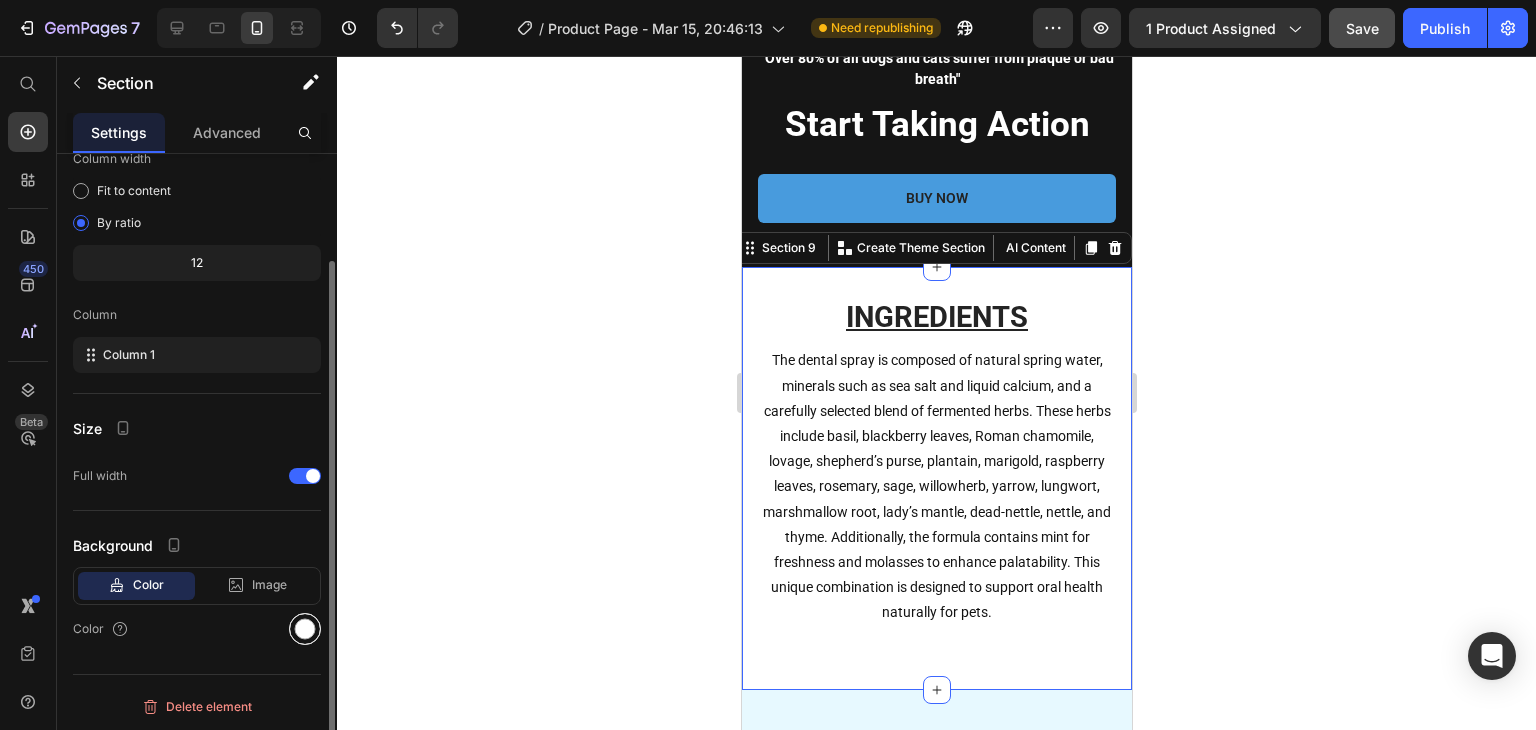 click at bounding box center [305, 629] 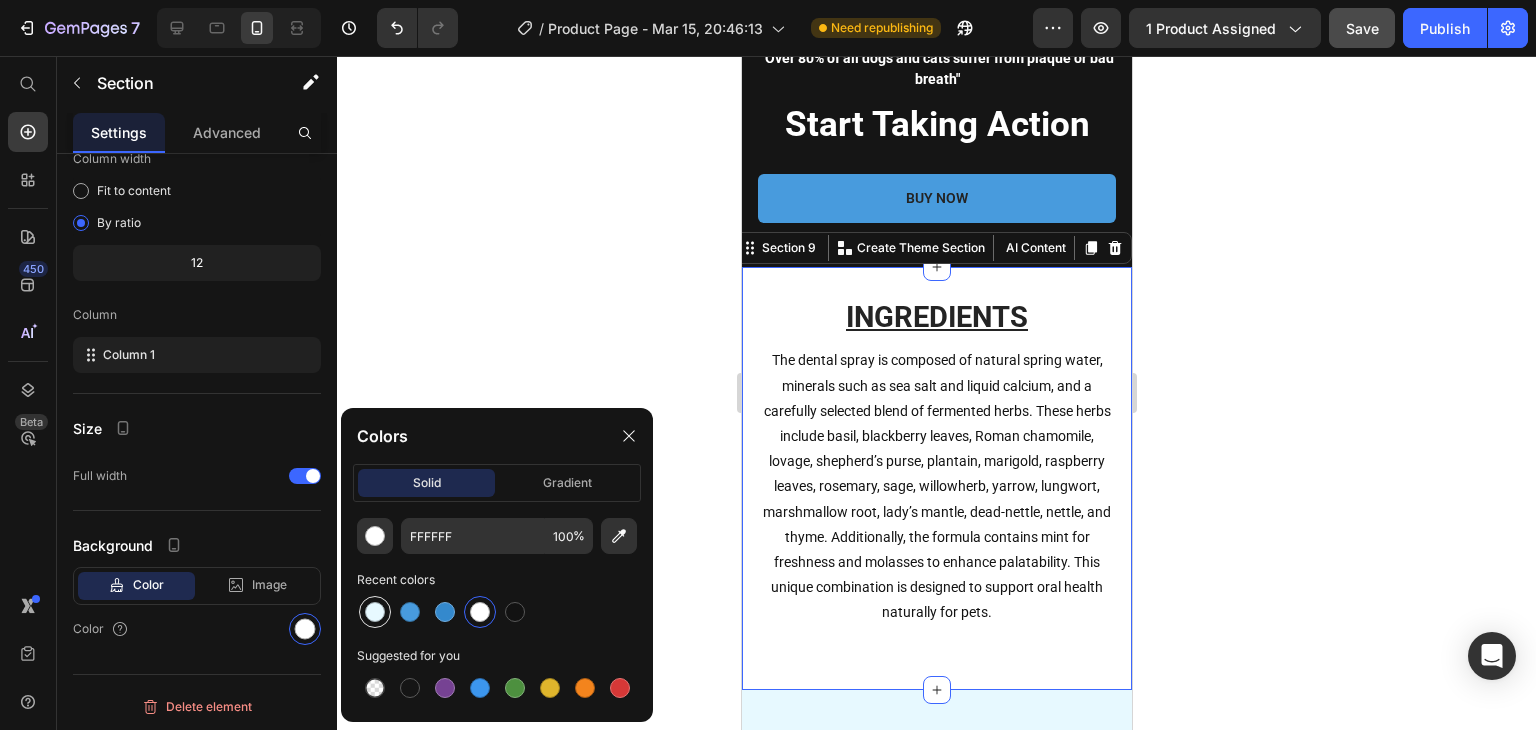 click at bounding box center (375, 612) 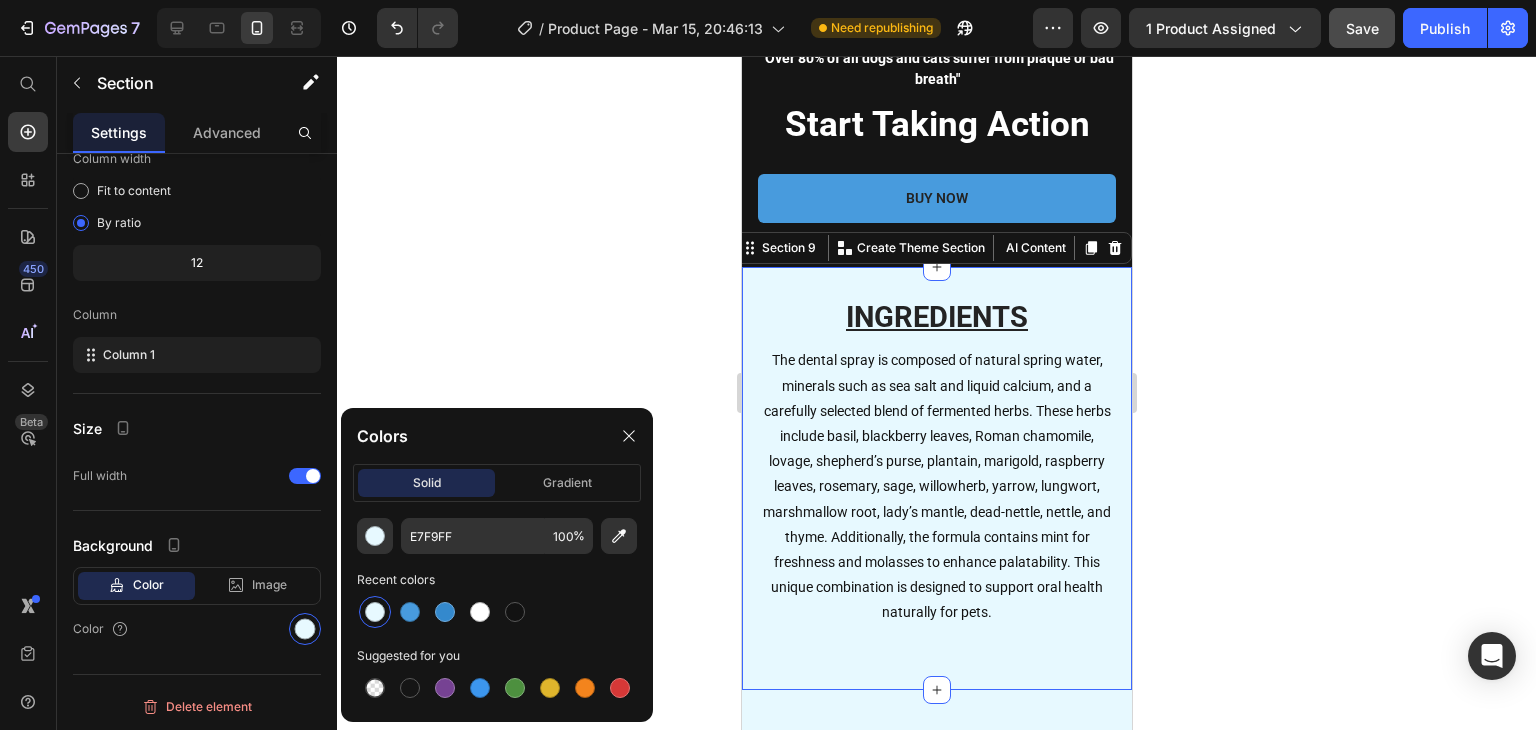 drag, startPoint x: 508, startPoint y: 200, endPoint x: 380, endPoint y: 351, distance: 197.95201 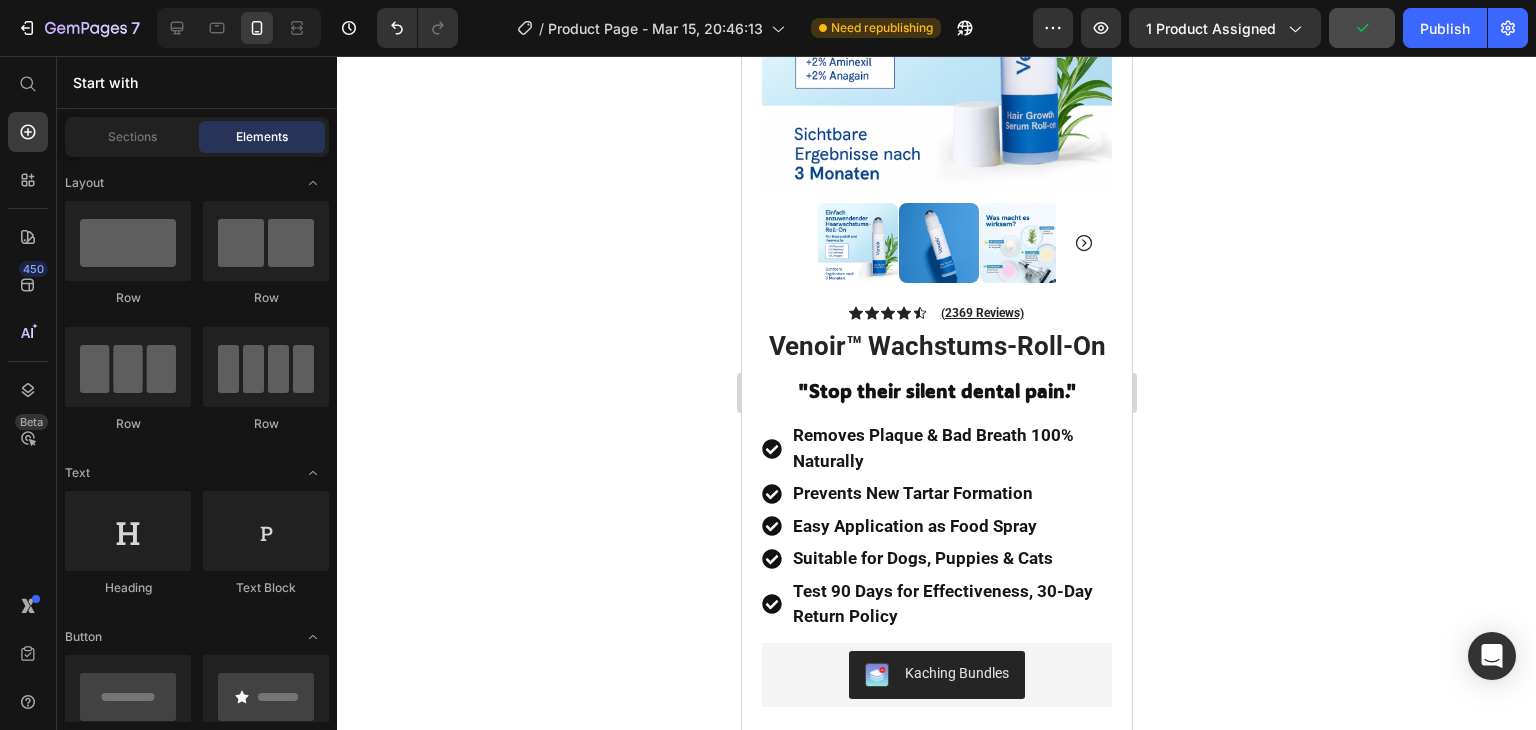 scroll, scrollTop: 0, scrollLeft: 0, axis: both 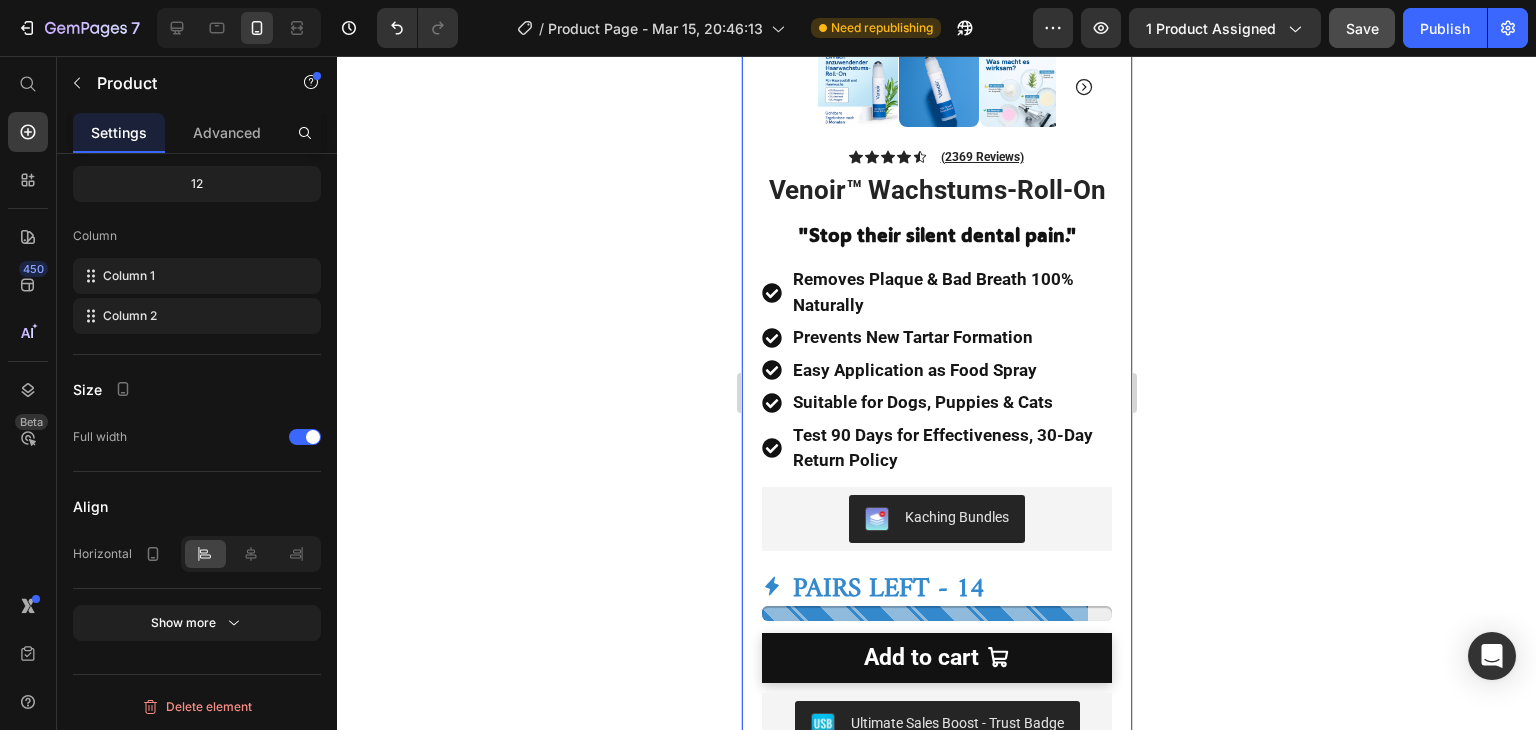 click on "Product Images Image Icon Icon Icon Icon Icon Icon List "I love the Venoir Grillmate! It makes cooking burgers, eggs, and buns super fast and easy. The non-stick surface is great for easy cleanup, and it cooks everything evenly. Perfect for busy mornings. Highly recommend it!" Text Block
Icon [FIRST] [LAST] (Houston, USA) Text Block Row Row Row Icon Icon Icon Icon
Icon Icon List (2369 Reviews) Text Block Row Venoir™ Wachstums-Roll-On Product Title "Professional Restoration. Done at Home." Text Block "Stop their silent dental pain." Text Block Removes Plaque & Bad Breath 100% Naturally Prevents New Tartar Formation Easy Application as Food Spray Suitable for Dogs, Puppies & Cats Test 90 Days for Effectiveness, 30-Day Return Policy Item List Row Kaching Bundles Kaching Bundles
PAIRS LEFT - 14 Stock Counter
Add to cart Add to Cart Row Ultimate Sales Boost - Trust Badge Ultimate Sales Boost
Icon Shipping Protection Text Block" at bounding box center [936, 303] 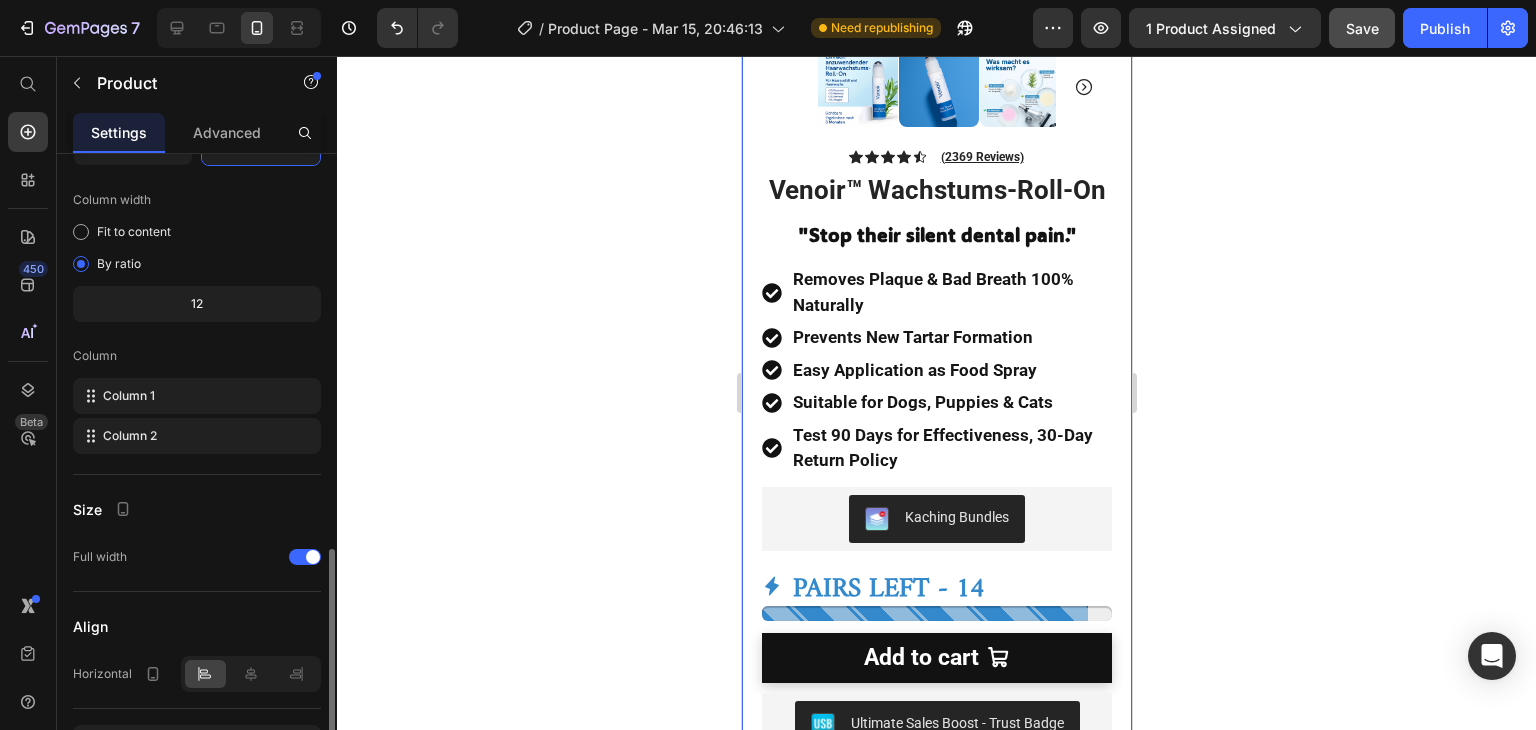 scroll, scrollTop: 664, scrollLeft: 0, axis: vertical 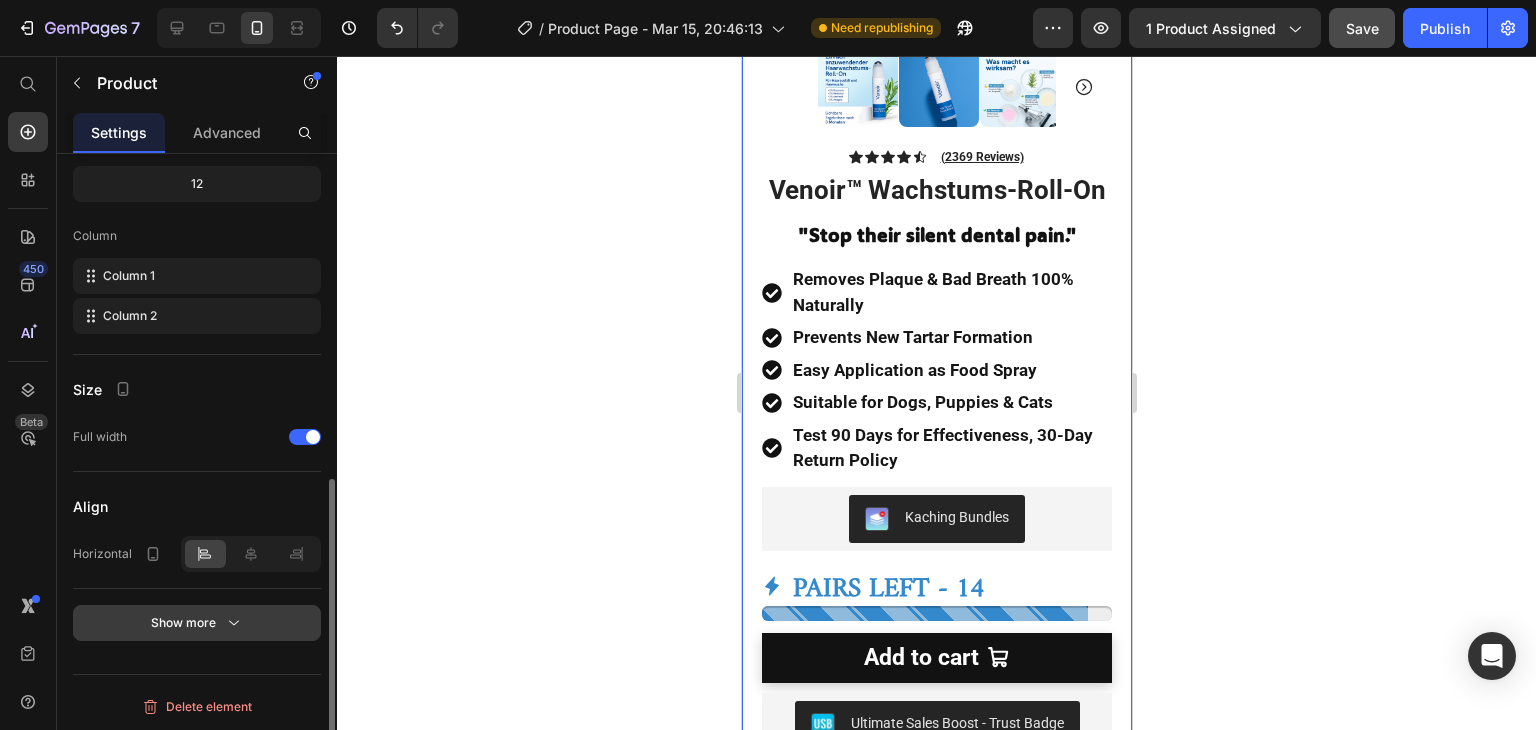 click on "Show more" at bounding box center [197, 623] 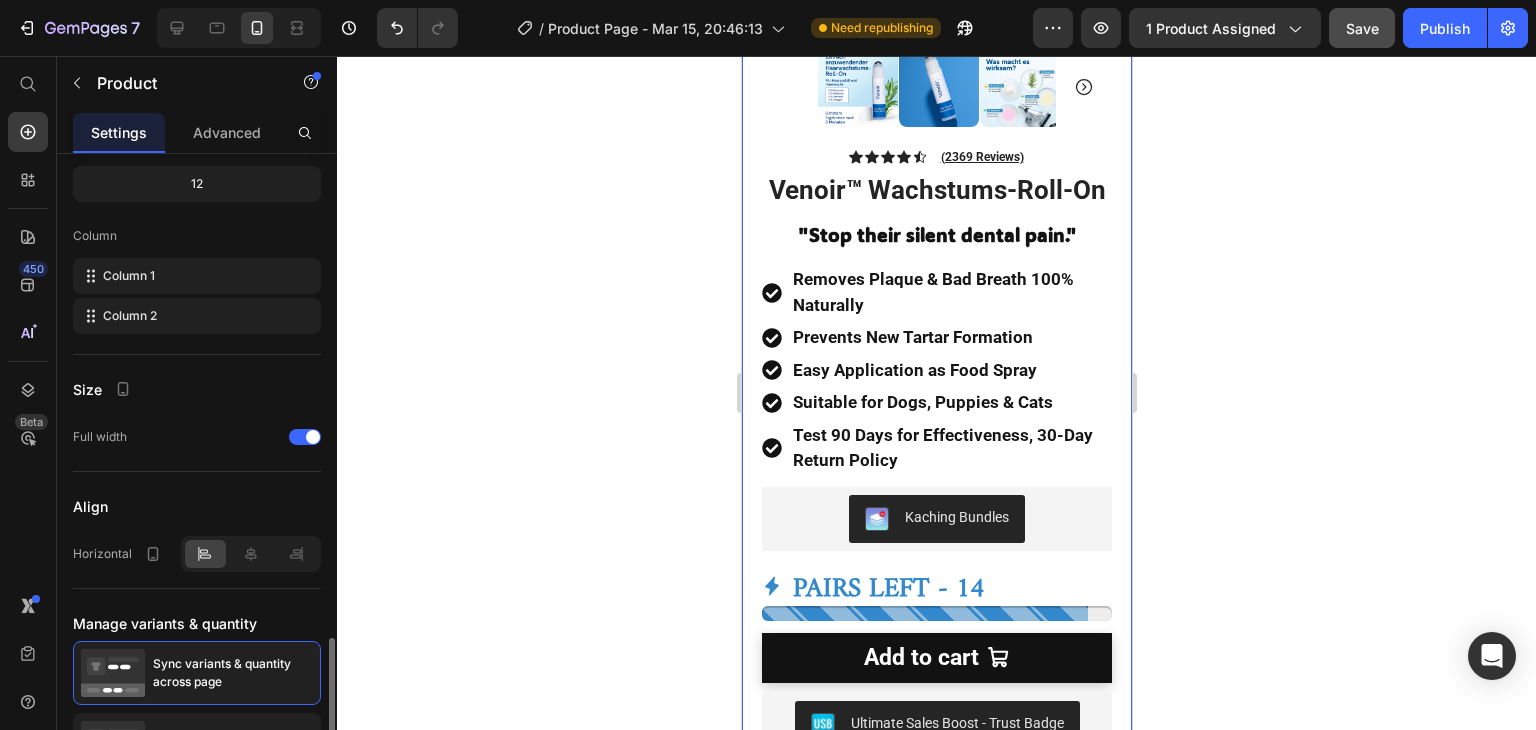 scroll, scrollTop: 848, scrollLeft: 0, axis: vertical 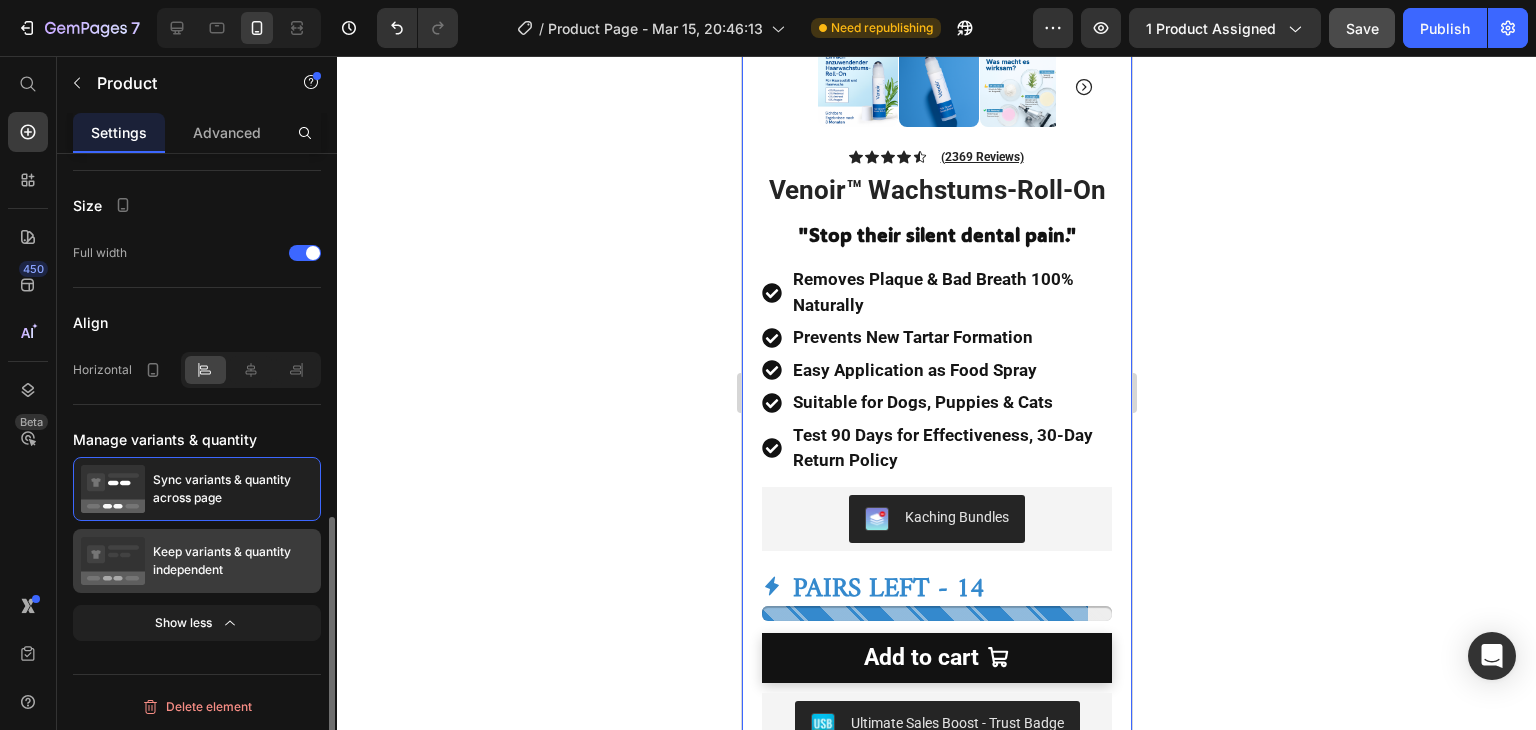 click on "Keep variants & quantity independent" at bounding box center (233, 561) 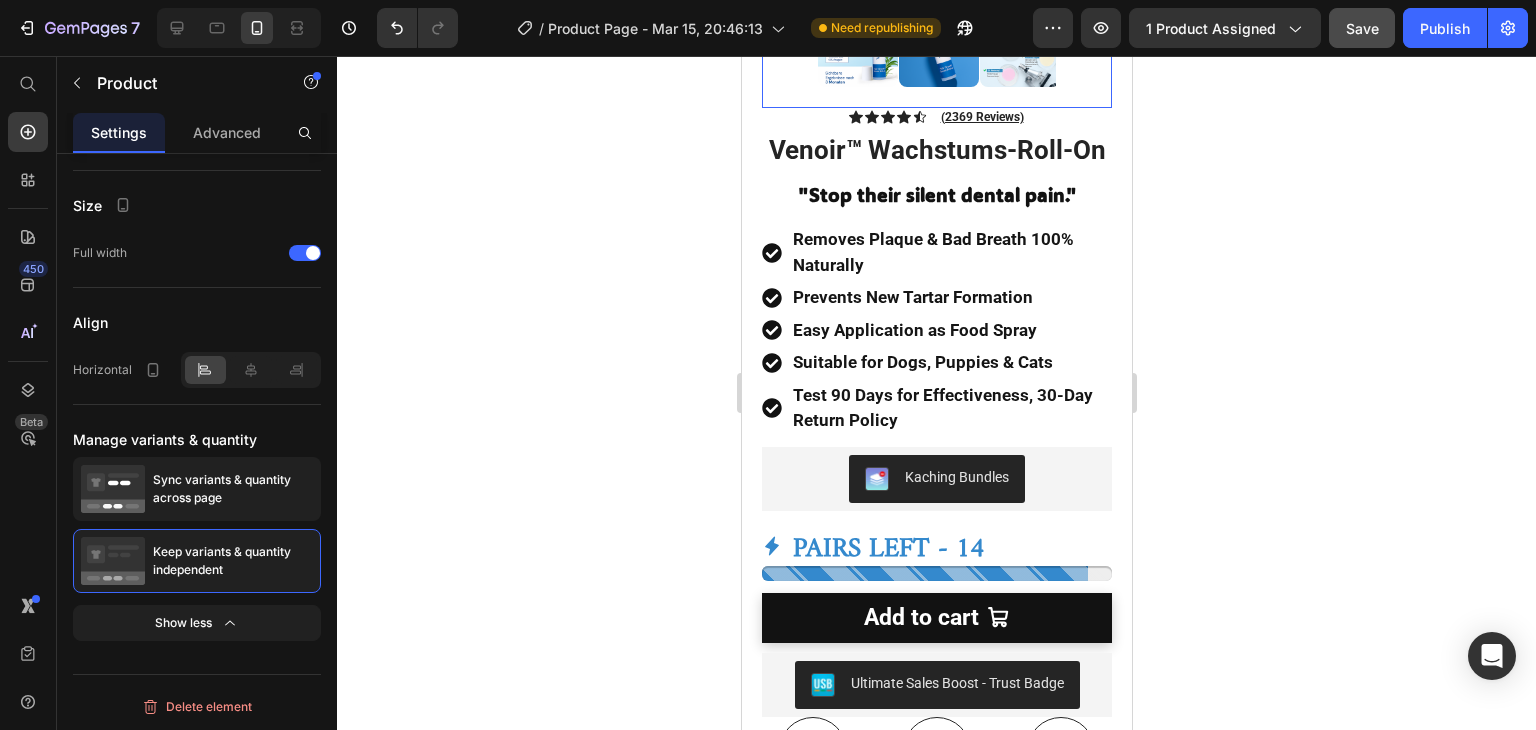 scroll, scrollTop: 195, scrollLeft: 0, axis: vertical 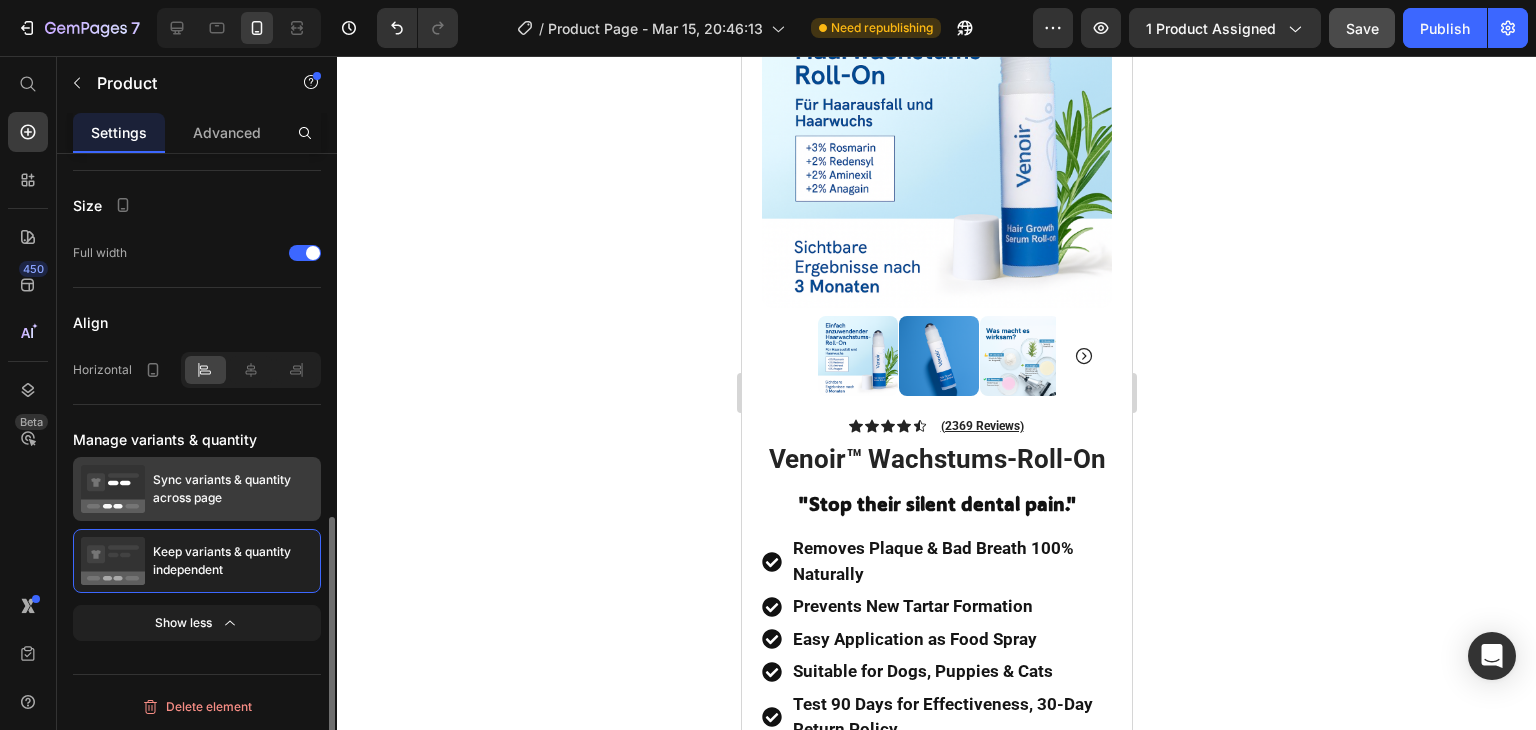 click on "Sync variants & quantity across page" at bounding box center [233, 489] 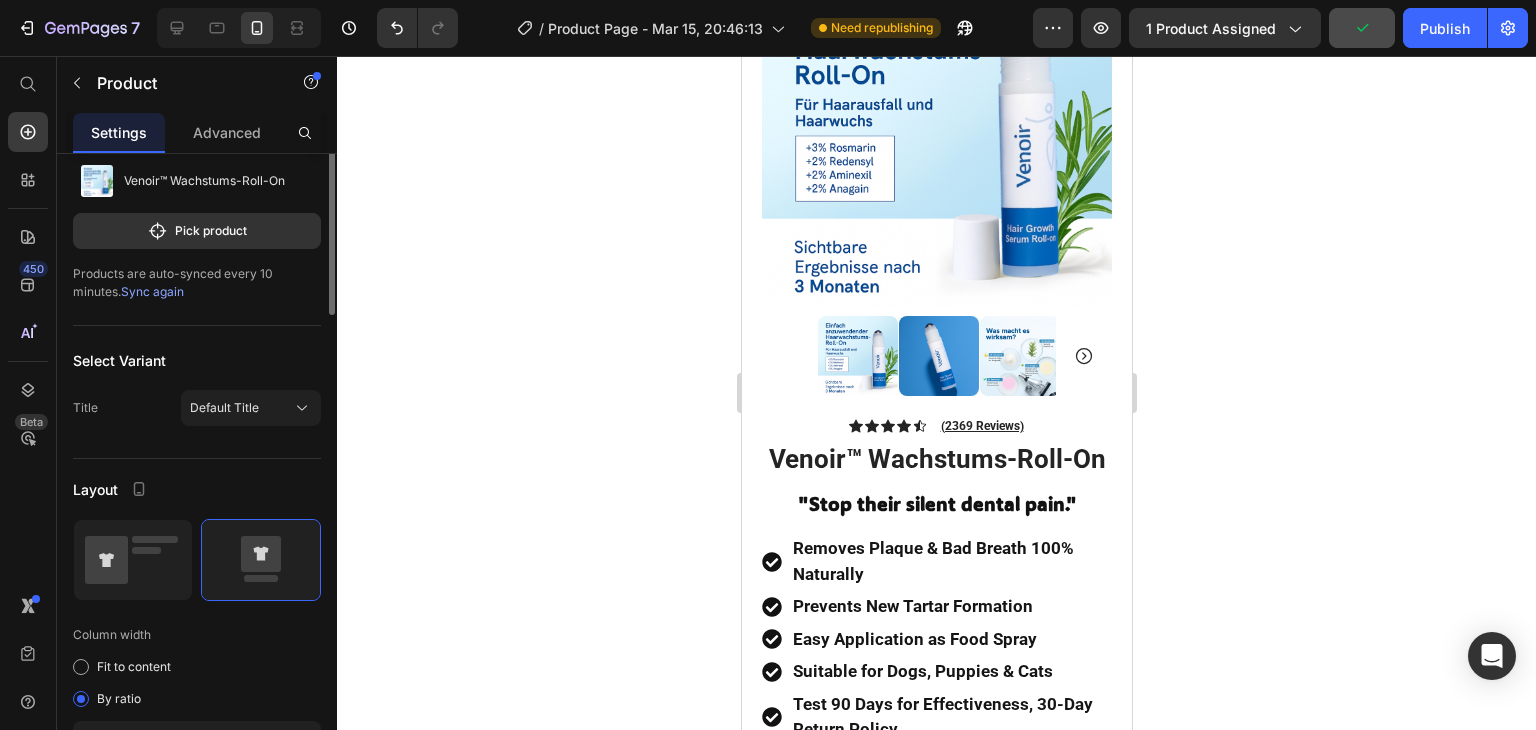 scroll, scrollTop: 0, scrollLeft: 0, axis: both 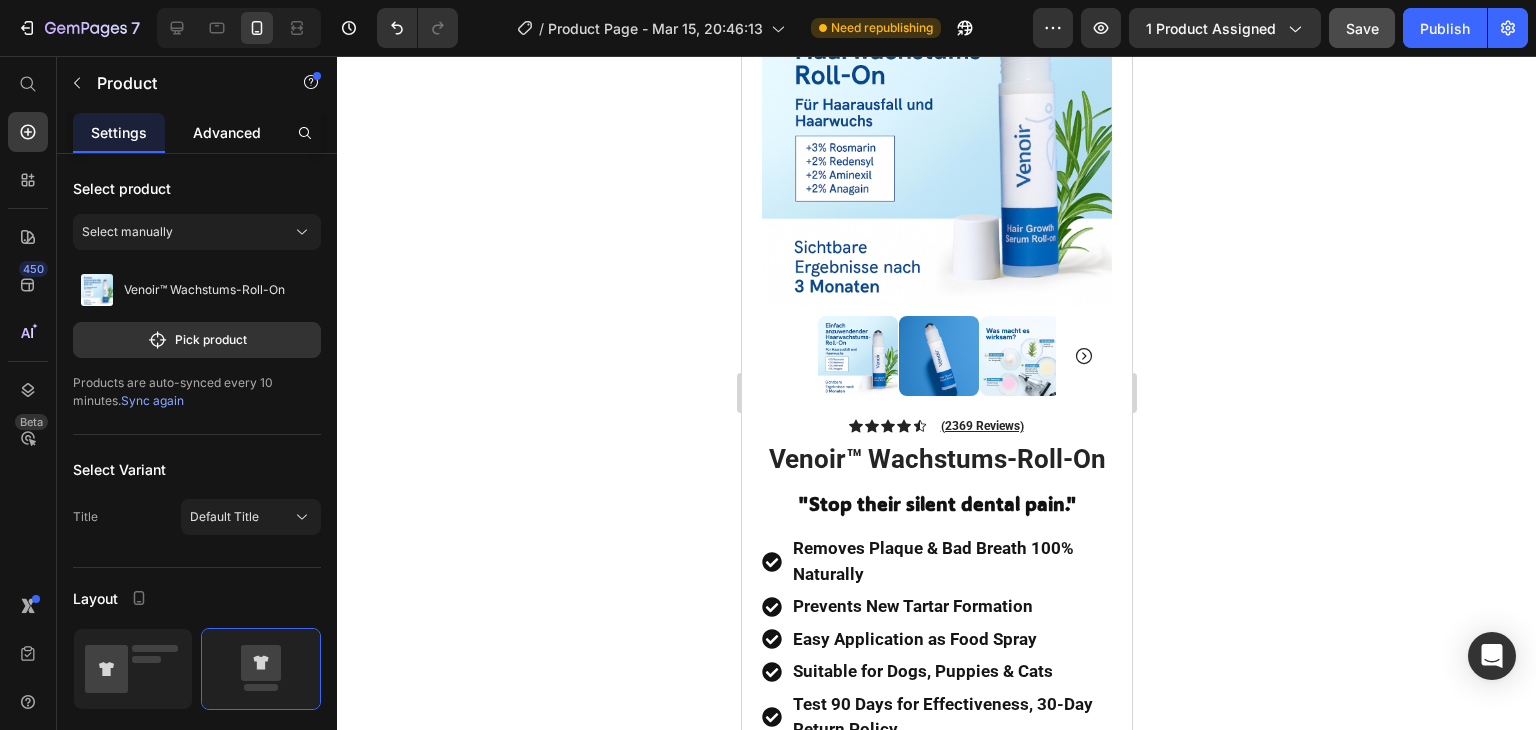 click on "Advanced" at bounding box center (227, 132) 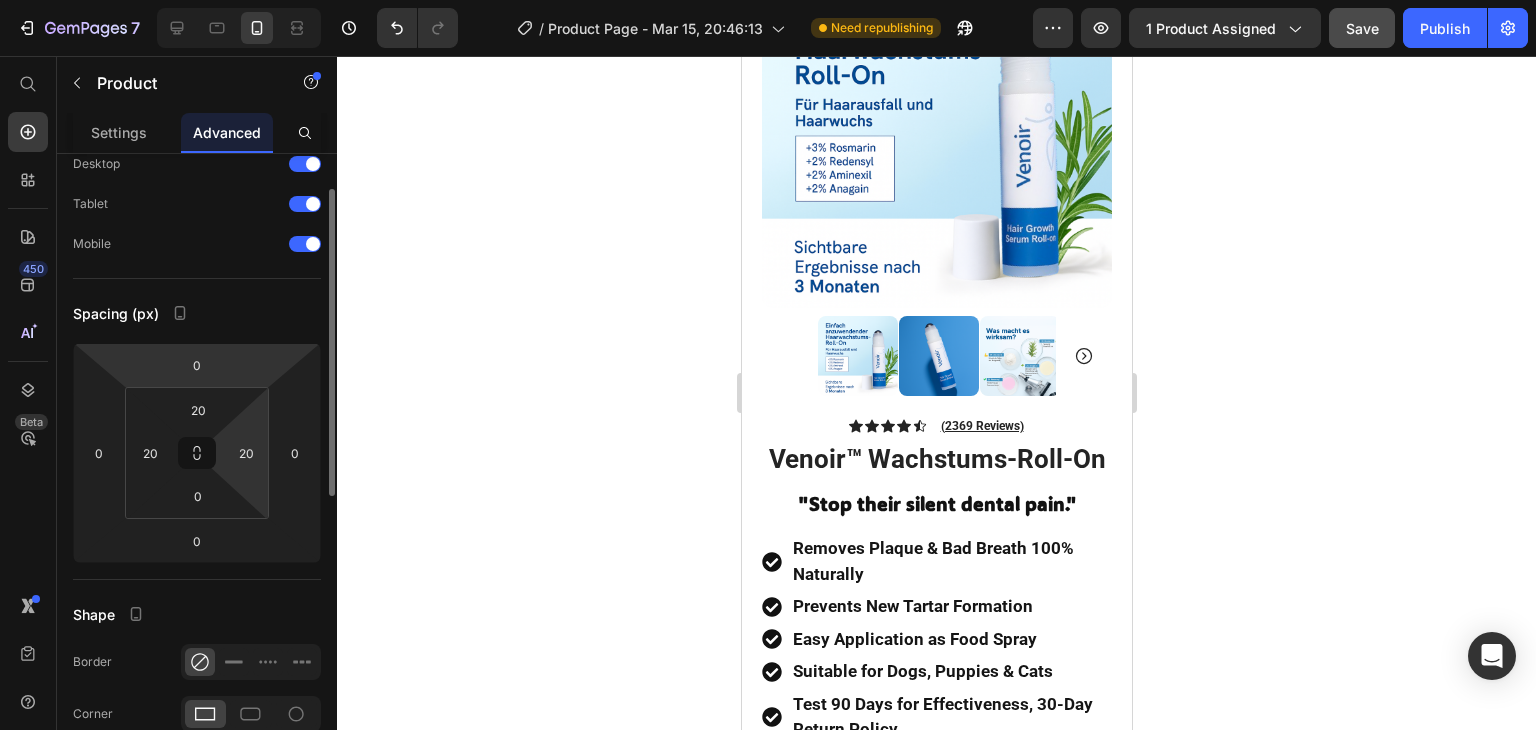 scroll, scrollTop: 0, scrollLeft: 0, axis: both 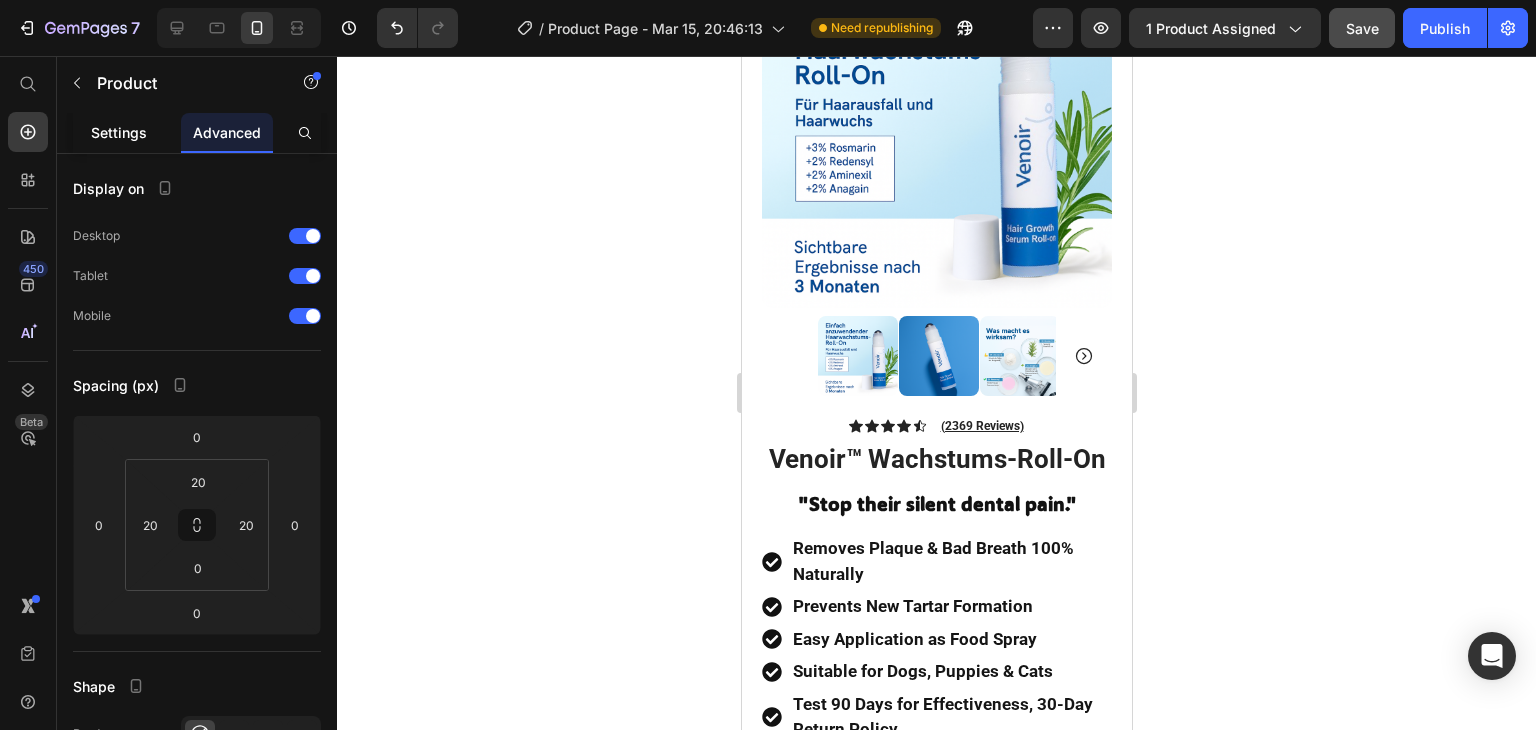 click on "Settings" at bounding box center (119, 132) 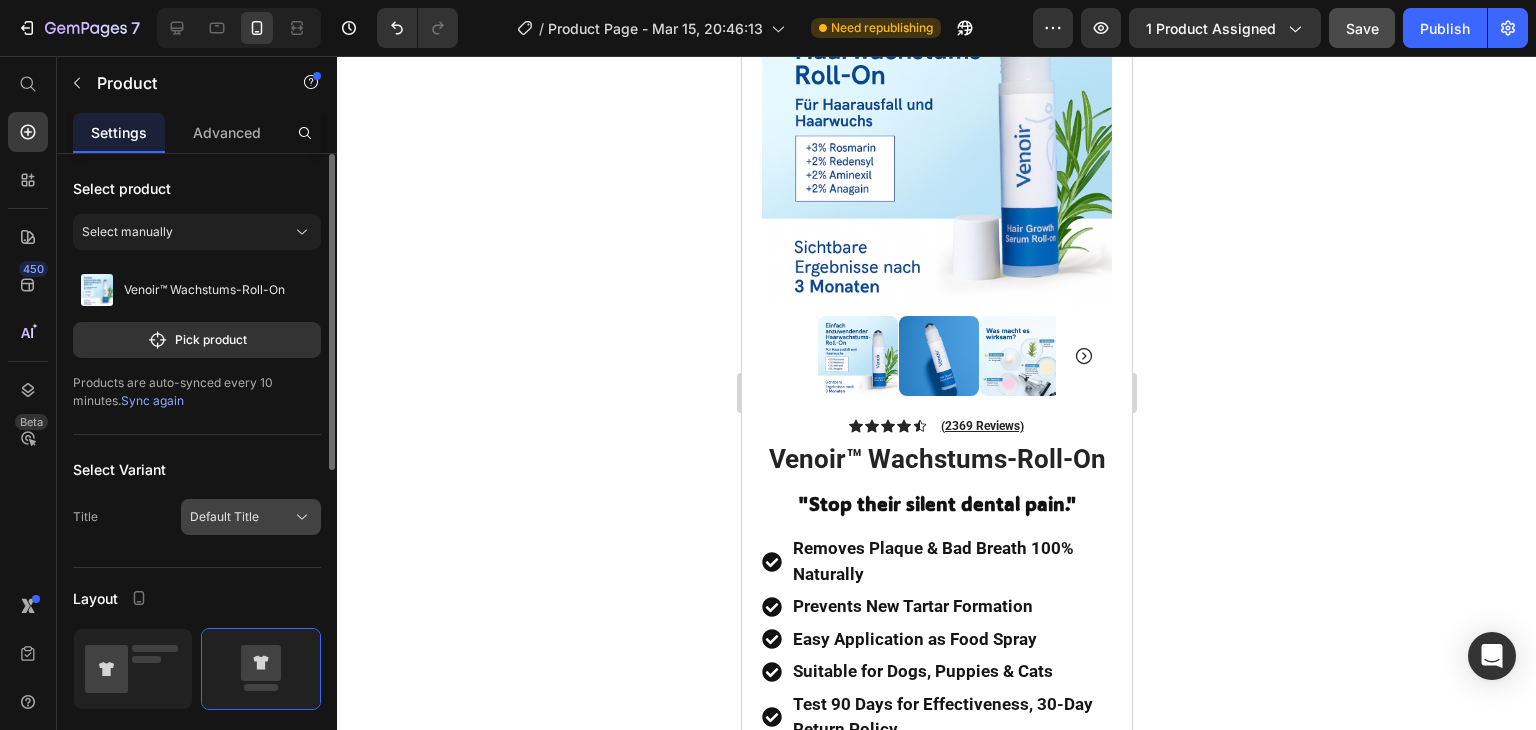 click on "Default Title" at bounding box center (224, 517) 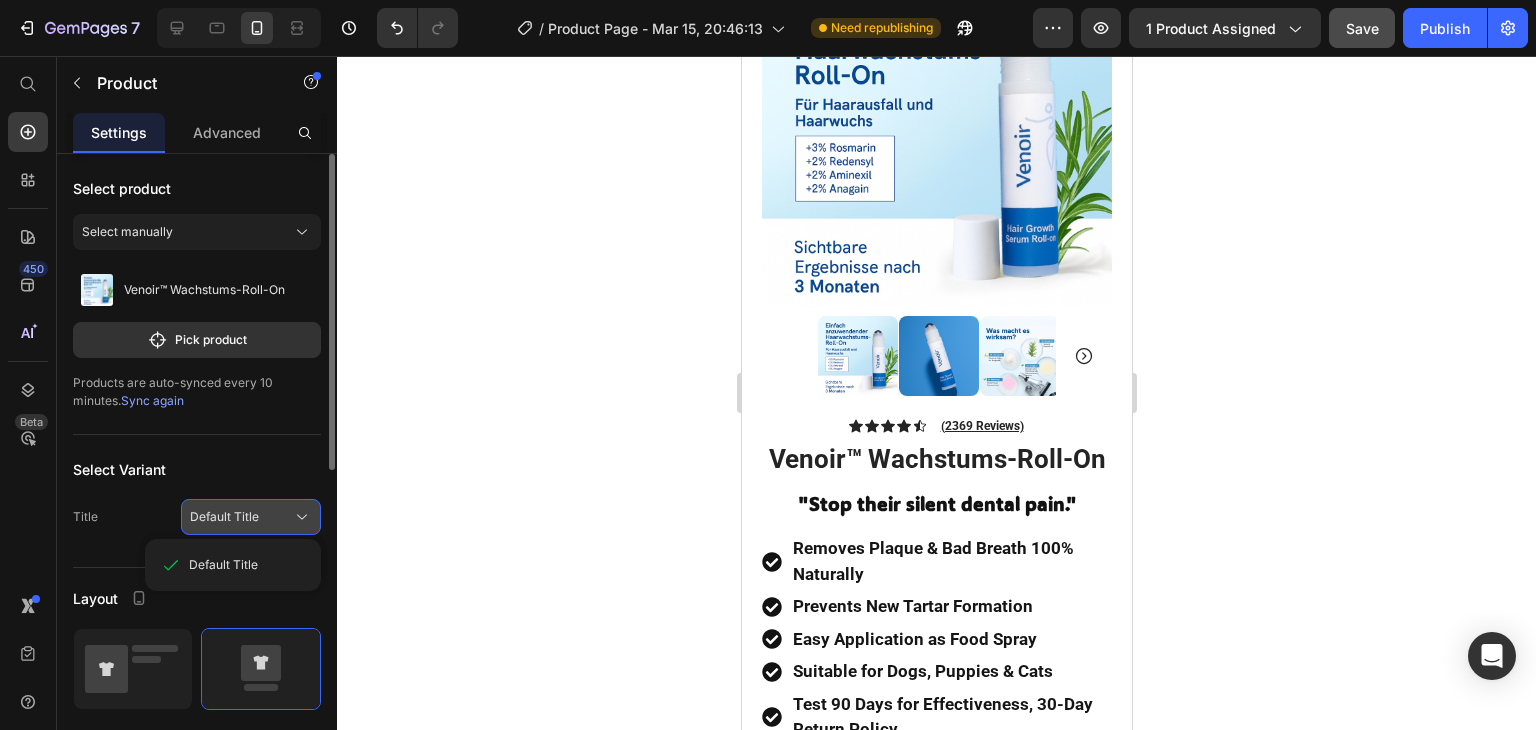 click on "Default Title" at bounding box center [224, 517] 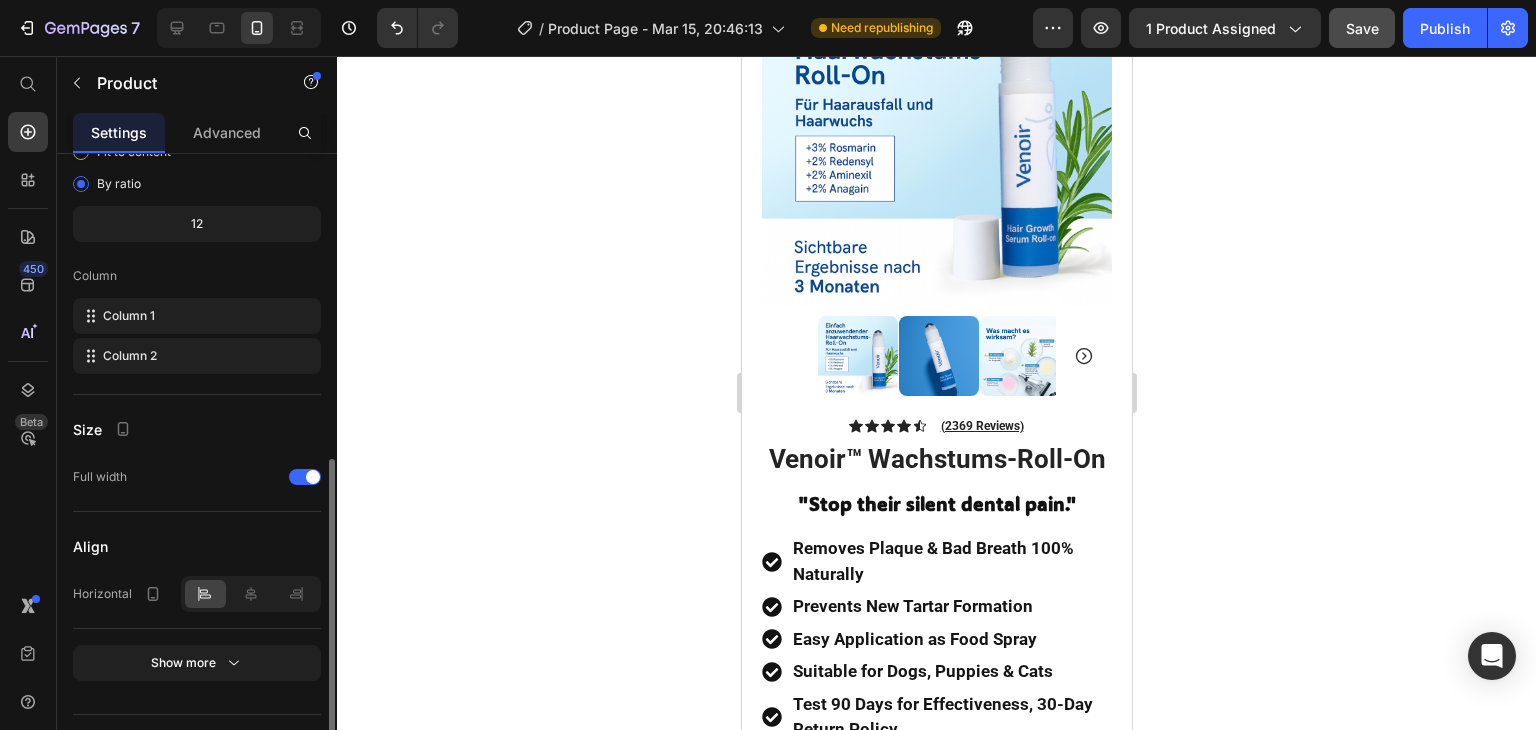 scroll, scrollTop: 664, scrollLeft: 0, axis: vertical 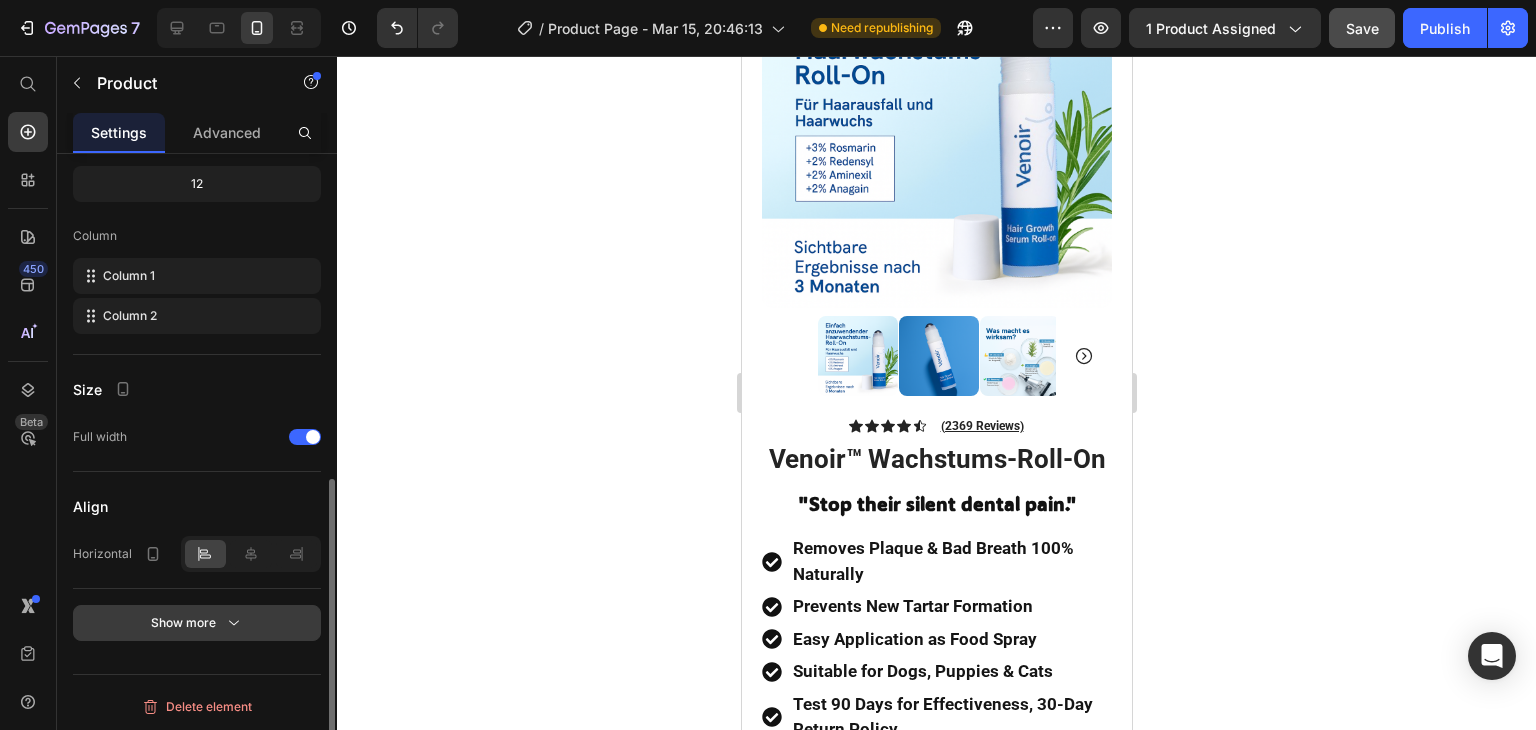 click on "Show more" at bounding box center [197, 623] 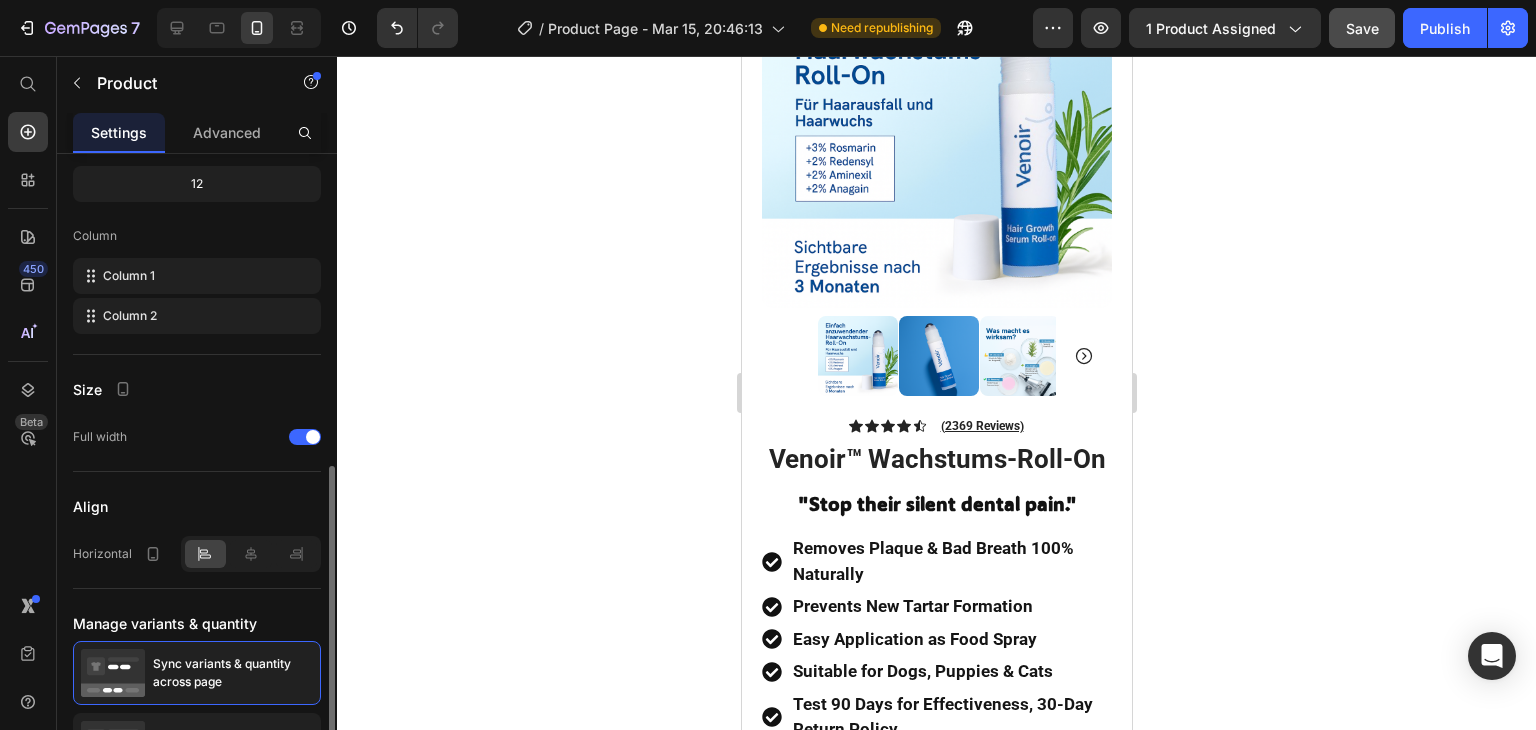 scroll, scrollTop: 848, scrollLeft: 0, axis: vertical 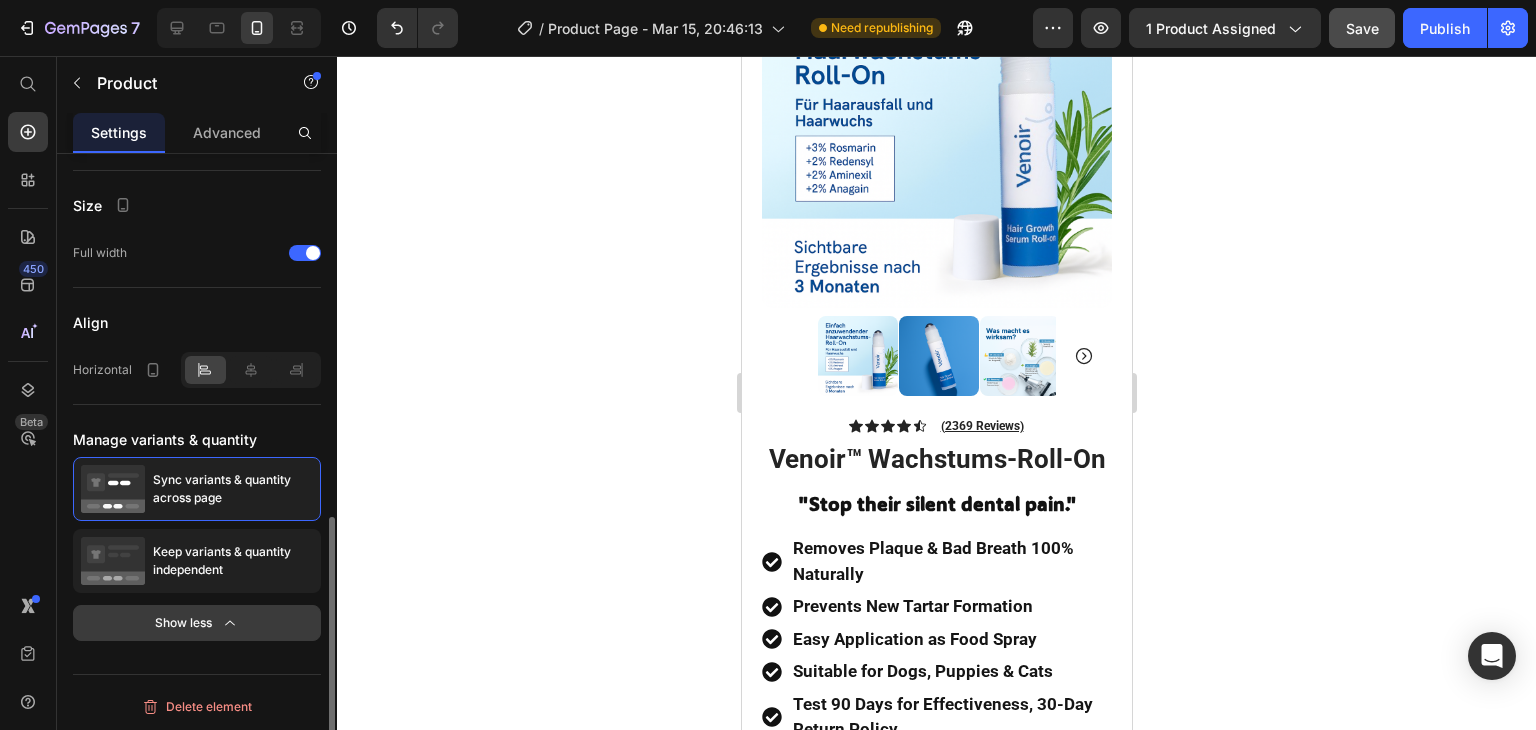 click on "Show less" at bounding box center [197, 623] 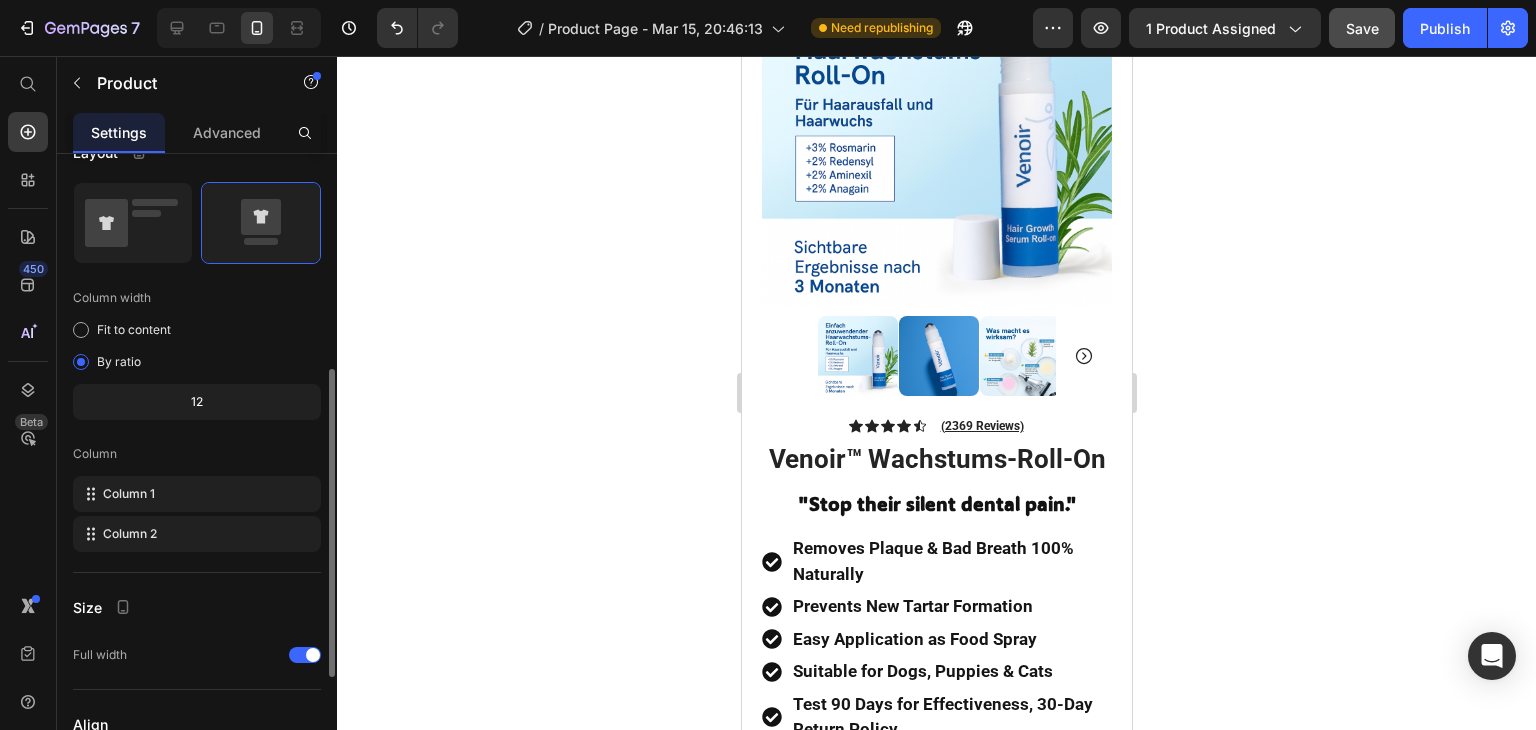 scroll, scrollTop: 447, scrollLeft: 0, axis: vertical 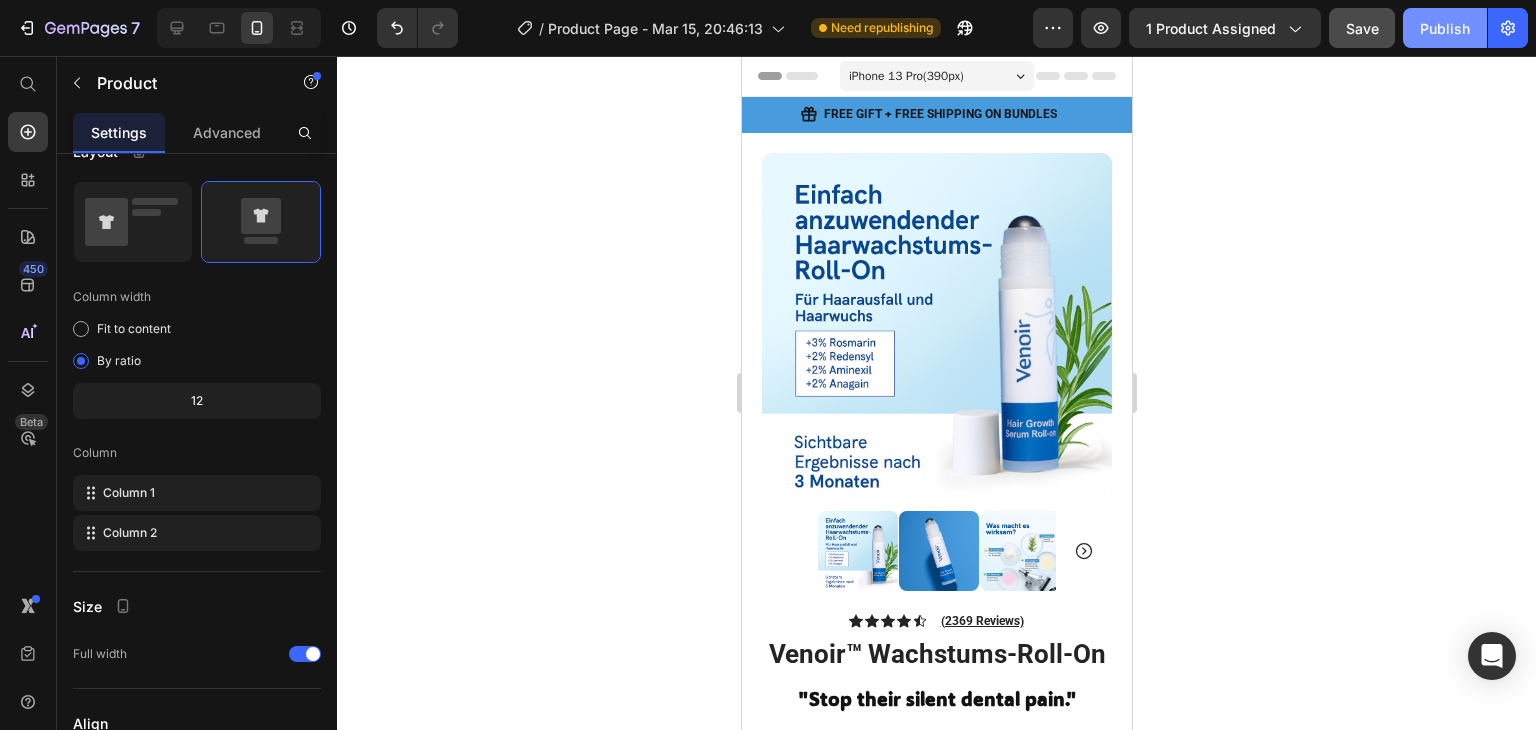 click on "Publish" 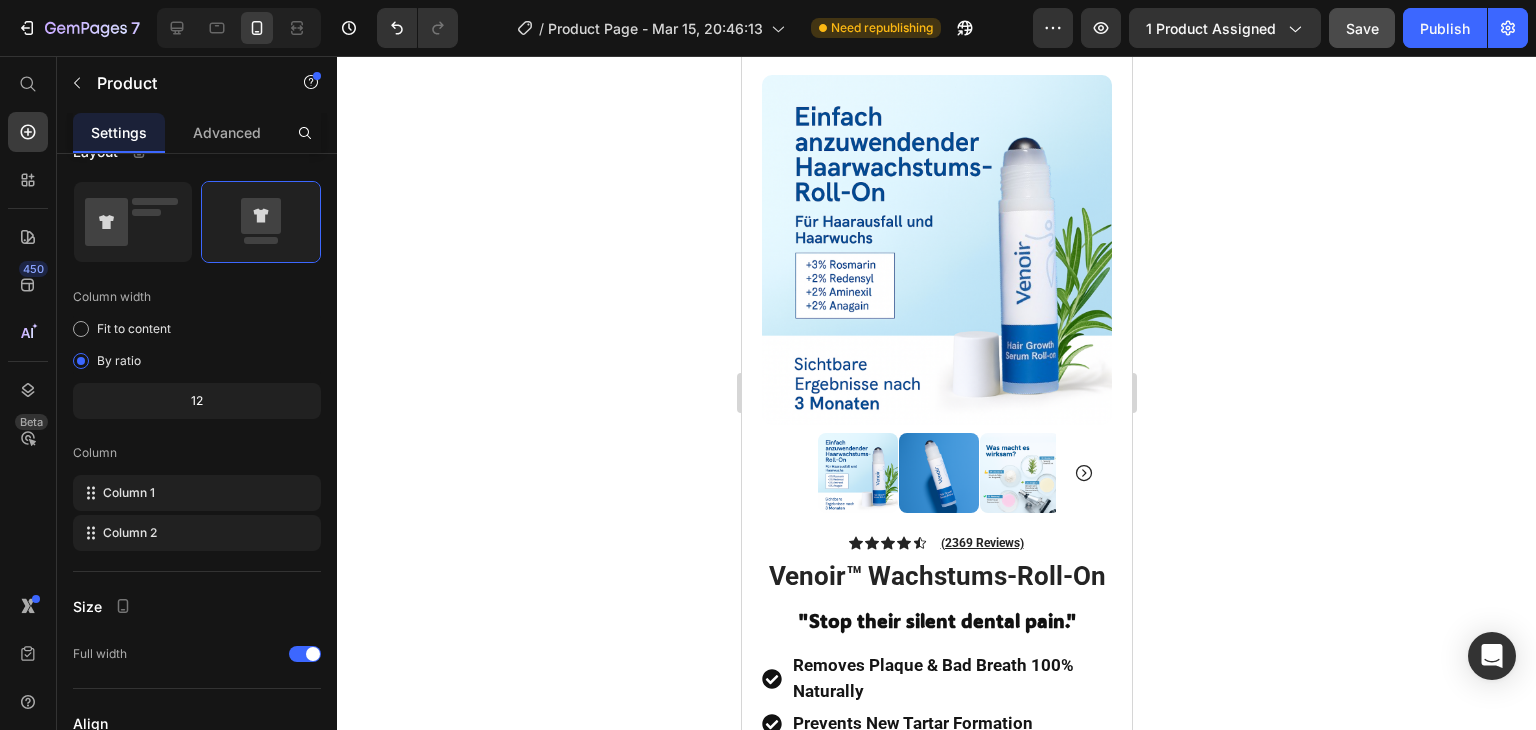 scroll, scrollTop: 0, scrollLeft: 0, axis: both 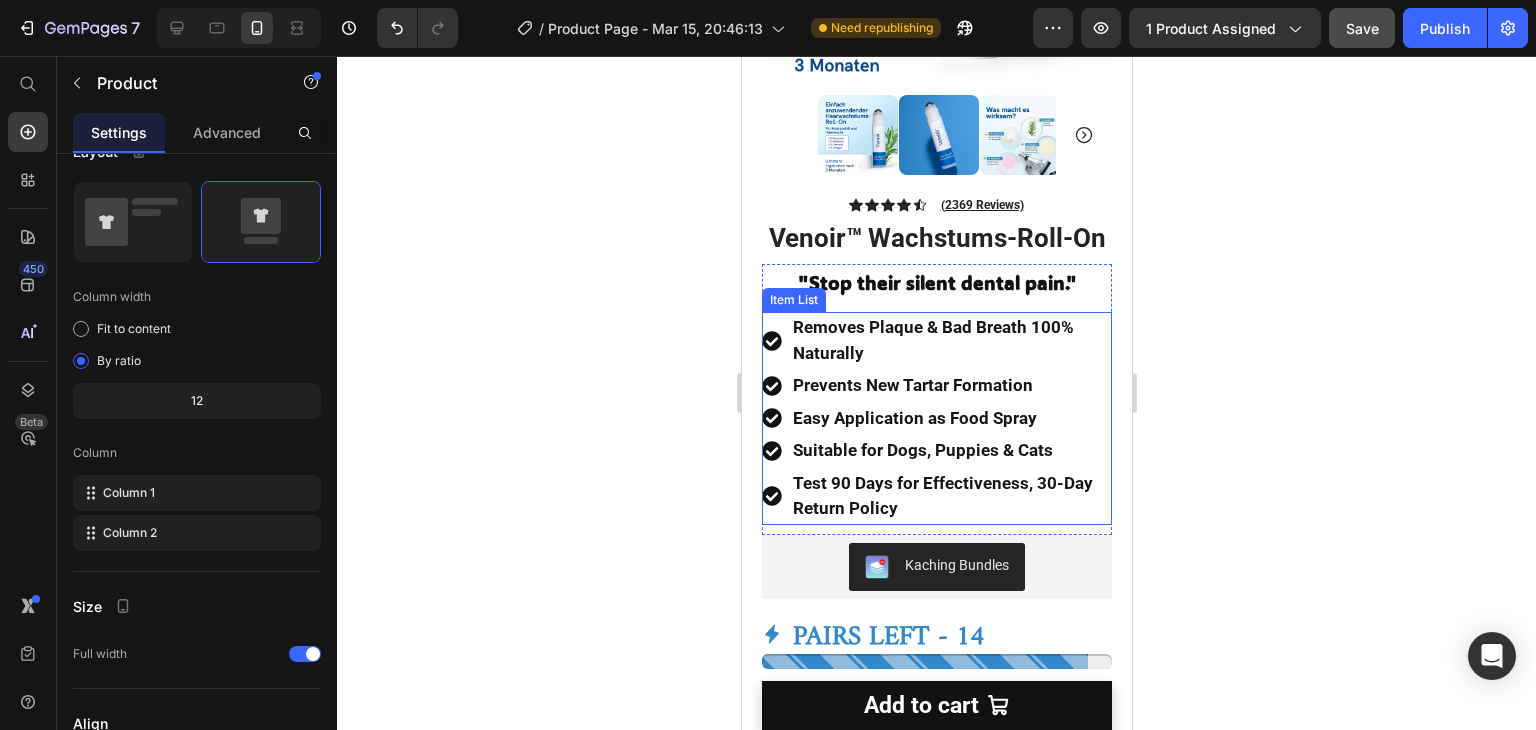 click on "Removes Plaque & Bad Breath 100% Naturally" at bounding box center [932, 340] 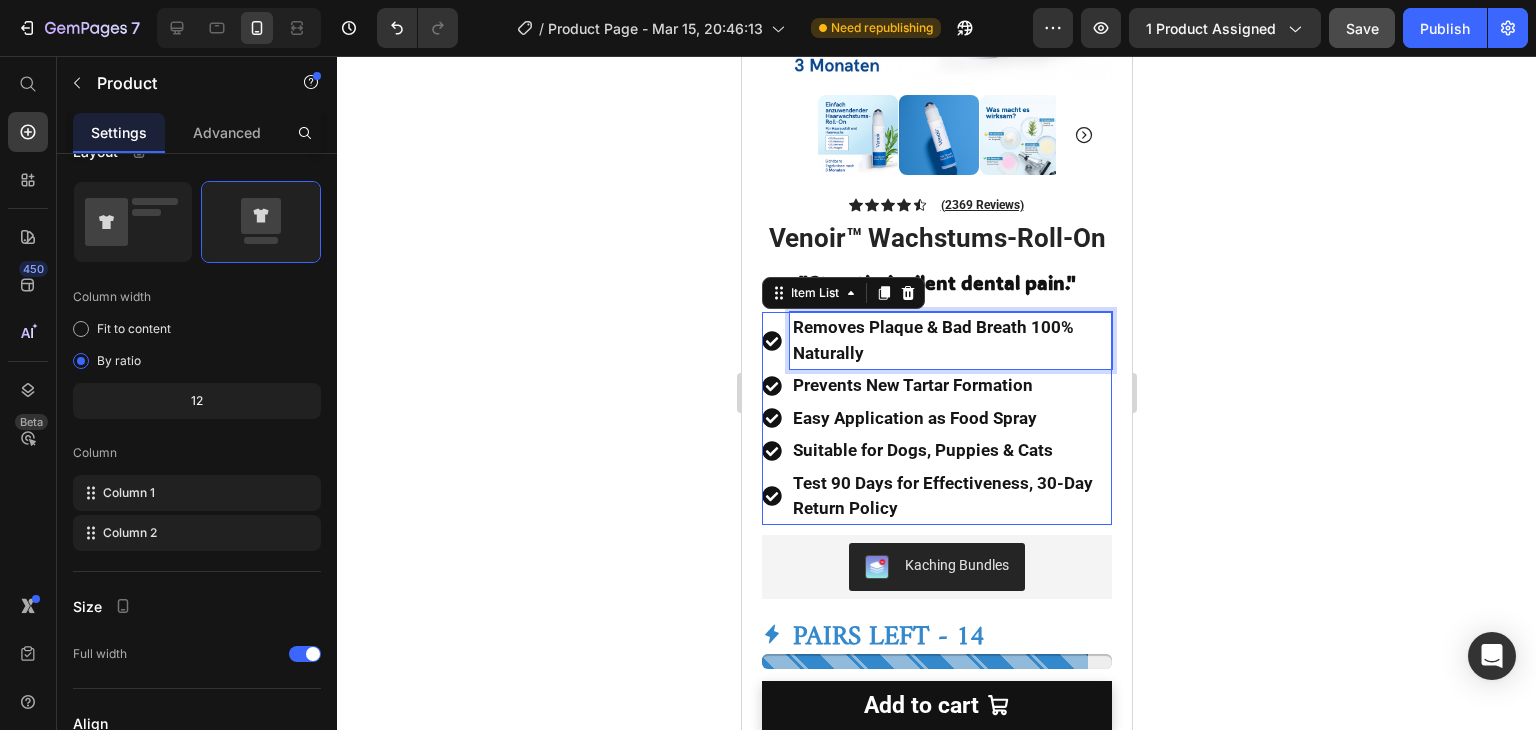 click on "Removes Plaque & Bad Breath 100% Naturally" at bounding box center [932, 340] 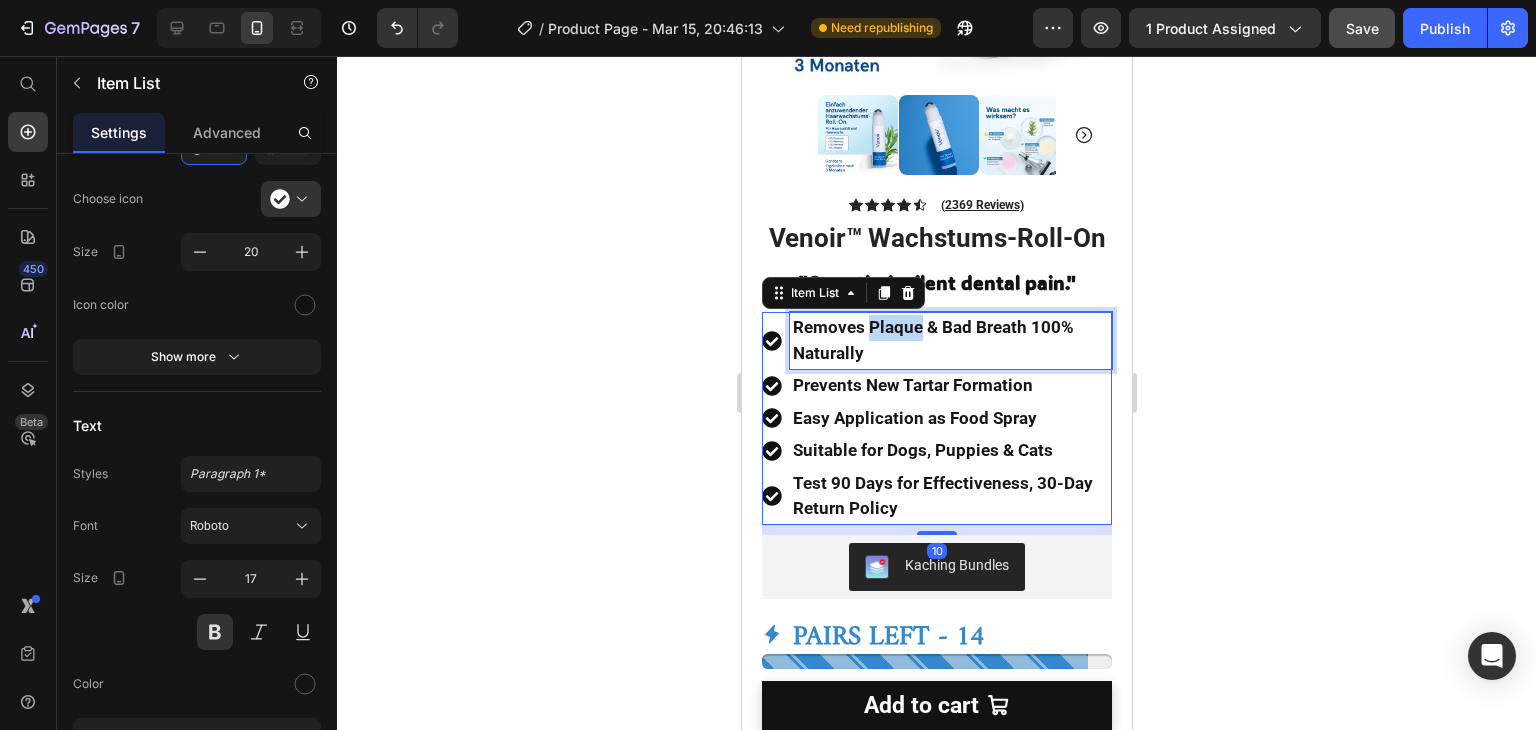 scroll, scrollTop: 0, scrollLeft: 0, axis: both 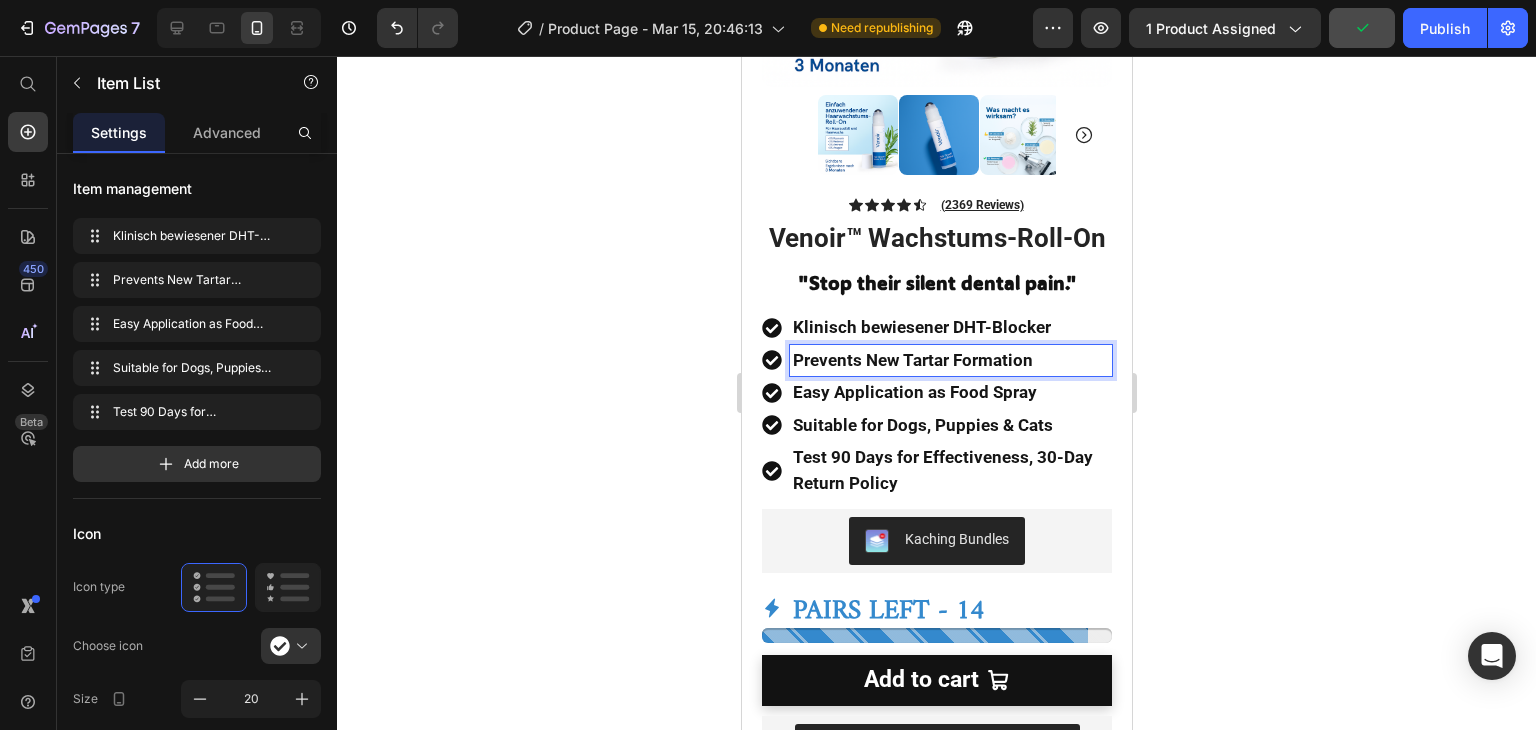 click on "Prevents New Tartar Formation" at bounding box center (950, 361) 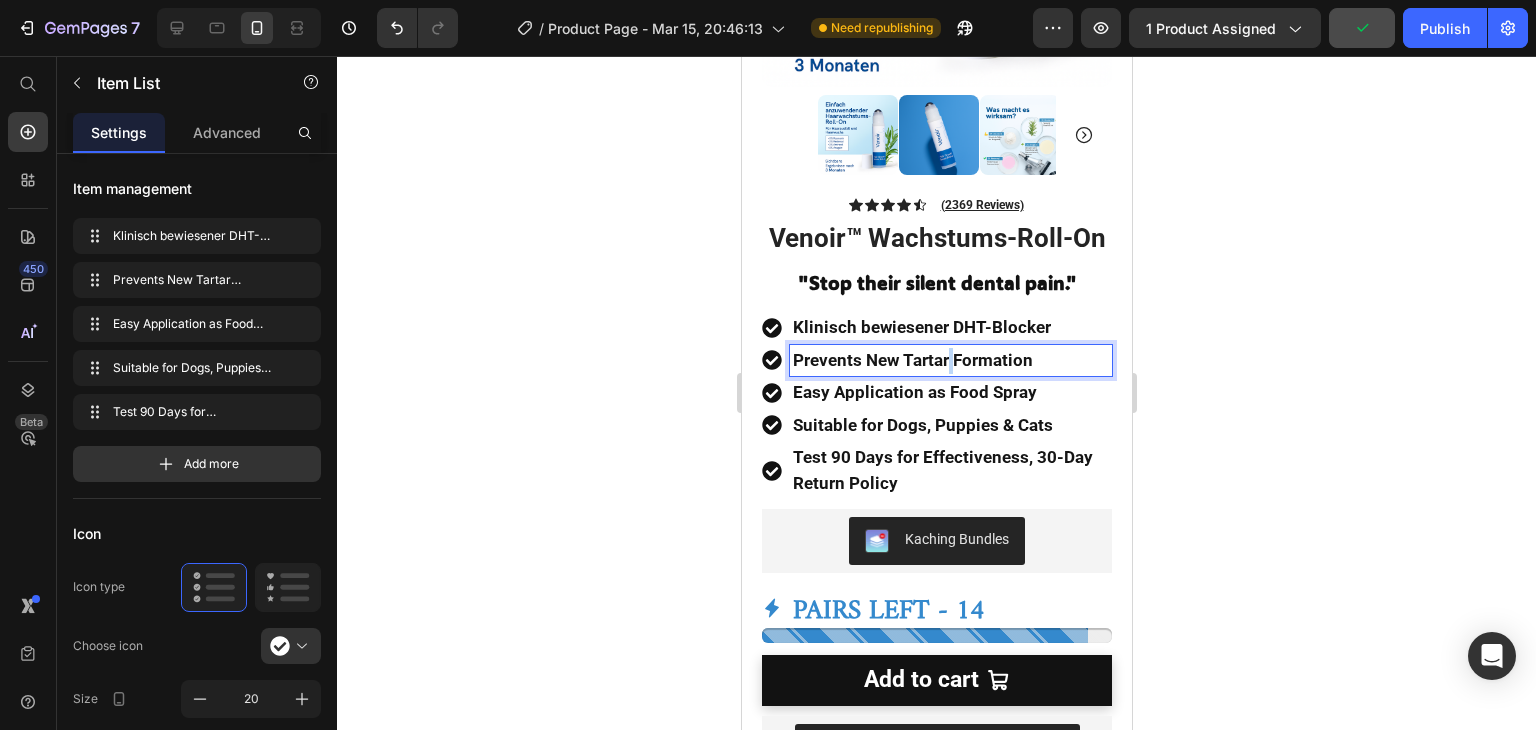 click on "Prevents New Tartar Formation" at bounding box center (950, 361) 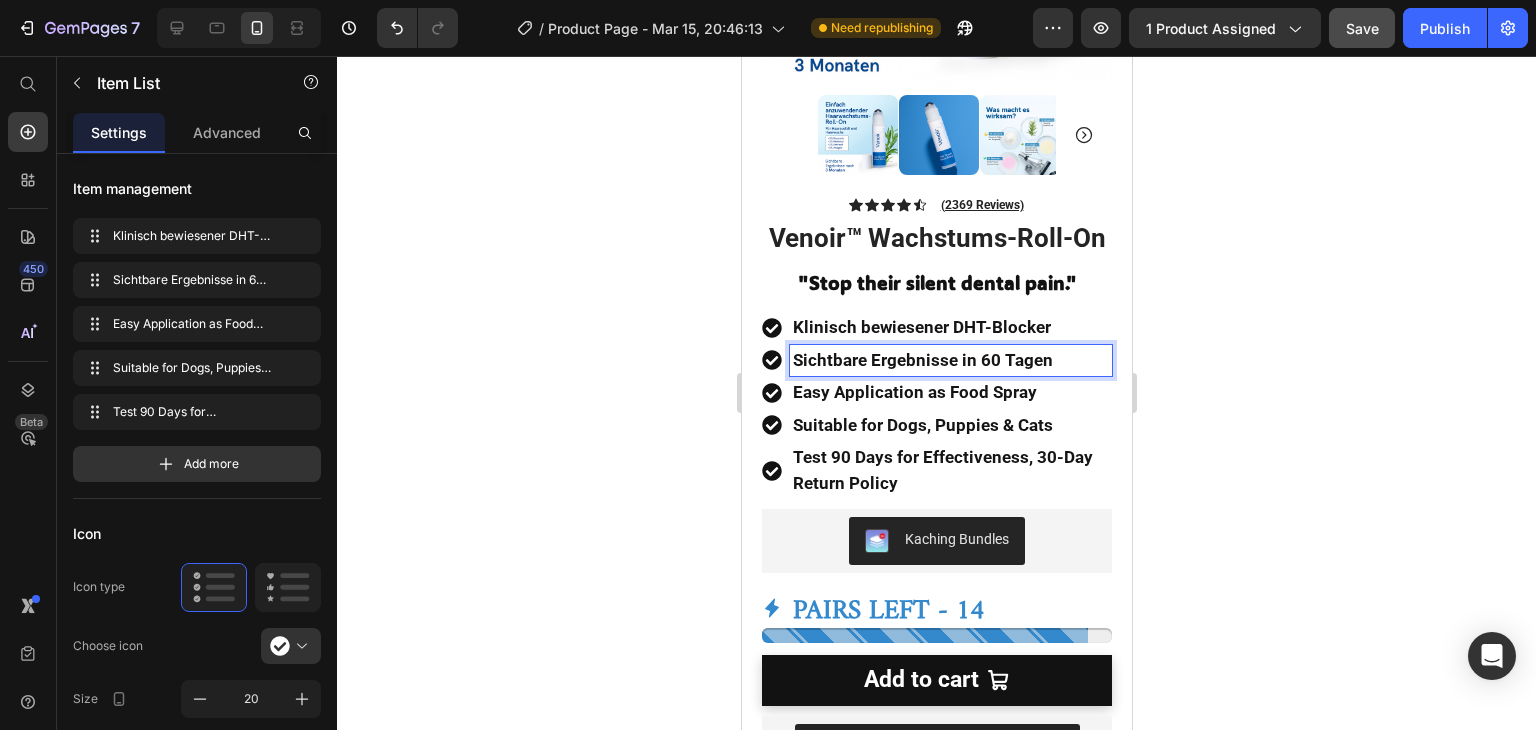 click on "Easy Application as Food Spray" at bounding box center (950, 393) 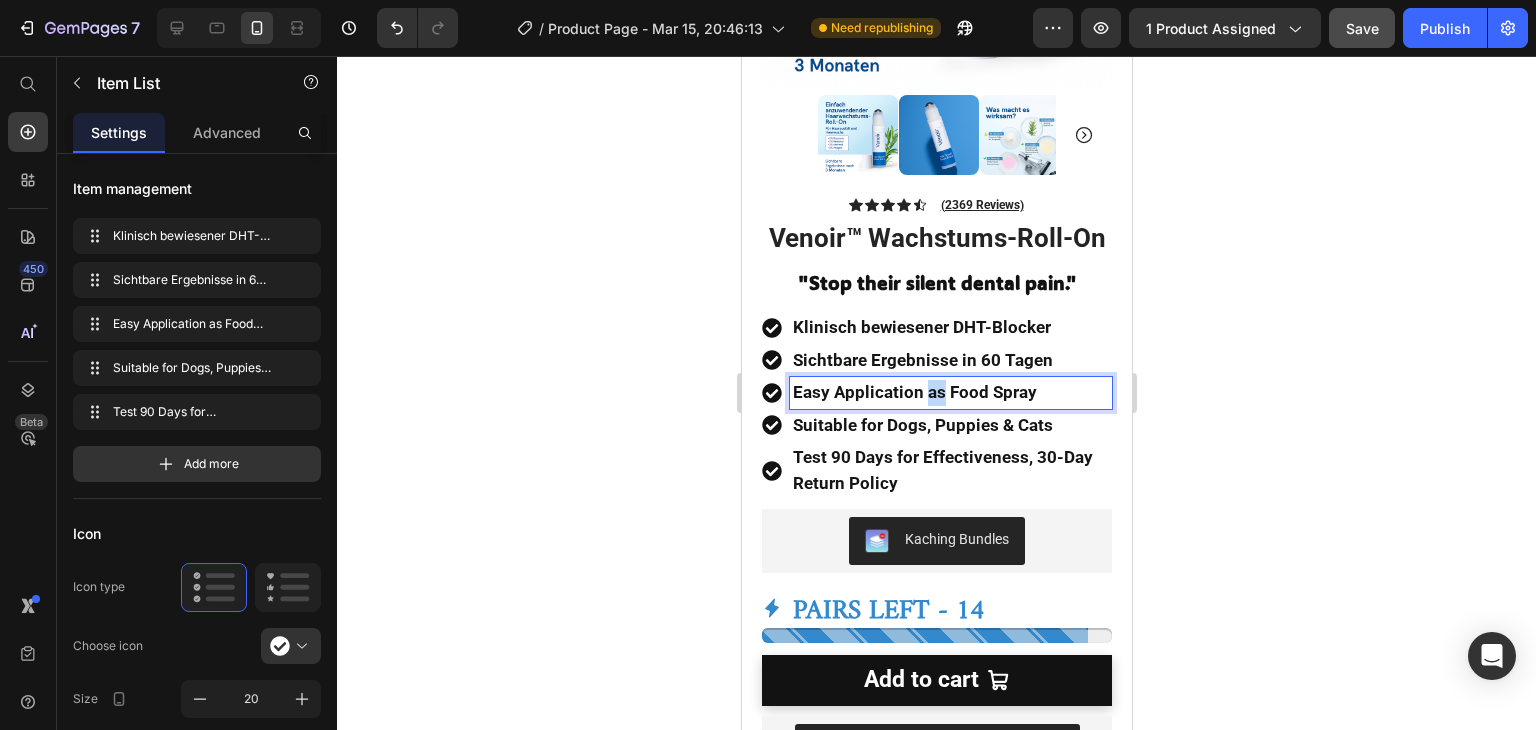 click on "Easy Application as Food Spray" at bounding box center (950, 393) 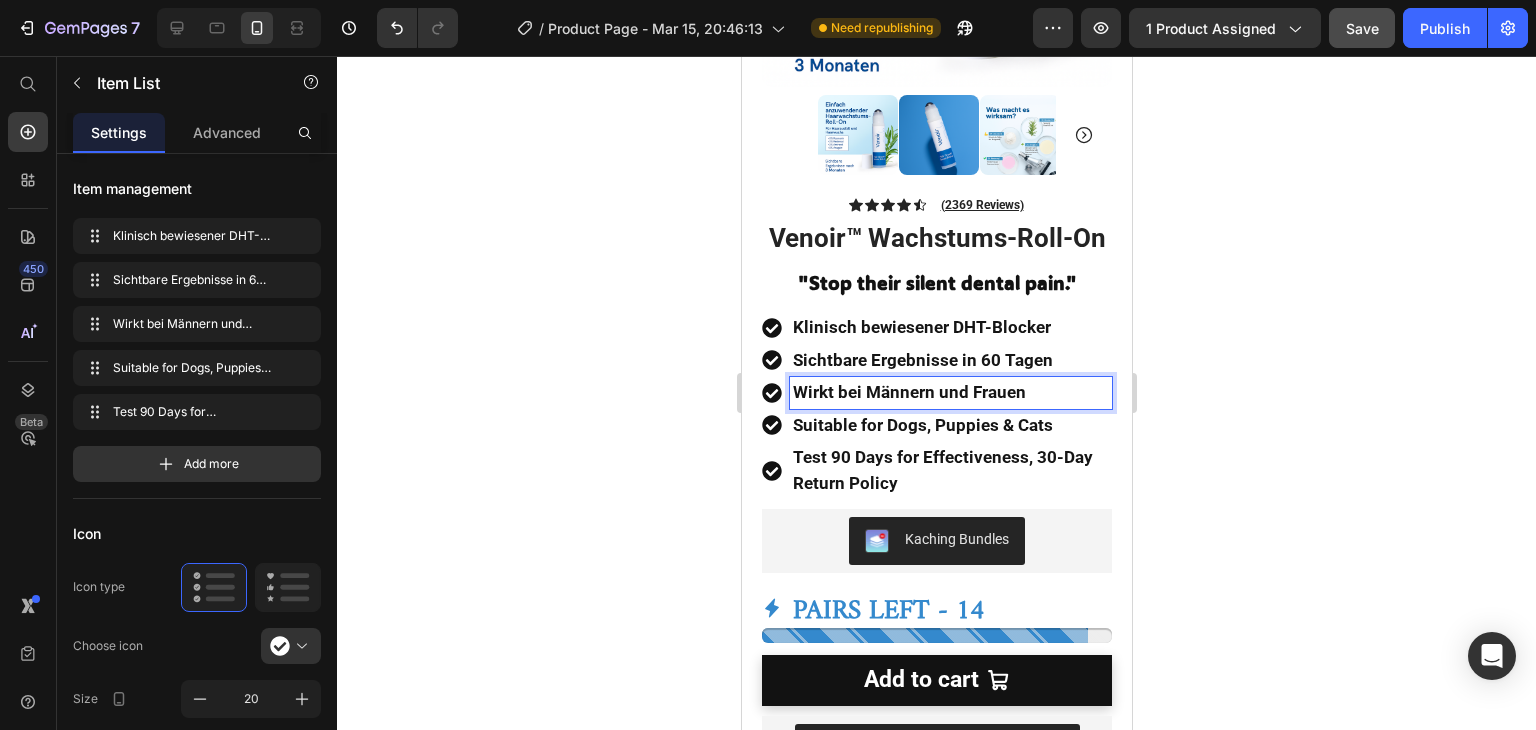 click on "Suitable for Dogs, Puppies & Cats" at bounding box center [950, 426] 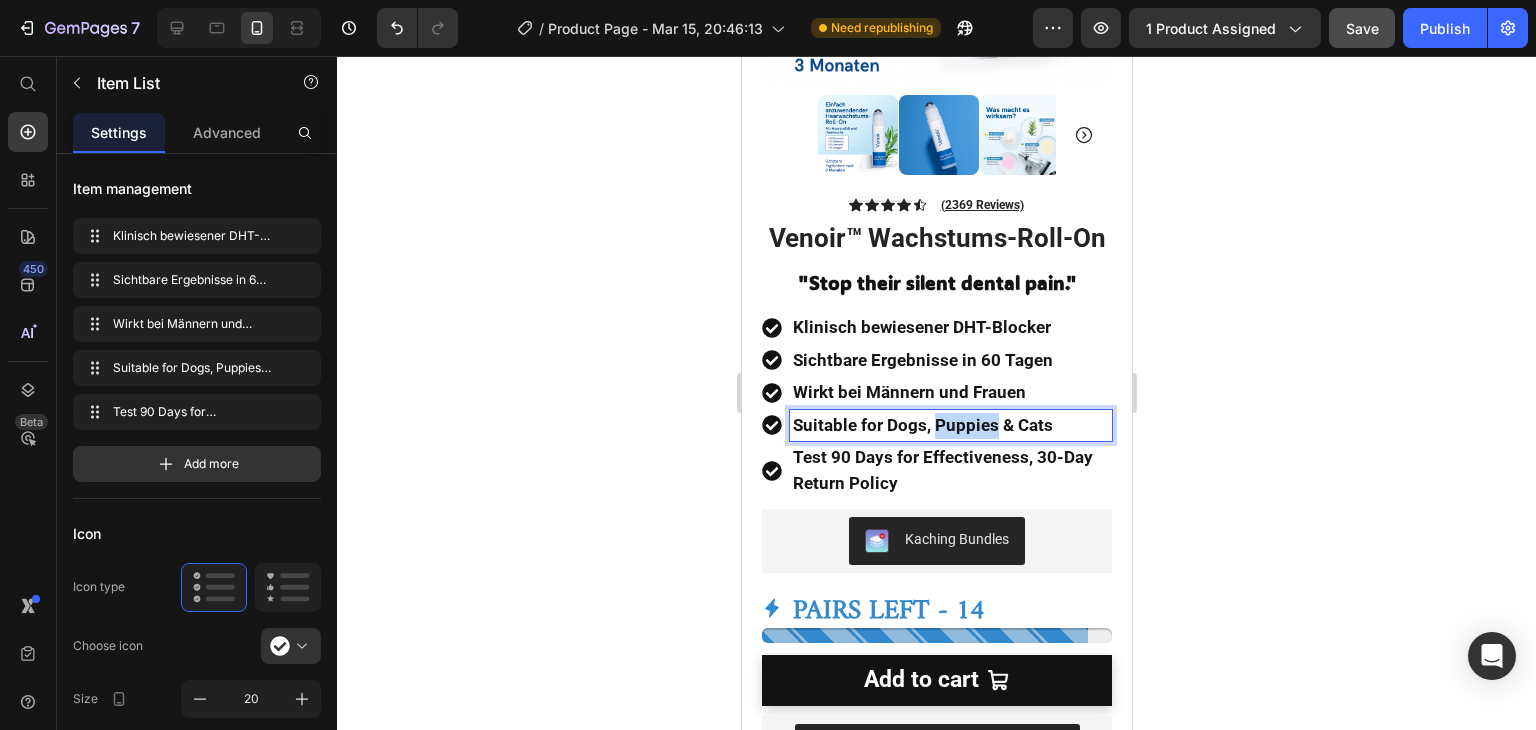 click on "Suitable for Dogs, Puppies & Cats" at bounding box center (950, 426) 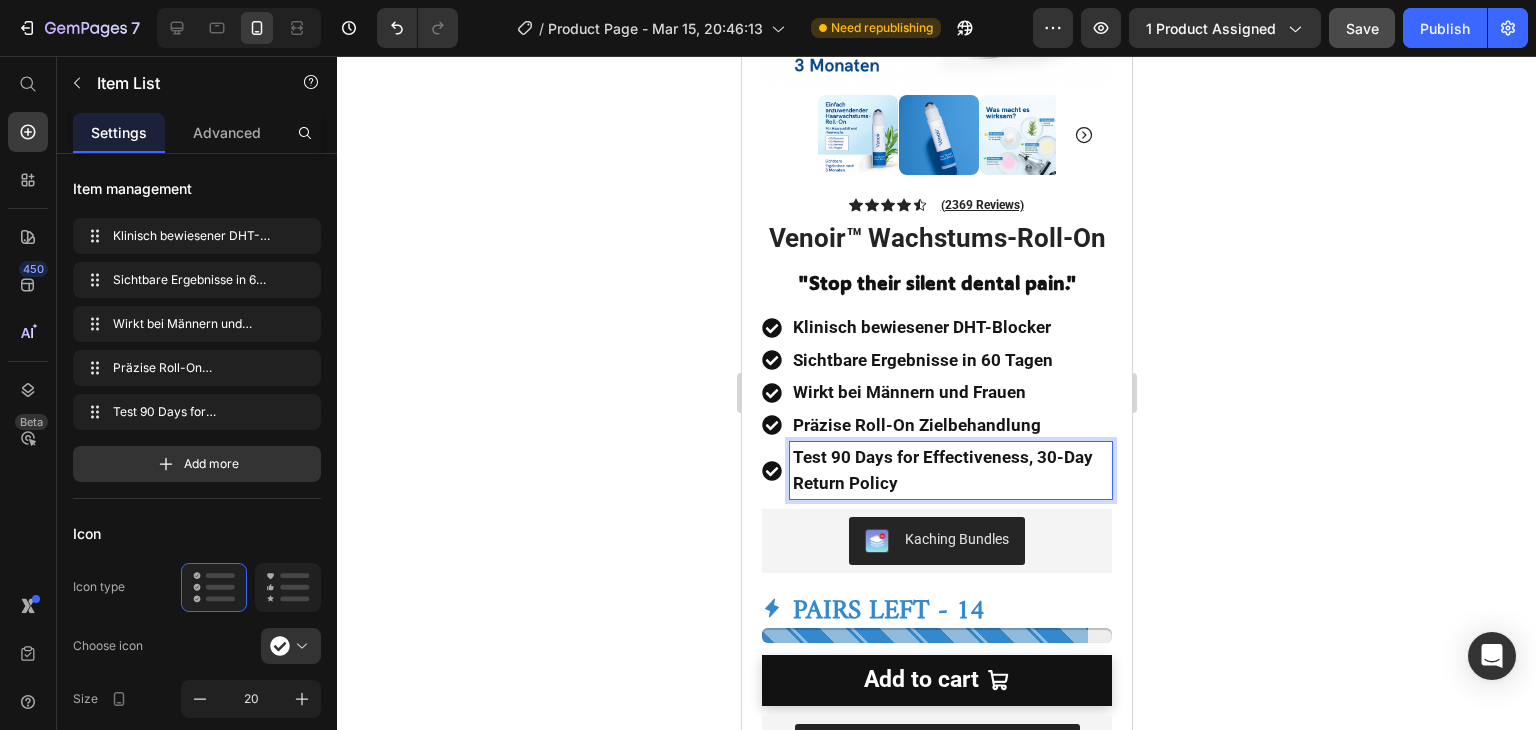 click on "Test 90 Days for Effectiveness, 30-Day Return Policy" at bounding box center [950, 470] 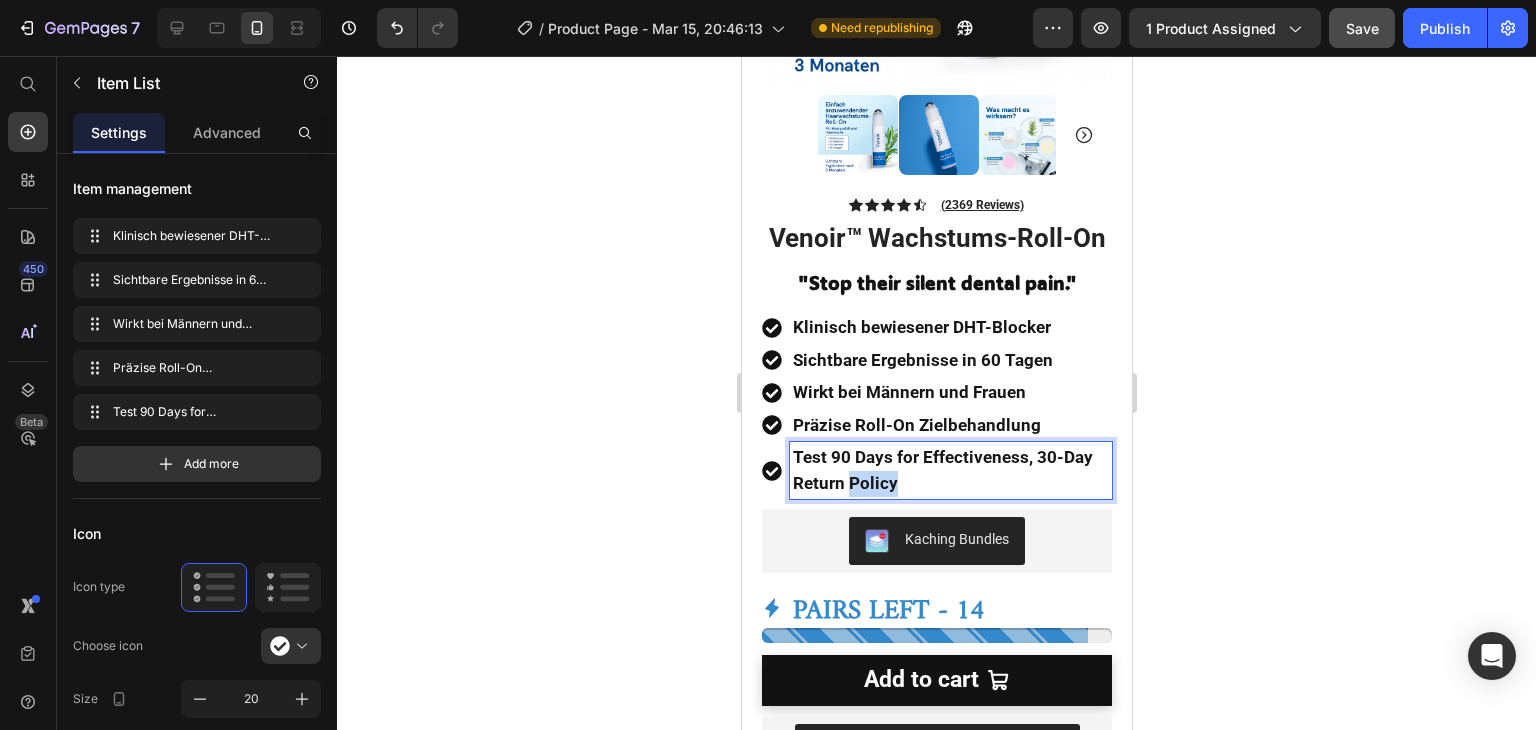click on "Test 90 Days for Effectiveness, 30-Day Return Policy" at bounding box center (950, 470) 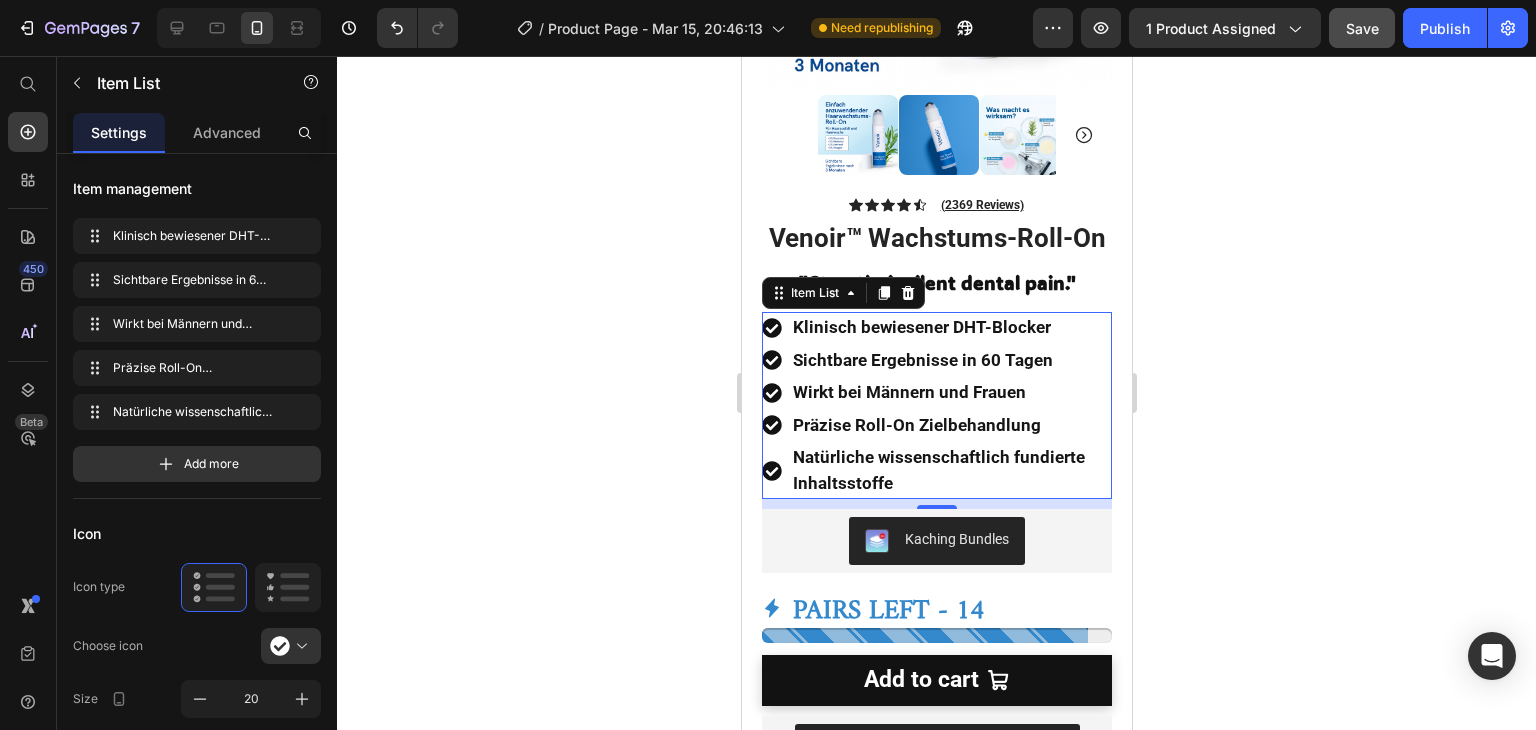click 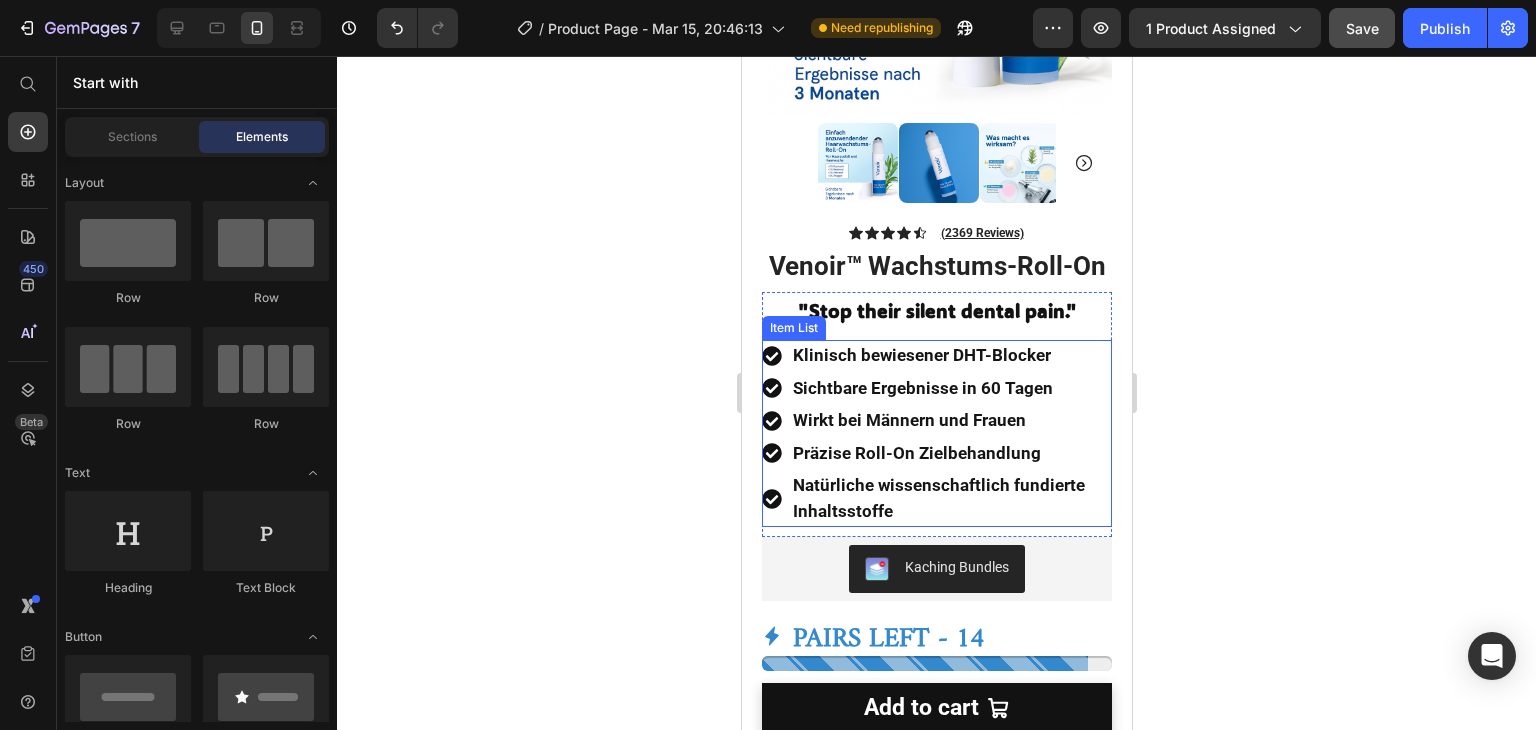 scroll, scrollTop: 388, scrollLeft: 0, axis: vertical 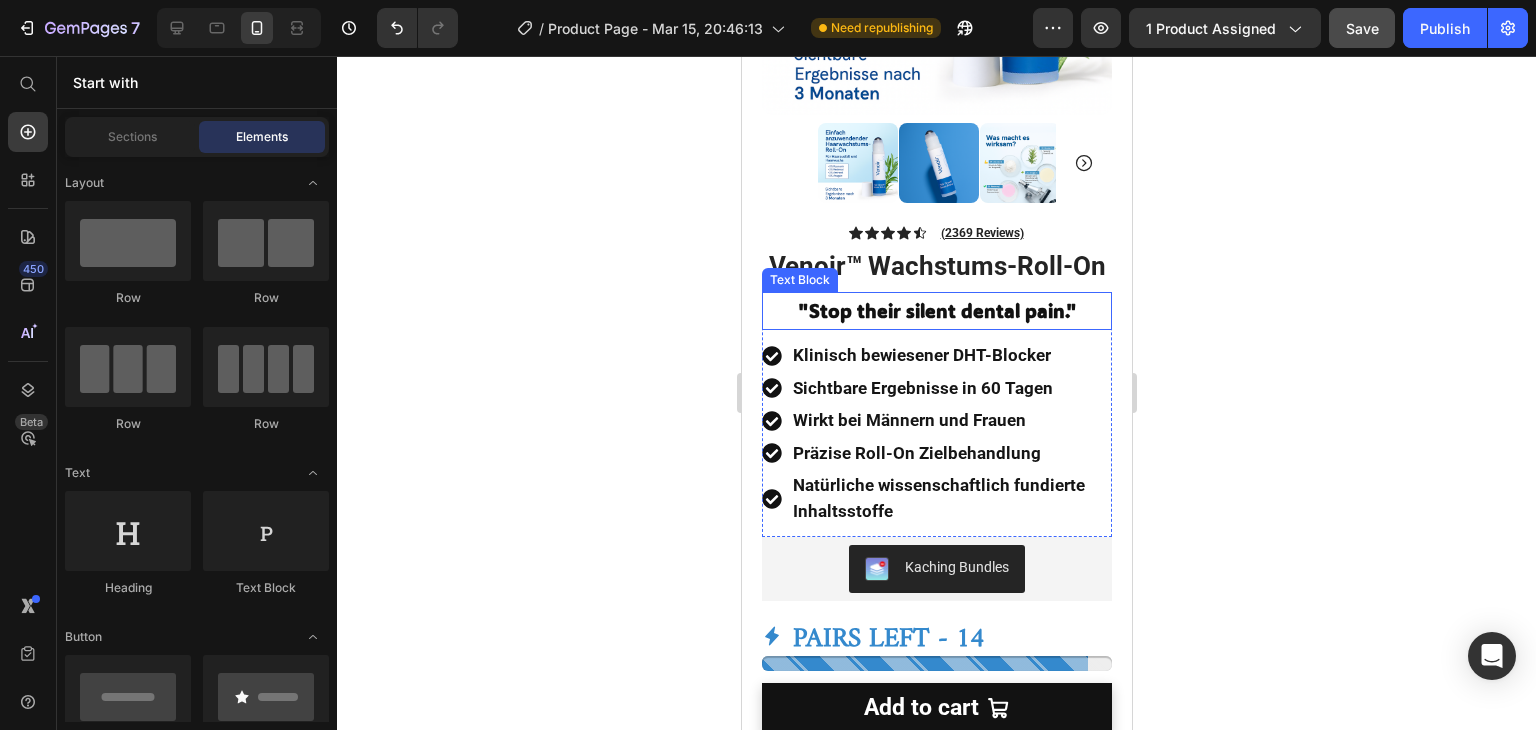 click on ""Stop their silent dental pain."" at bounding box center [936, 311] 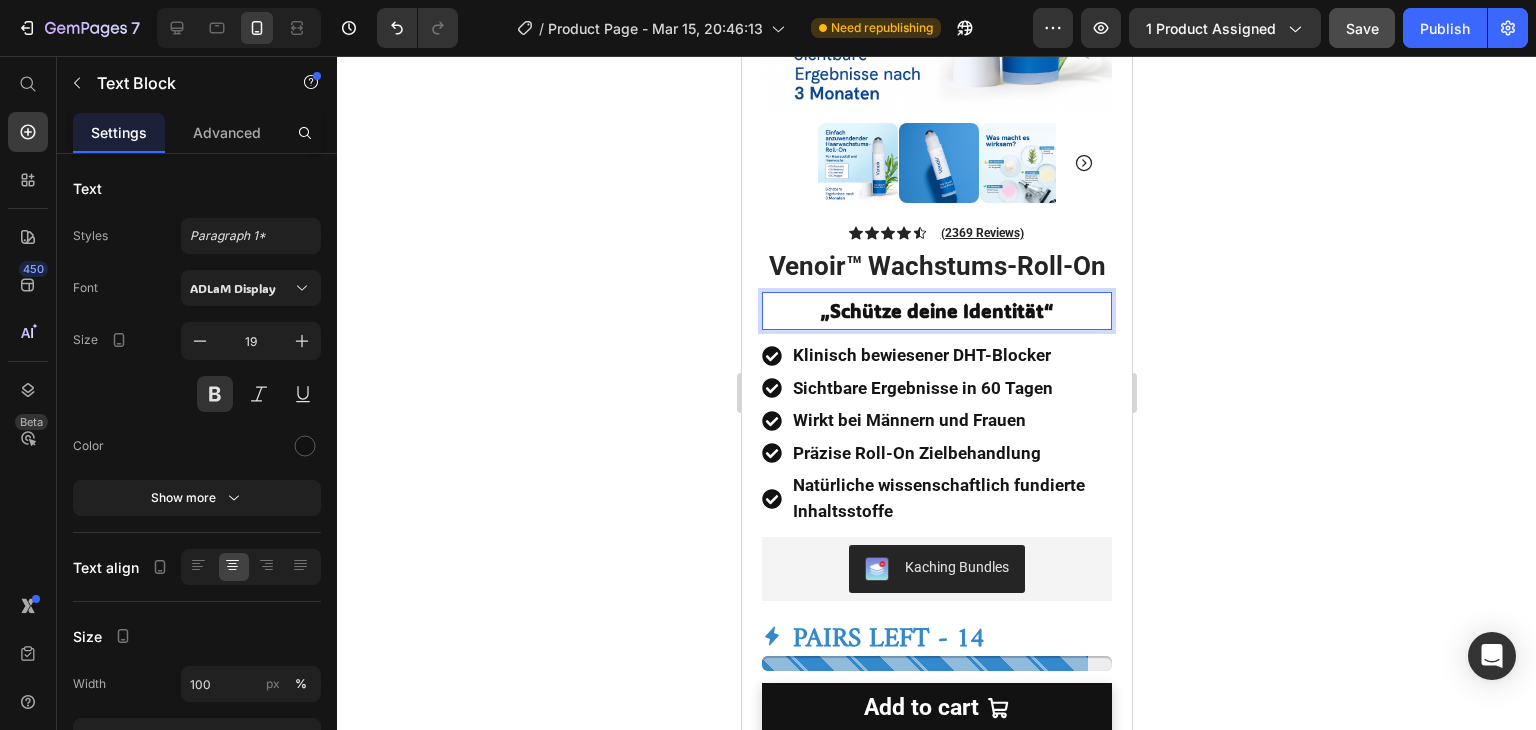 click 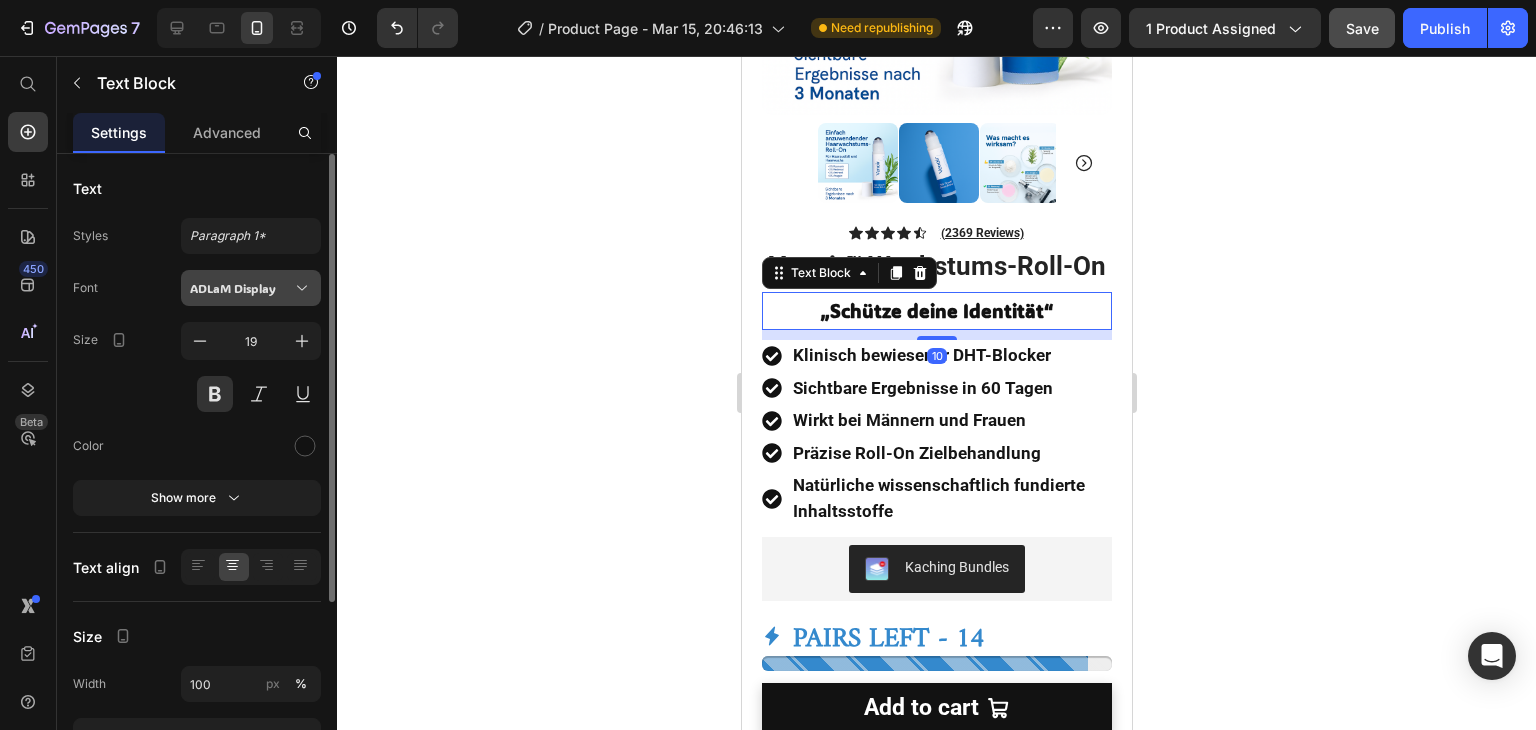 click on "ADLaM Display" at bounding box center (251, 288) 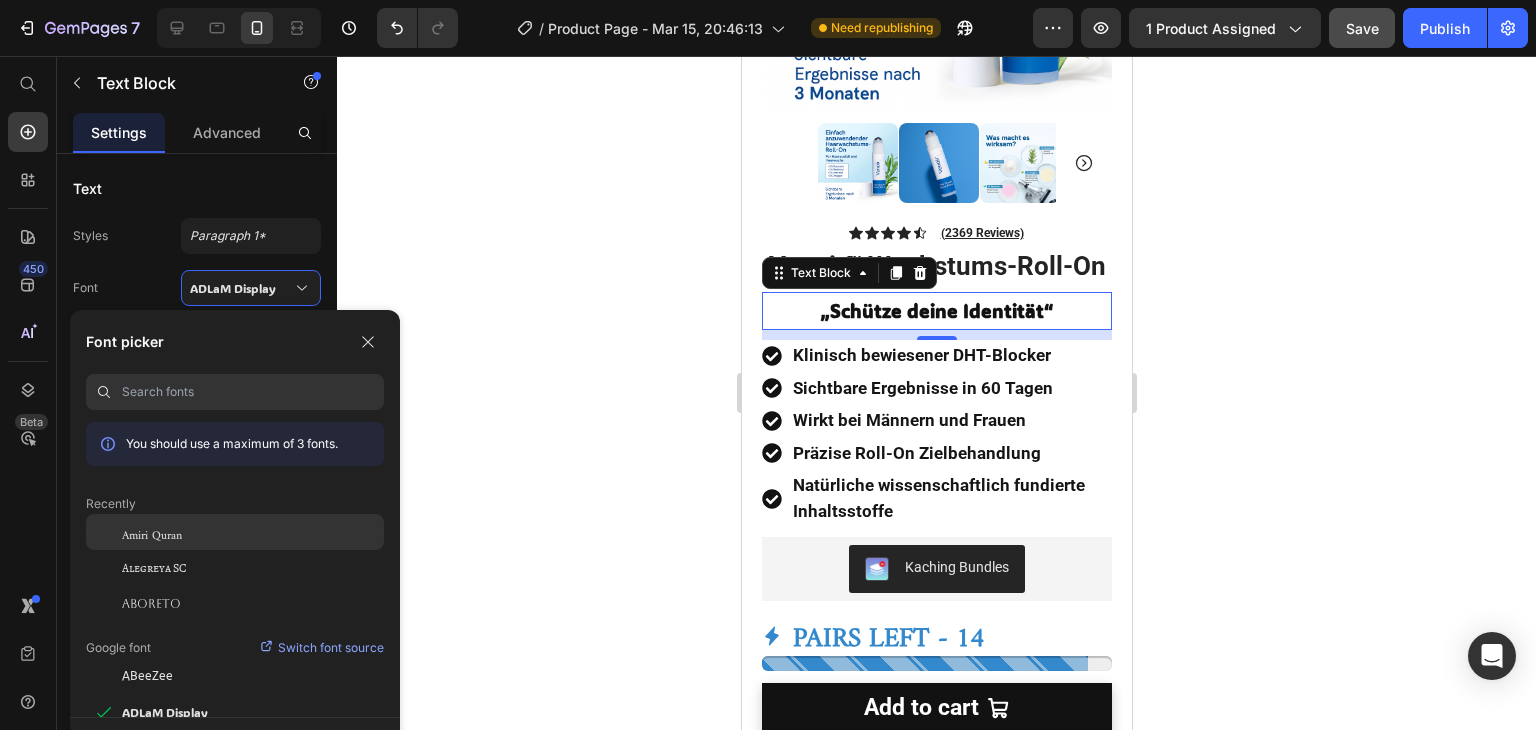click on "Amiri Quran" 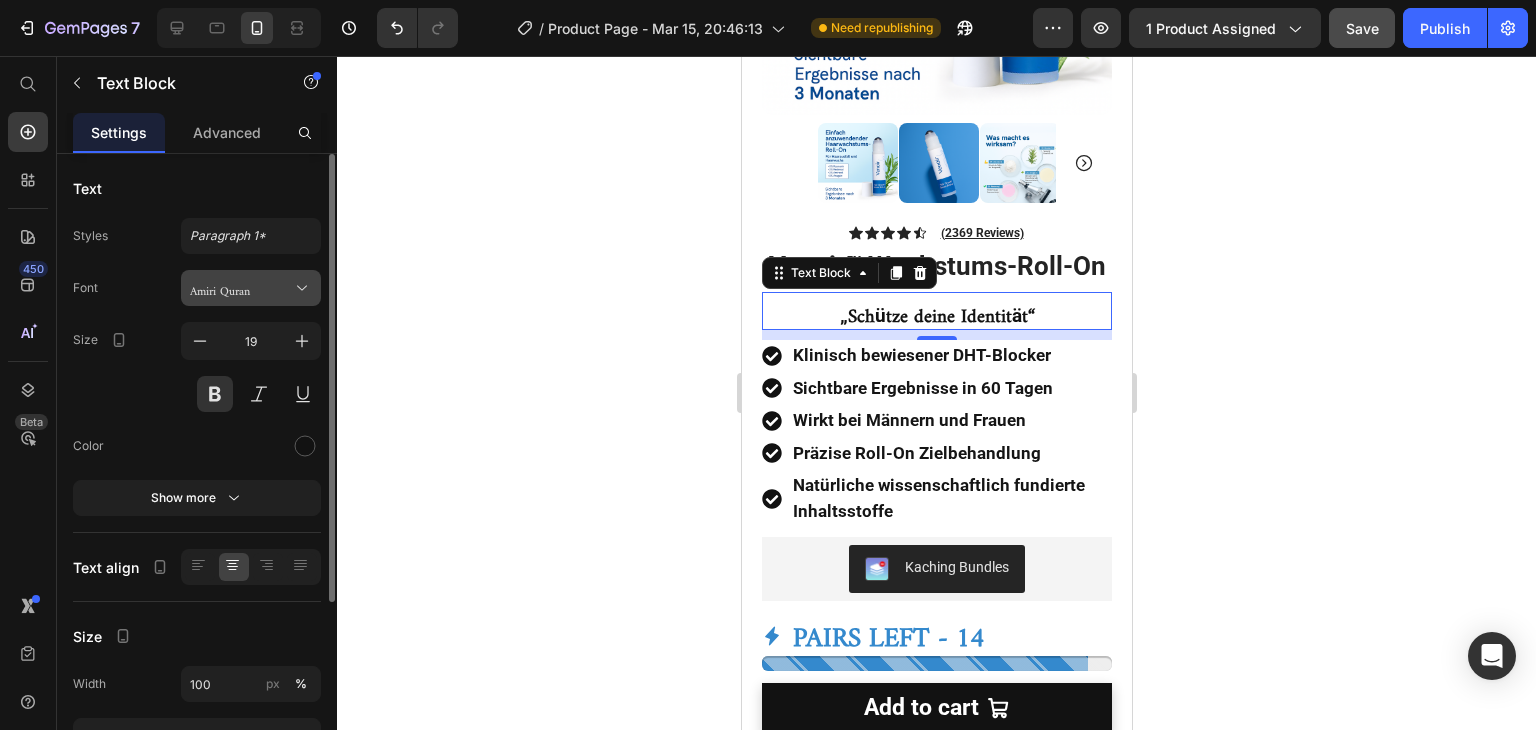 click on "Amiri Quran" at bounding box center [241, 288] 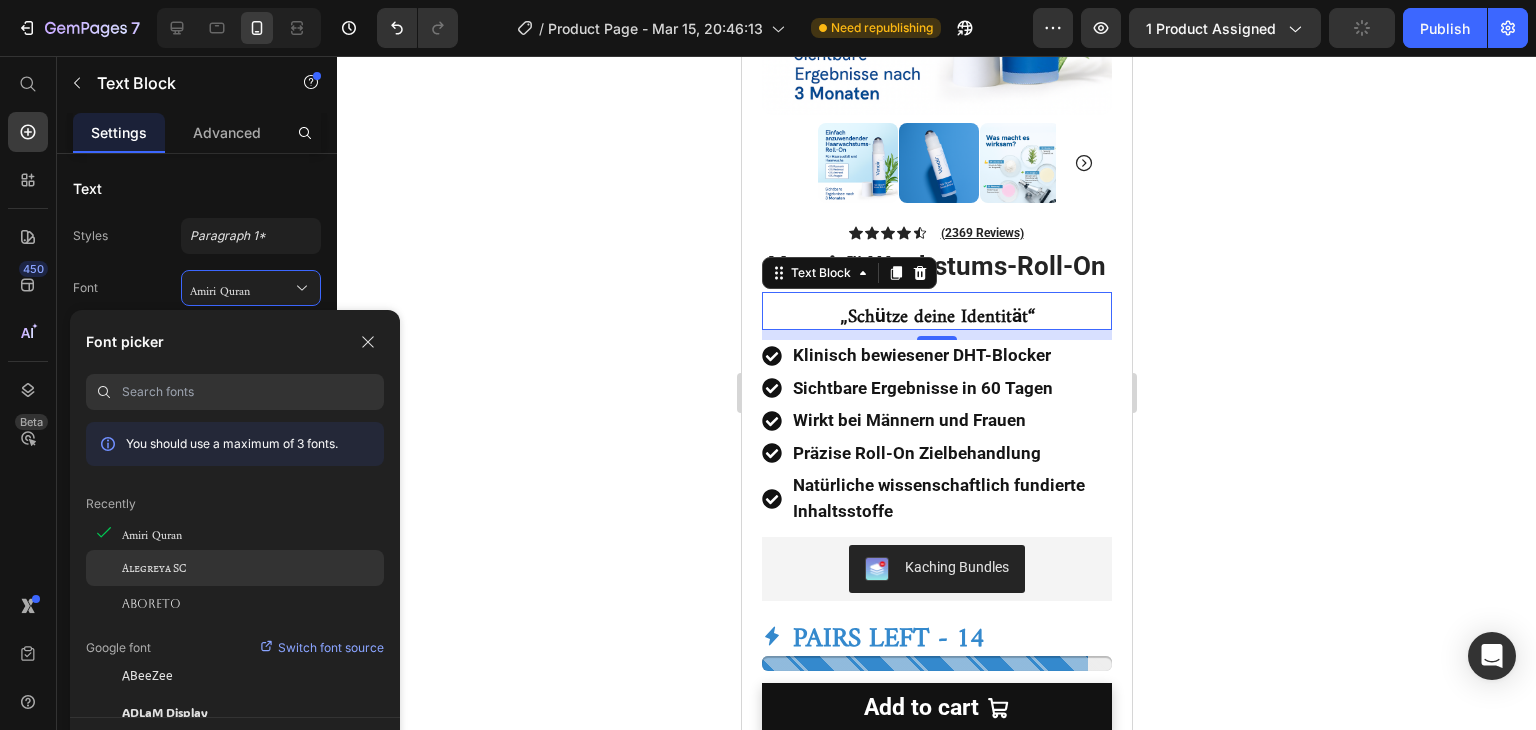 click on "Alegreya SC" 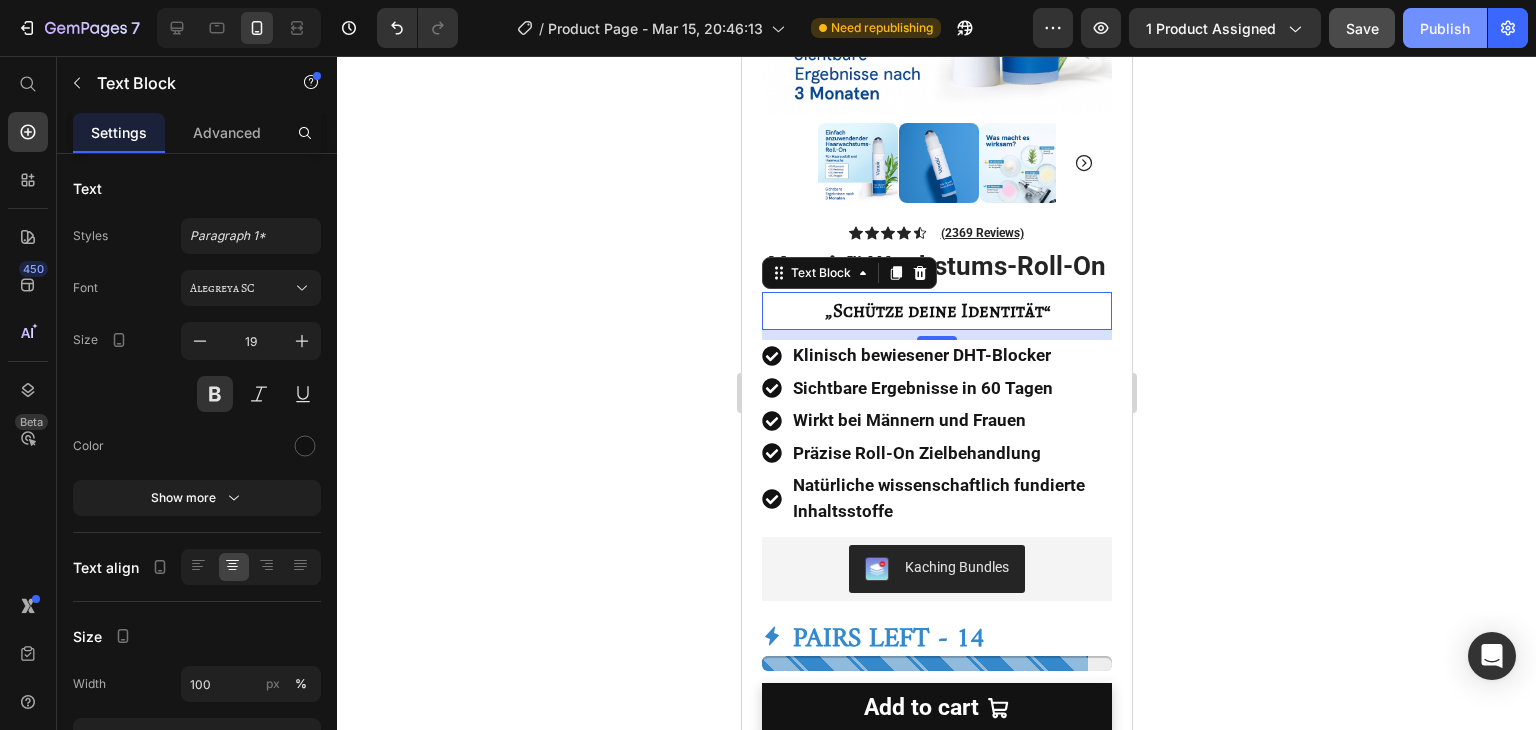 click on "Publish" 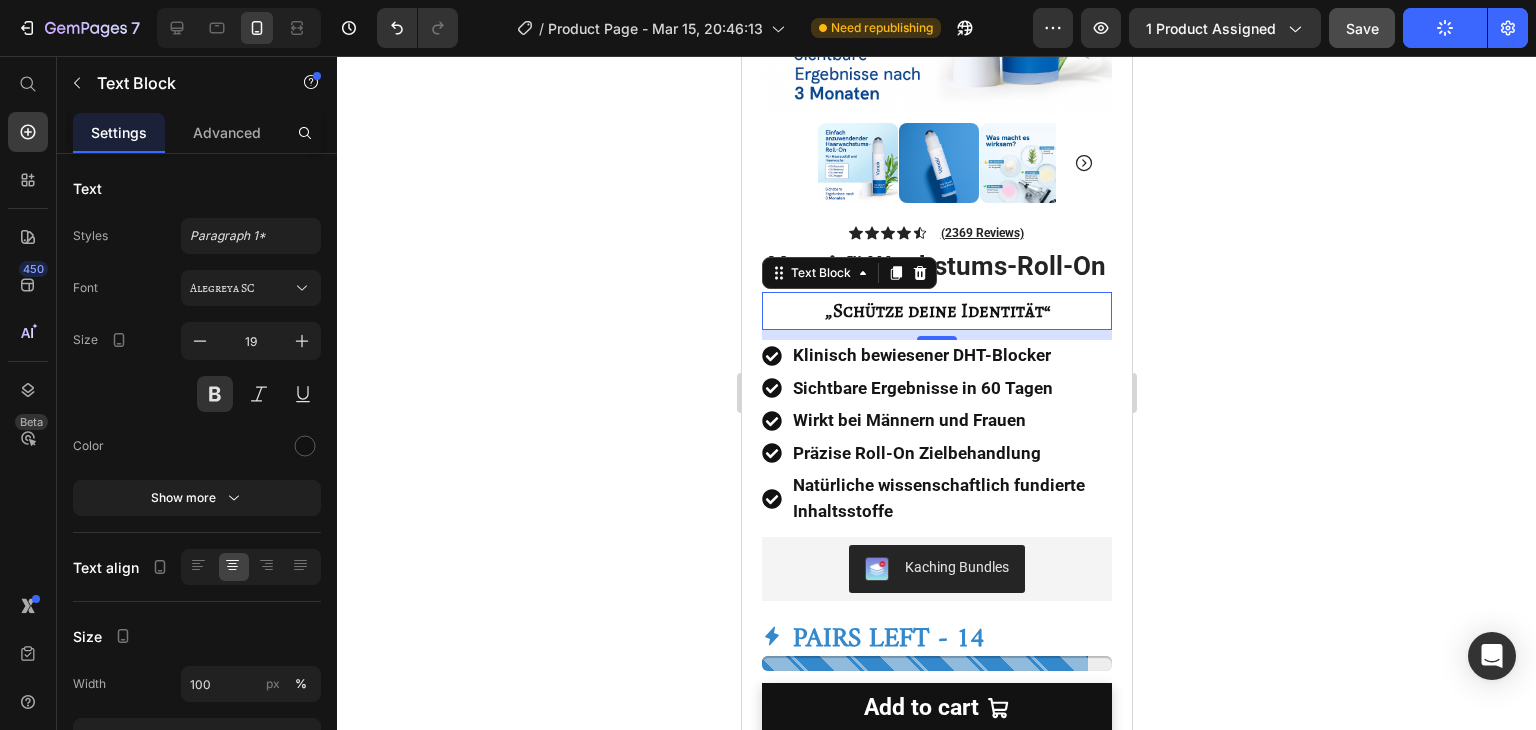 click 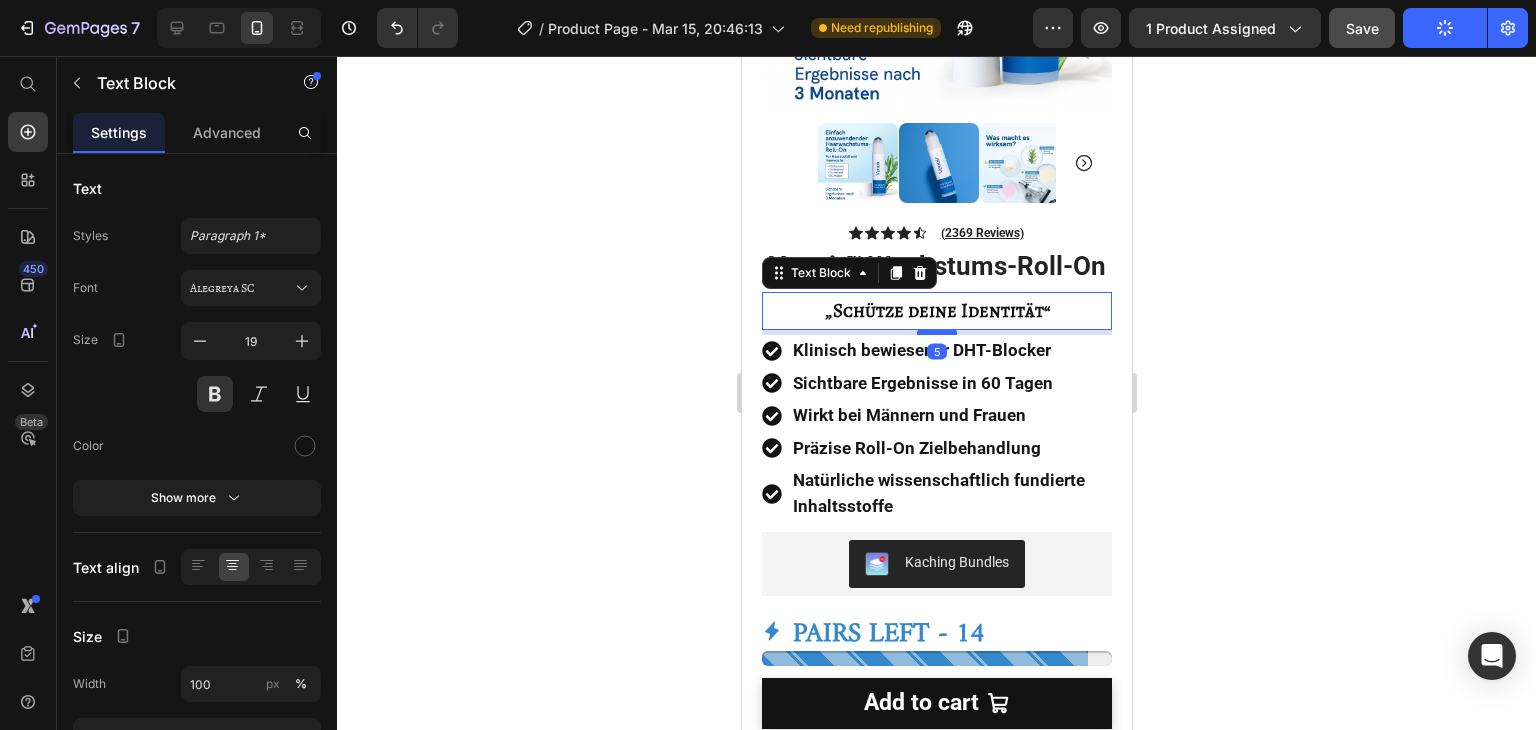 click at bounding box center (936, 332) 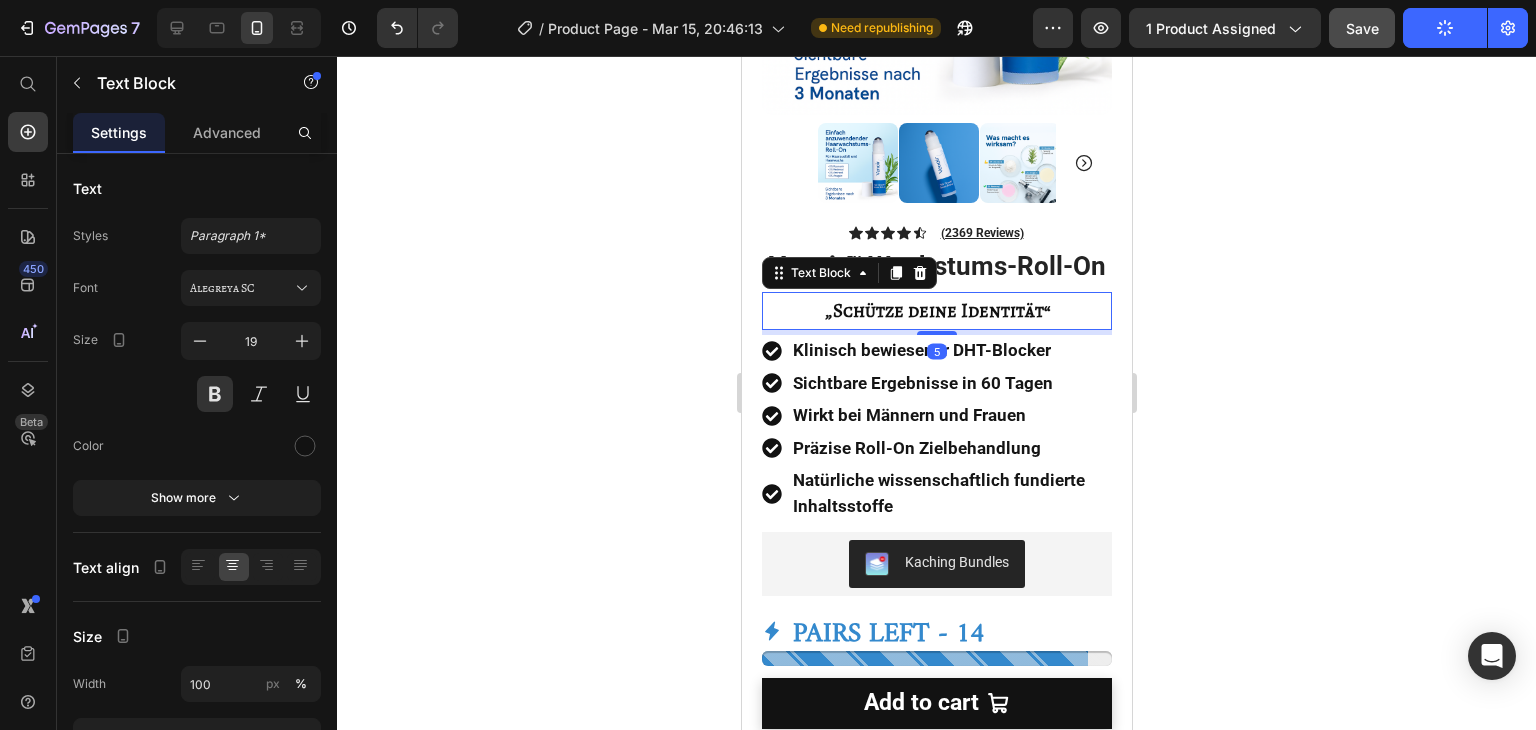 click 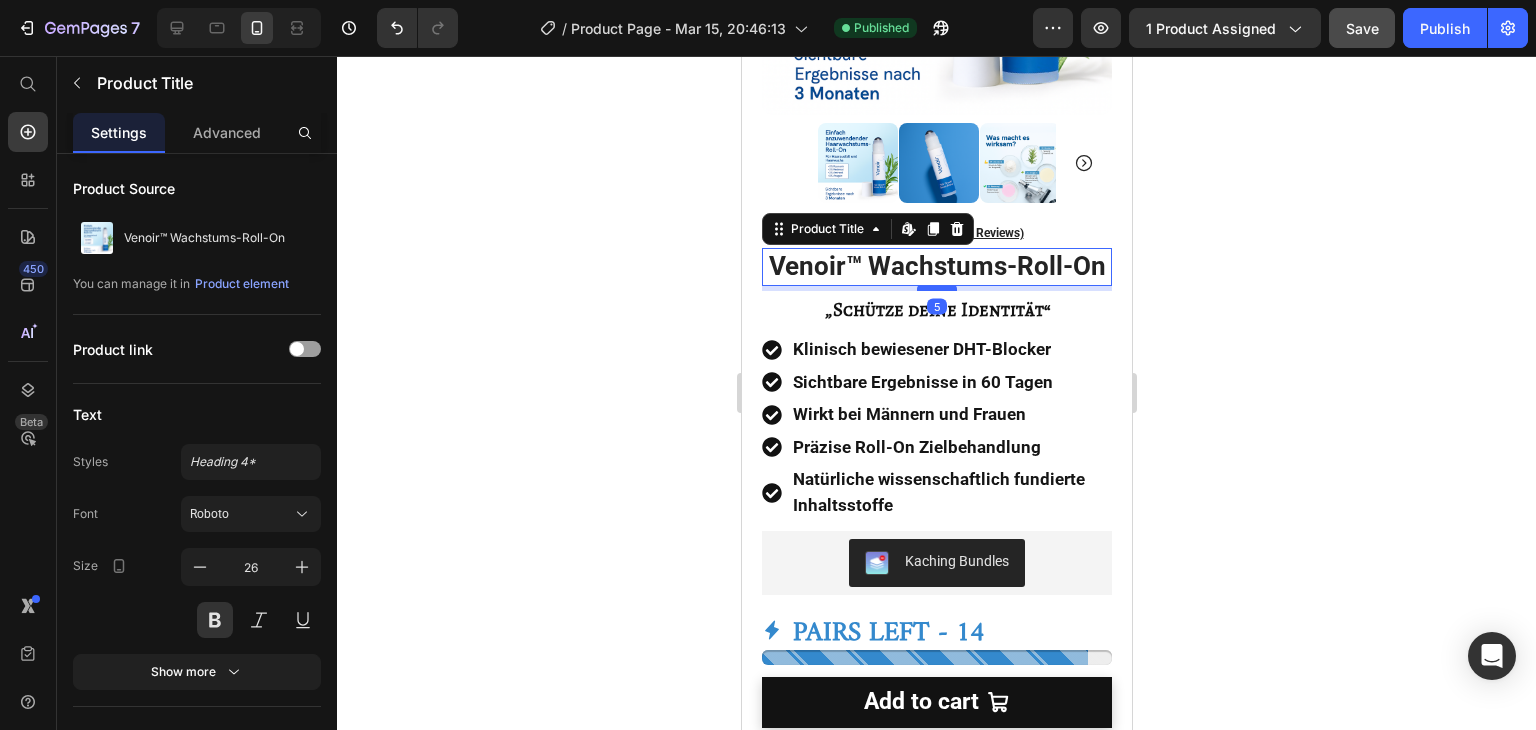 click at bounding box center [936, 288] 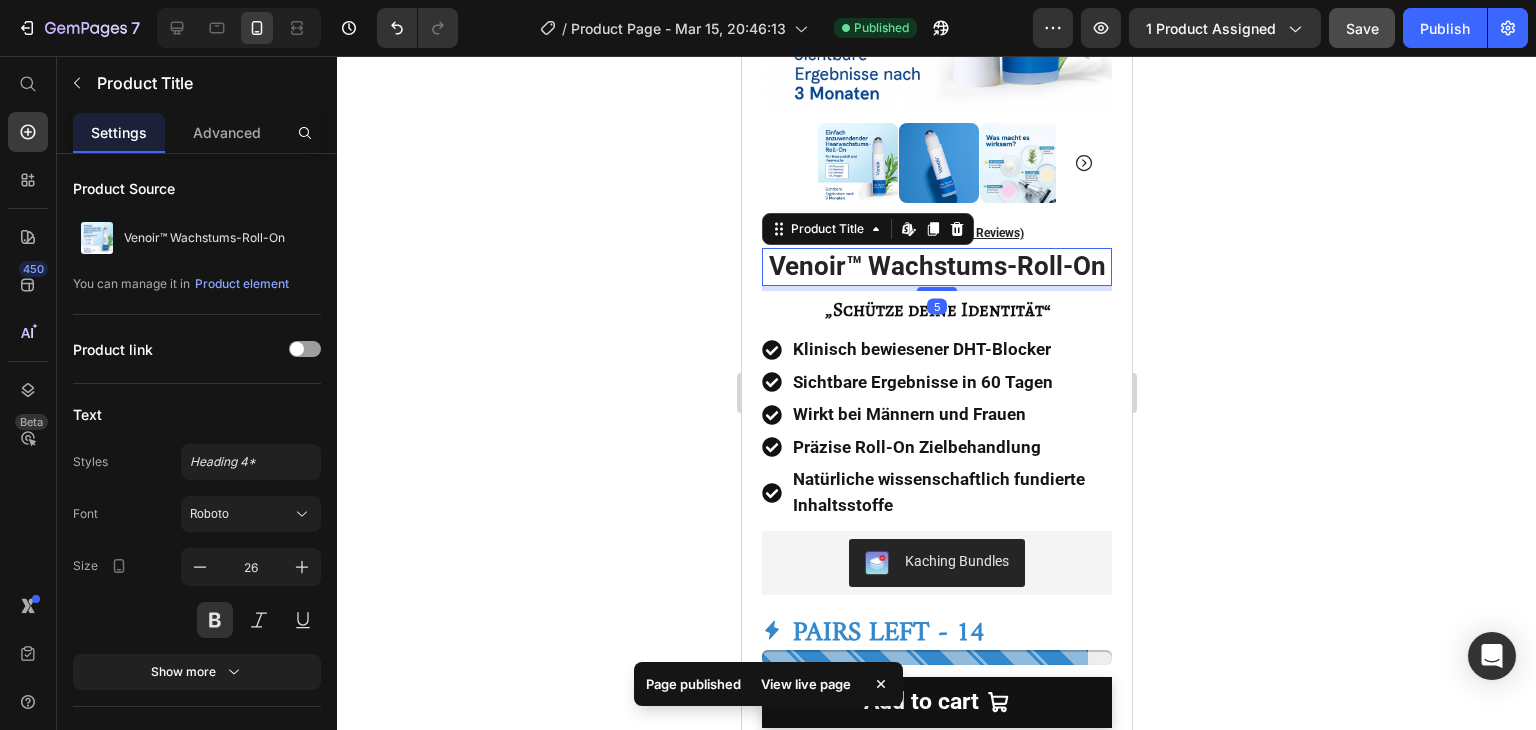 click 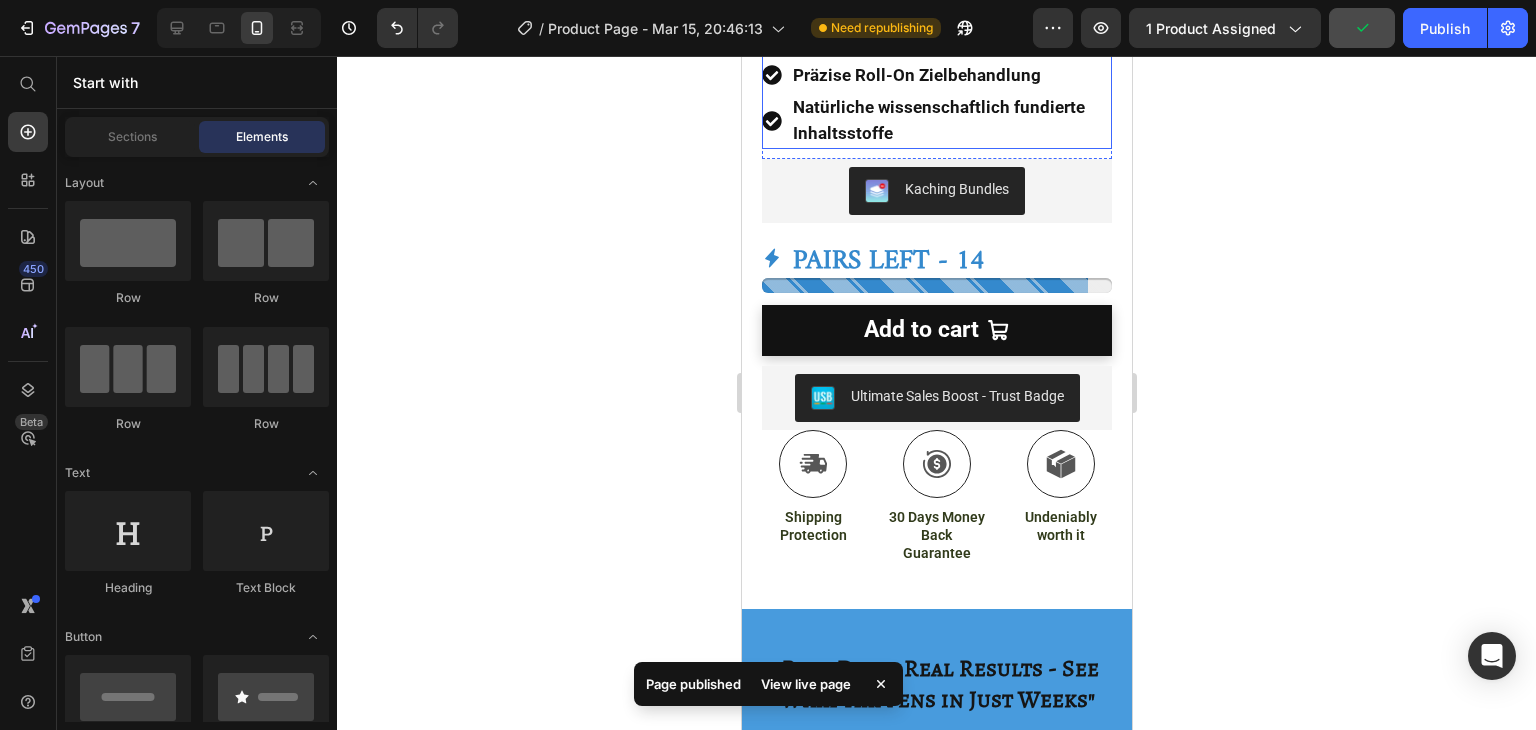 scroll, scrollTop: 828, scrollLeft: 0, axis: vertical 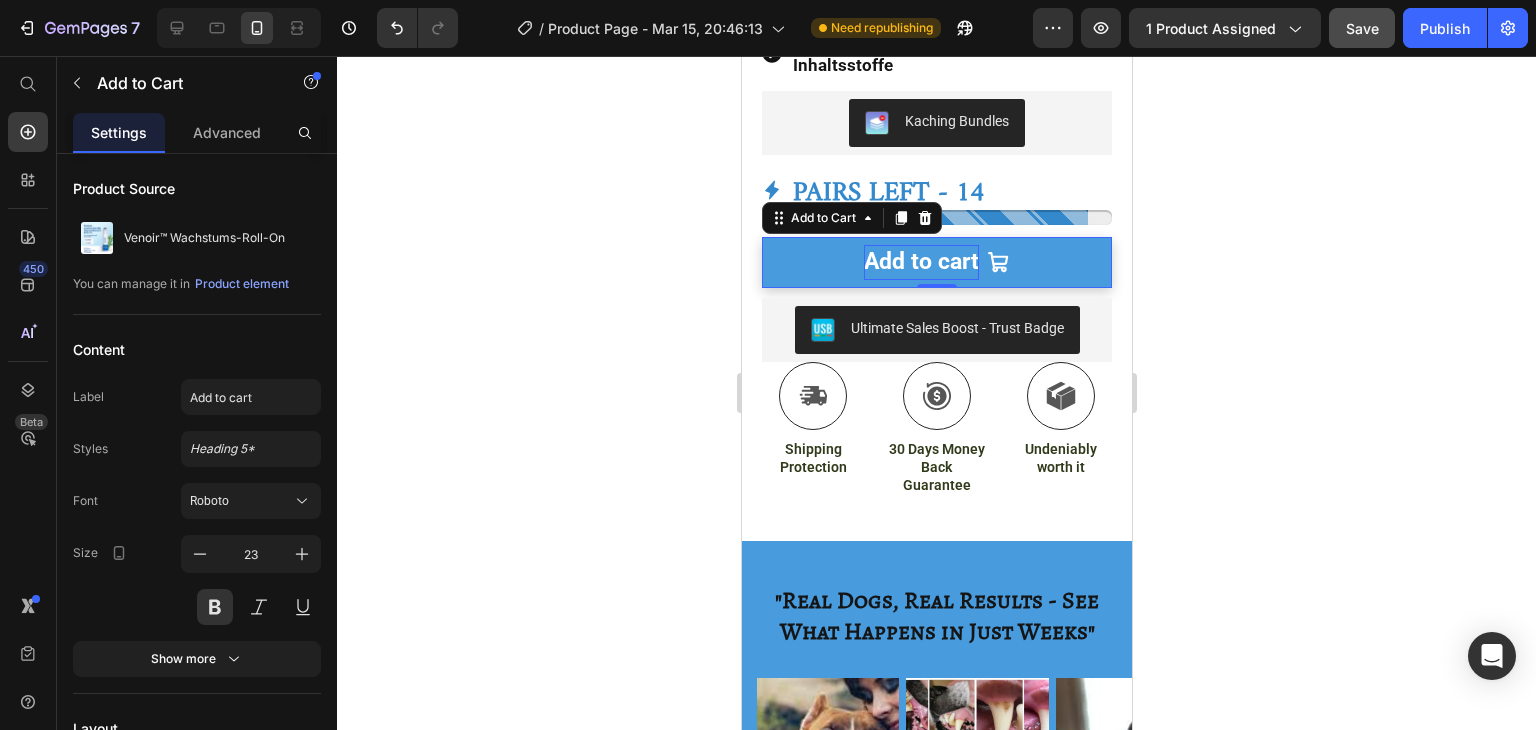 type 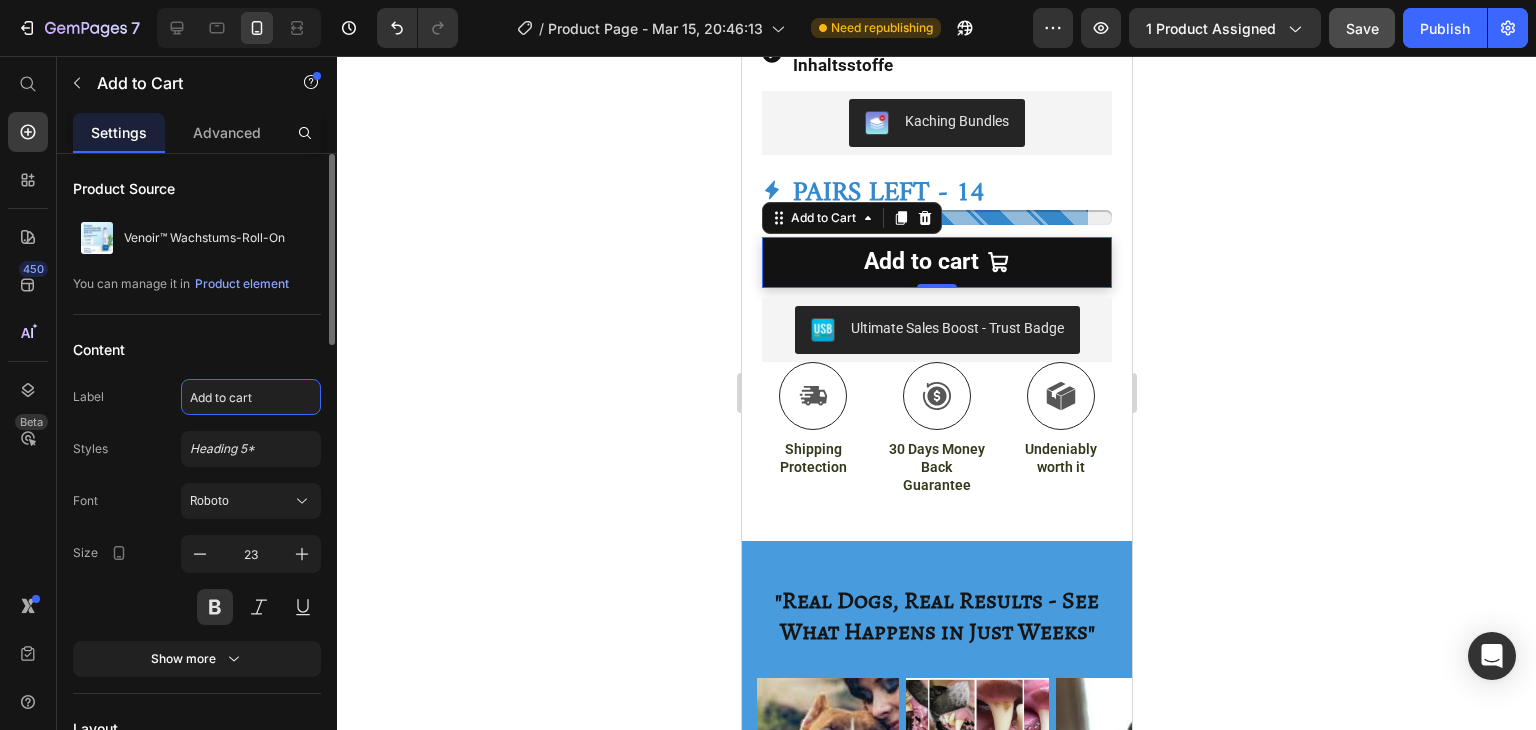 click on "Add to cart" 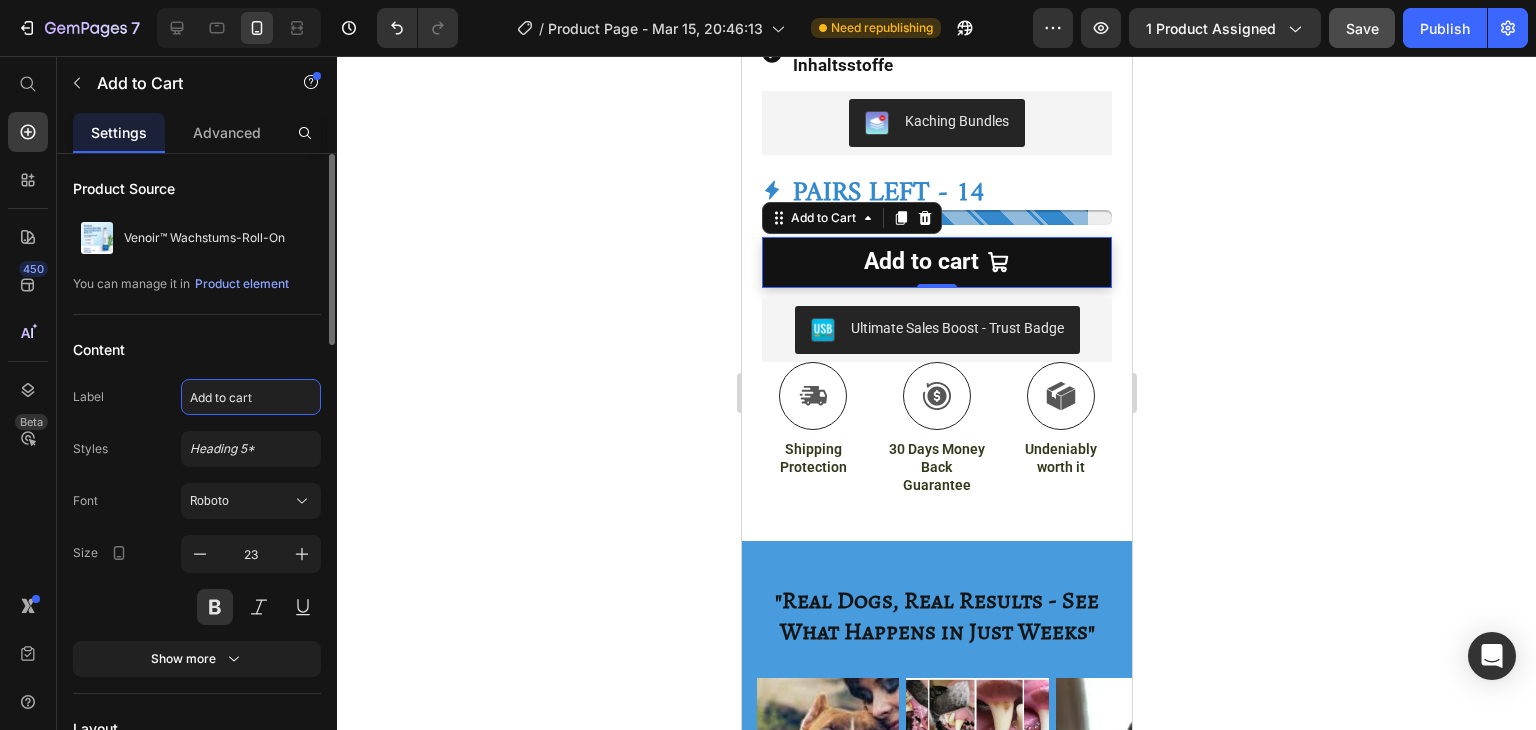 paste on "In den Warenkorb" 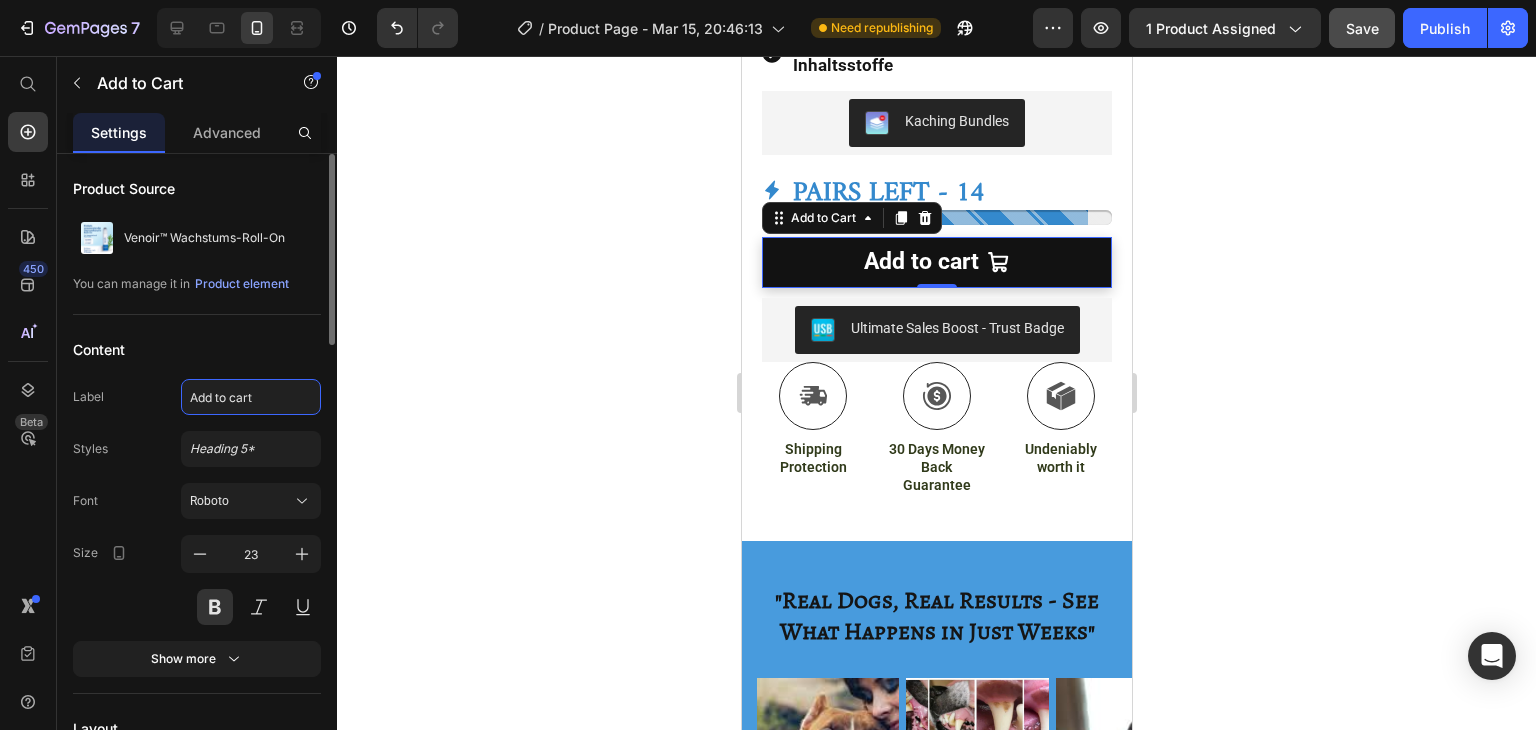 type on "In den Warenkorb" 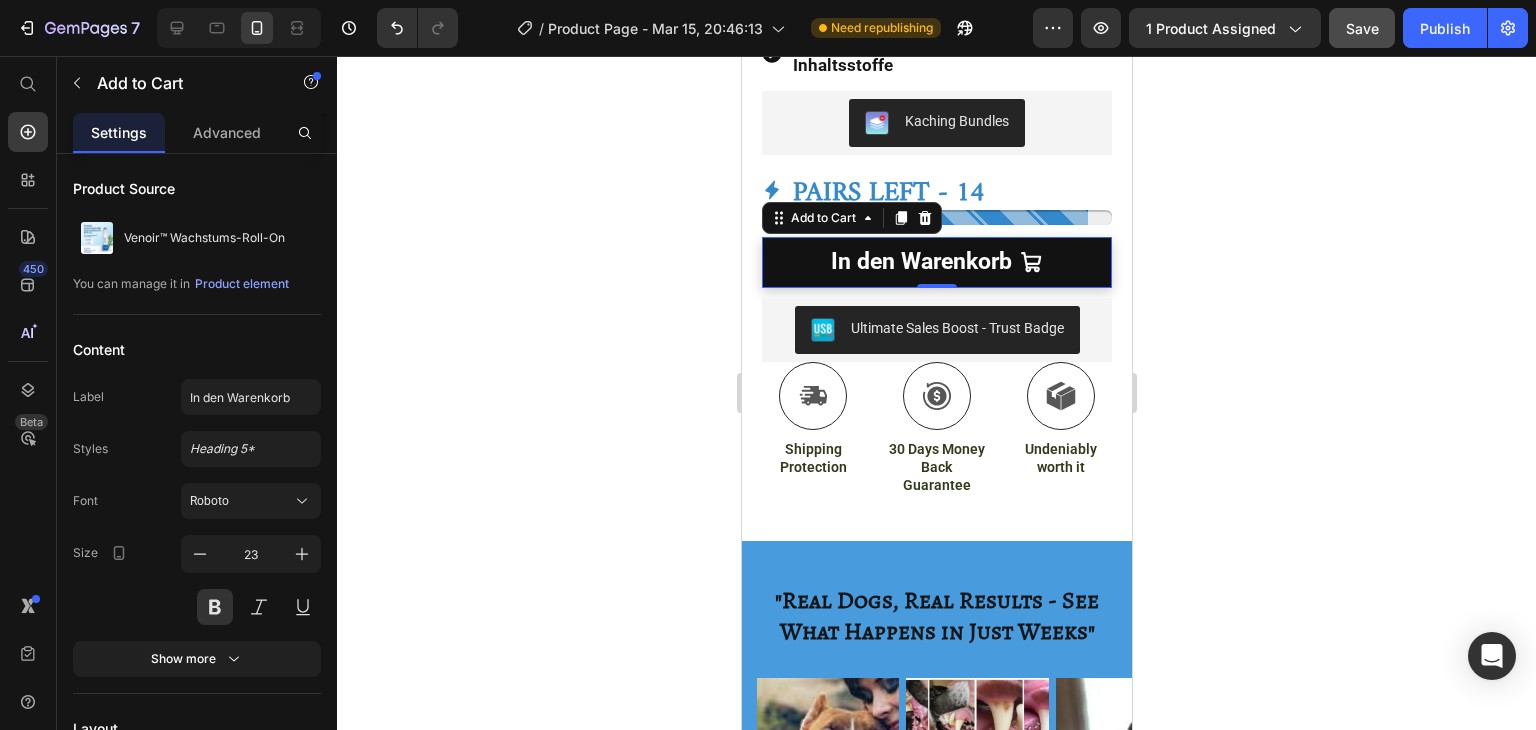 click 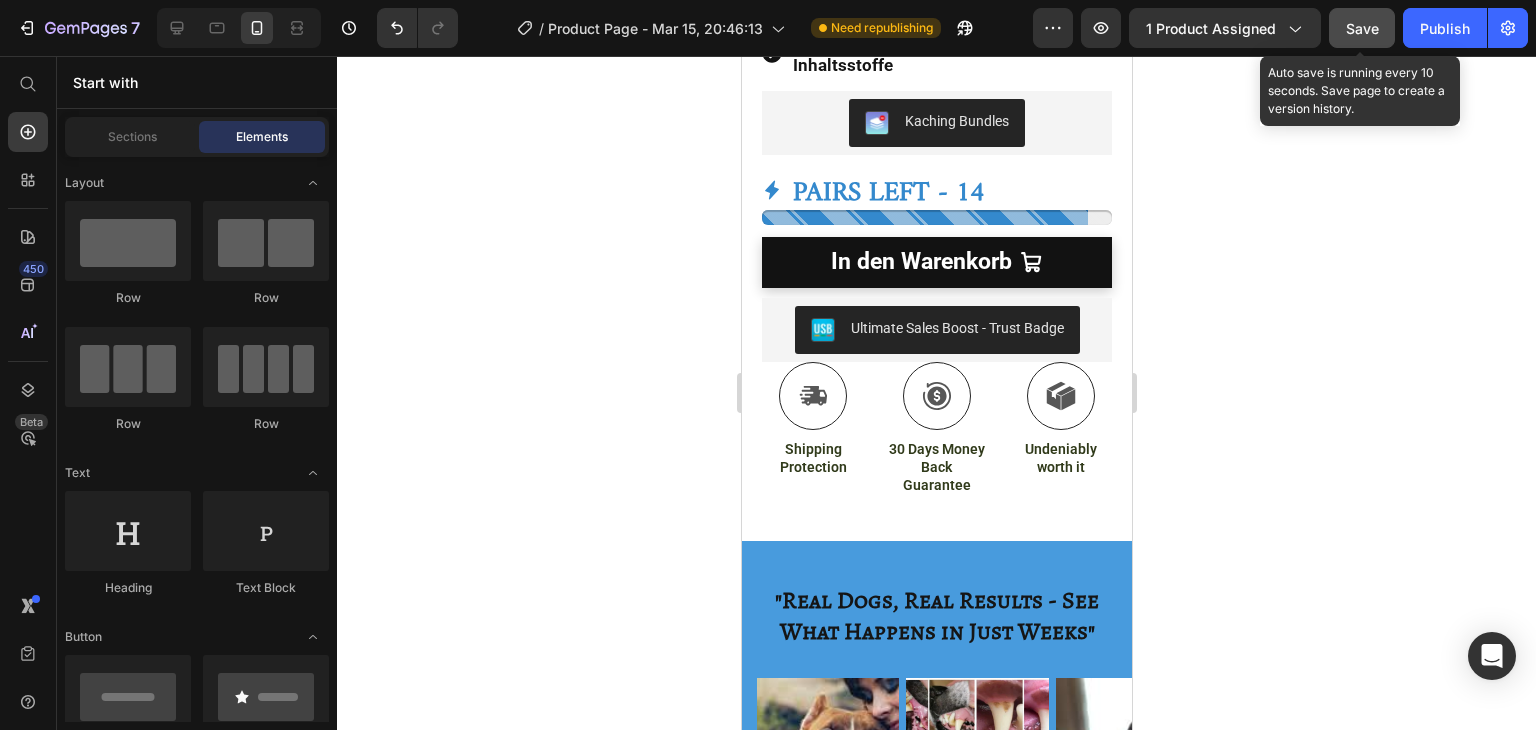 click on "Save" at bounding box center [1362, 28] 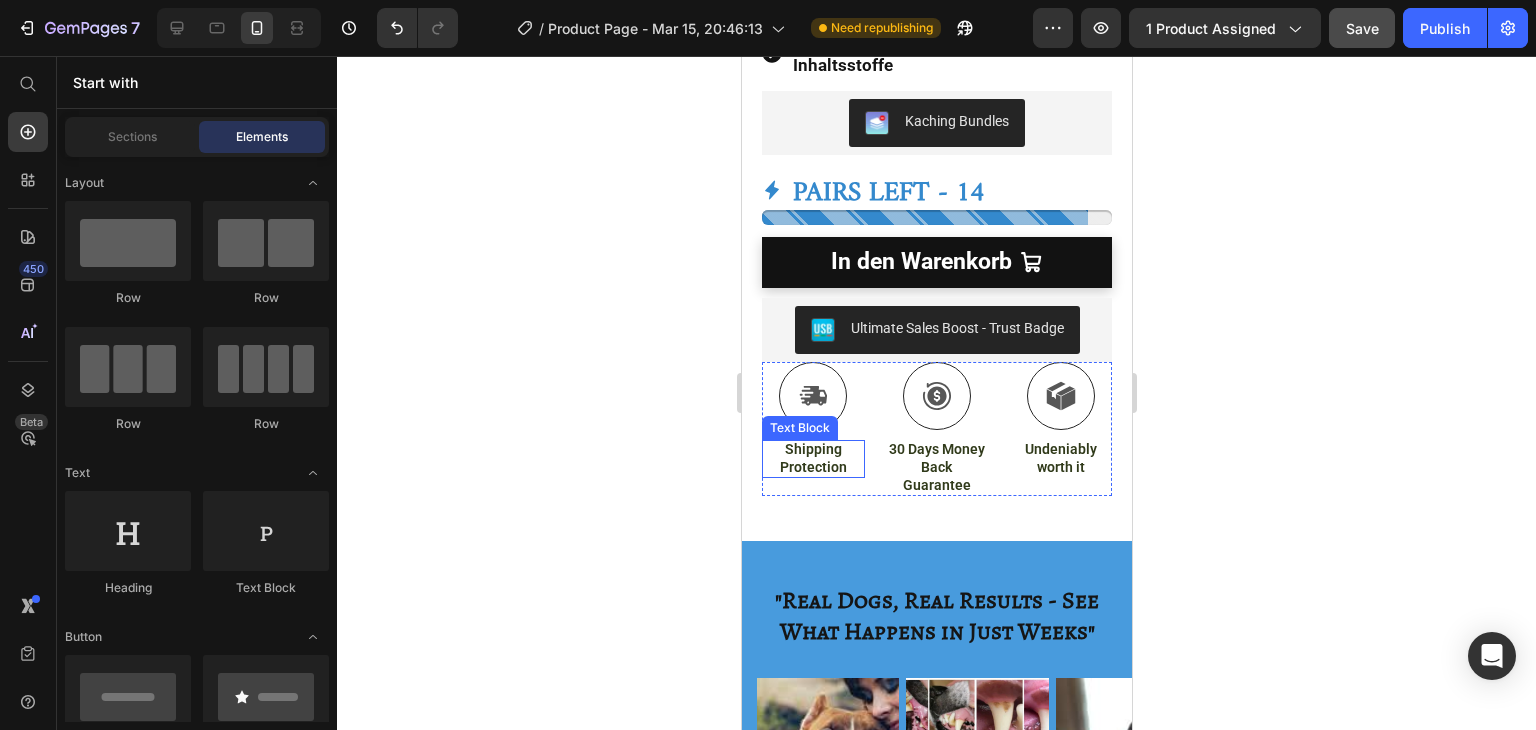 click on "Shipping Protection" at bounding box center (812, 458) 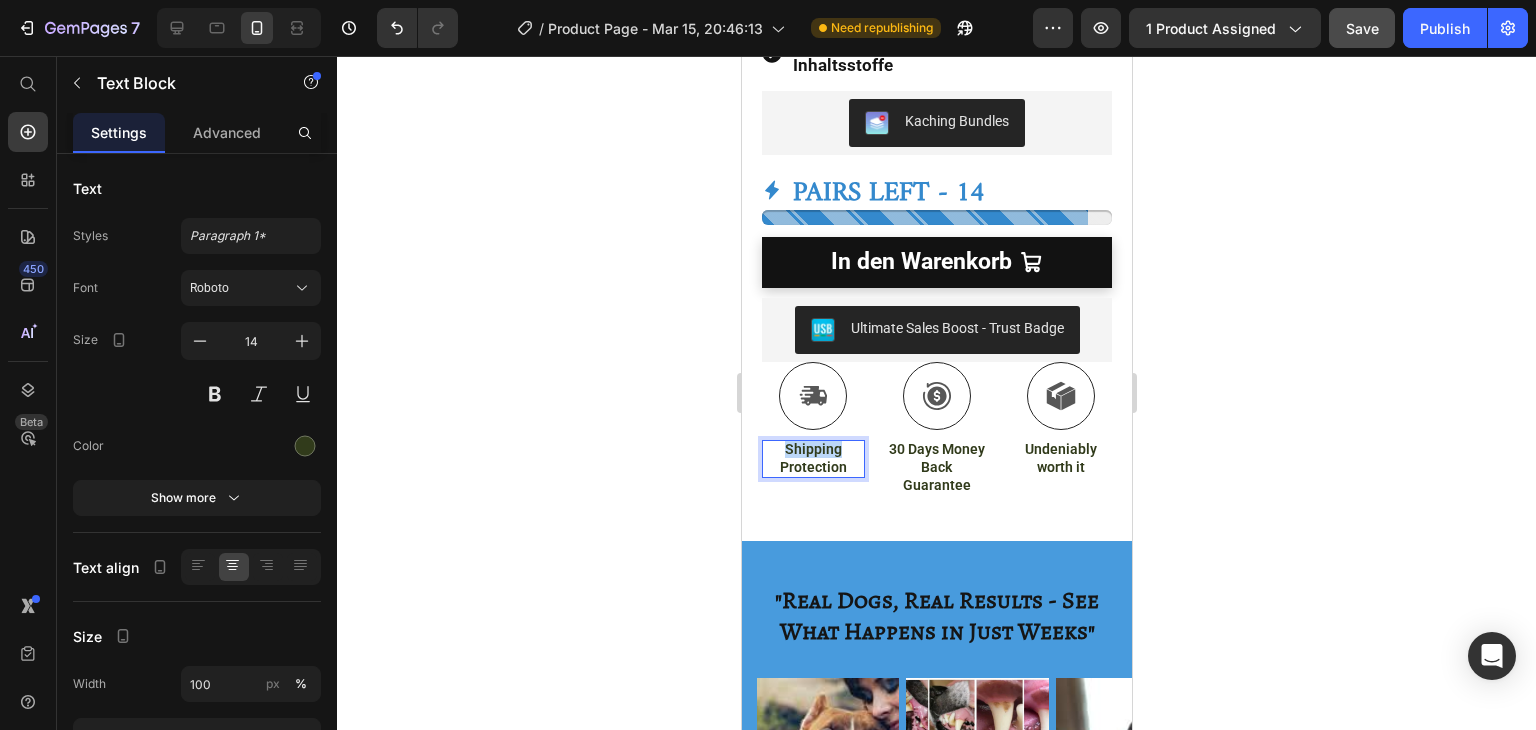click on "Shipping Protection" at bounding box center [812, 458] 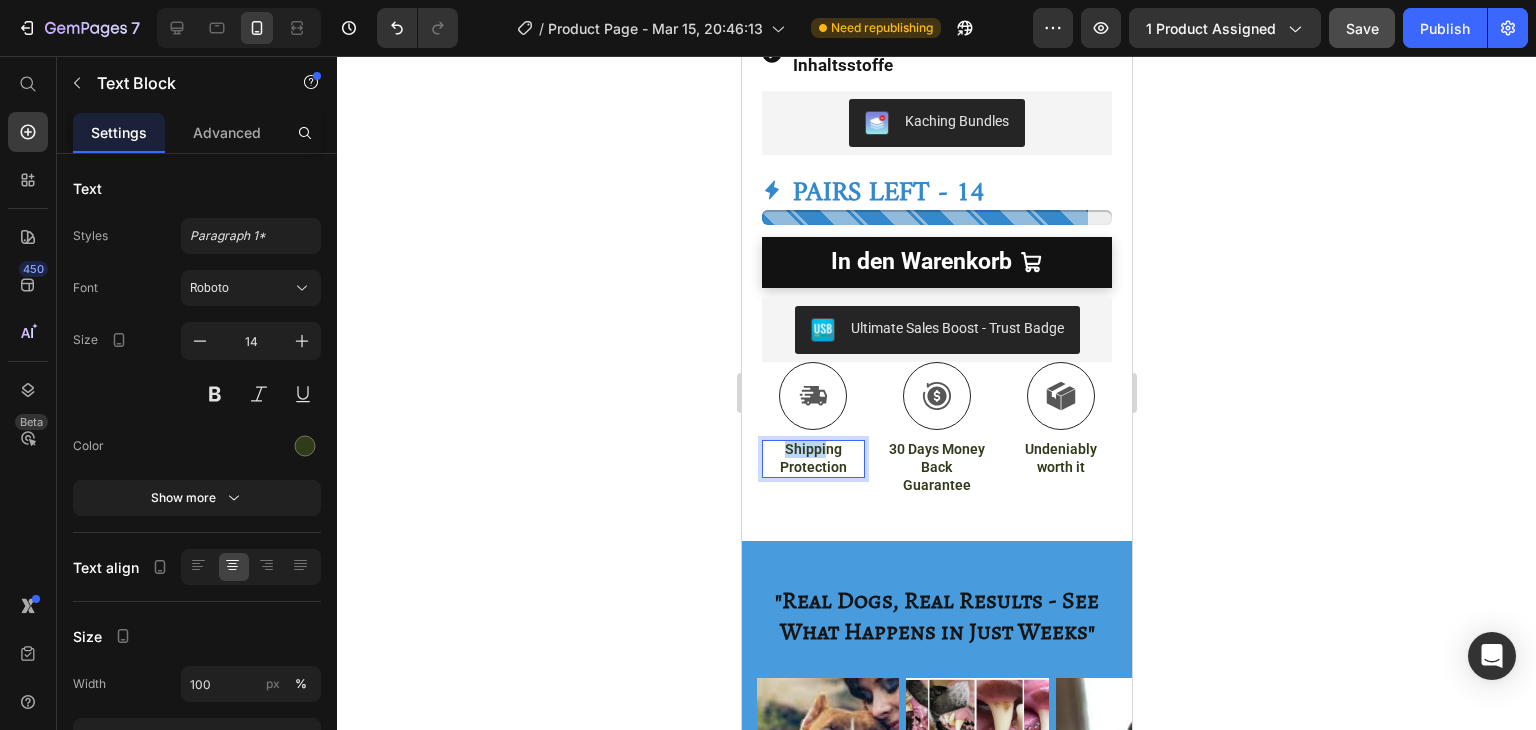 click on "Shipping Protection" at bounding box center (812, 458) 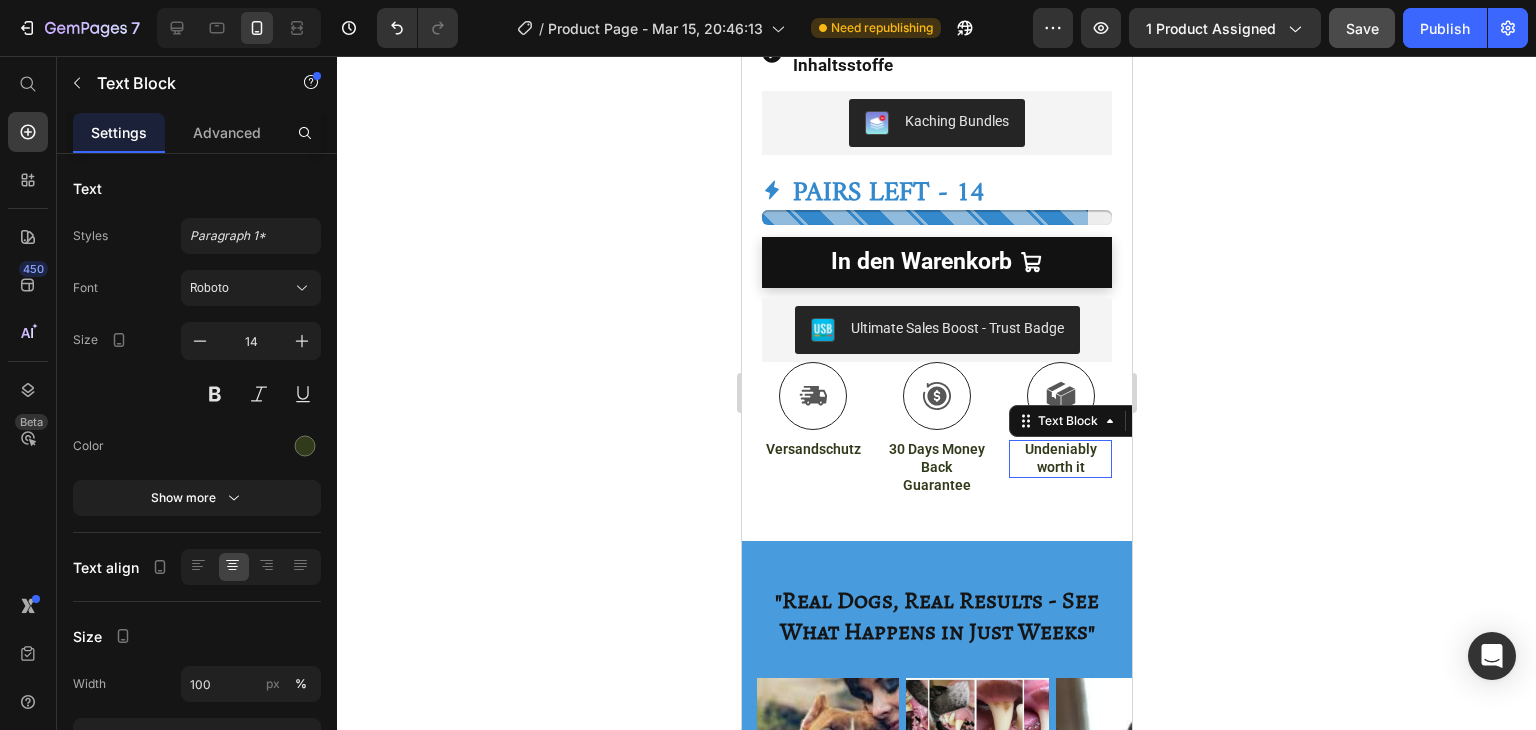click on "Undeniably worth it" at bounding box center [1059, 458] 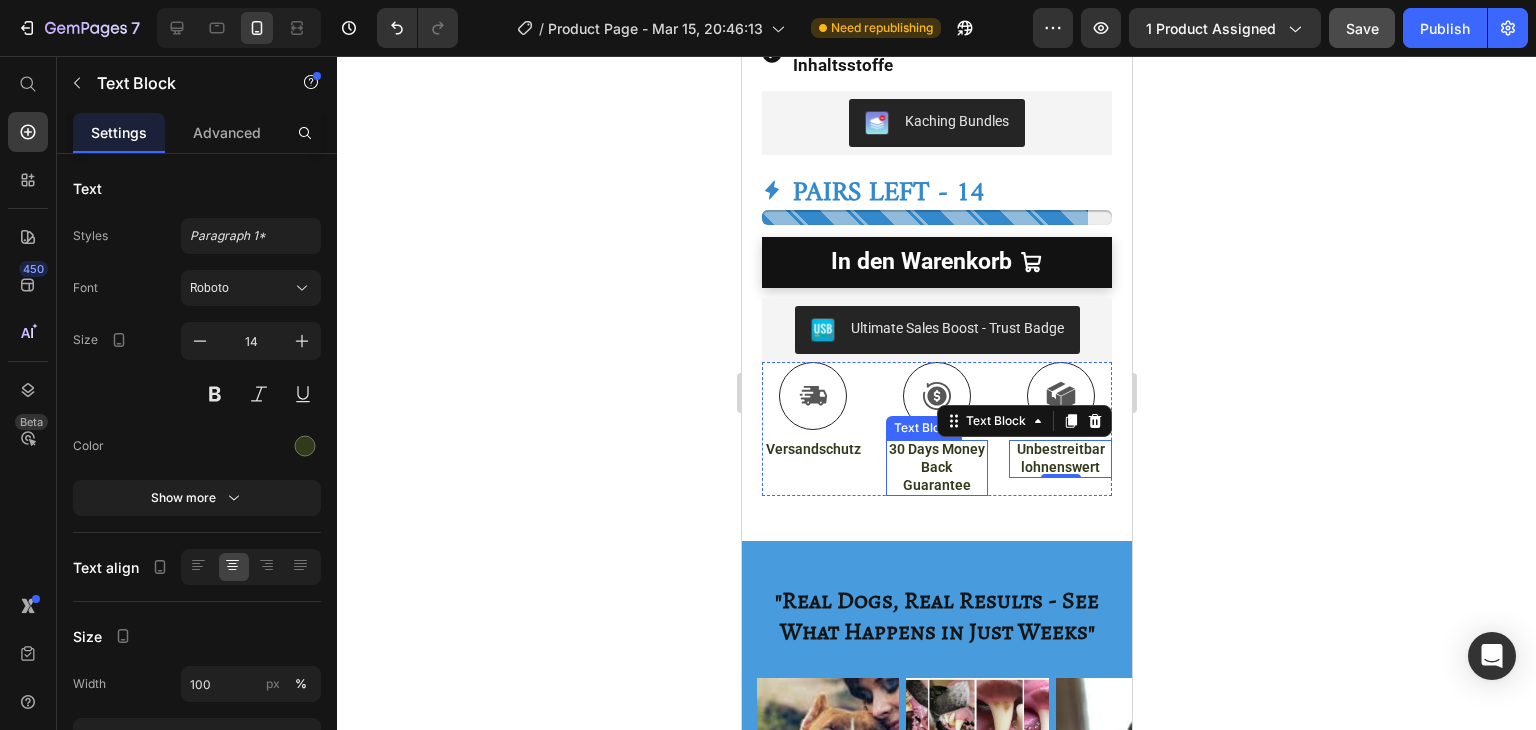 click on "30 Days Money Back Guarantee" at bounding box center [936, 467] 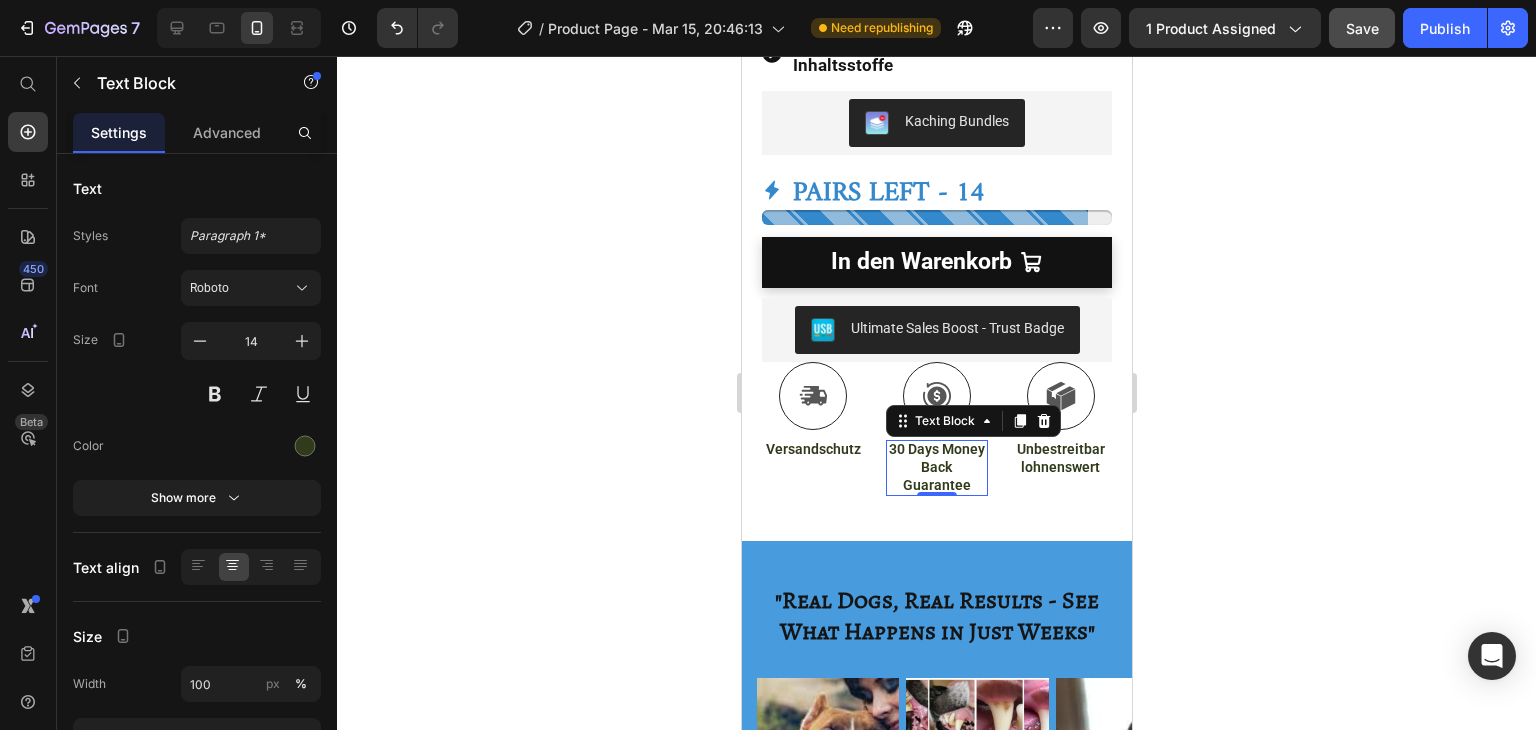 click on "30 Days Money Back Guarantee" at bounding box center (936, 467) 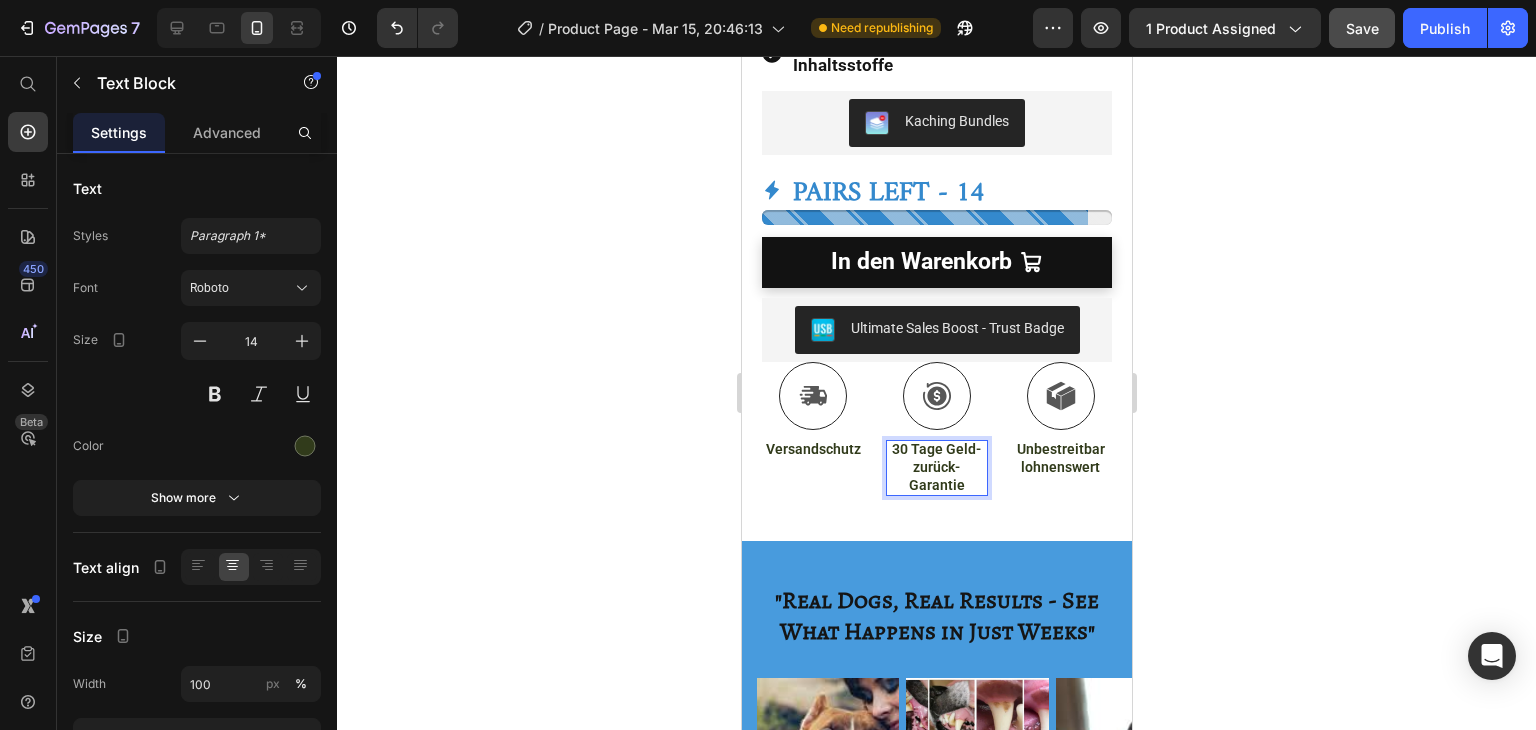 click 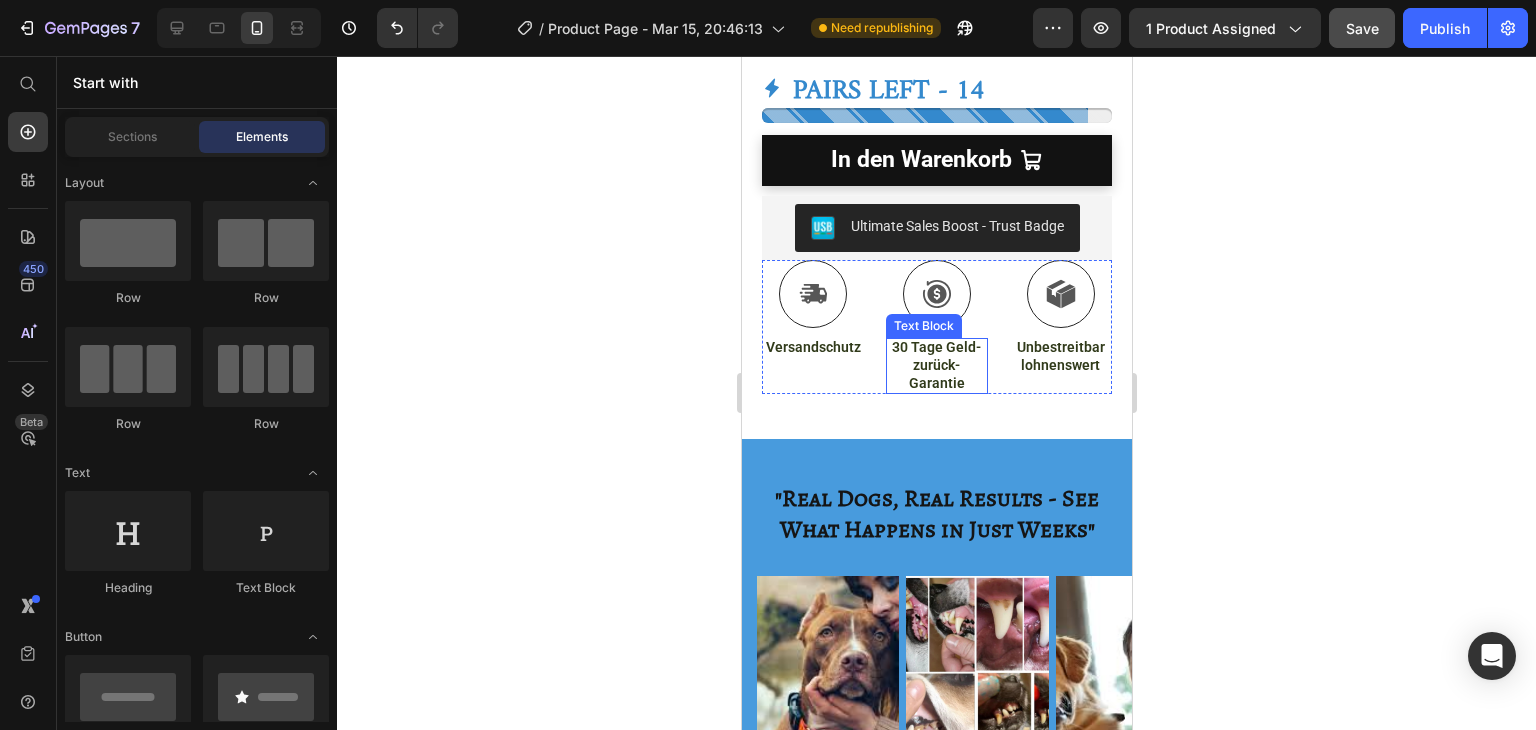 scroll, scrollTop: 932, scrollLeft: 0, axis: vertical 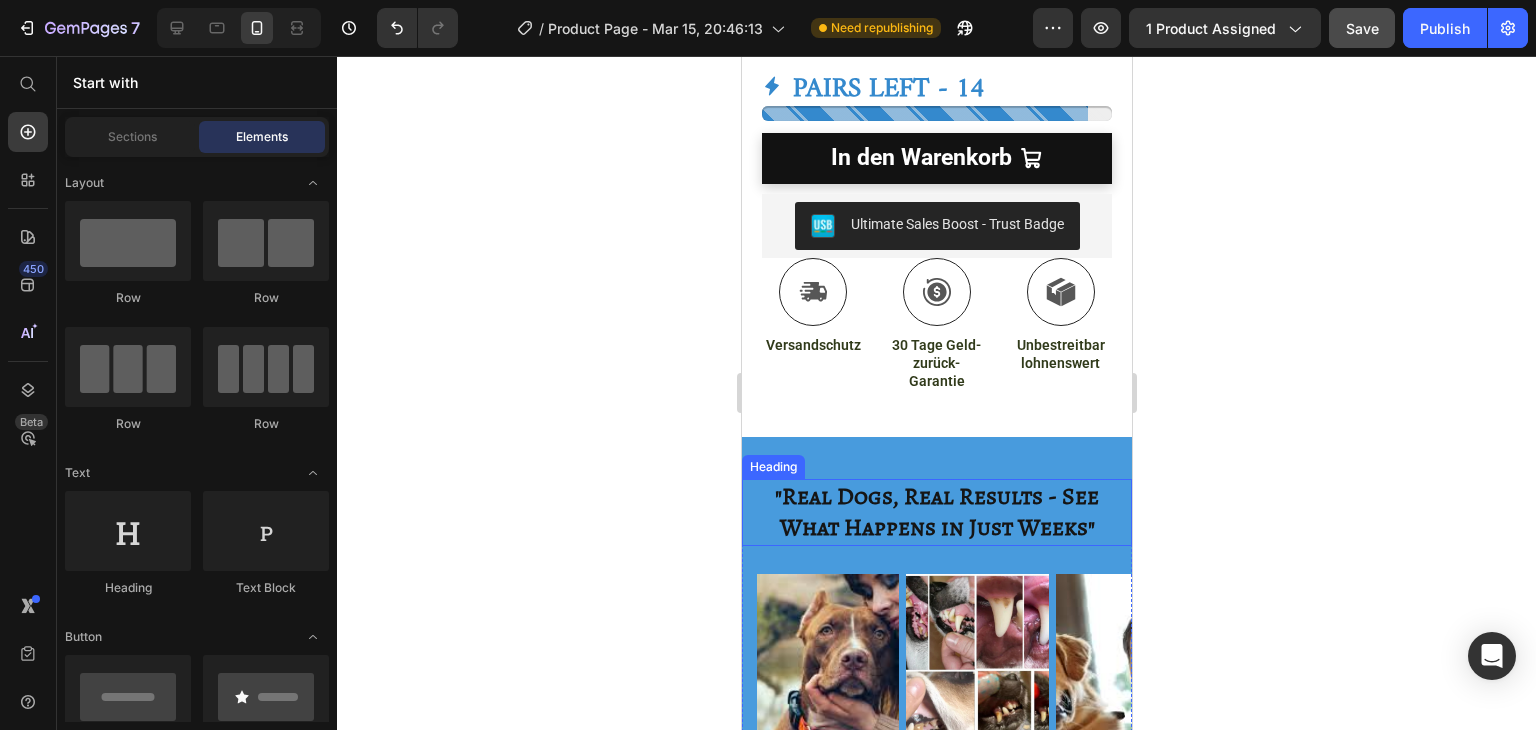 click on ""Real Dogs, Real Results - See What Happens in Just Weeks"" at bounding box center [936, 512] 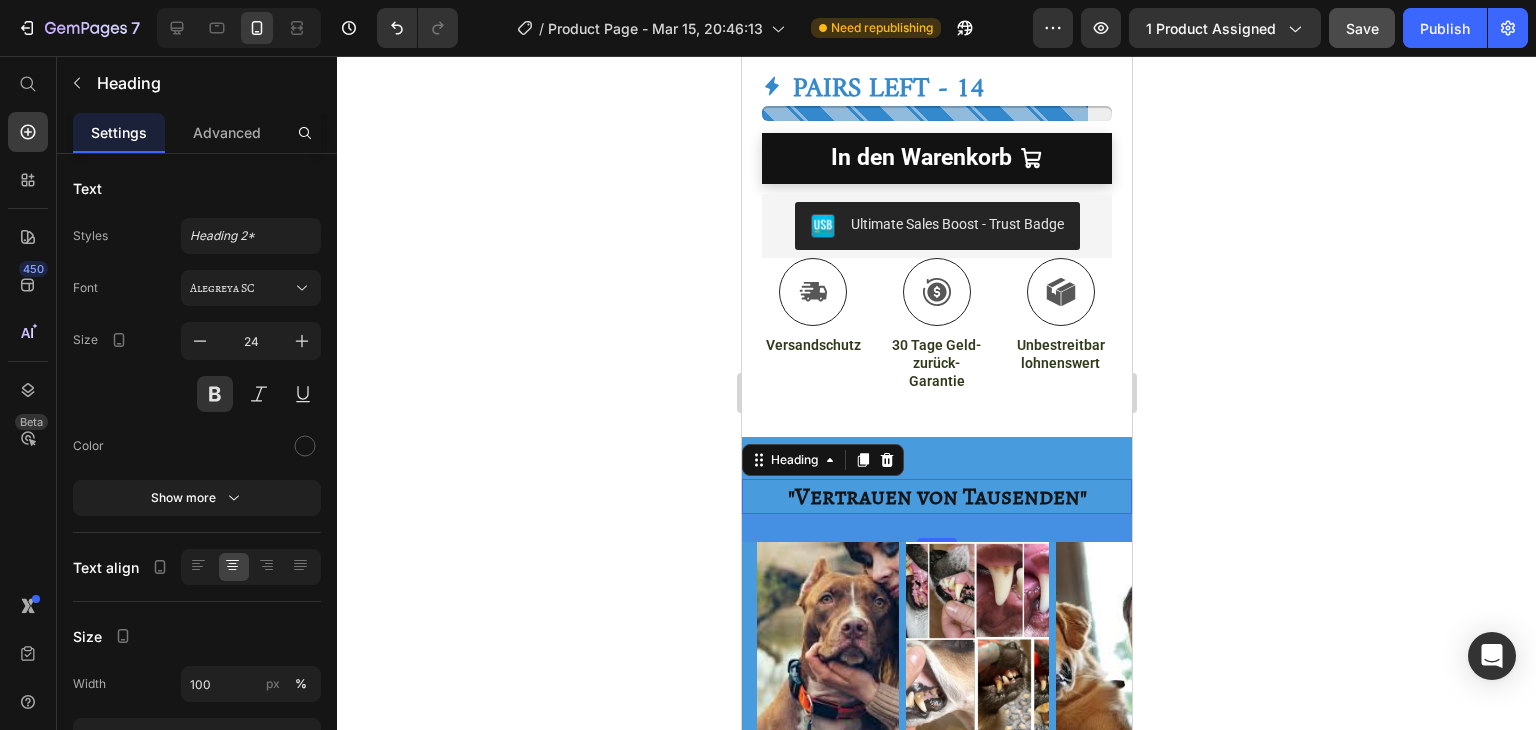 click 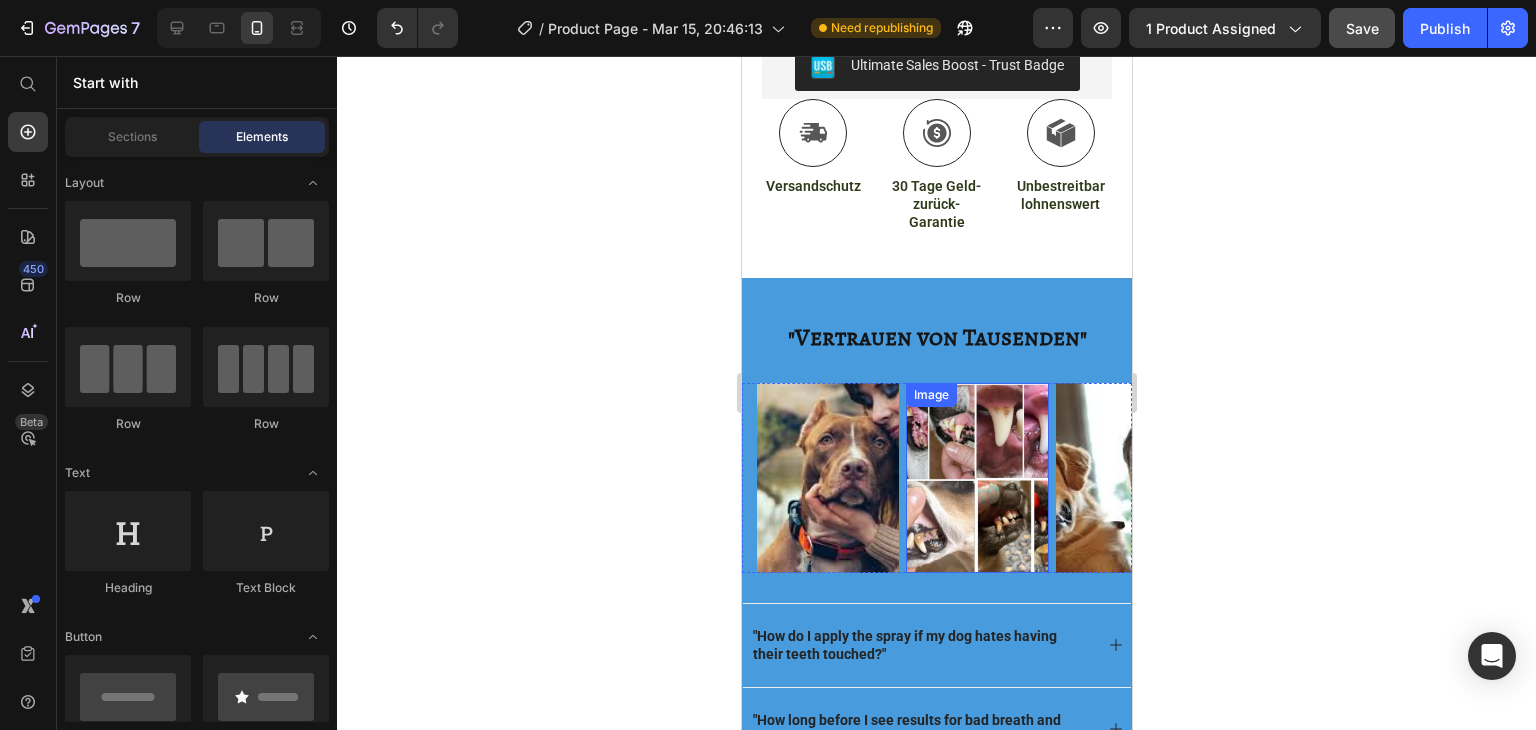 scroll, scrollTop: 1092, scrollLeft: 0, axis: vertical 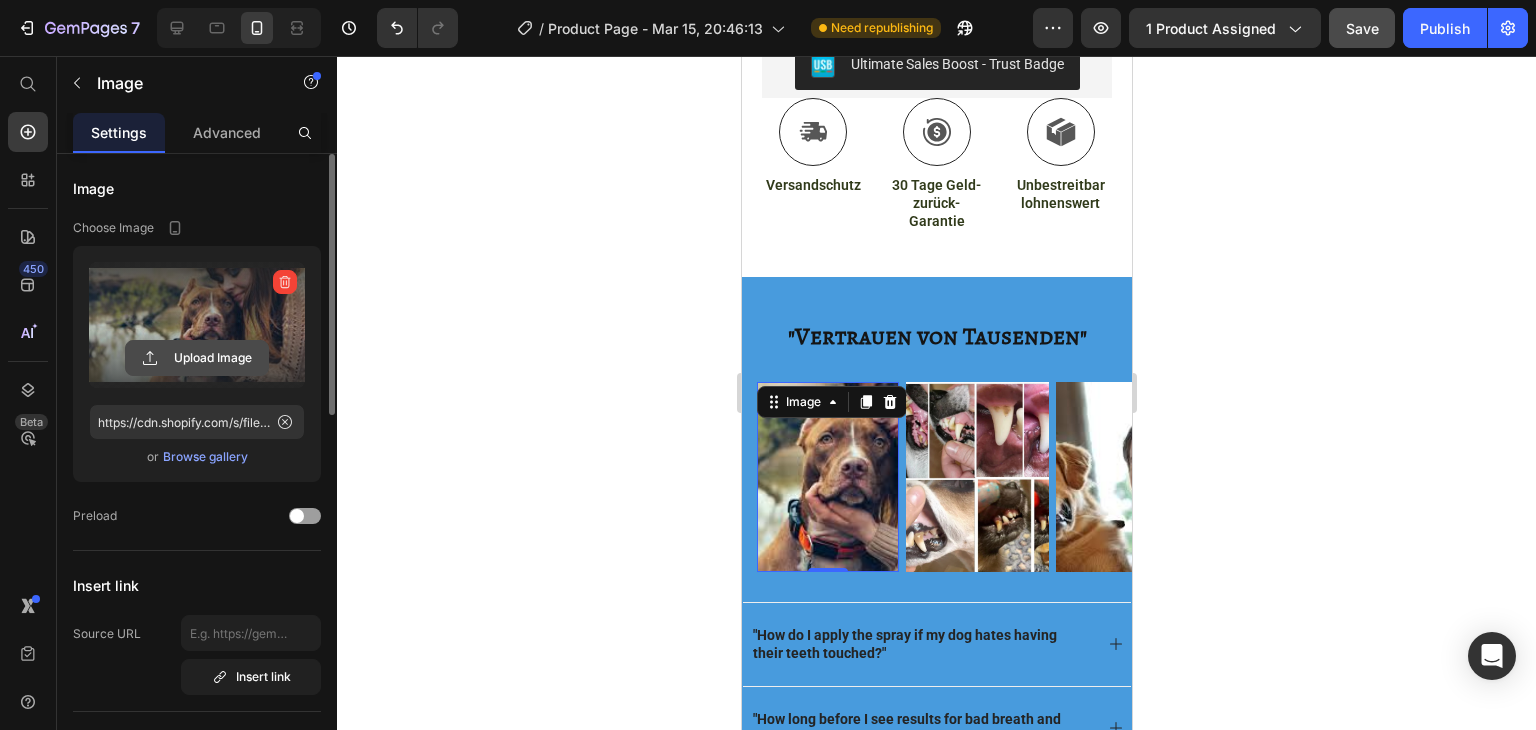 click 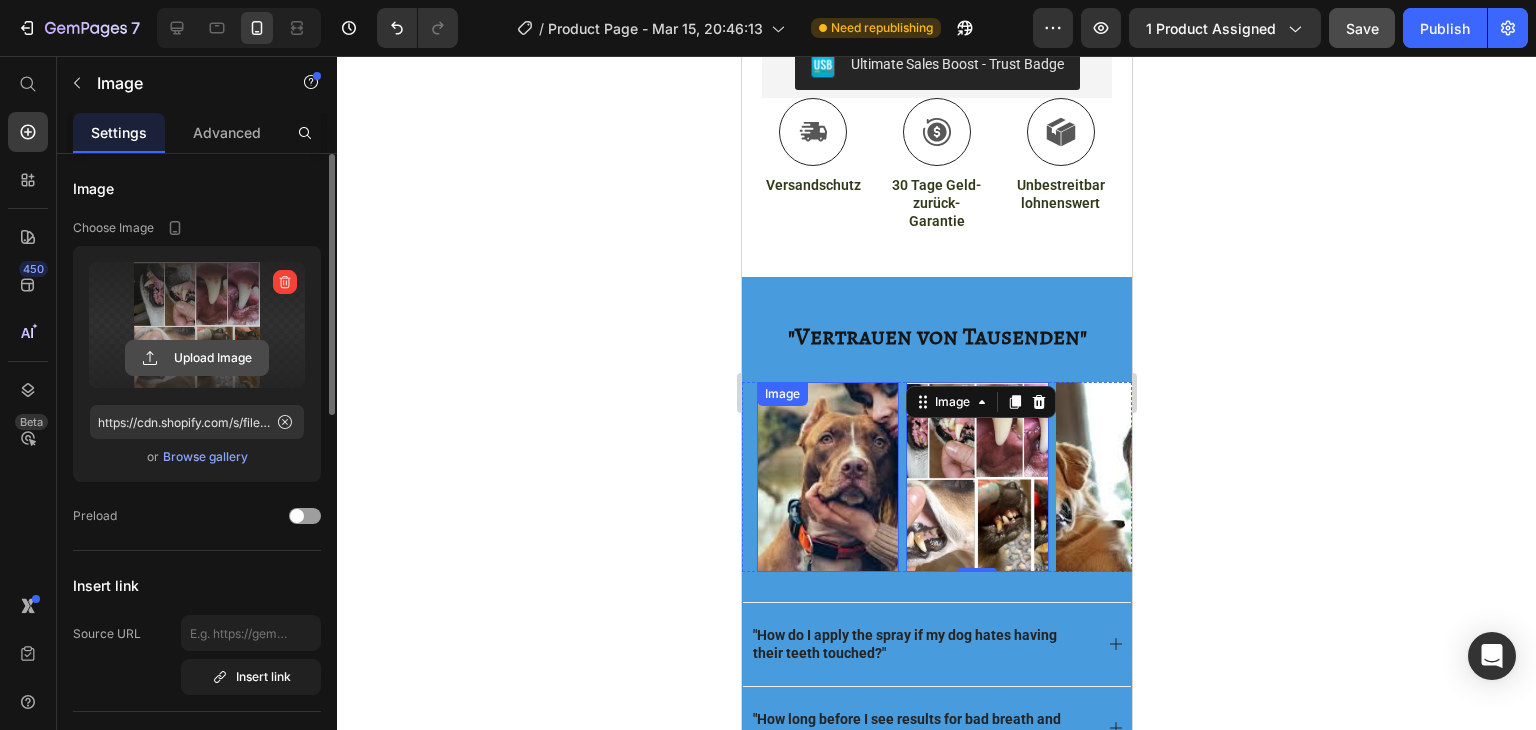 click 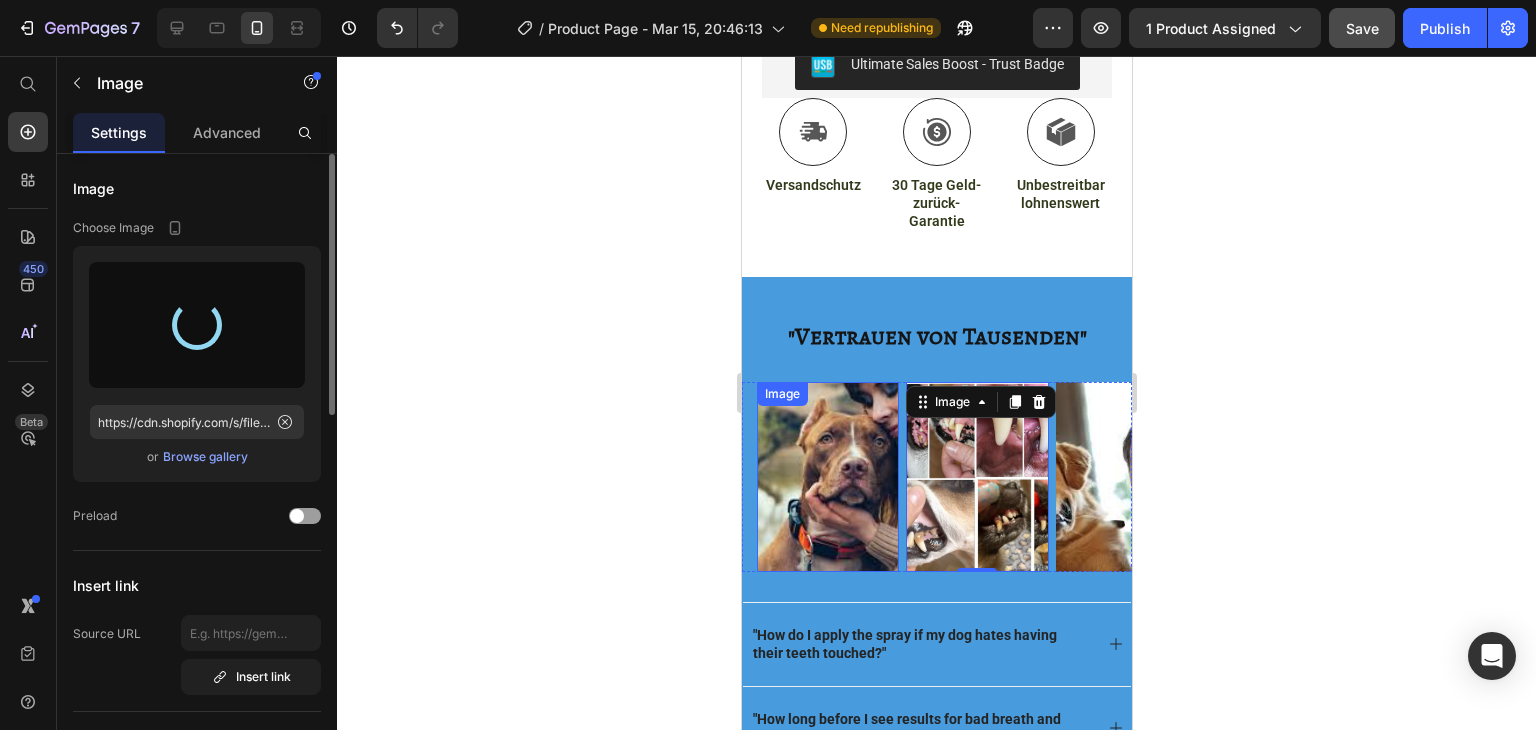 type on "https://cdn.shopify.com/s/files/1/0789/6452/3042/files/gempages_557935574002959353-80cebe2c-e243-42e4-9678-2017ebf7f39d.jpg" 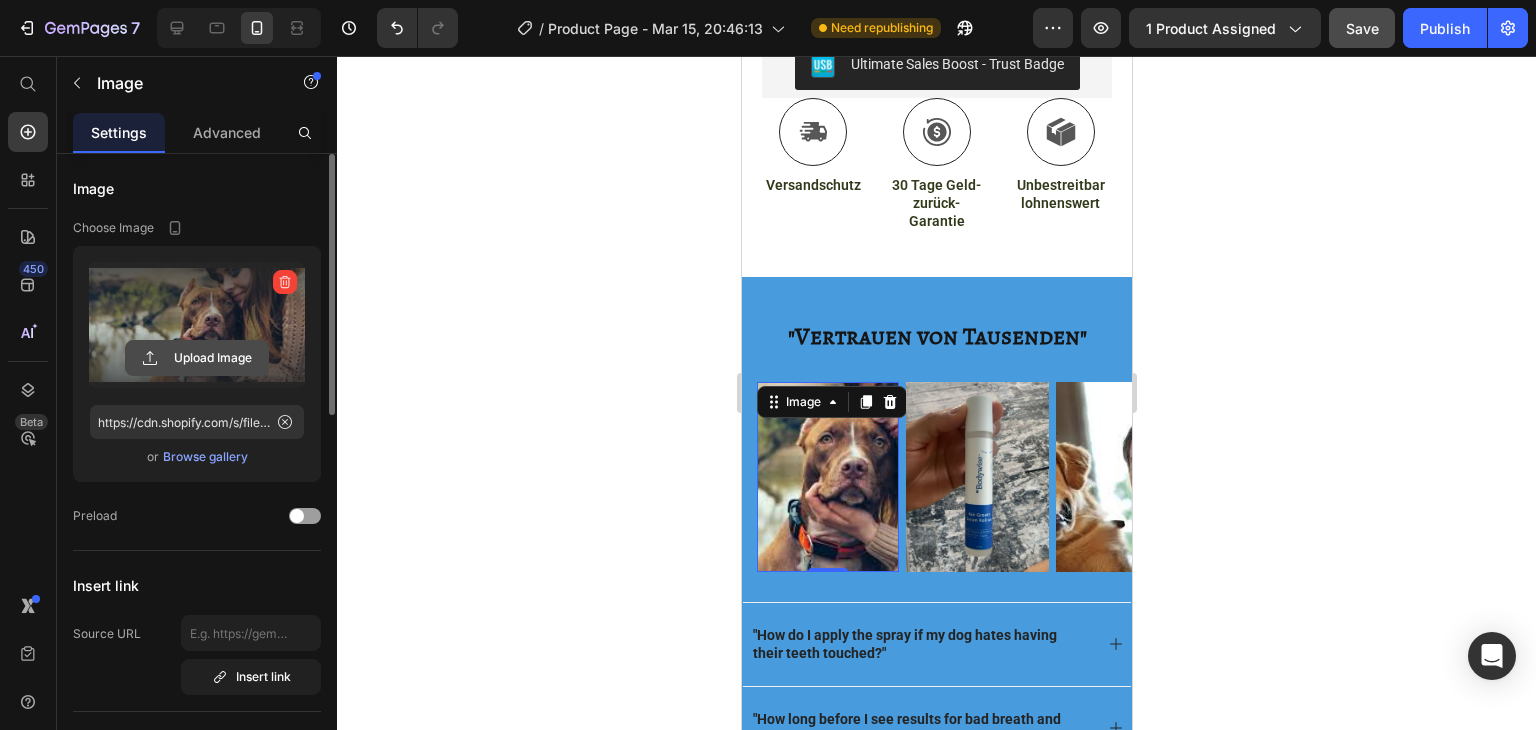 click 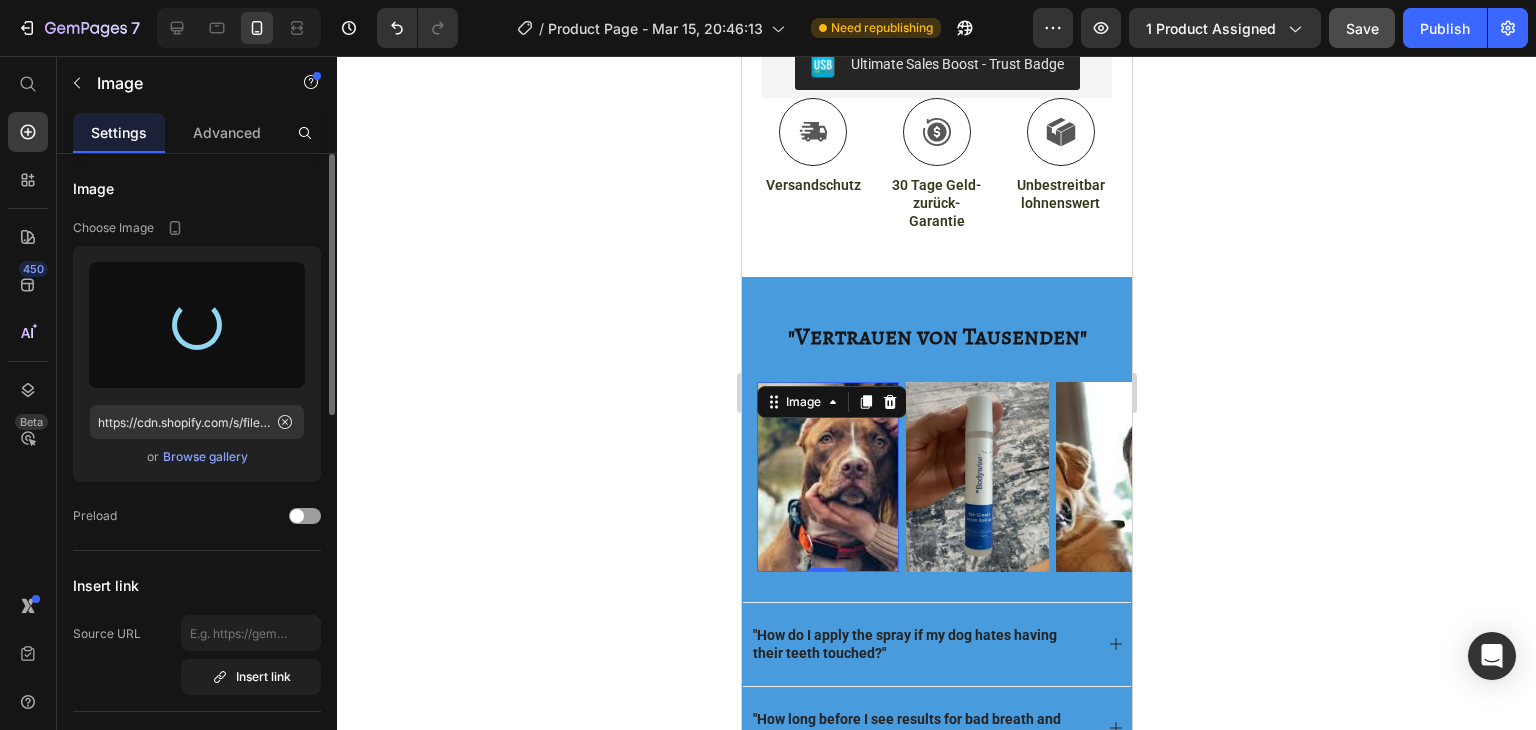 type on "https://cdn.shopify.com/s/files/1/0789/6452/3042/files/gempages_557935574002959353-0e4e11d7-740a-4e56-880e-b01779254eea.jpg" 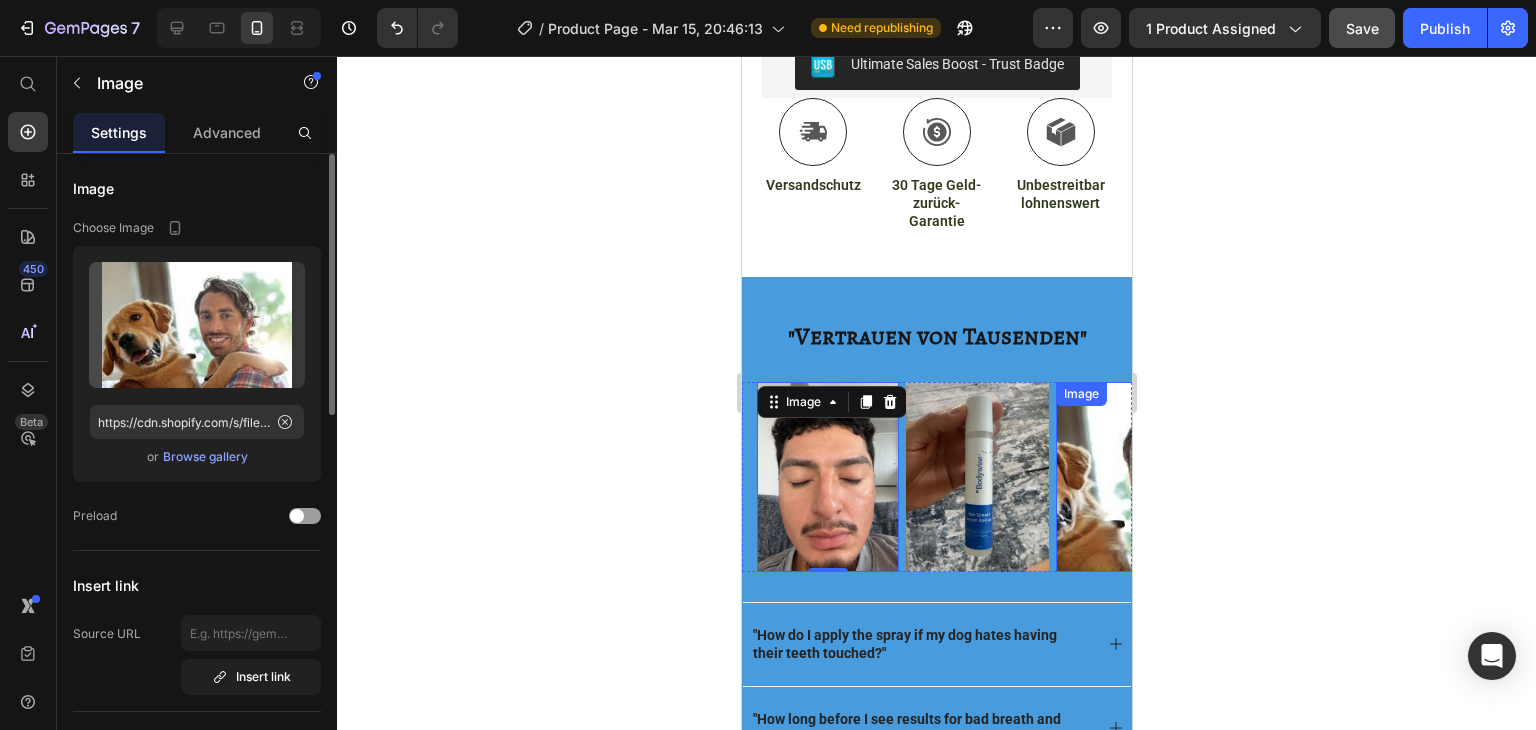 click at bounding box center [1126, 477] 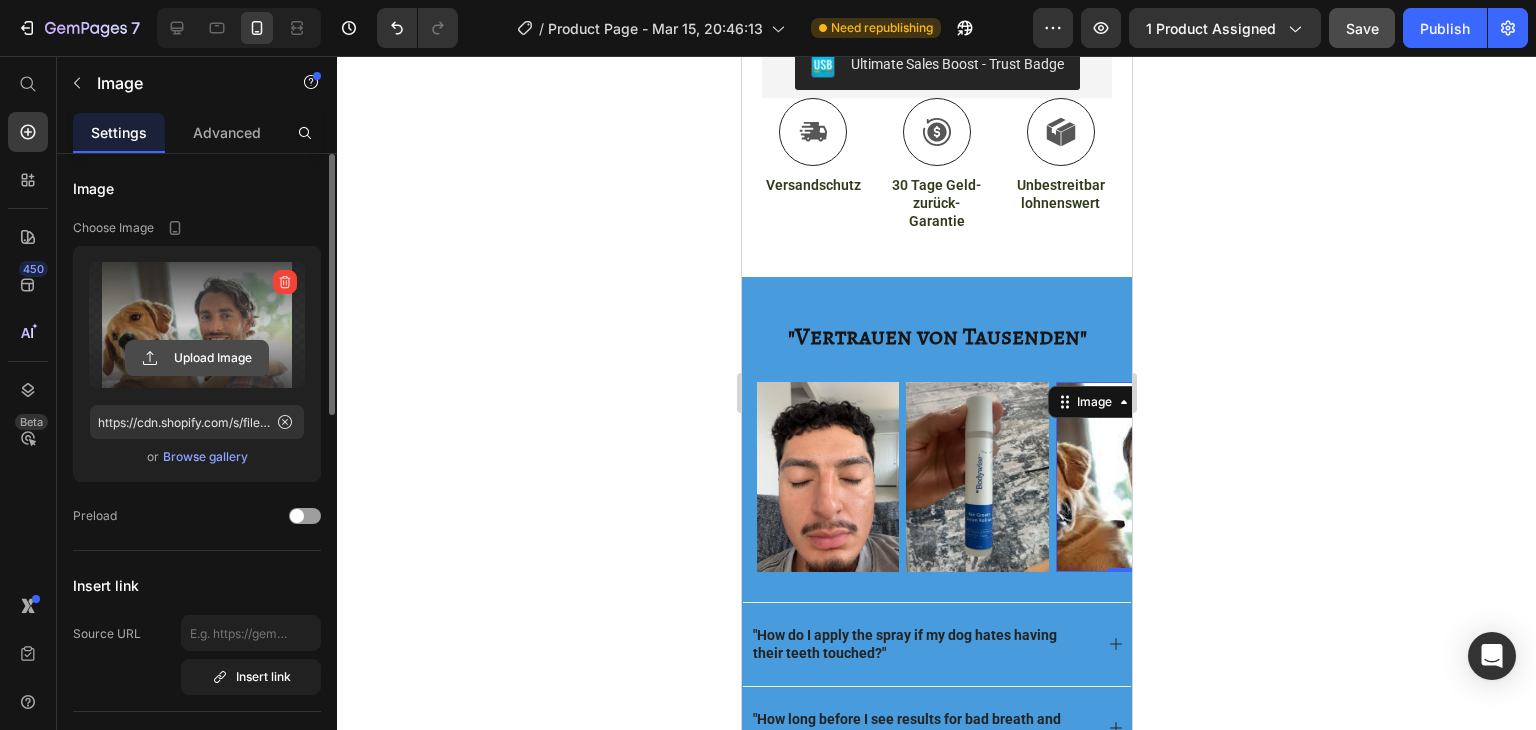 click 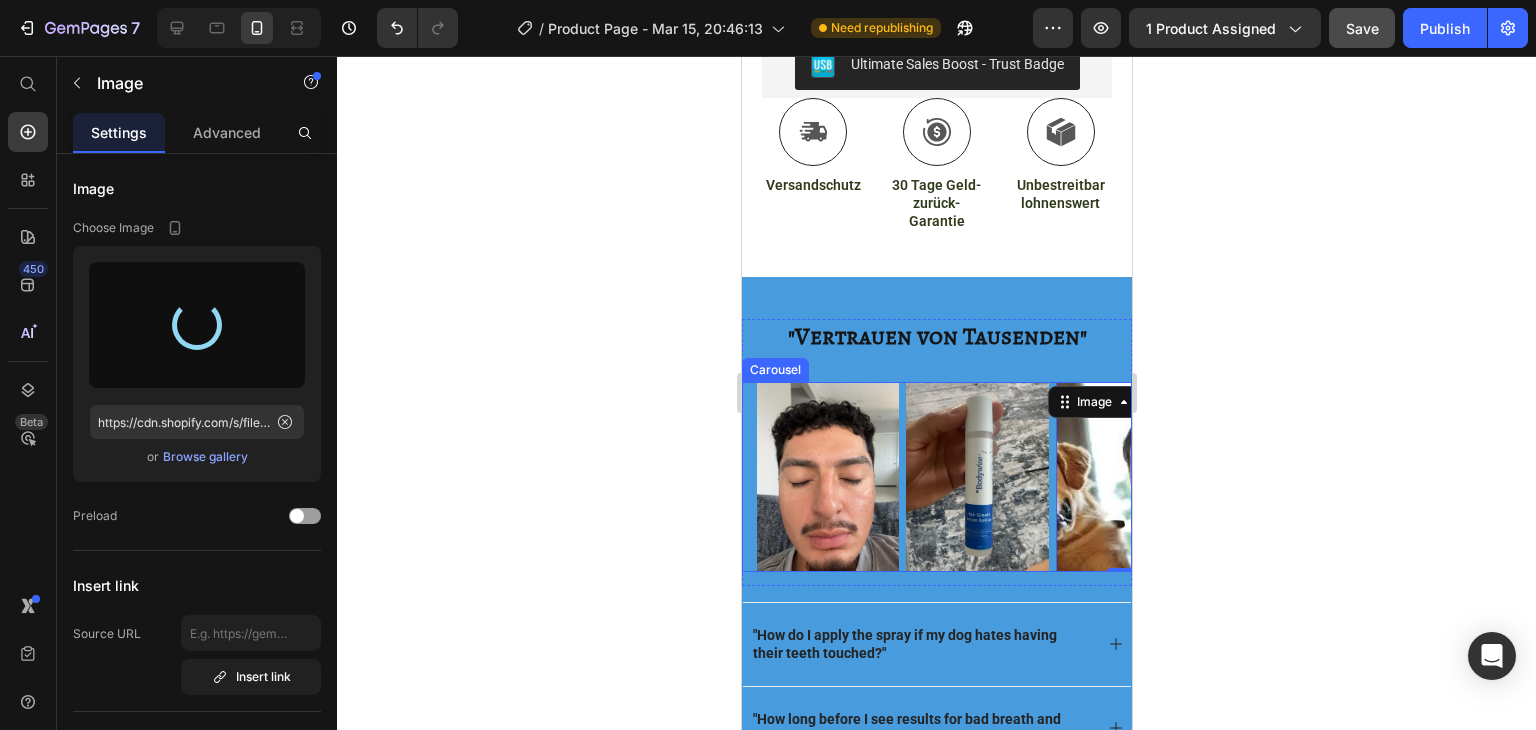 type on "https://cdn.shopify.com/s/files/1/0789/6452/3042/files/gempages_557935574002959353-7a5278b7-b967-4e26-9309-77b6c70587a4.jpg" 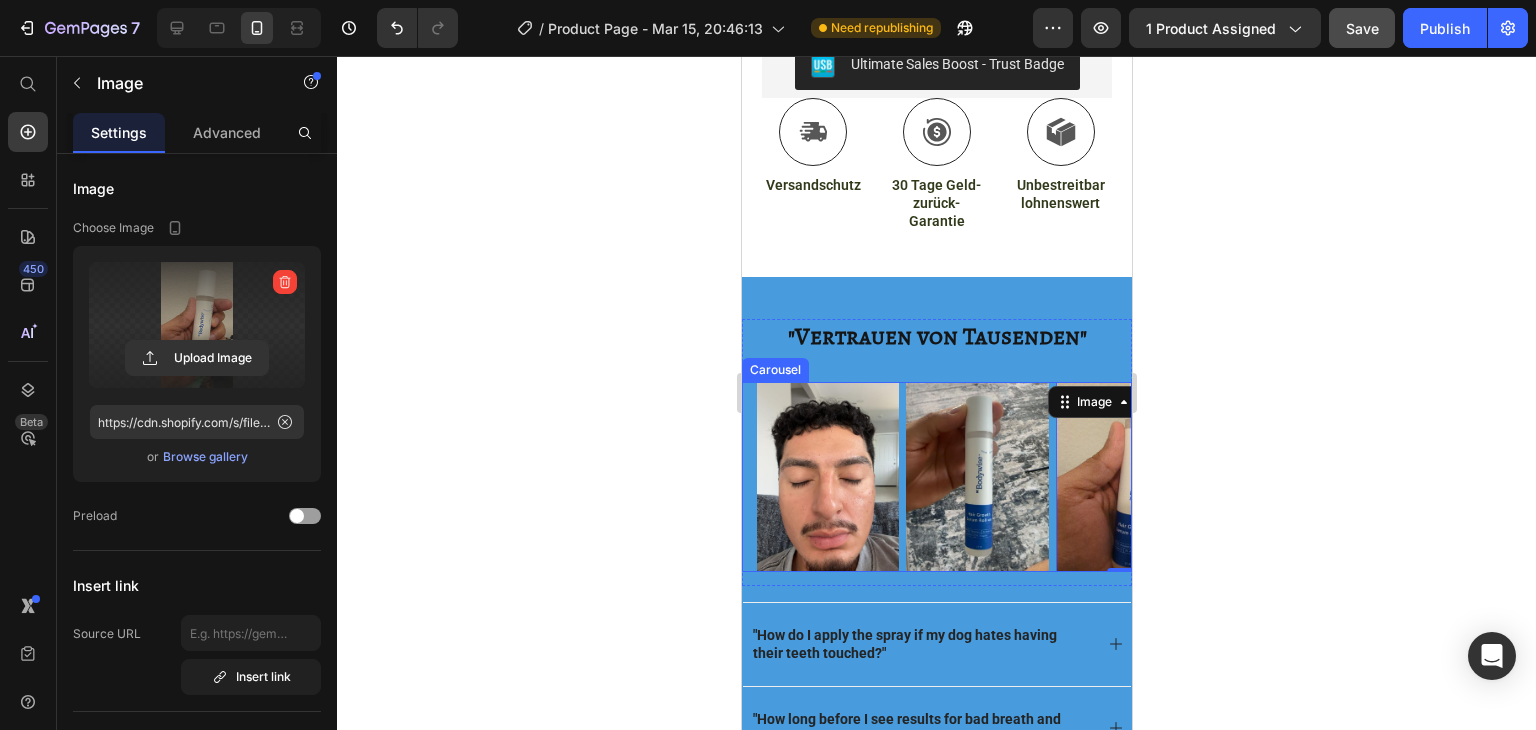 click 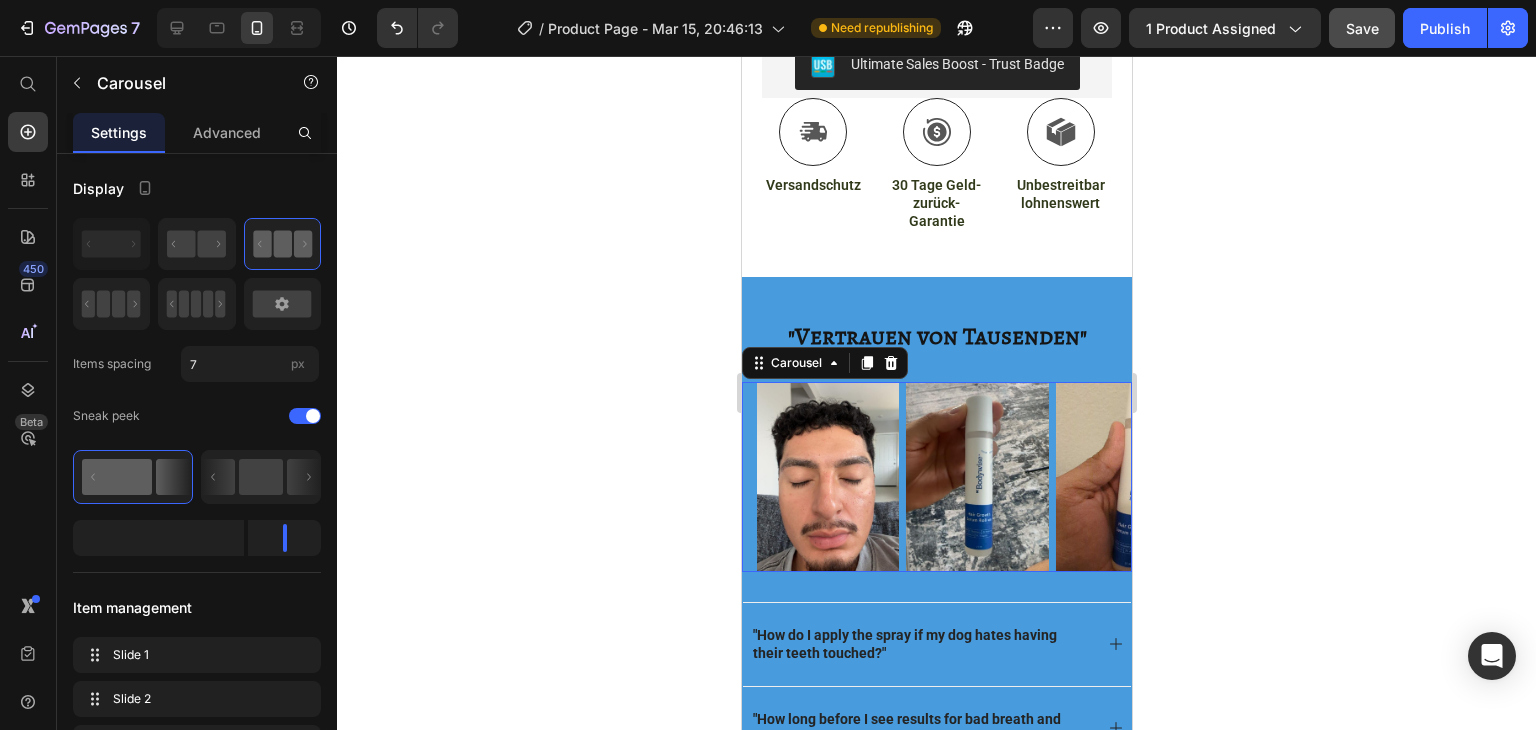 click 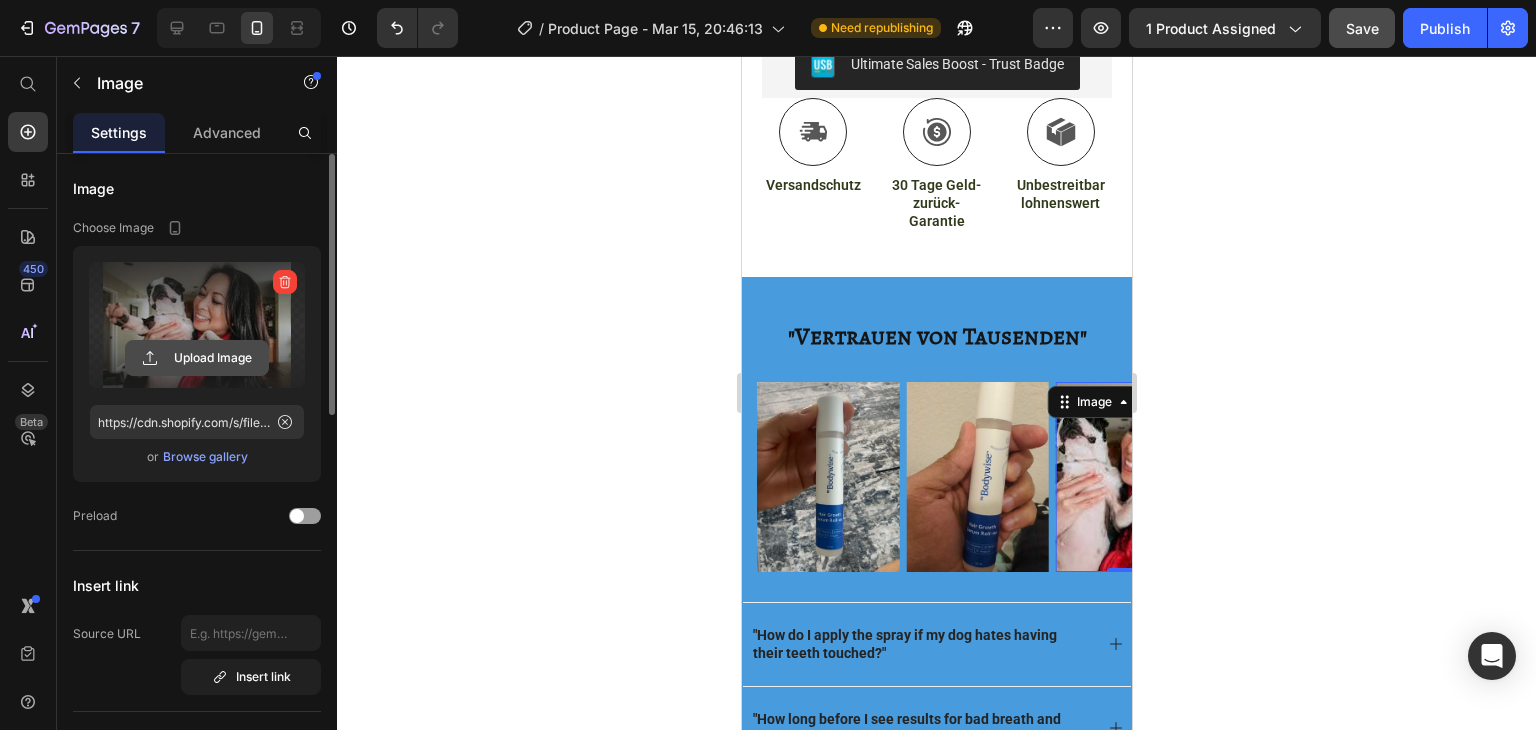 click 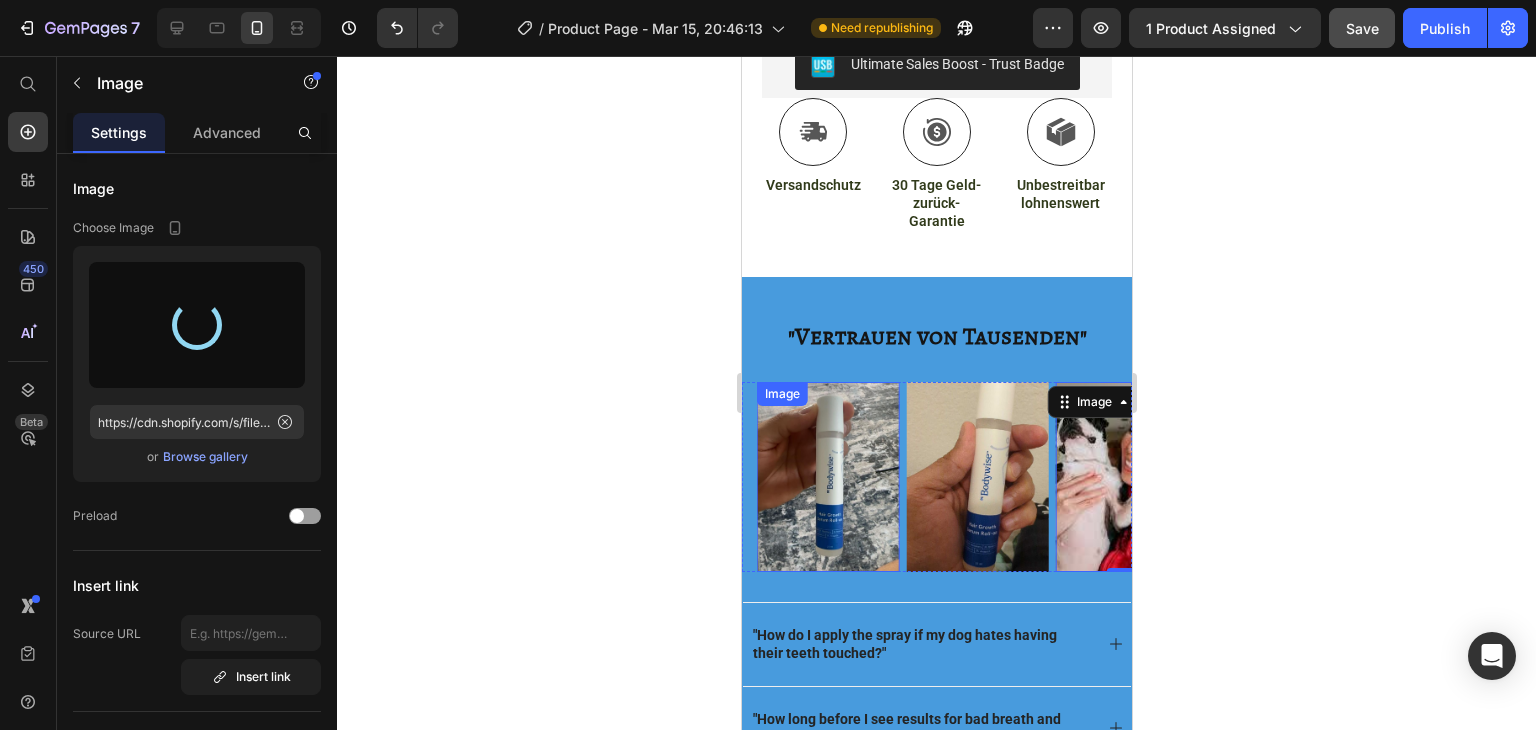 type on "https://cdn.shopify.com/s/files/1/0789/6452/3042/files/gempages_557935574002959353-bfd2d512-a85a-4e01-aa87-a48fa7c84cbd.jpg" 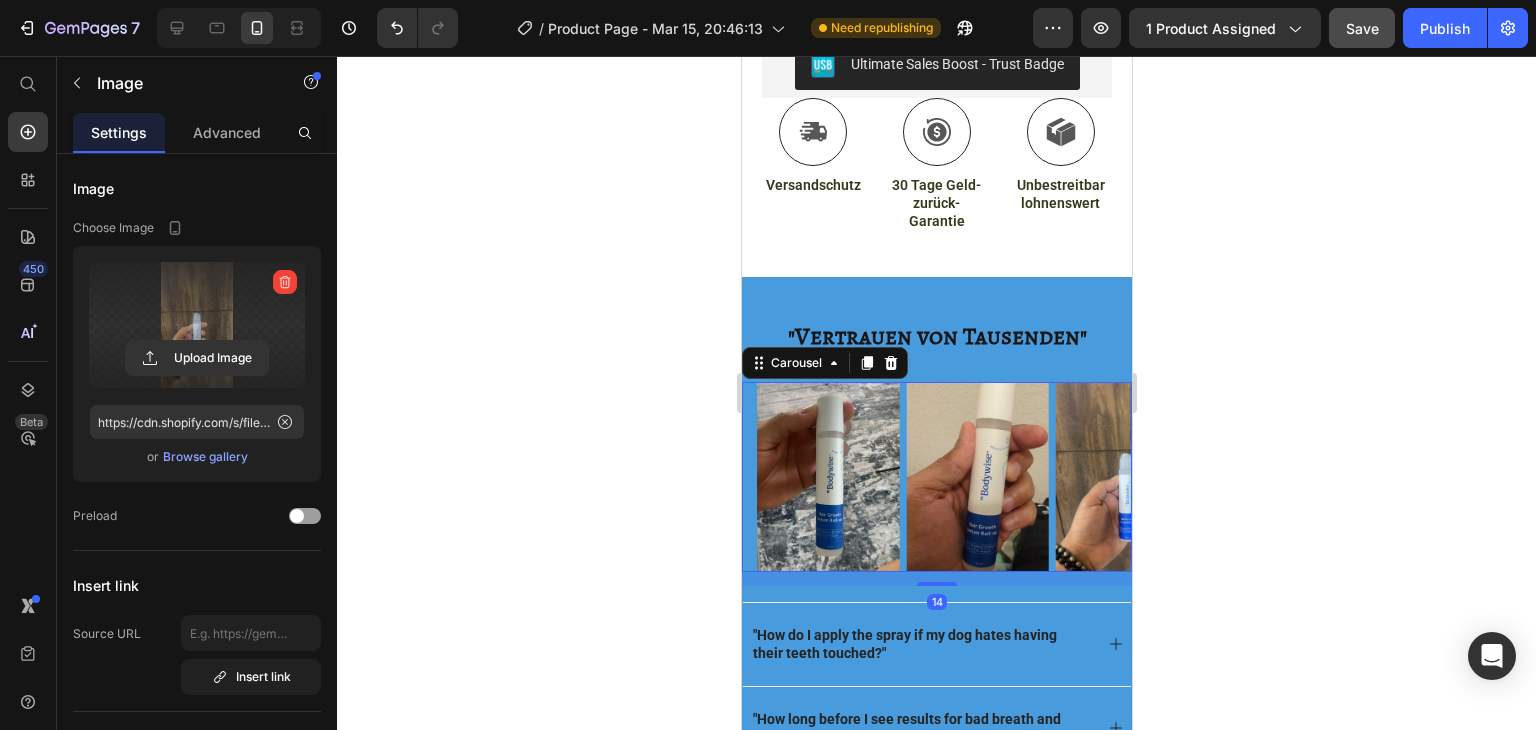click 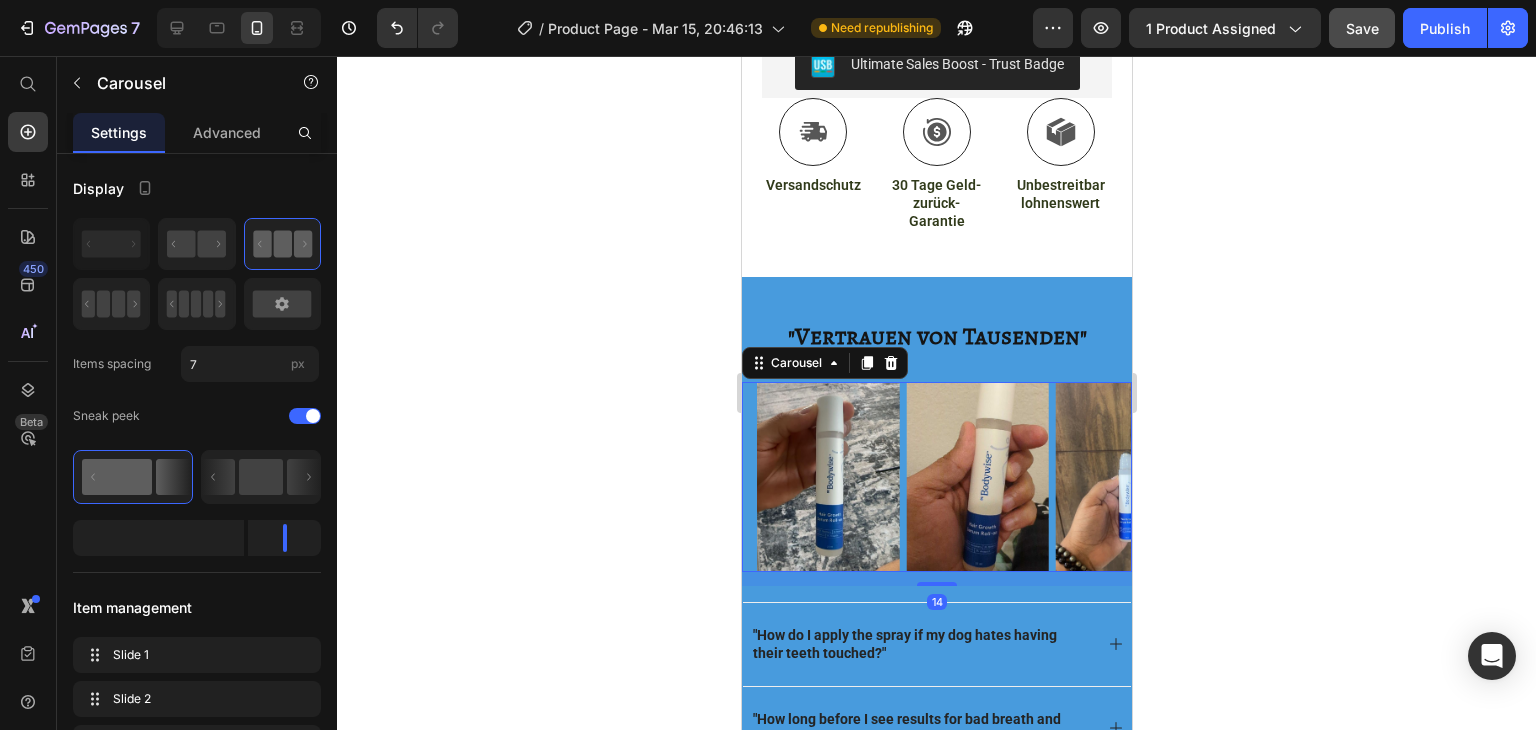 click 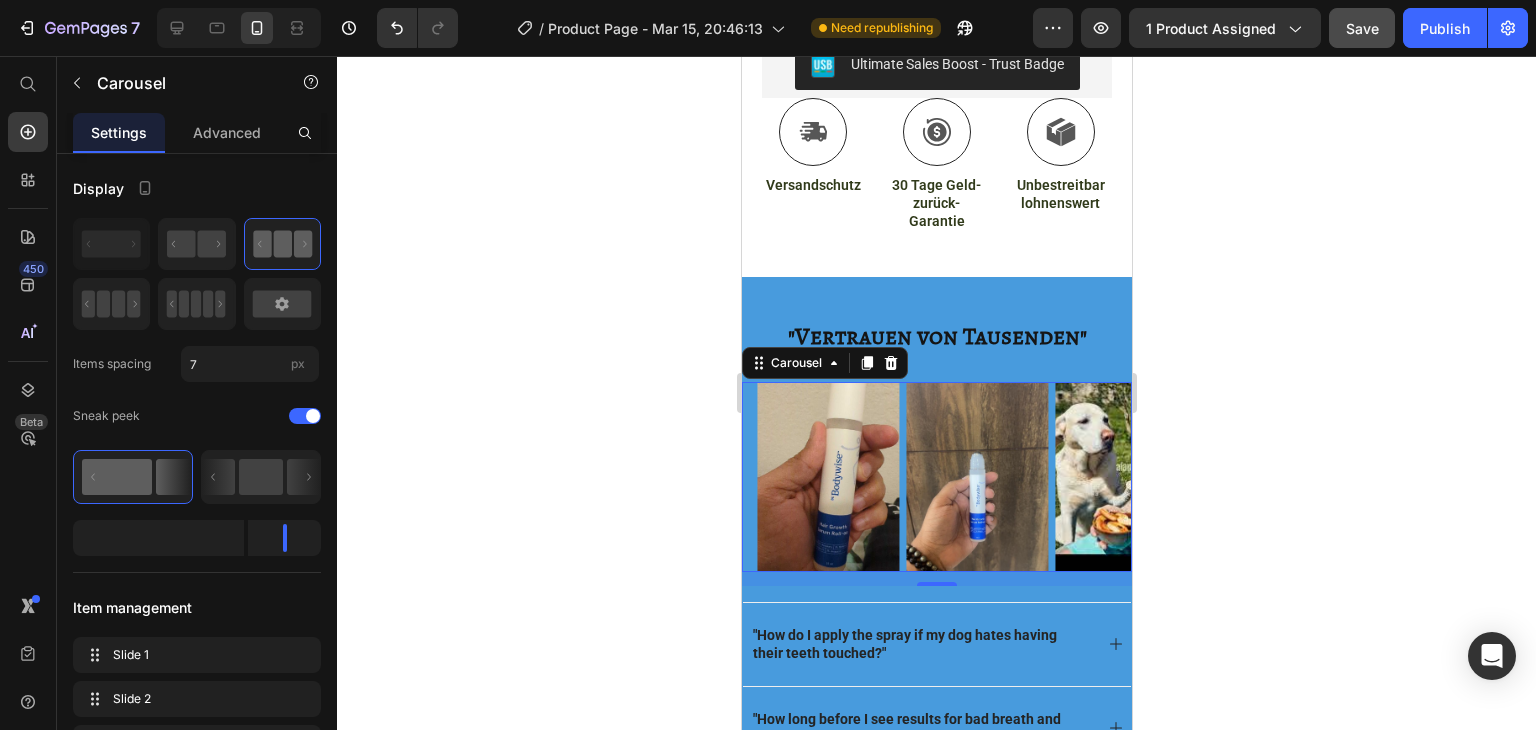 click 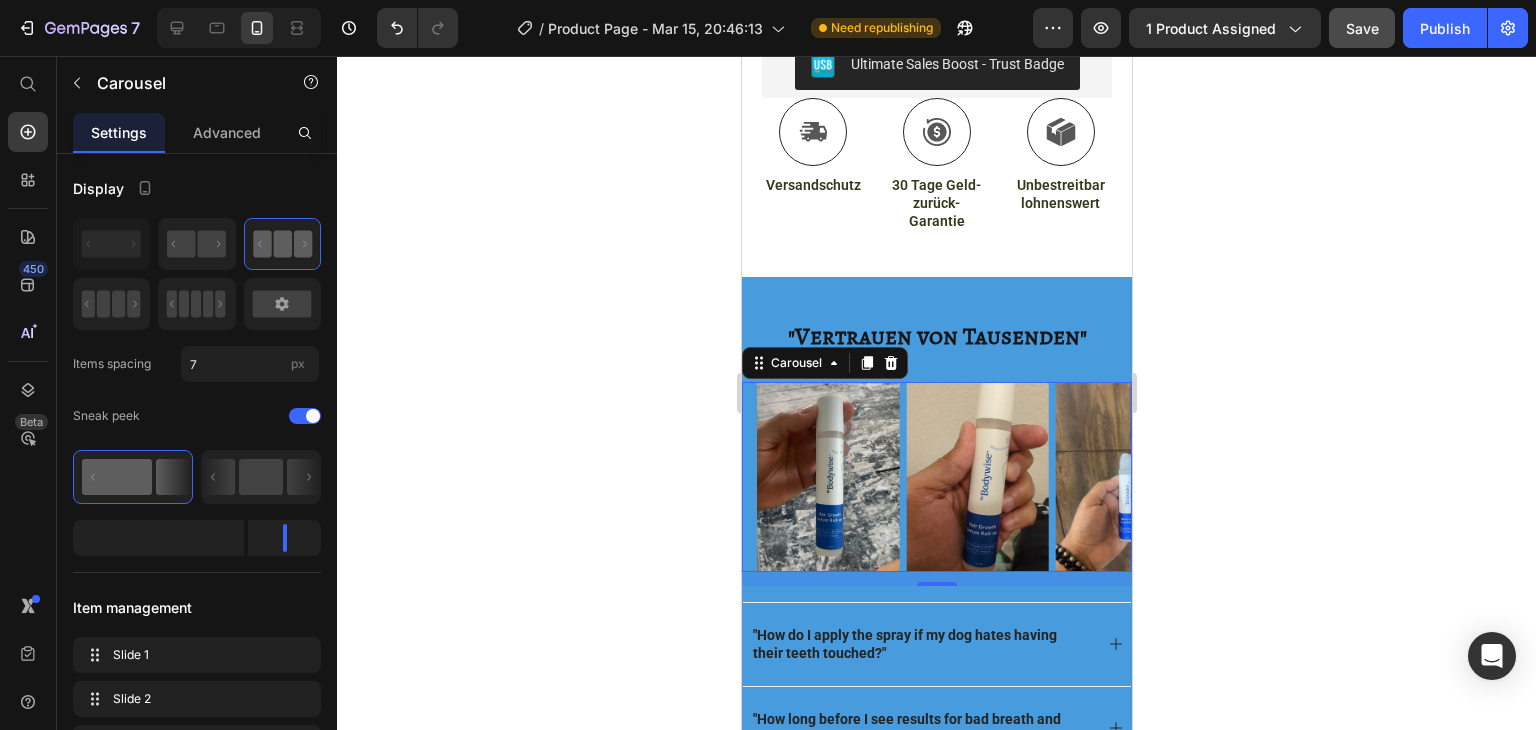 click 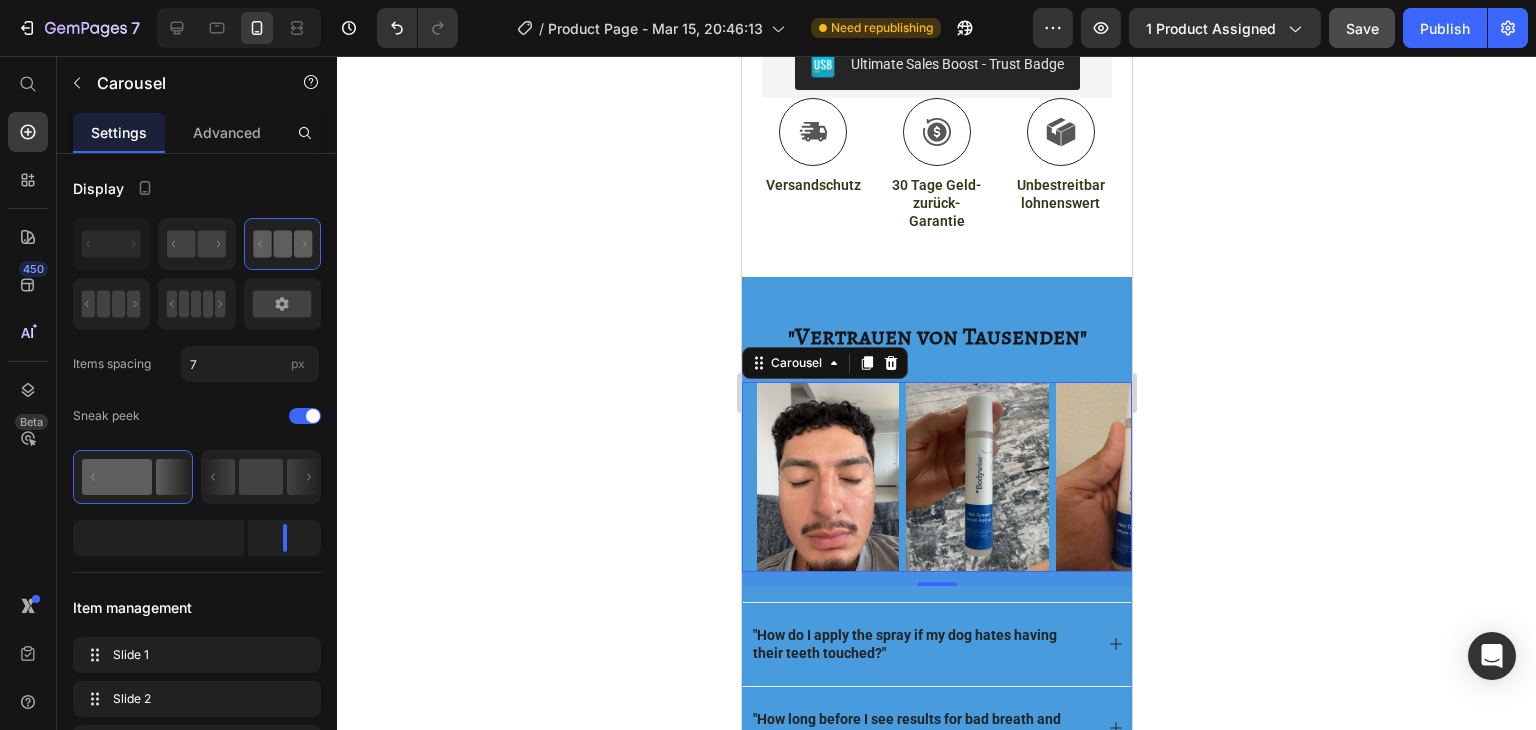 click 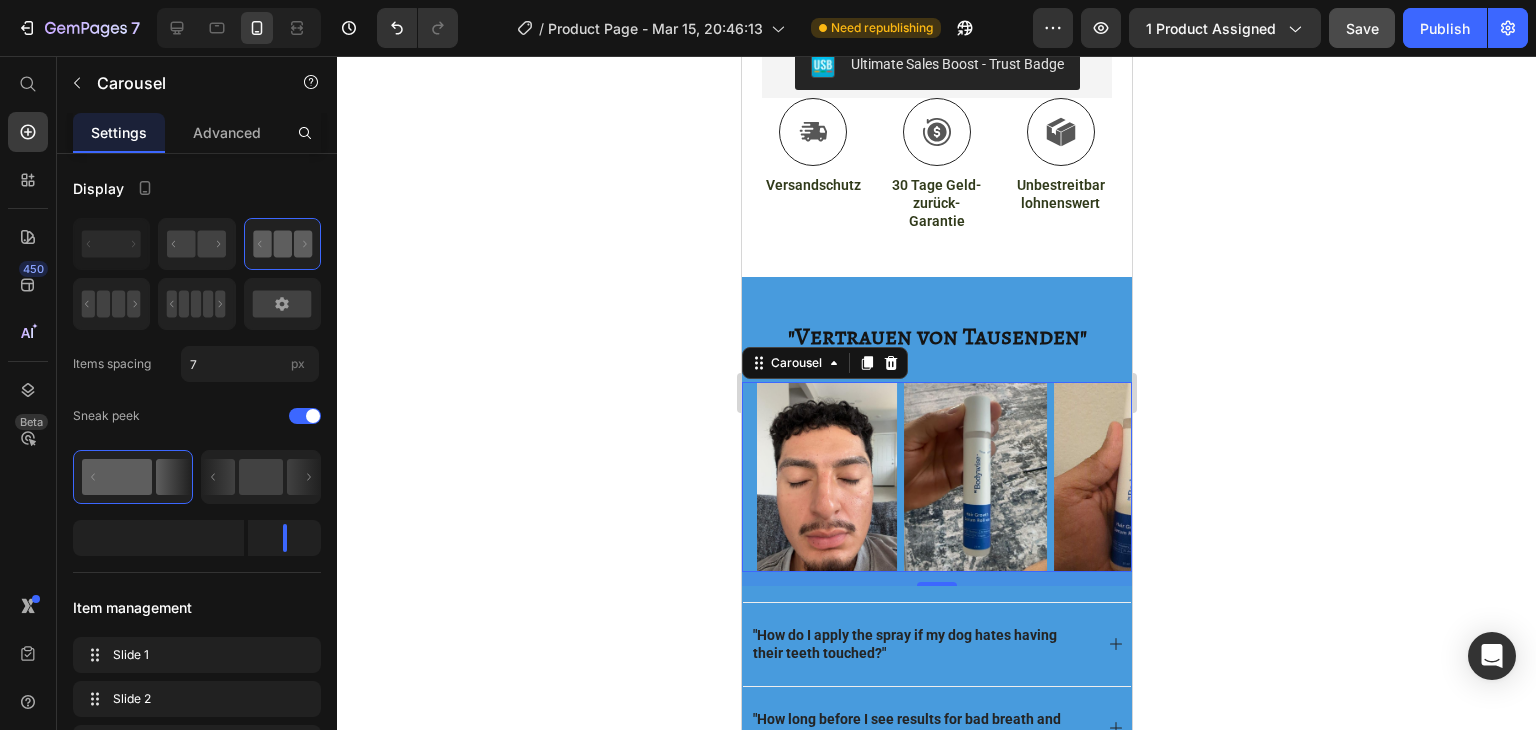 click on "Image Image Image Image Image" at bounding box center [943, 477] 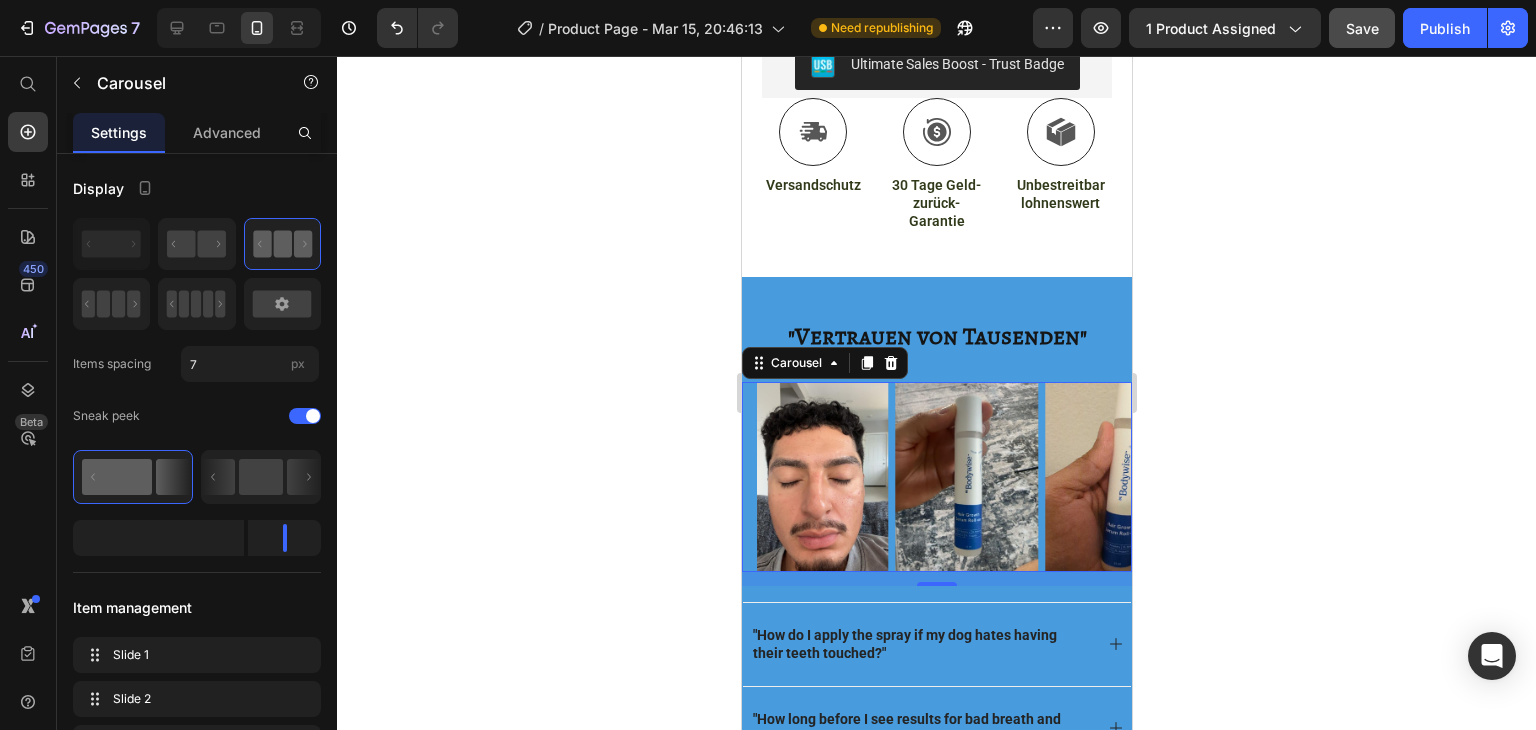 click 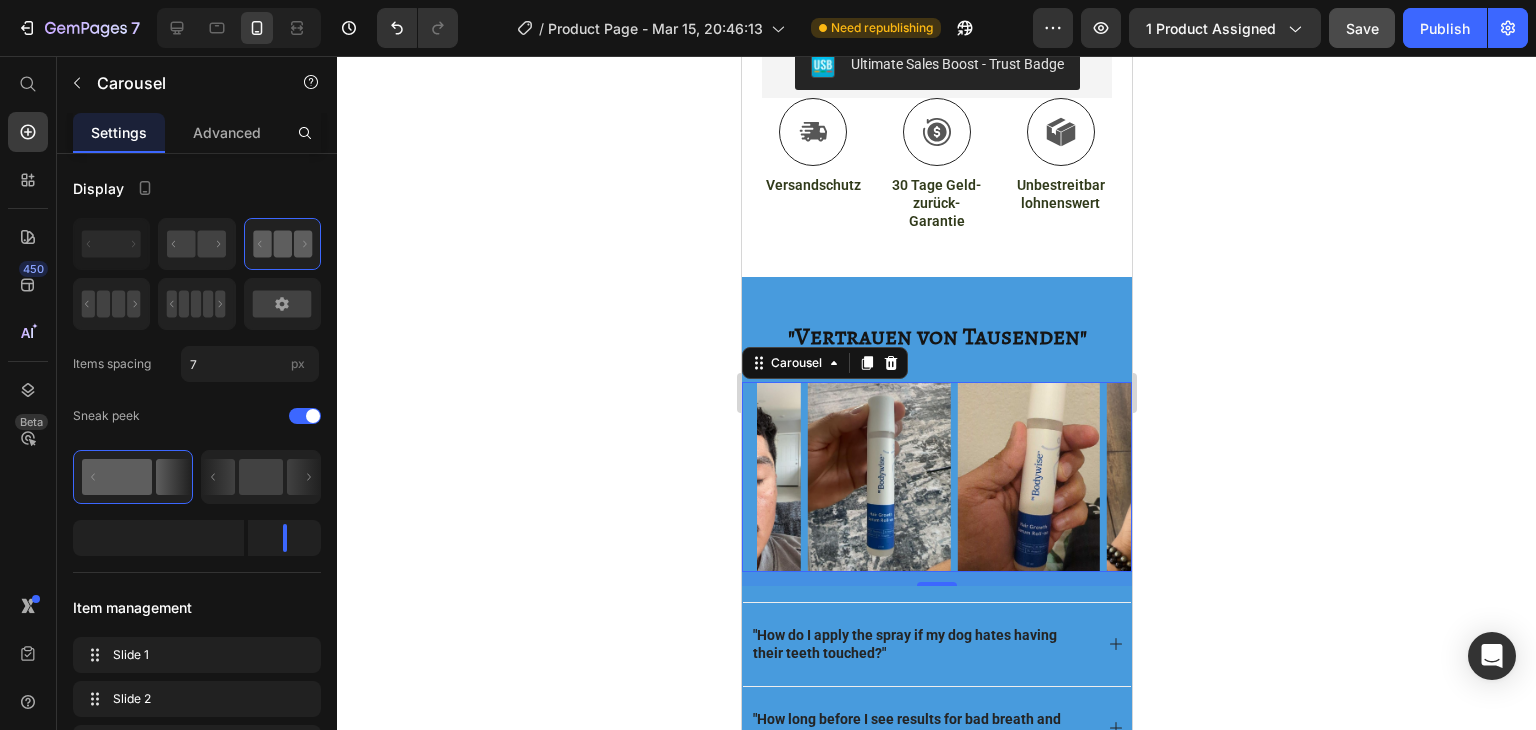click 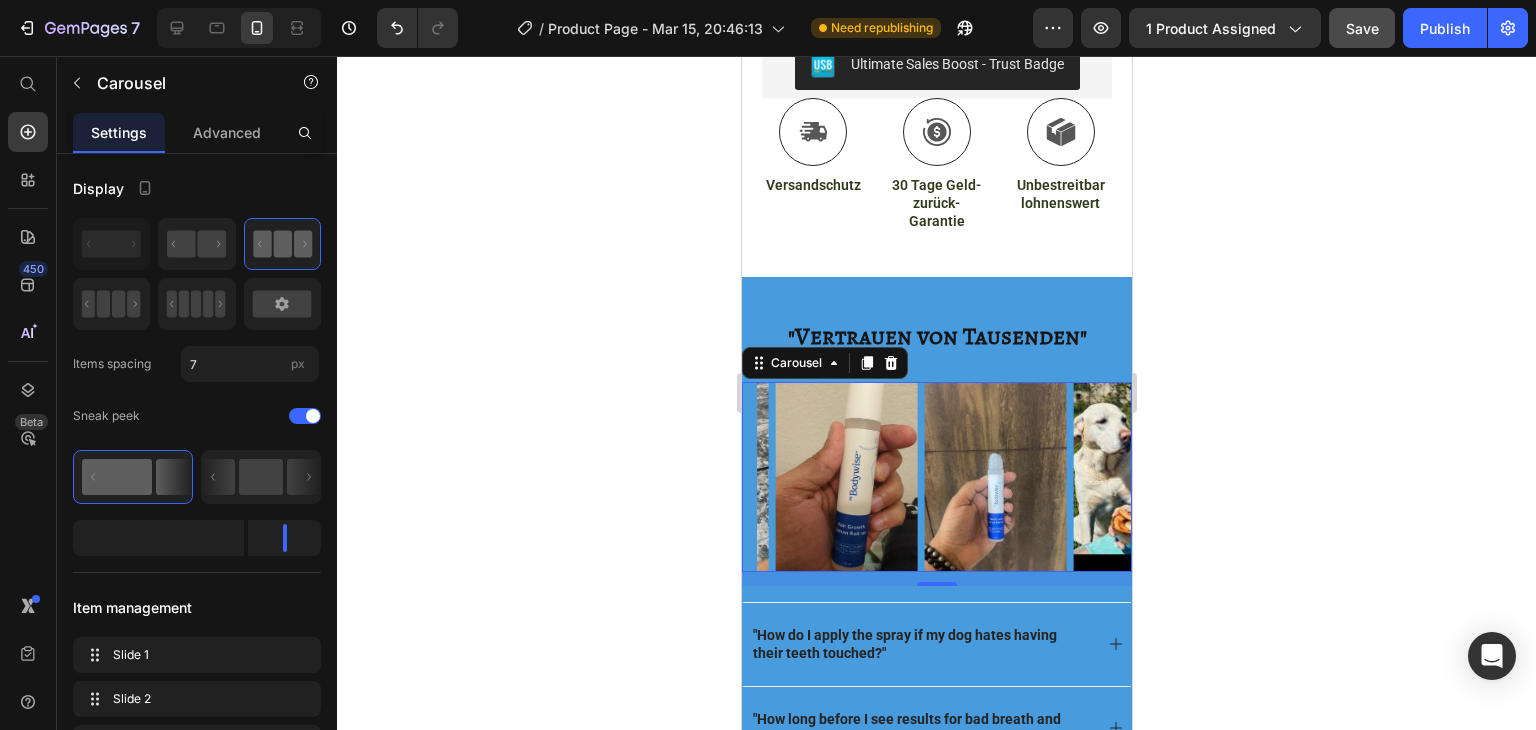click on "Image Image Image Image Image" at bounding box center (943, 477) 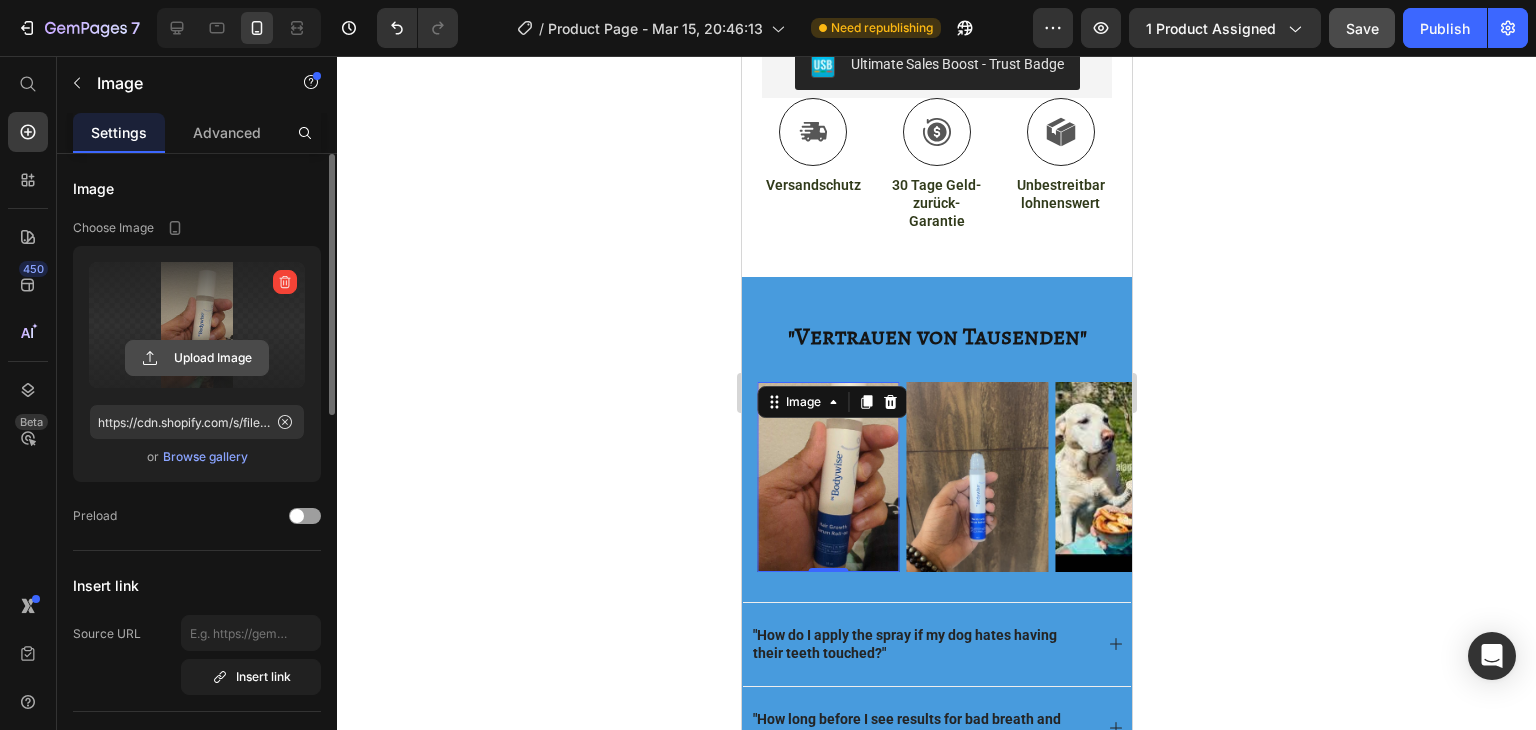 click 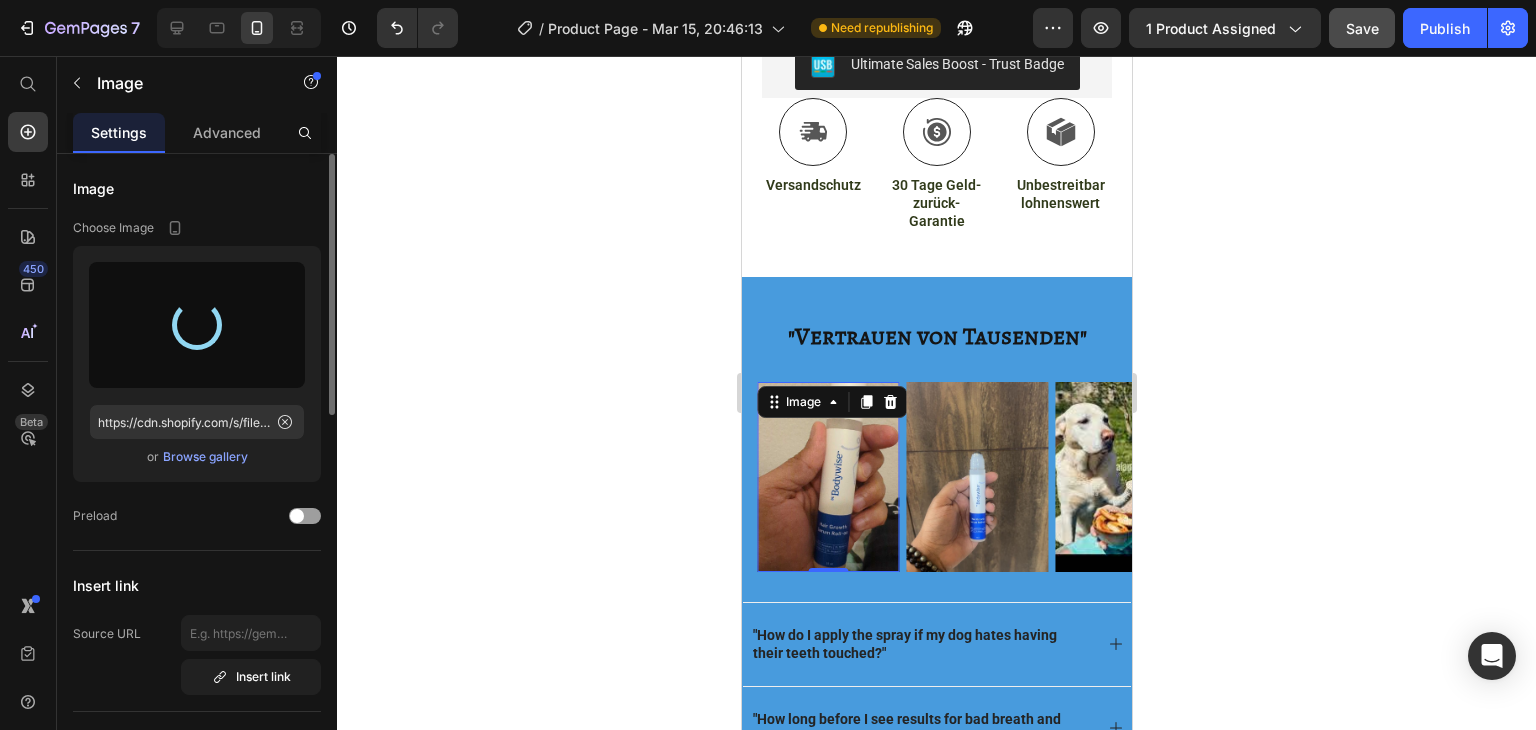type on "https://cdn.shopify.com/s/files/1/0789/6452/3042/files/gempages_557935574002959353-fa6eda30-eb59-4c10-8899-f0b8c4848fb6.jpg" 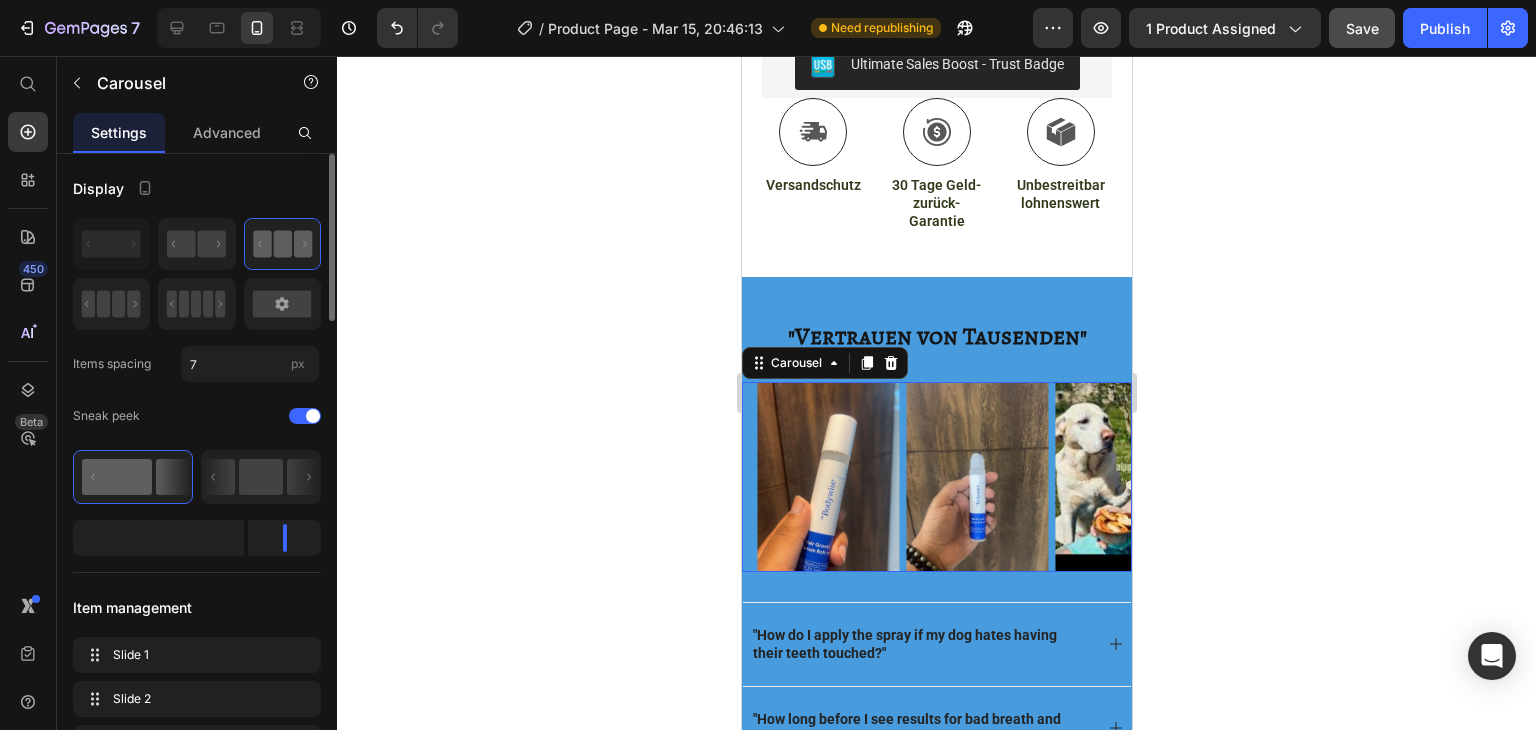click 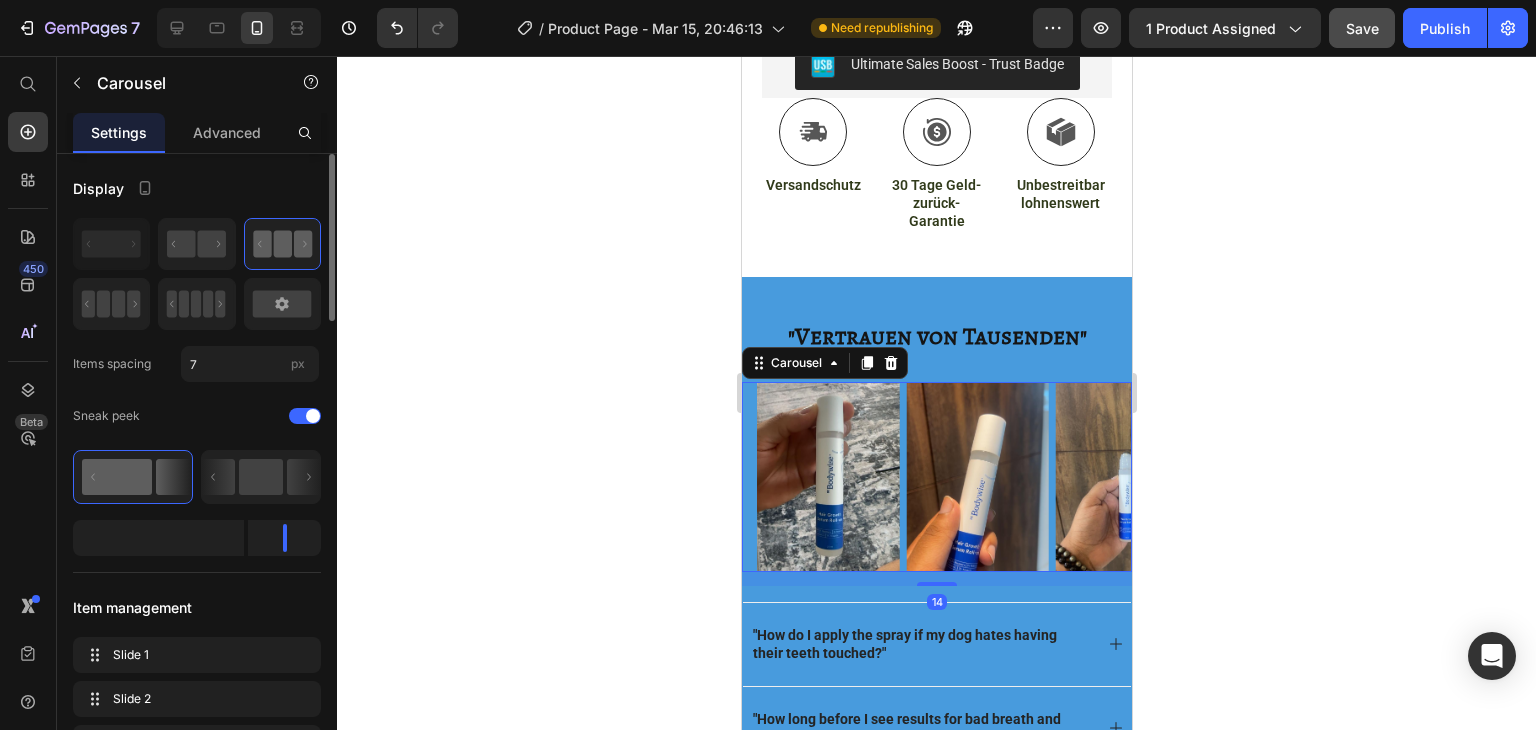 click 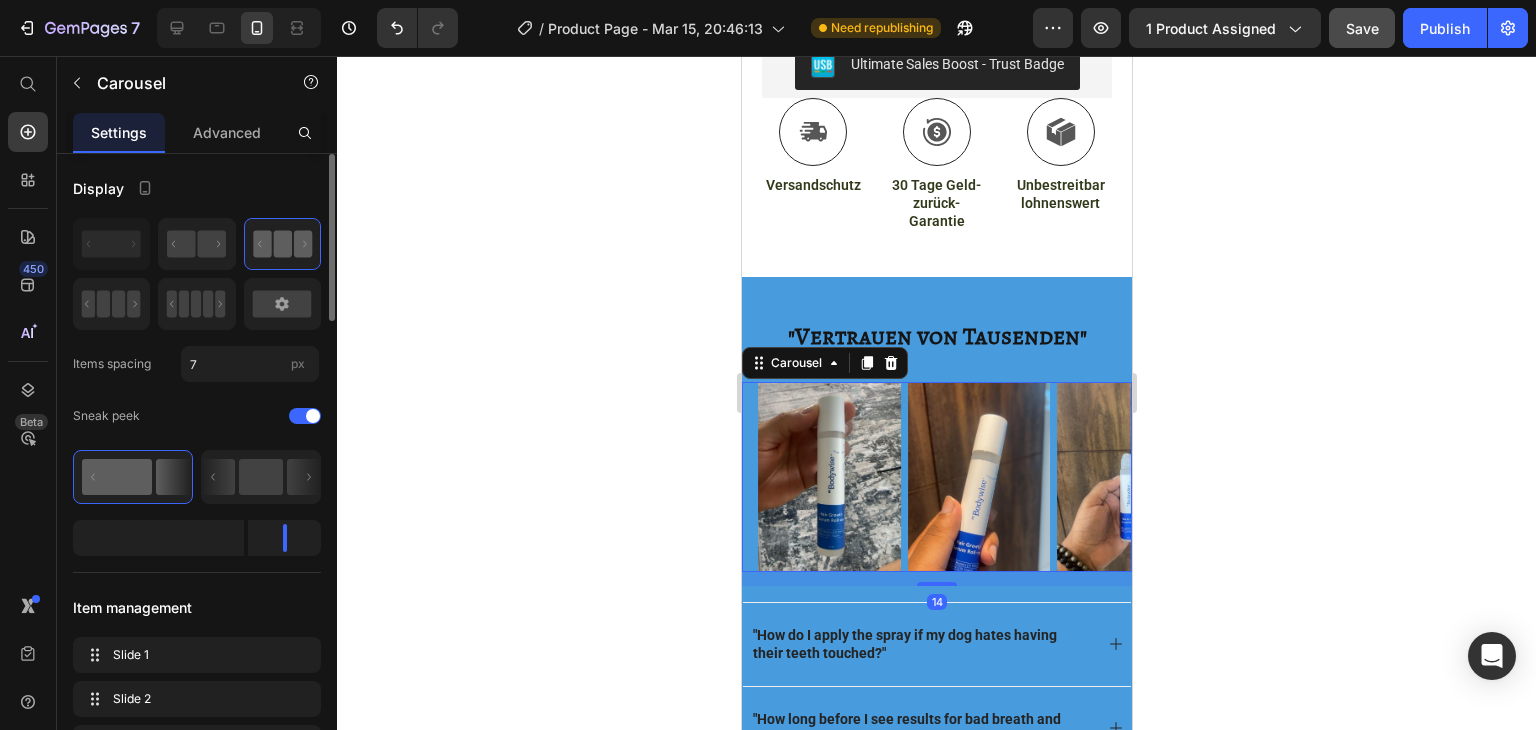 click 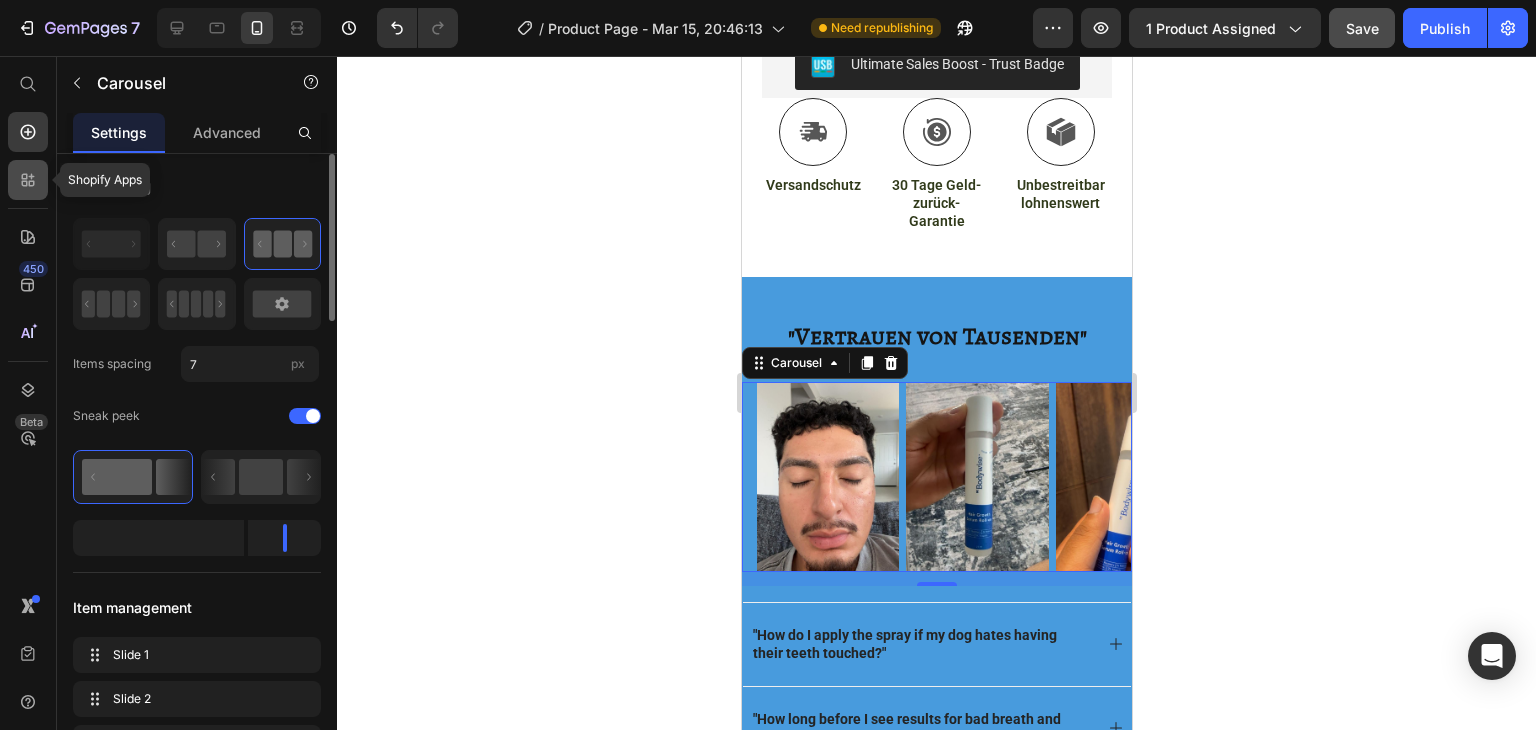 click 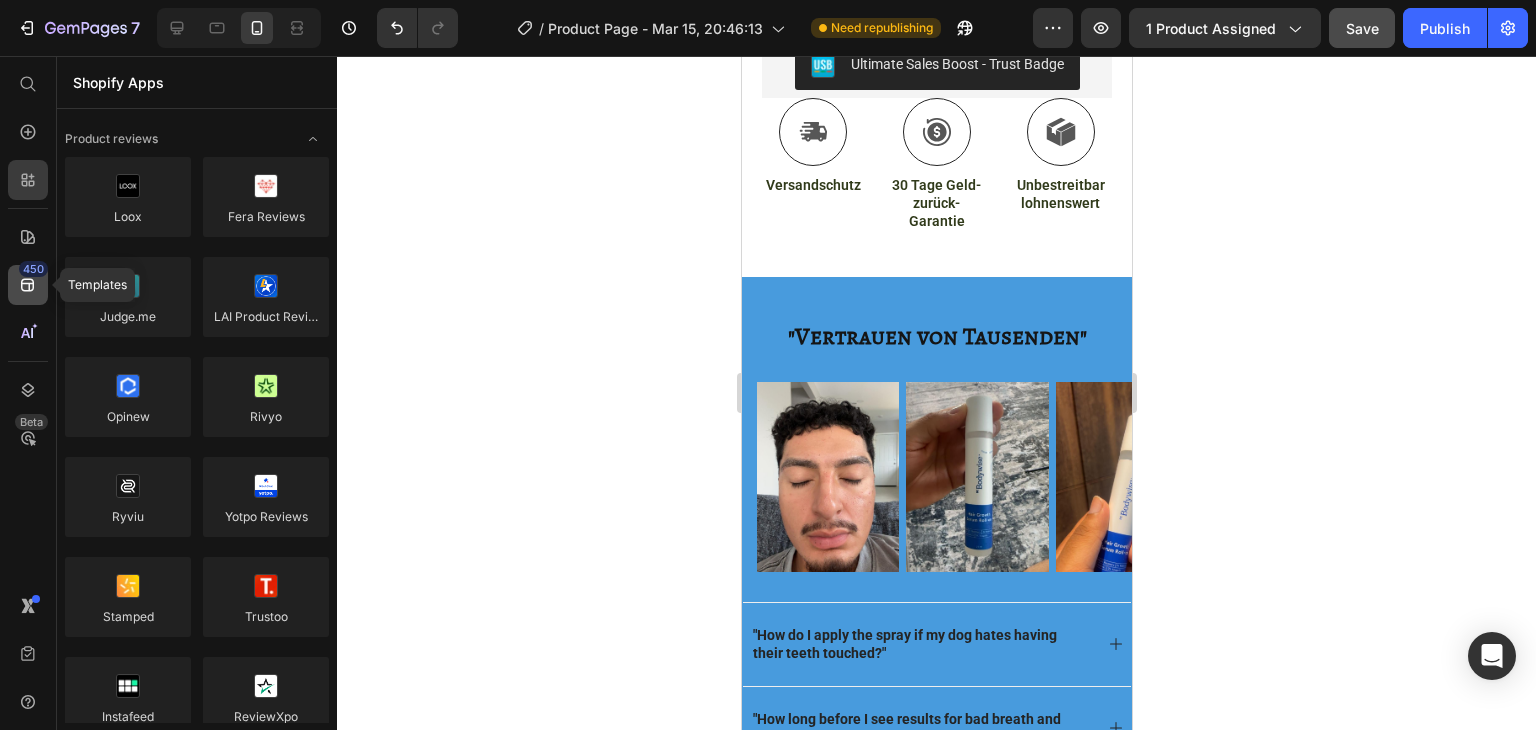 click on "450" at bounding box center [33, 269] 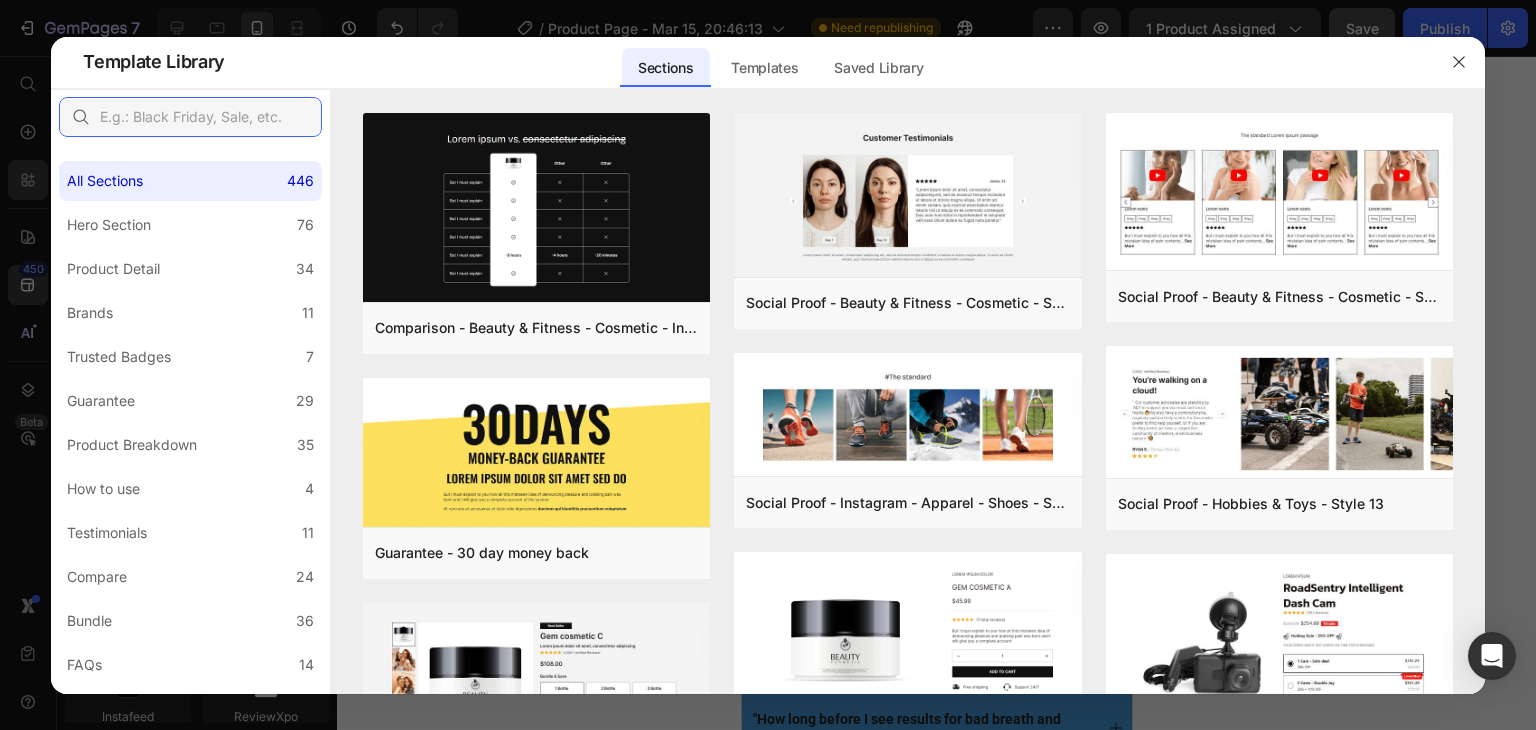 click at bounding box center [190, 117] 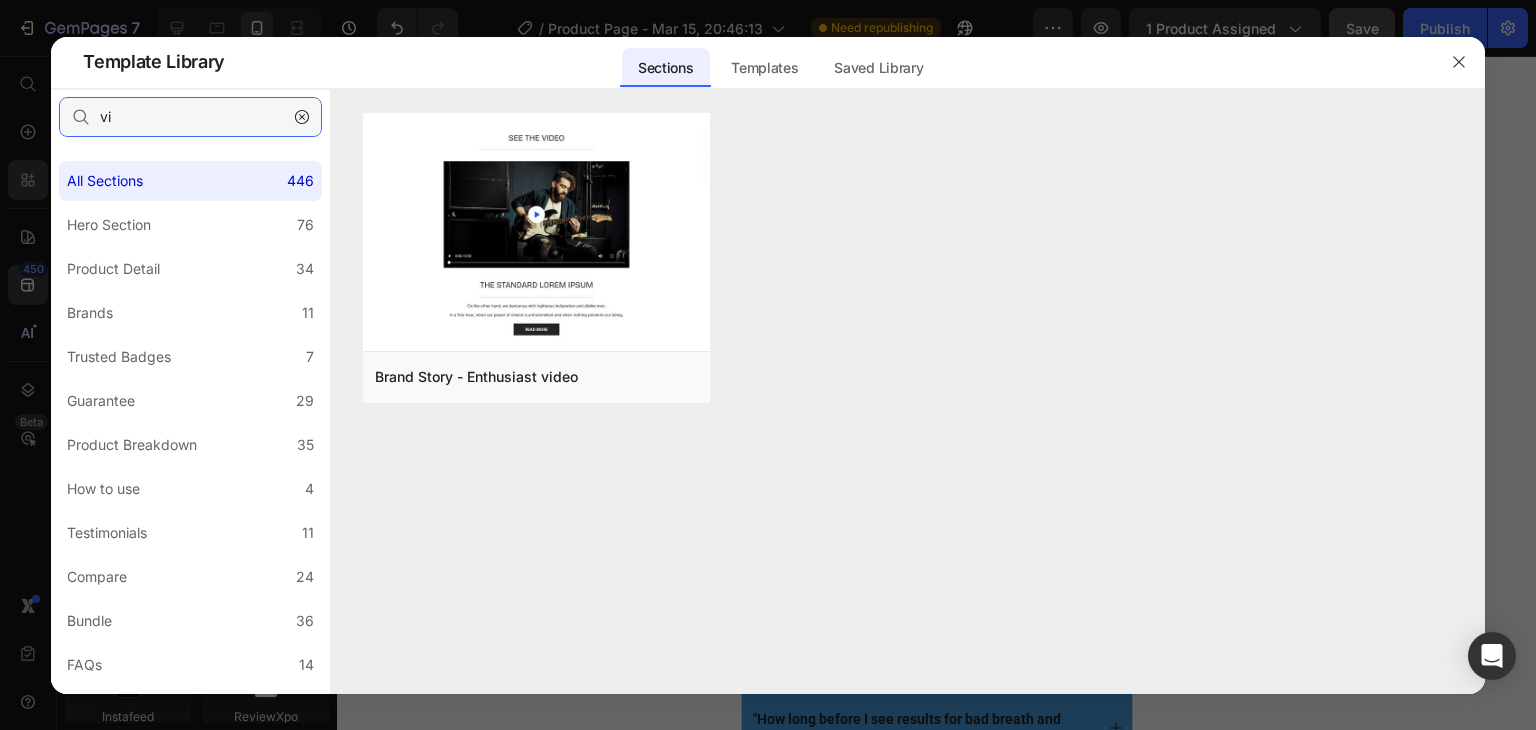type on "v" 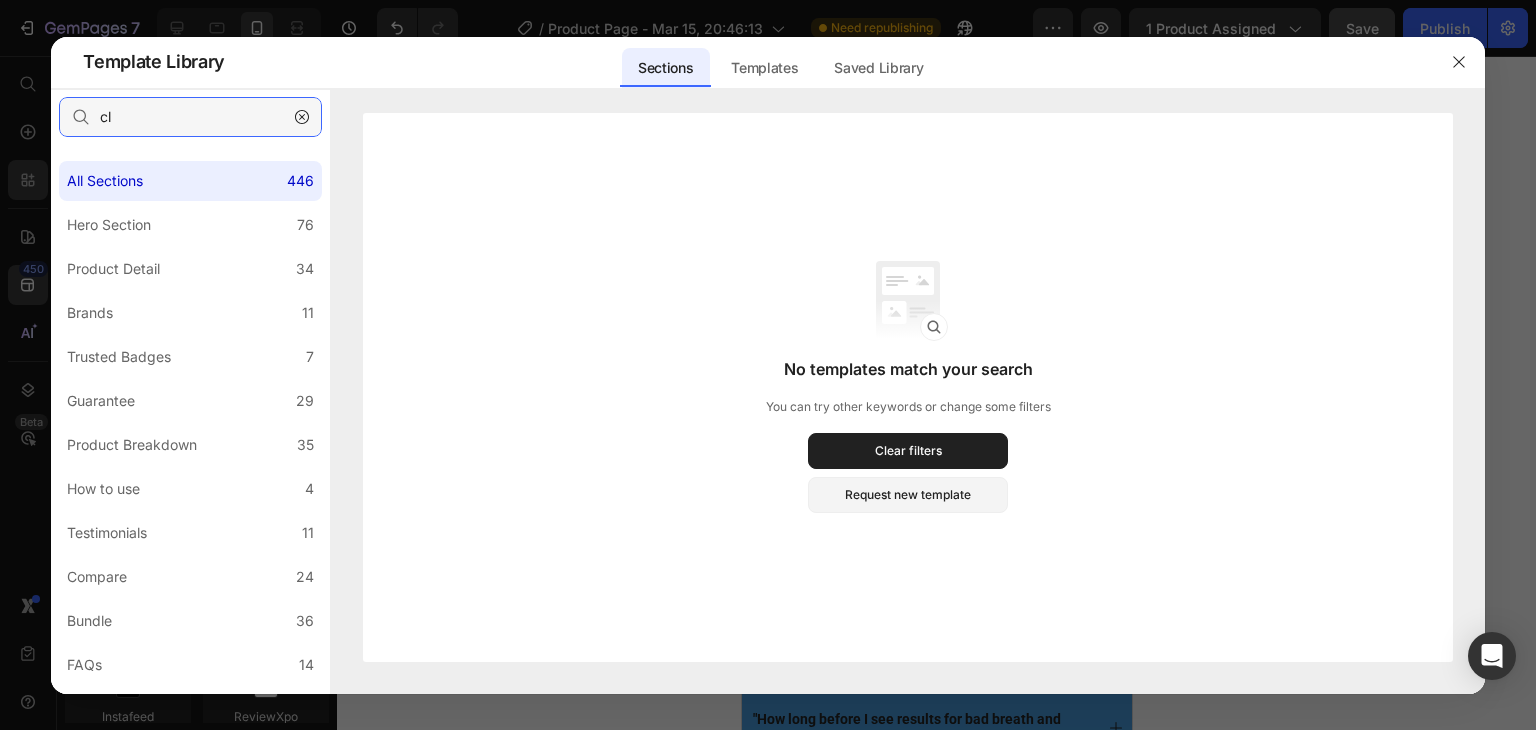 type on "c" 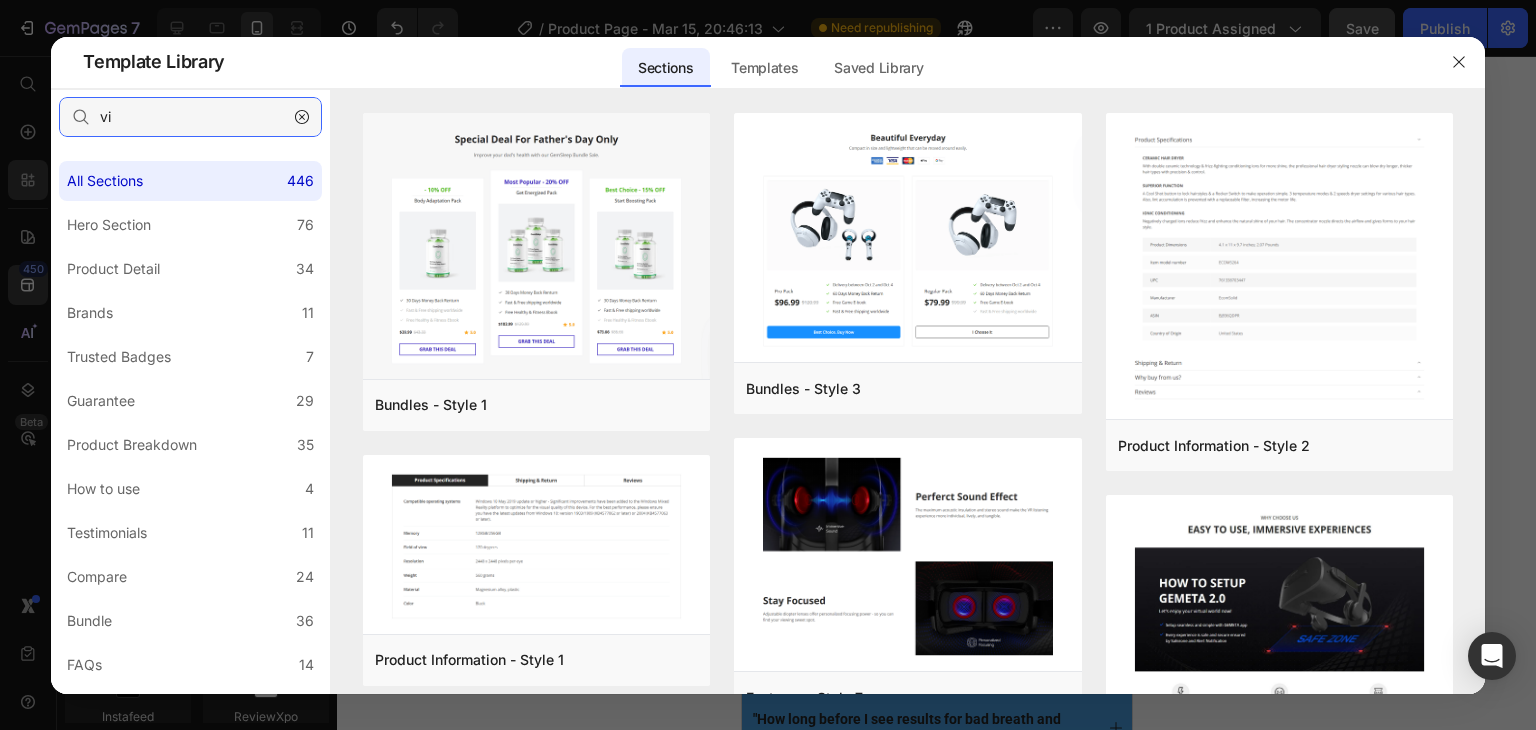 type on "v" 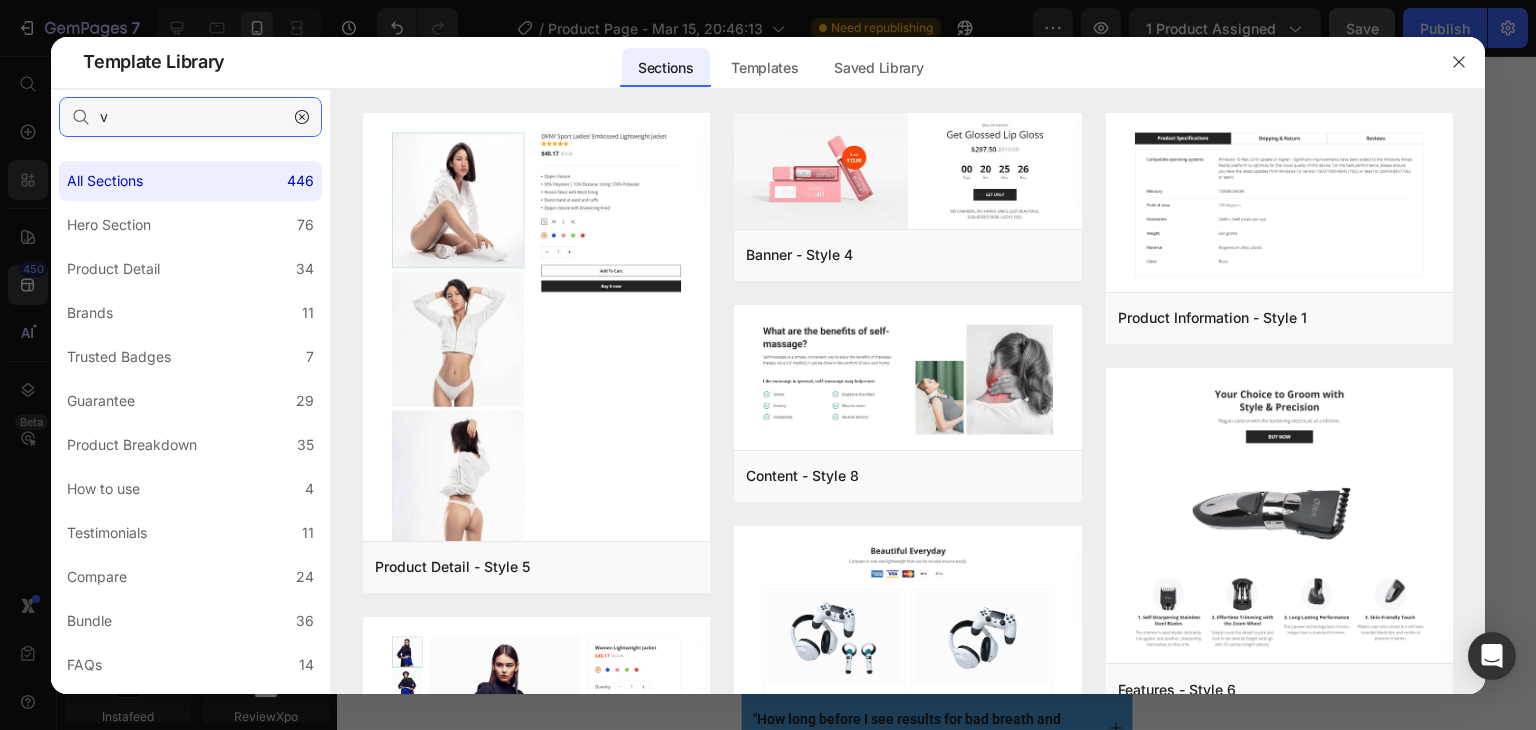 type 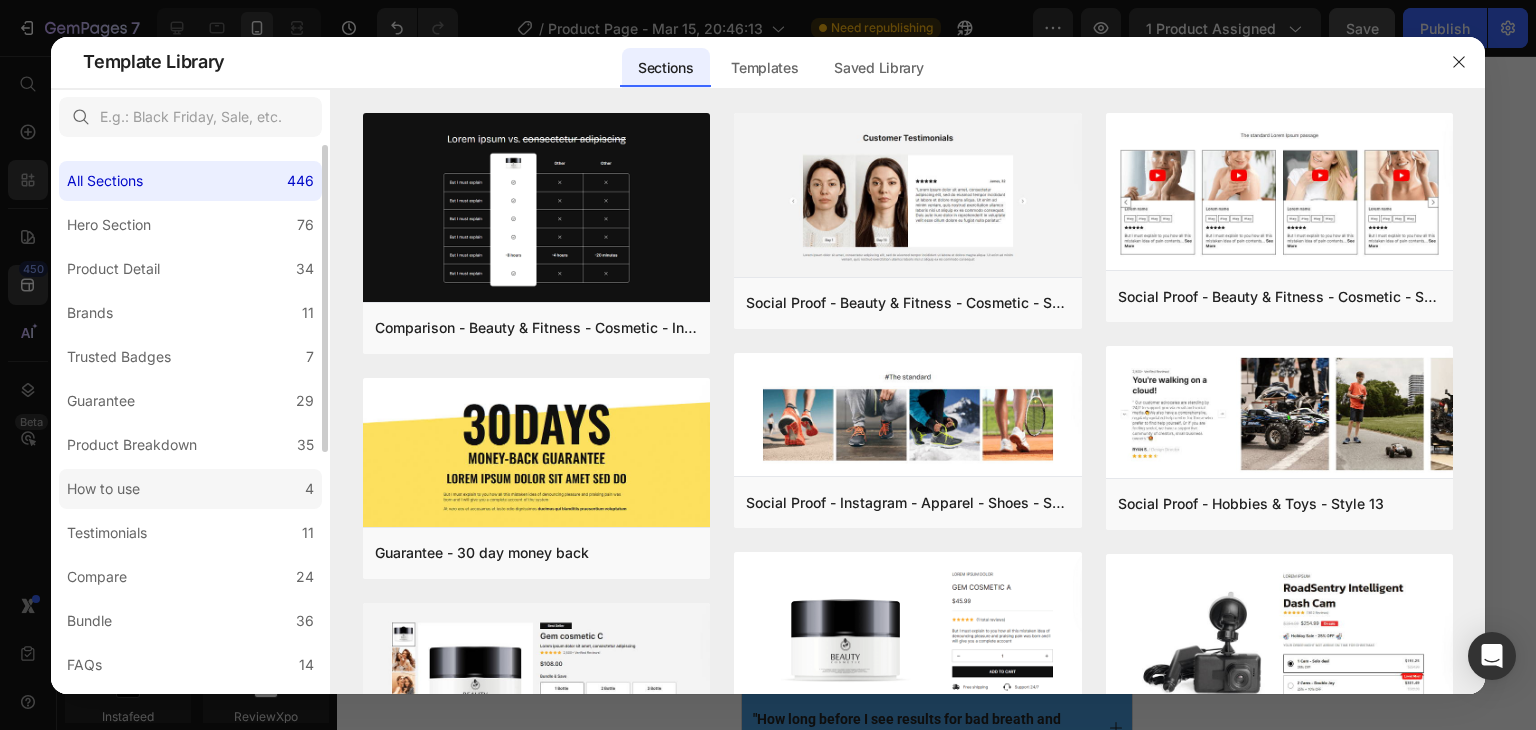 click on "How to use 4" 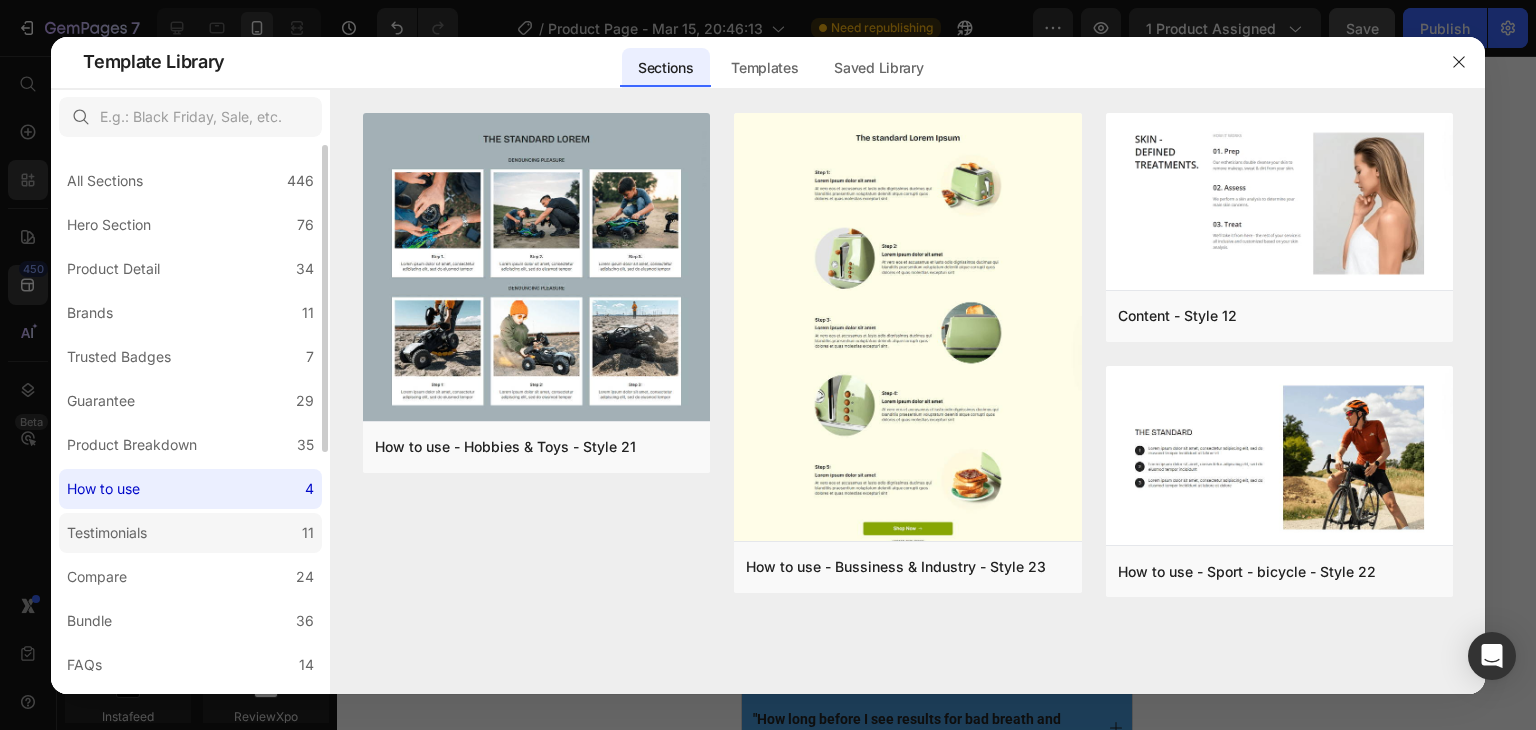 click on "Testimonials 11" 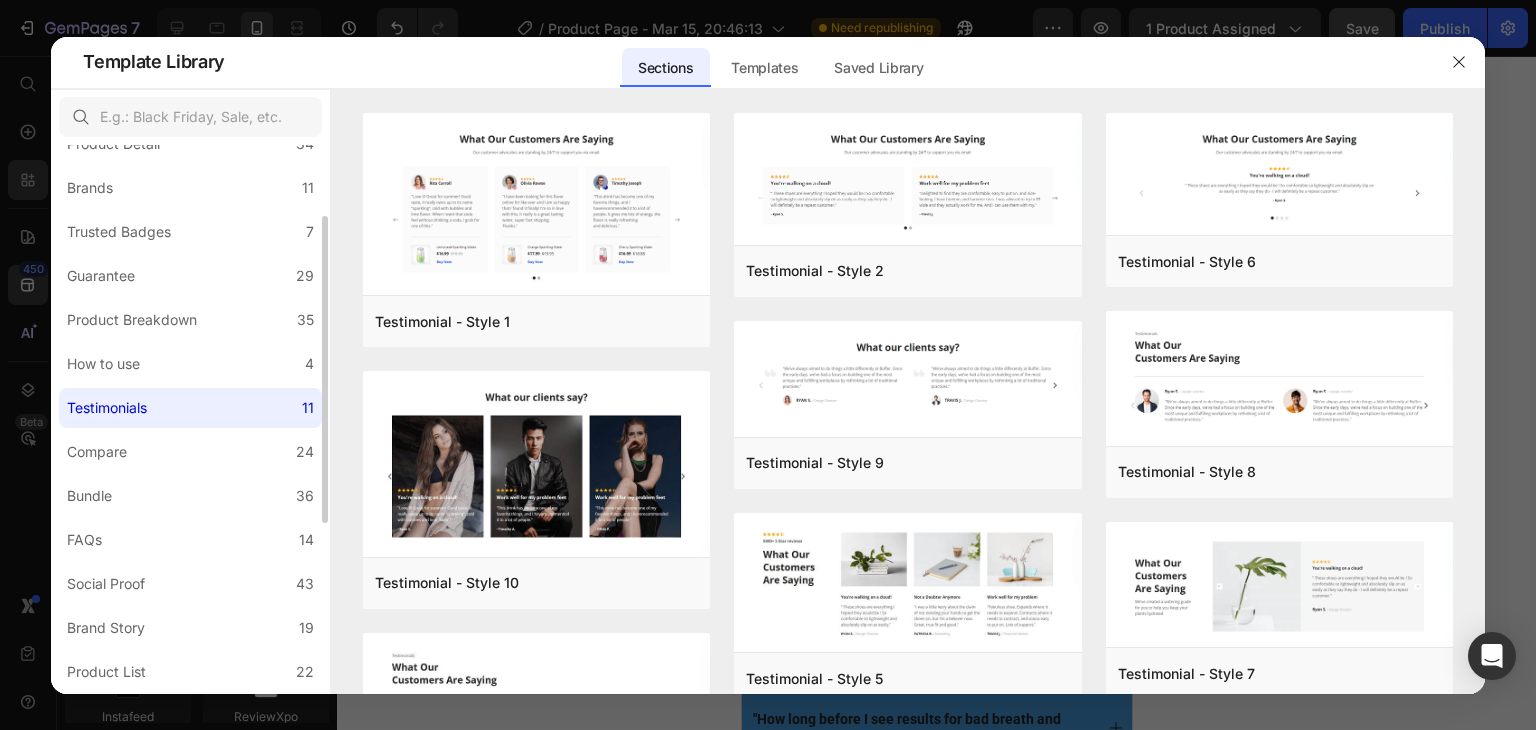 scroll, scrollTop: 126, scrollLeft: 0, axis: vertical 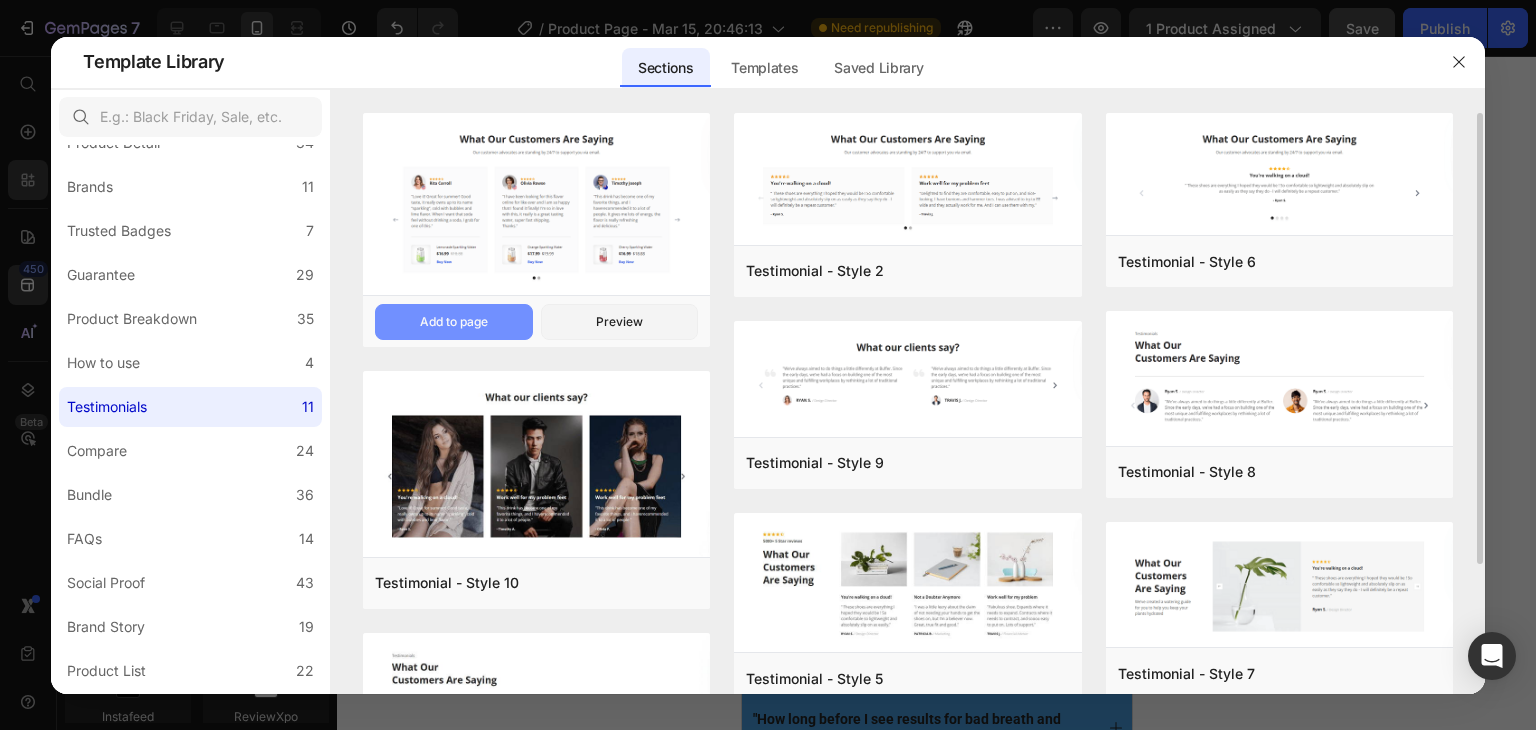 click on "Add to page" at bounding box center [454, 322] 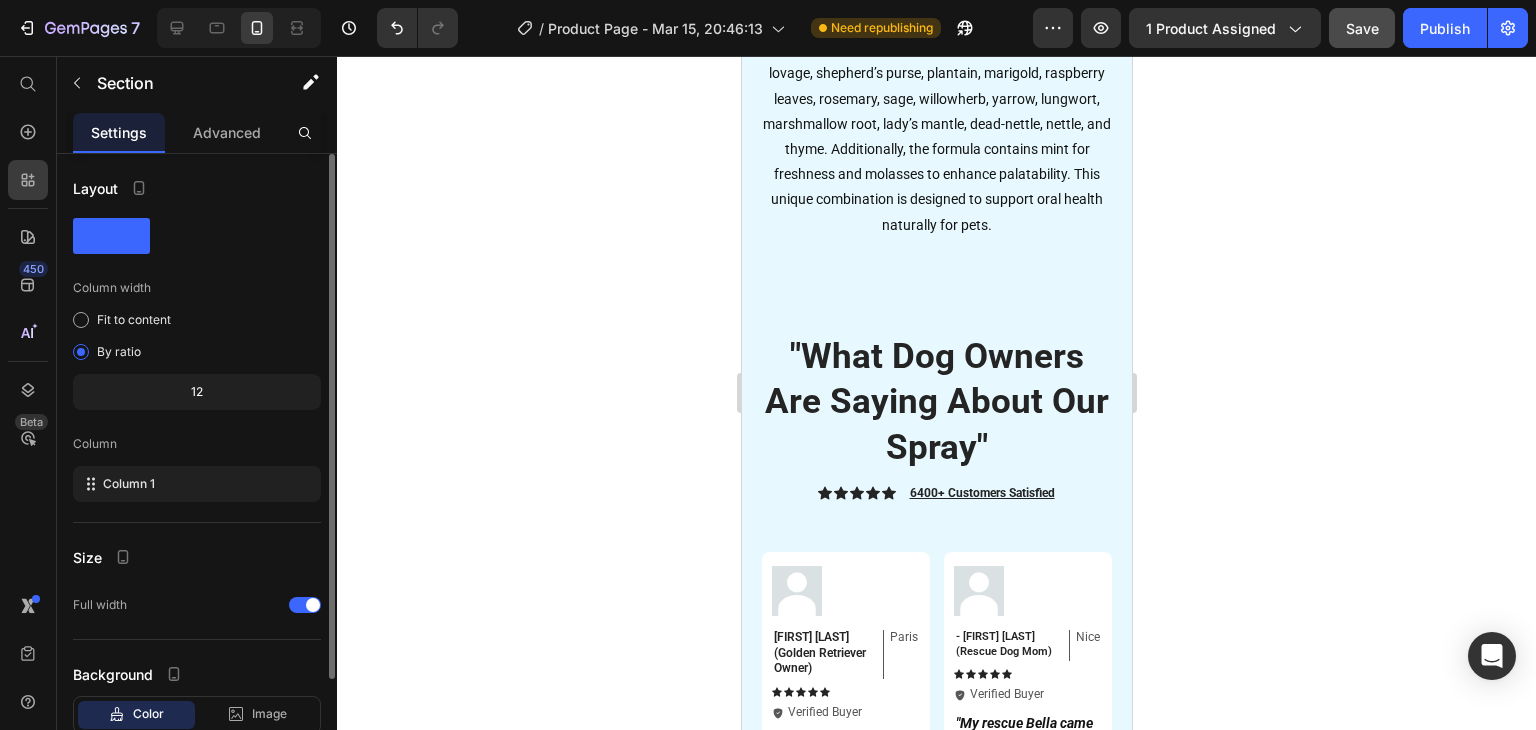 scroll, scrollTop: 5430, scrollLeft: 0, axis: vertical 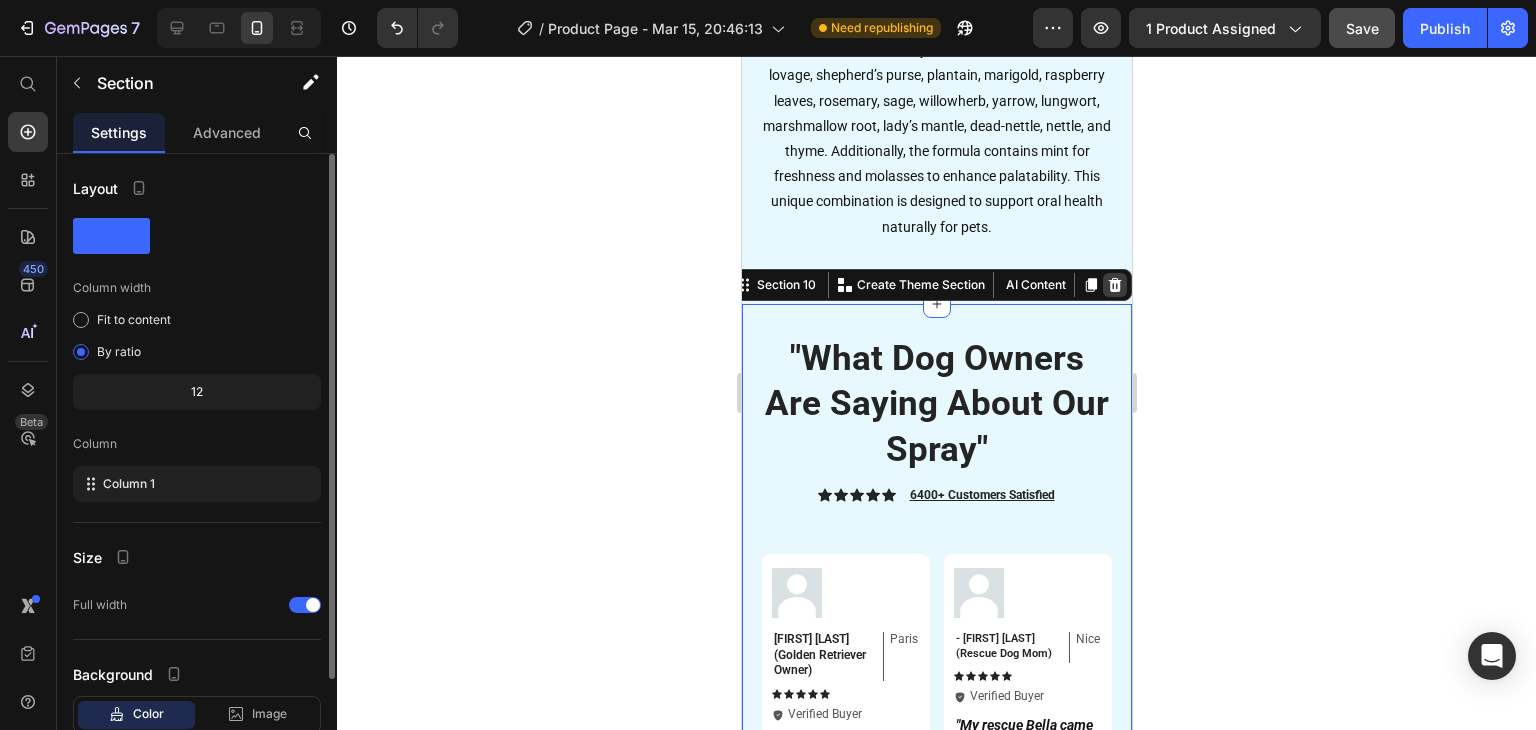click 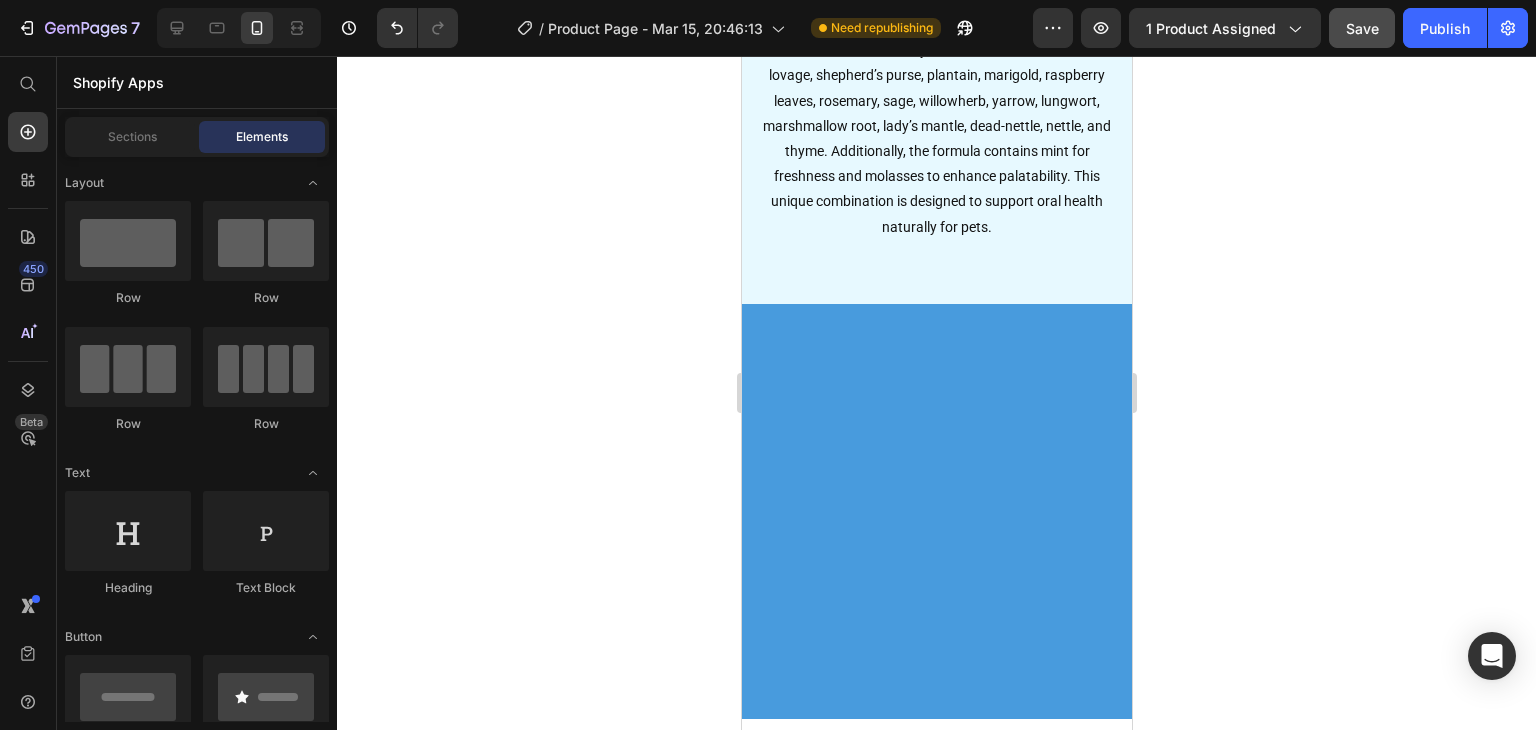 click 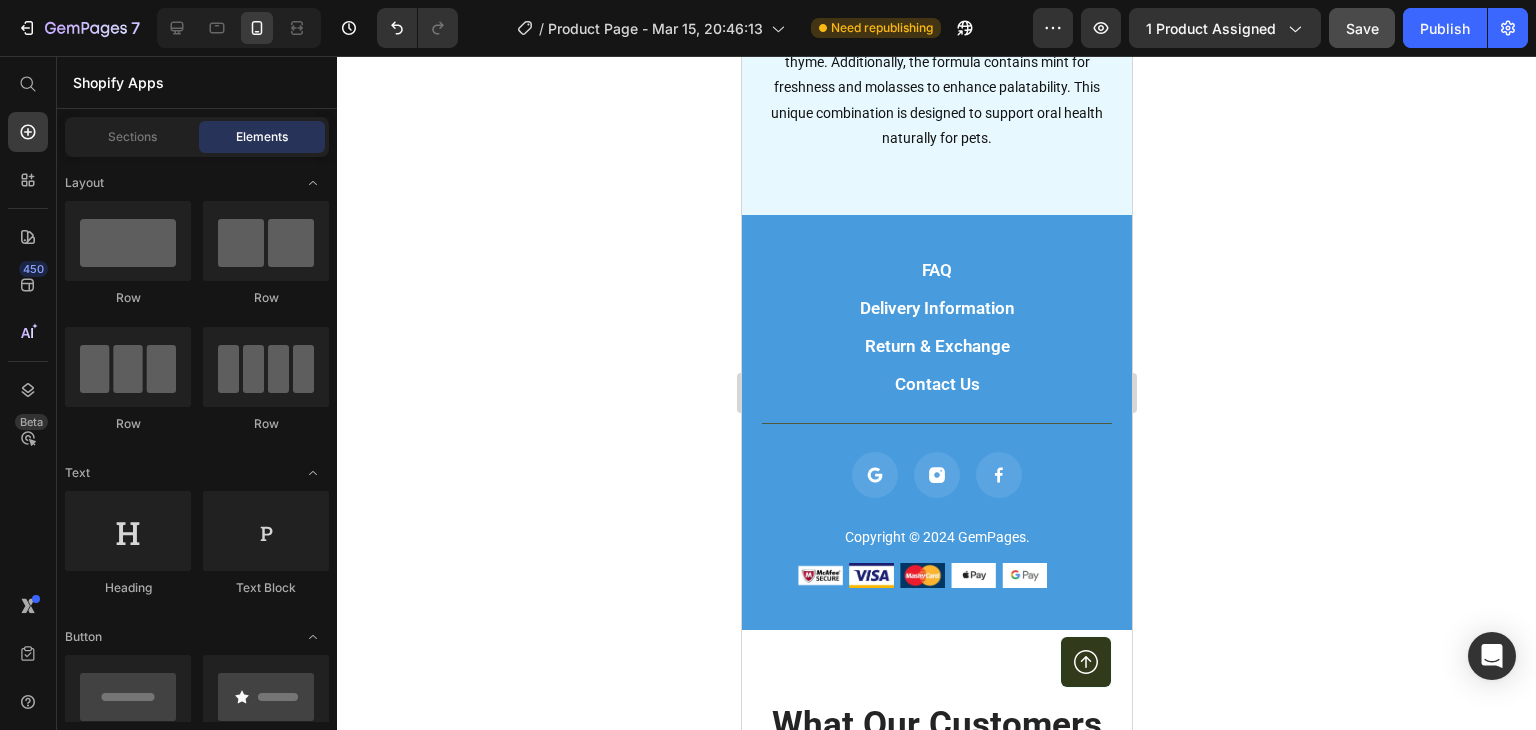 scroll, scrollTop: 6164, scrollLeft: 0, axis: vertical 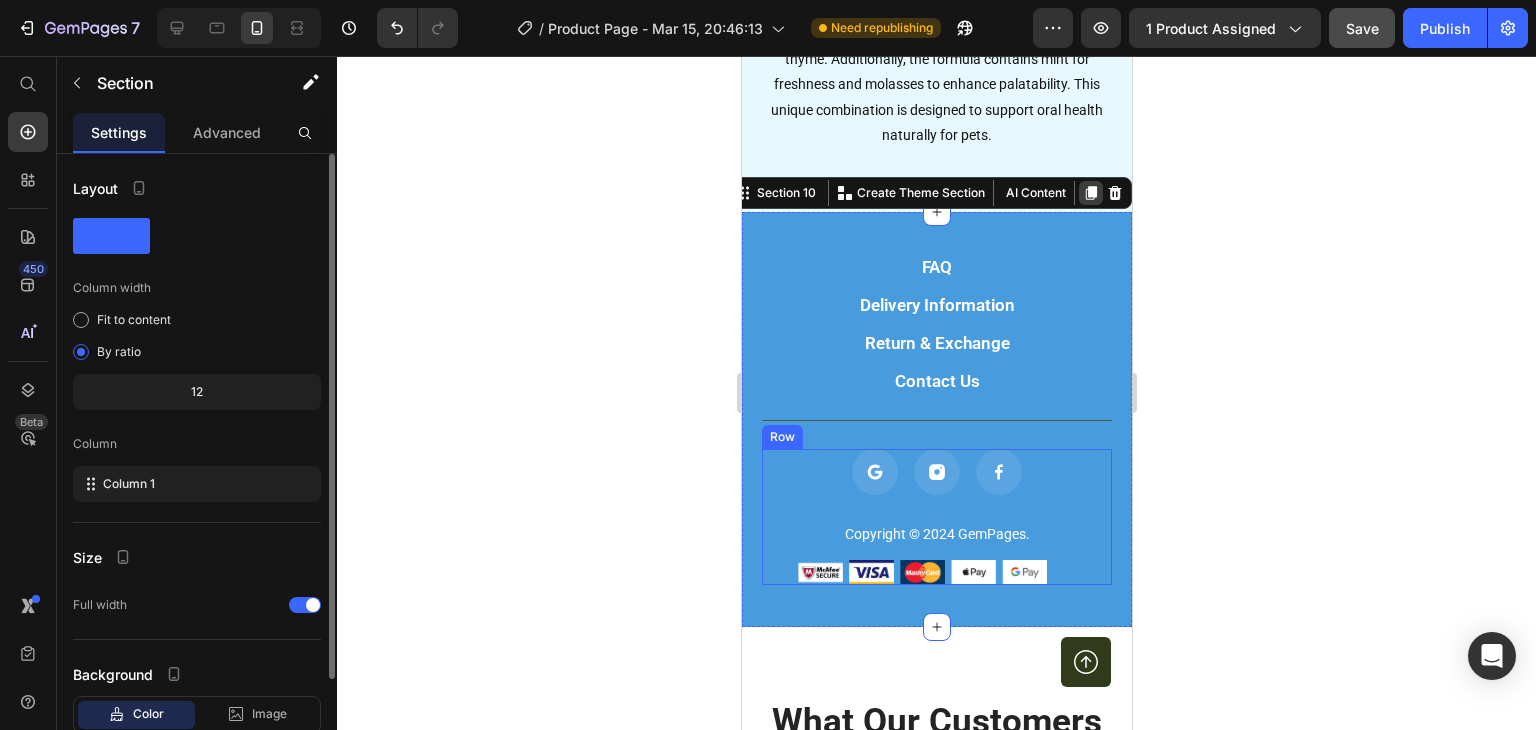 drag, startPoint x: 1097, startPoint y: 186, endPoint x: 1078, endPoint y: 183, distance: 19.235384 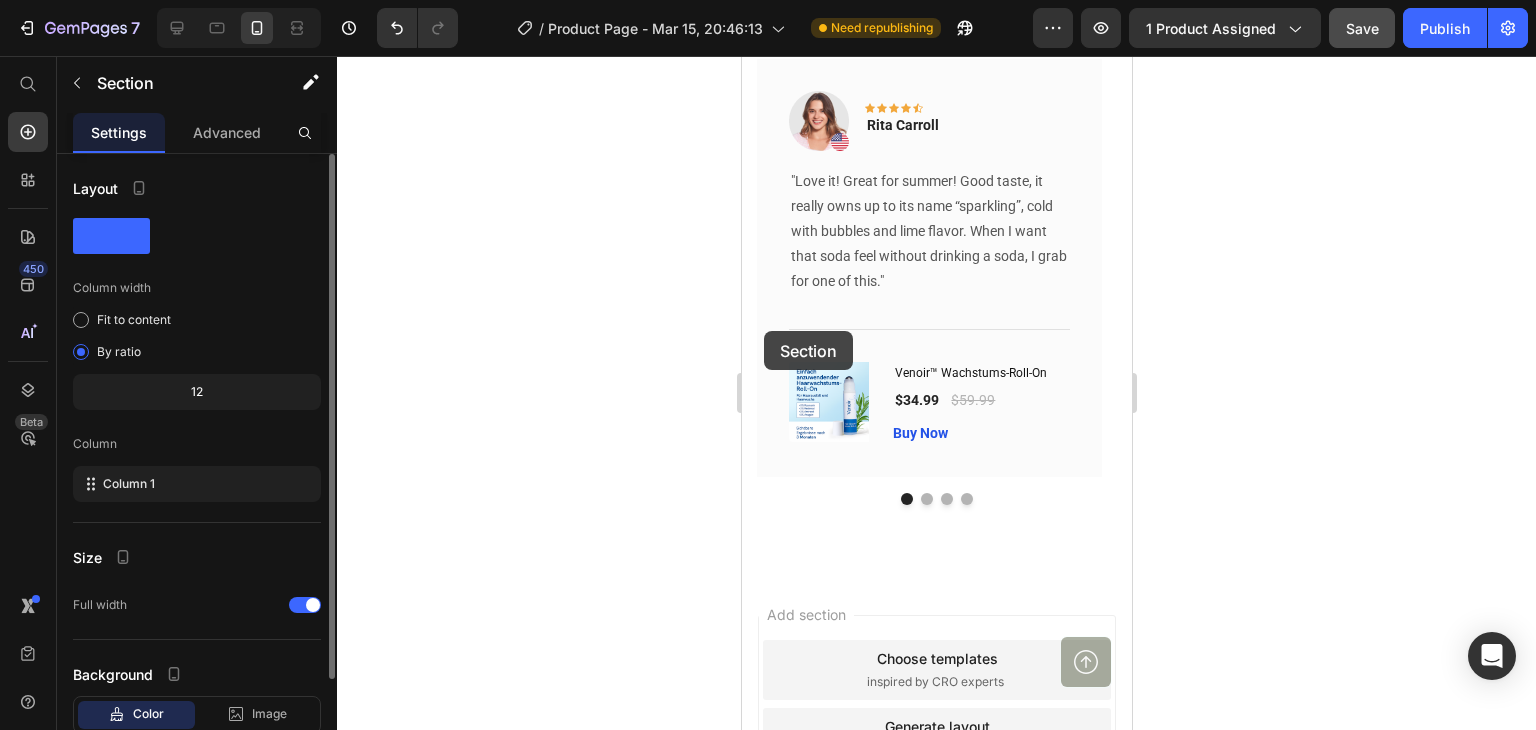 scroll, scrollTop: 7284, scrollLeft: 0, axis: vertical 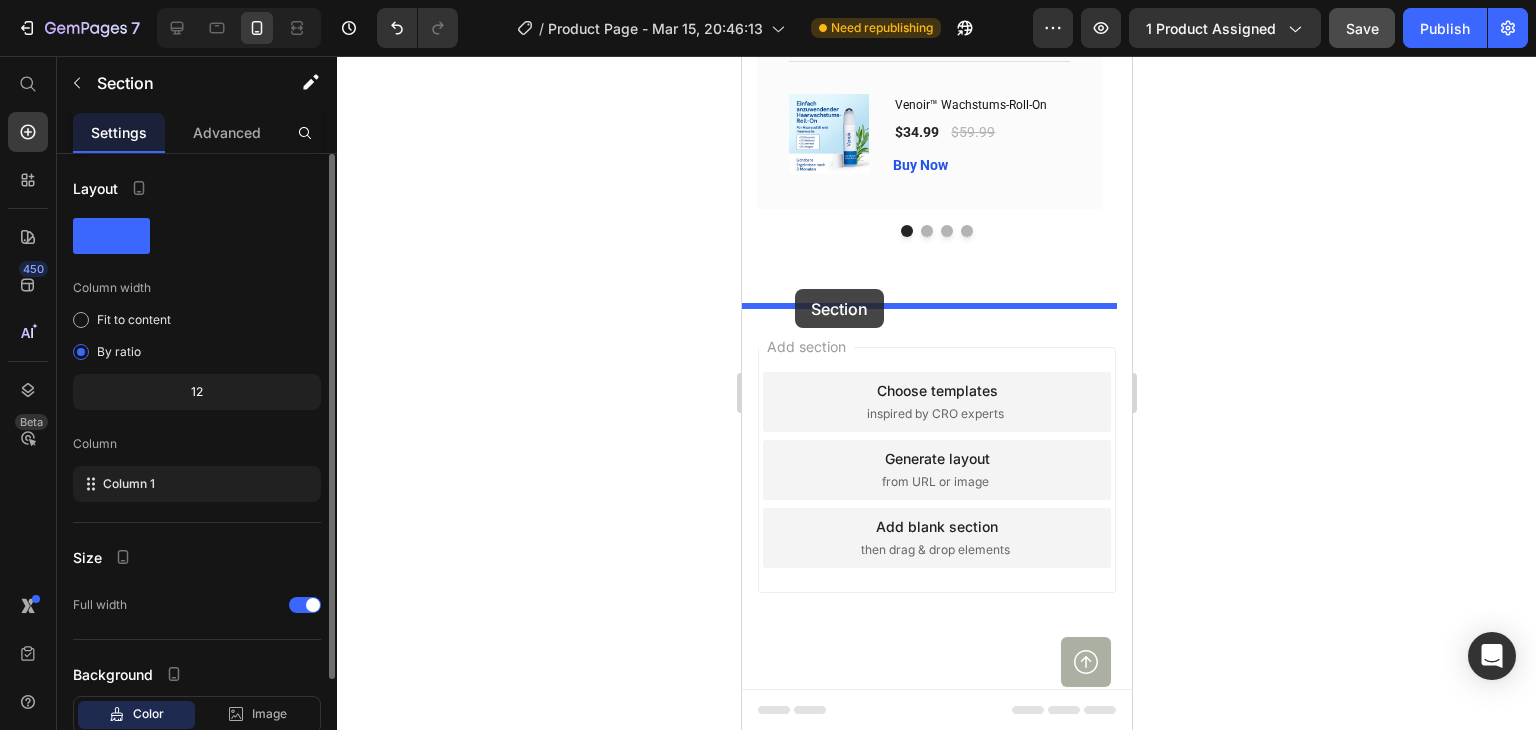 drag, startPoint x: 785, startPoint y: 190, endPoint x: 794, endPoint y: 289, distance: 99.40825 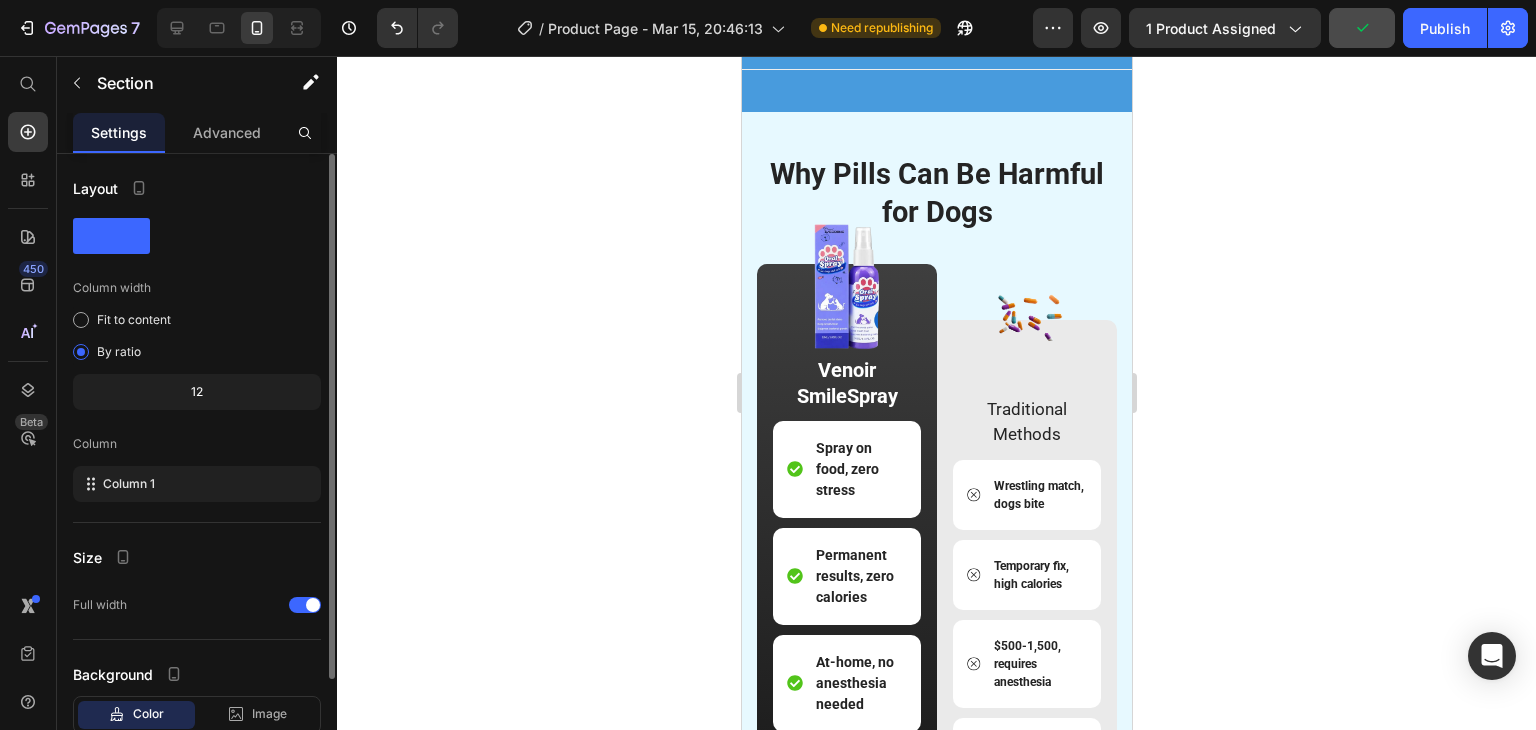 scroll, scrollTop: 2023, scrollLeft: 0, axis: vertical 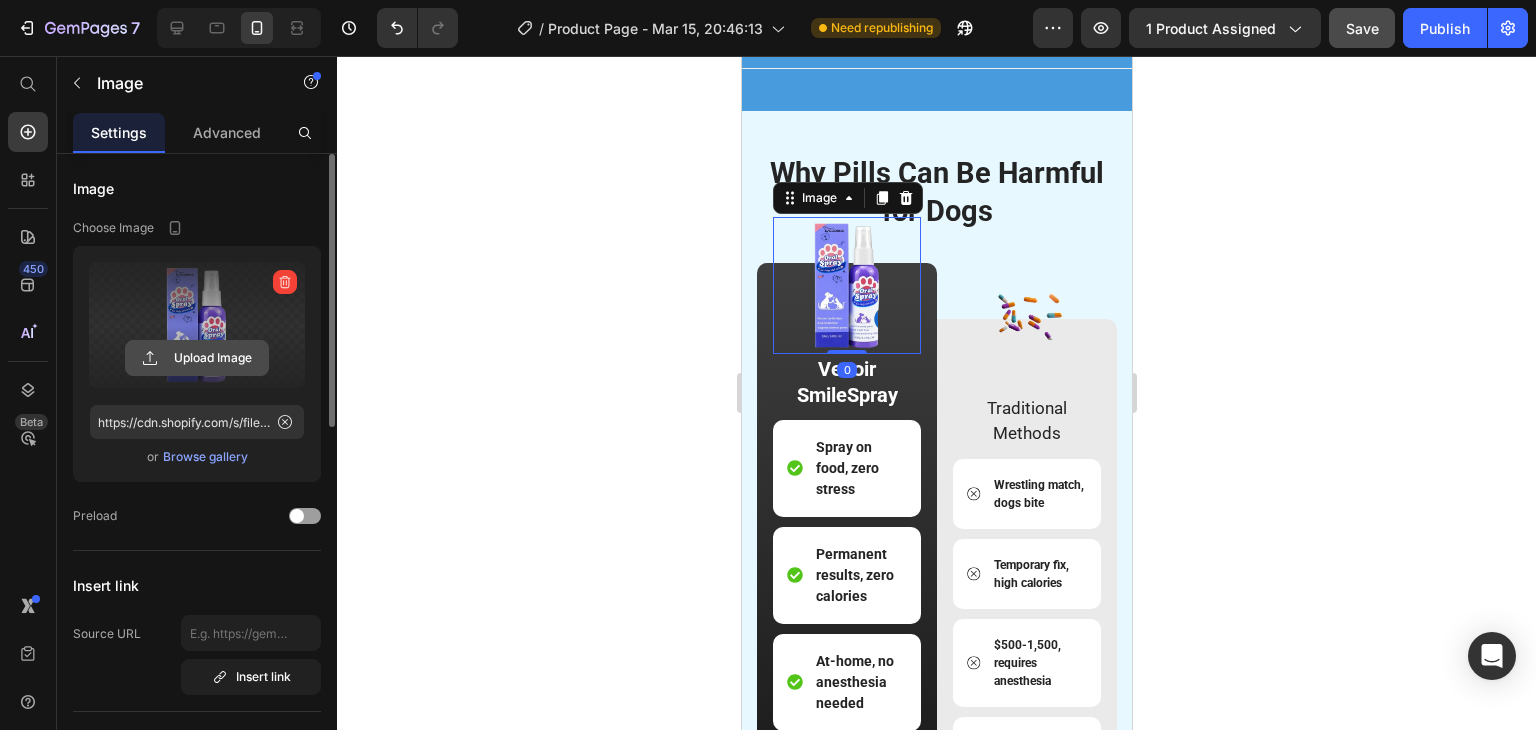 click 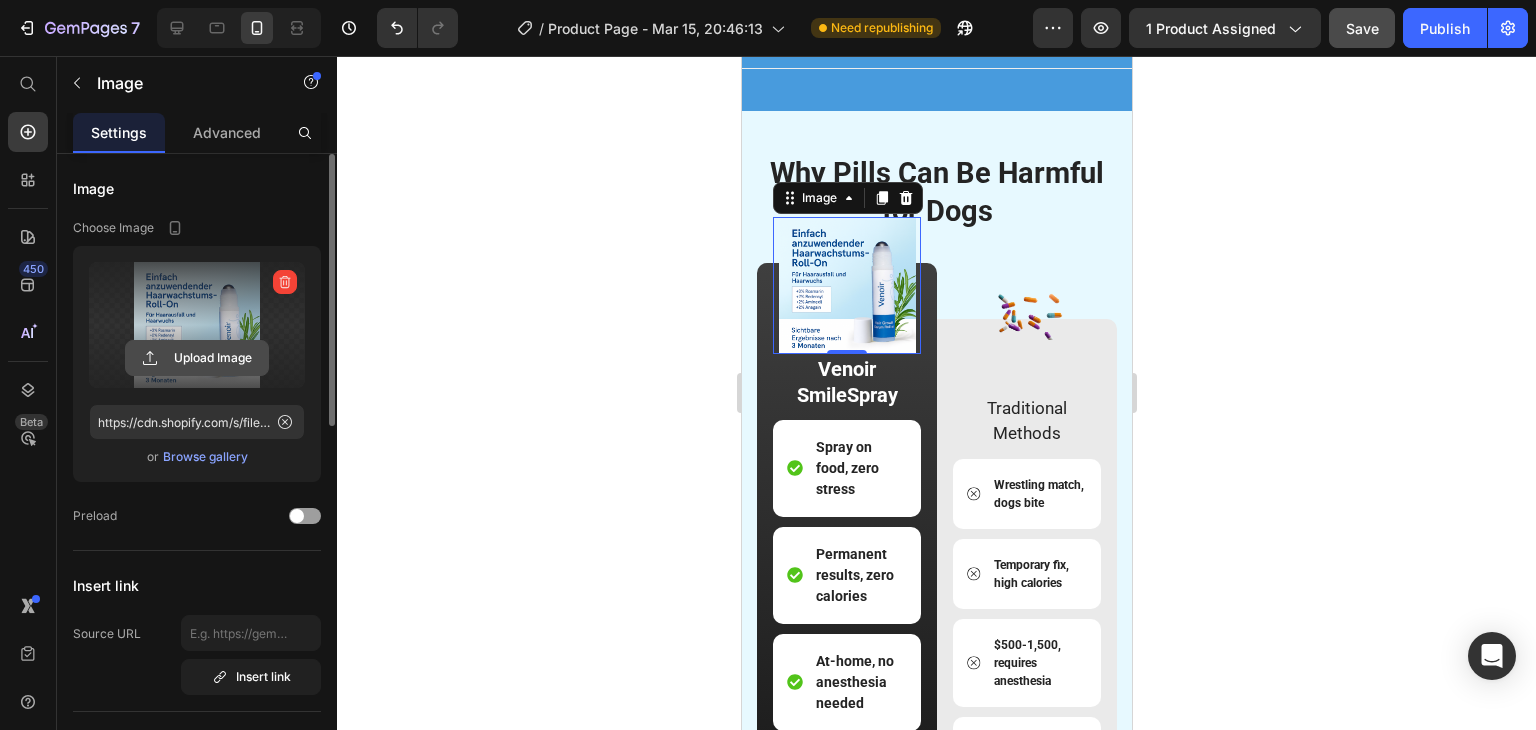 click 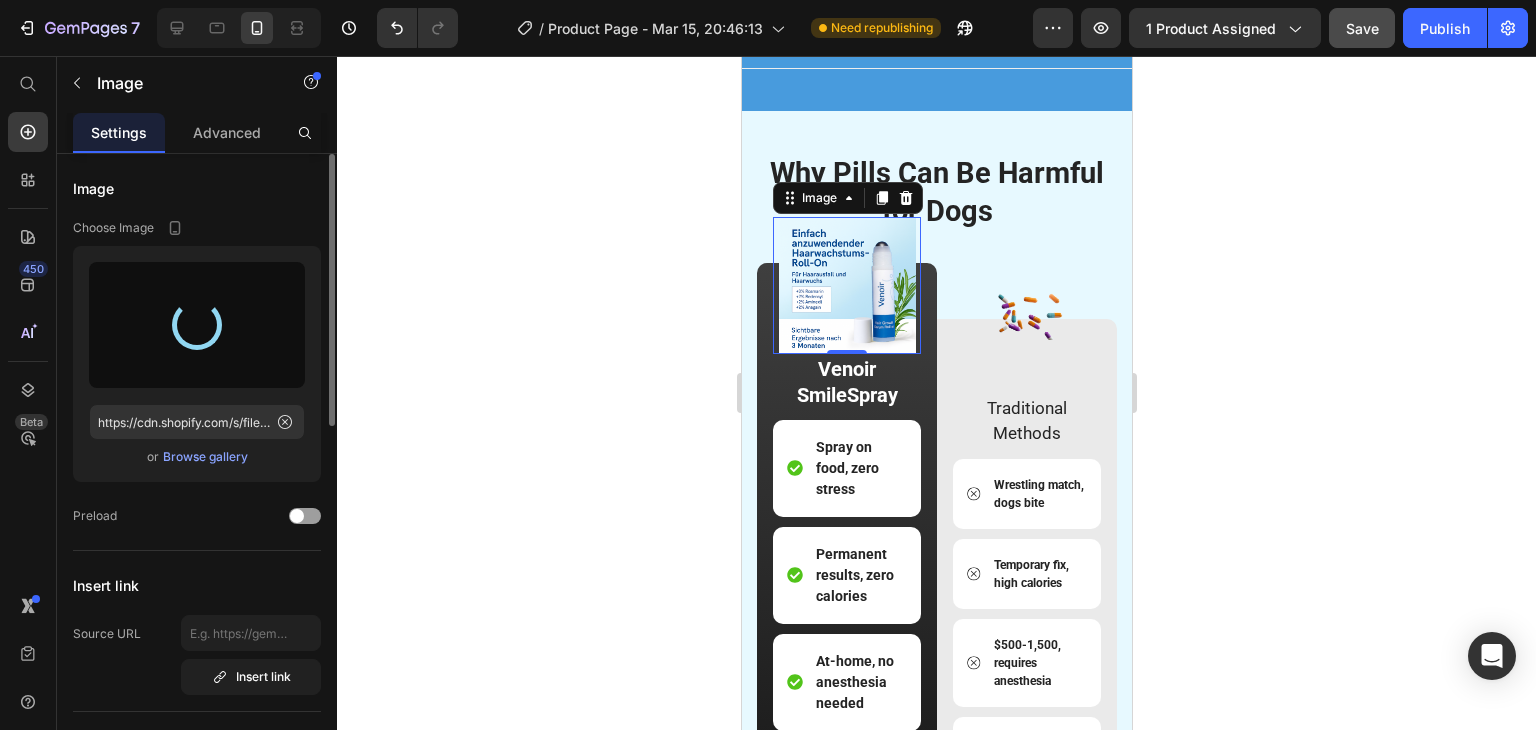 type on "https://cdn.shopify.com/s/files/1/0789/6452/3042/files/gempages_557935574002959353-1eca8f5a-b593-417b-ad5f-d7733eba6063.png" 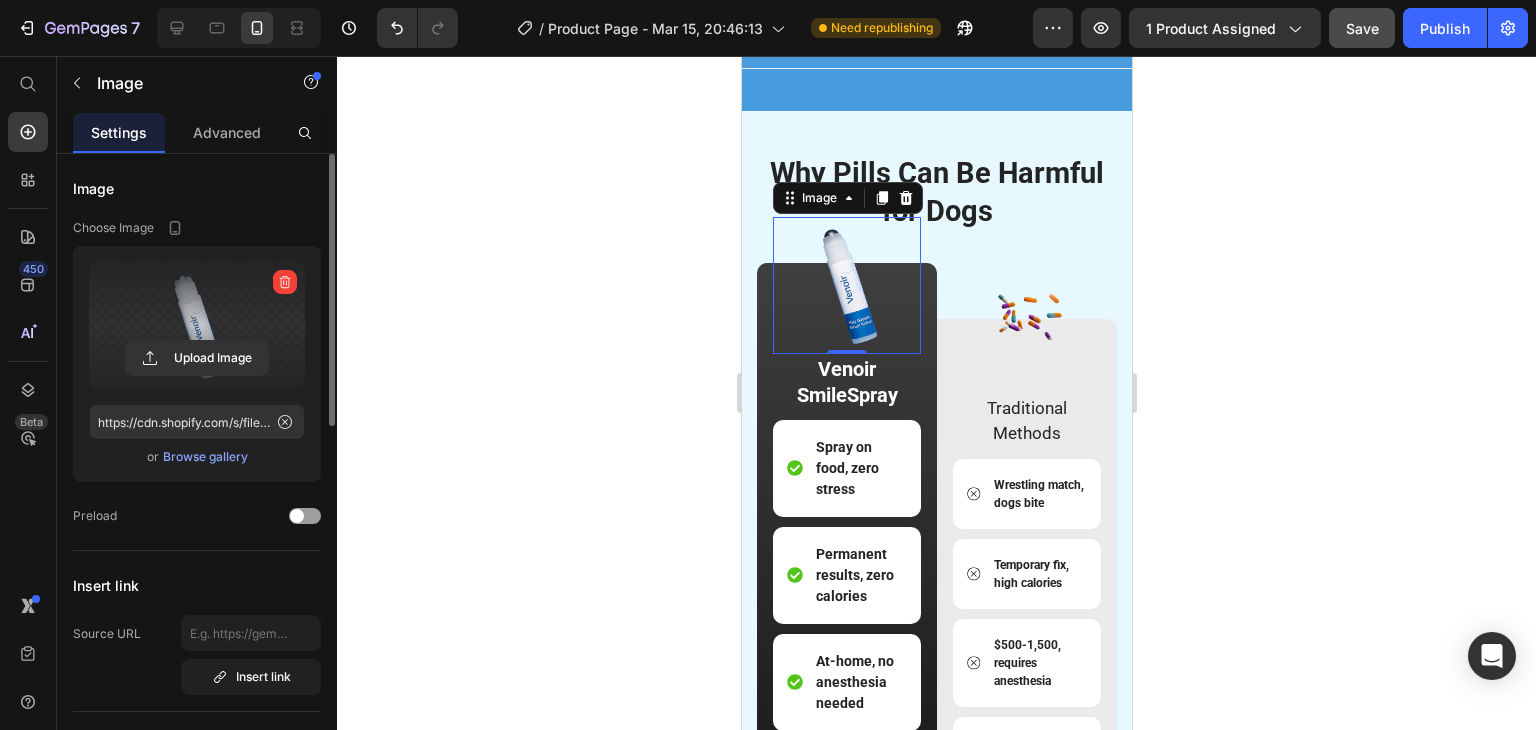 click 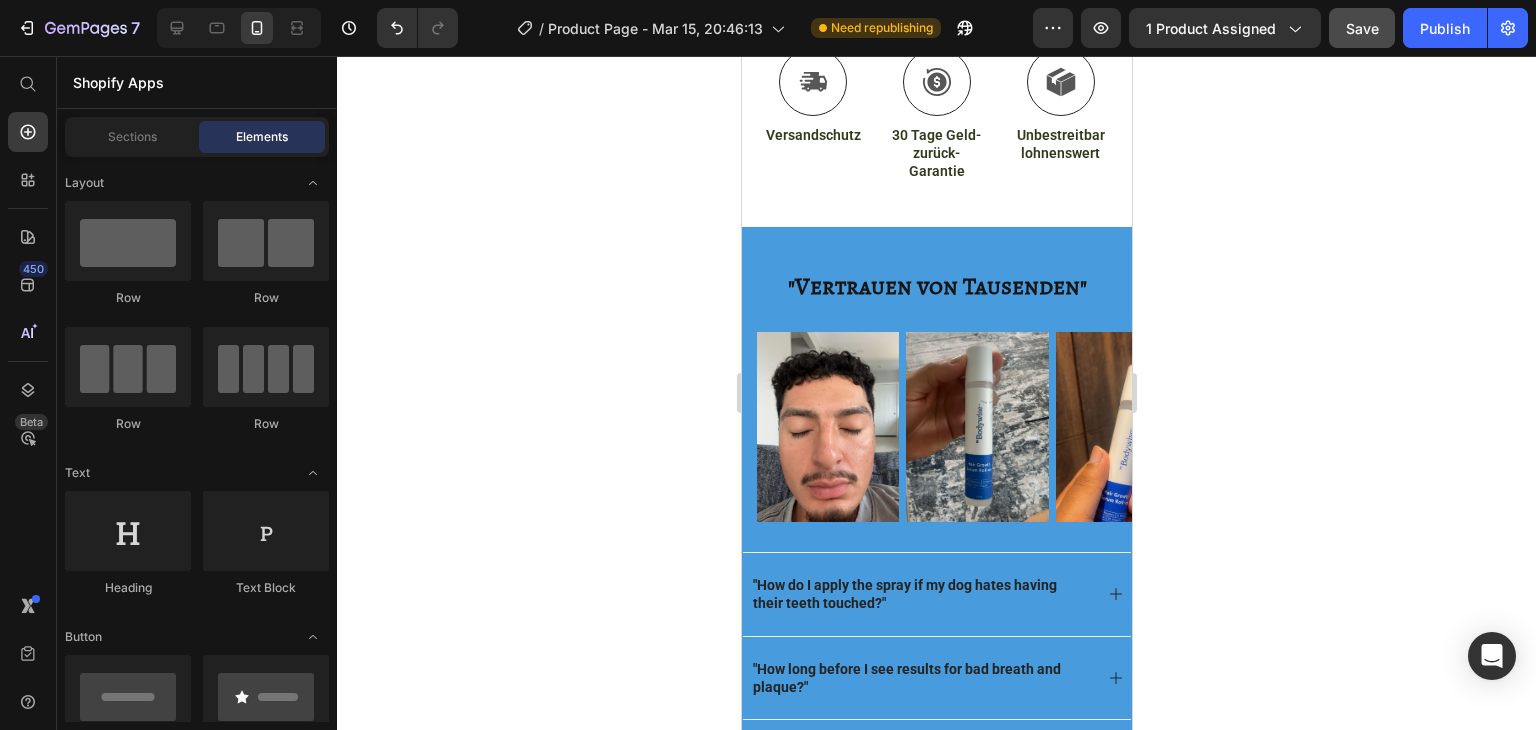 scroll, scrollTop: 1143, scrollLeft: 0, axis: vertical 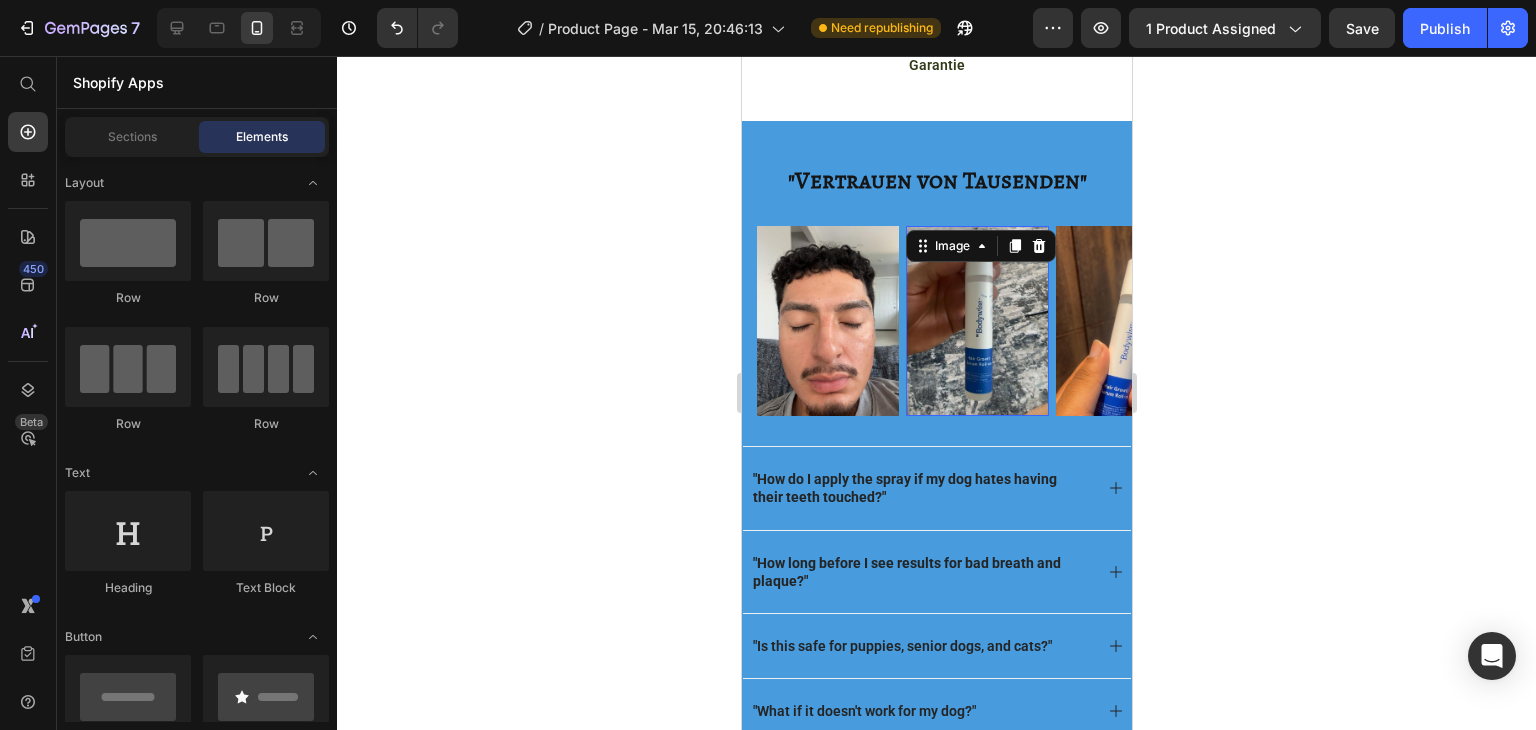 click at bounding box center [976, 321] 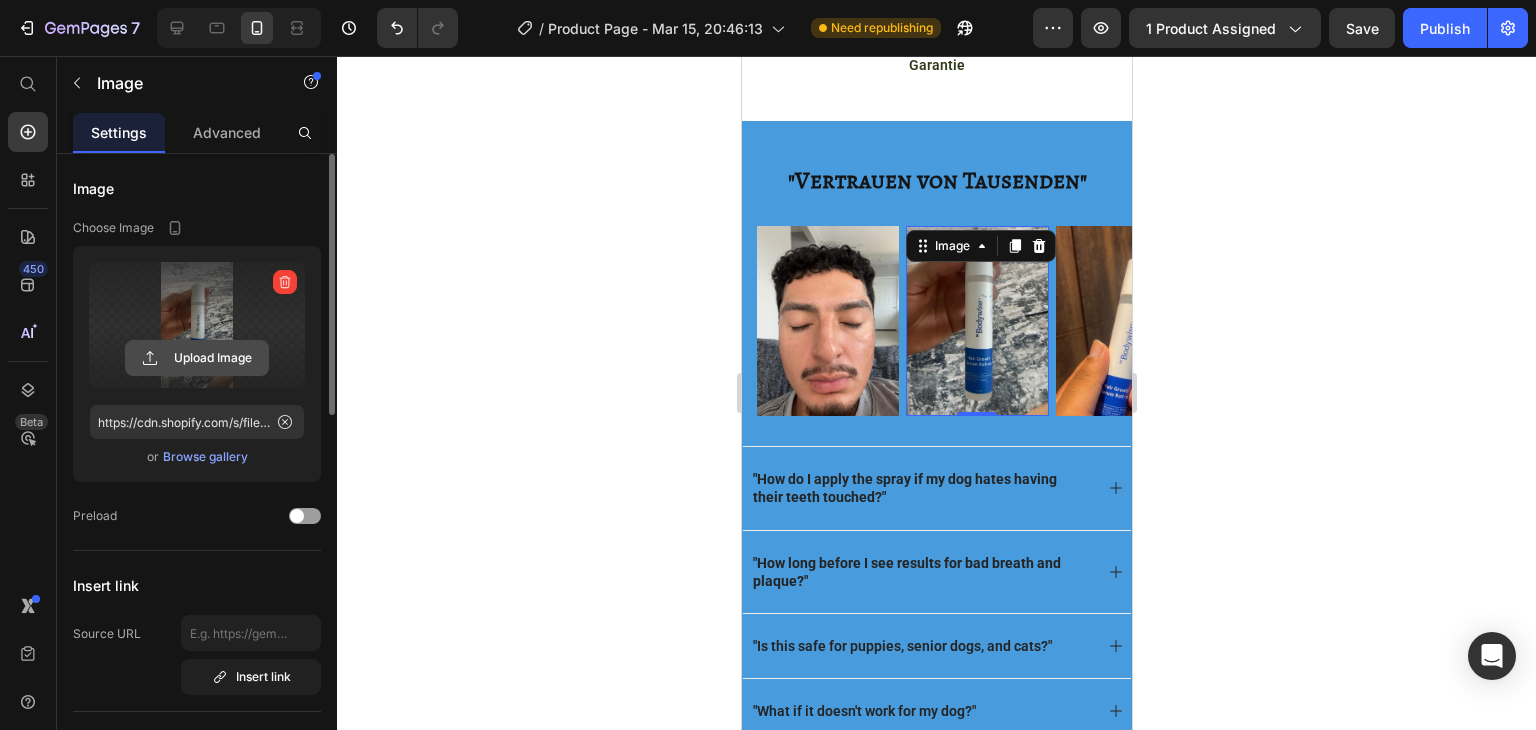 click 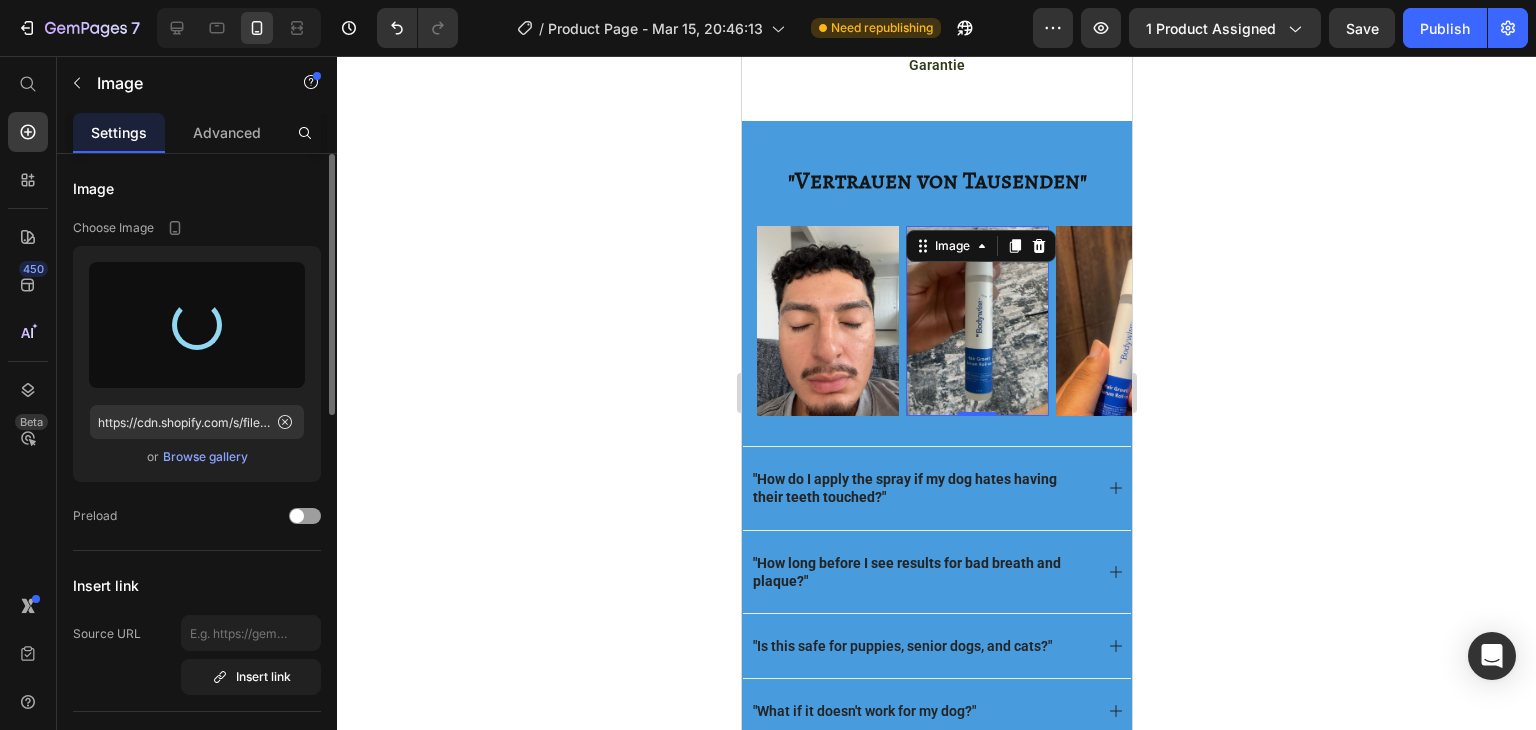 type on "https://cdn.shopify.com/s/files/1/0789/6452/3042/files/gempages_557935574002959353-8b8428f2-7ad6-4c27-b824-5d1ea8b044a8.jpg" 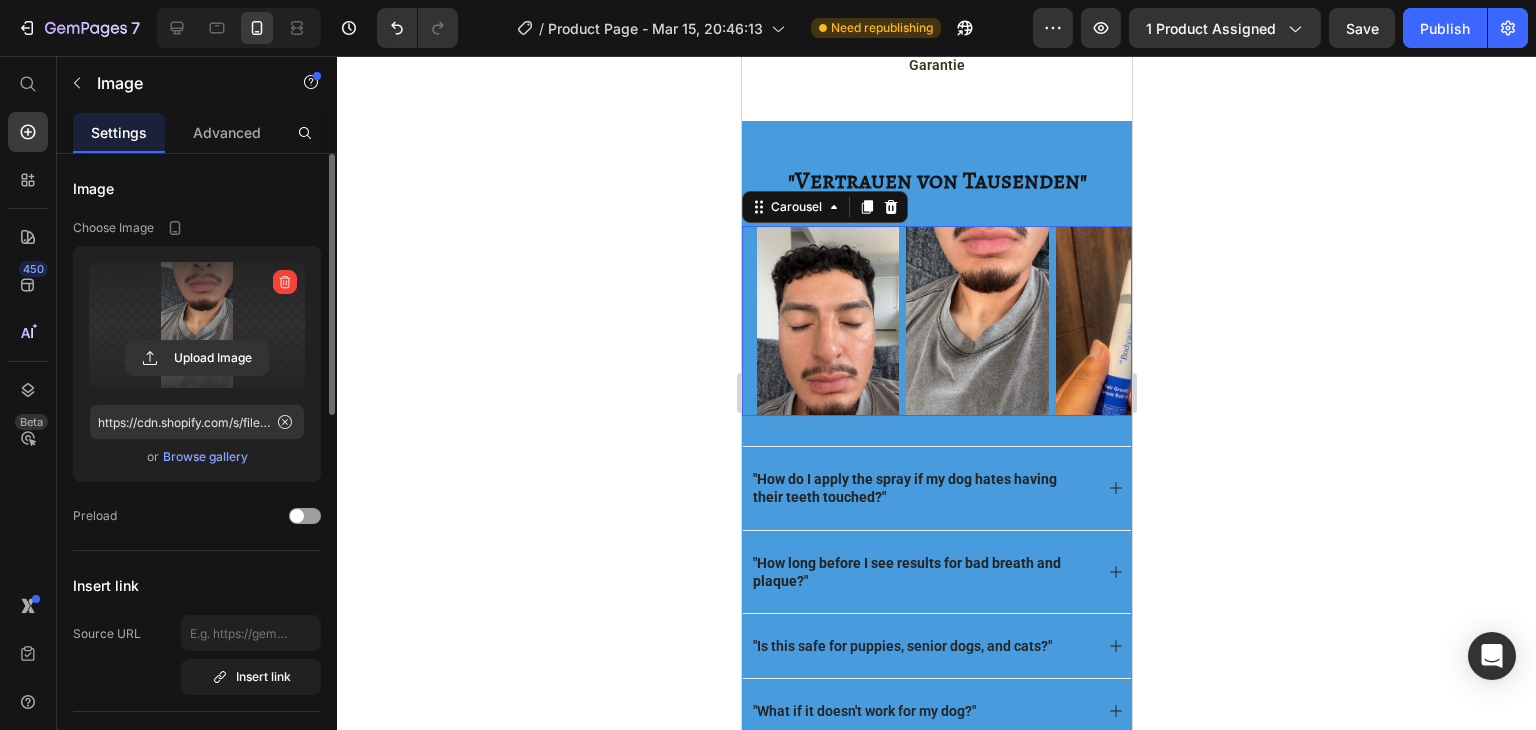 click 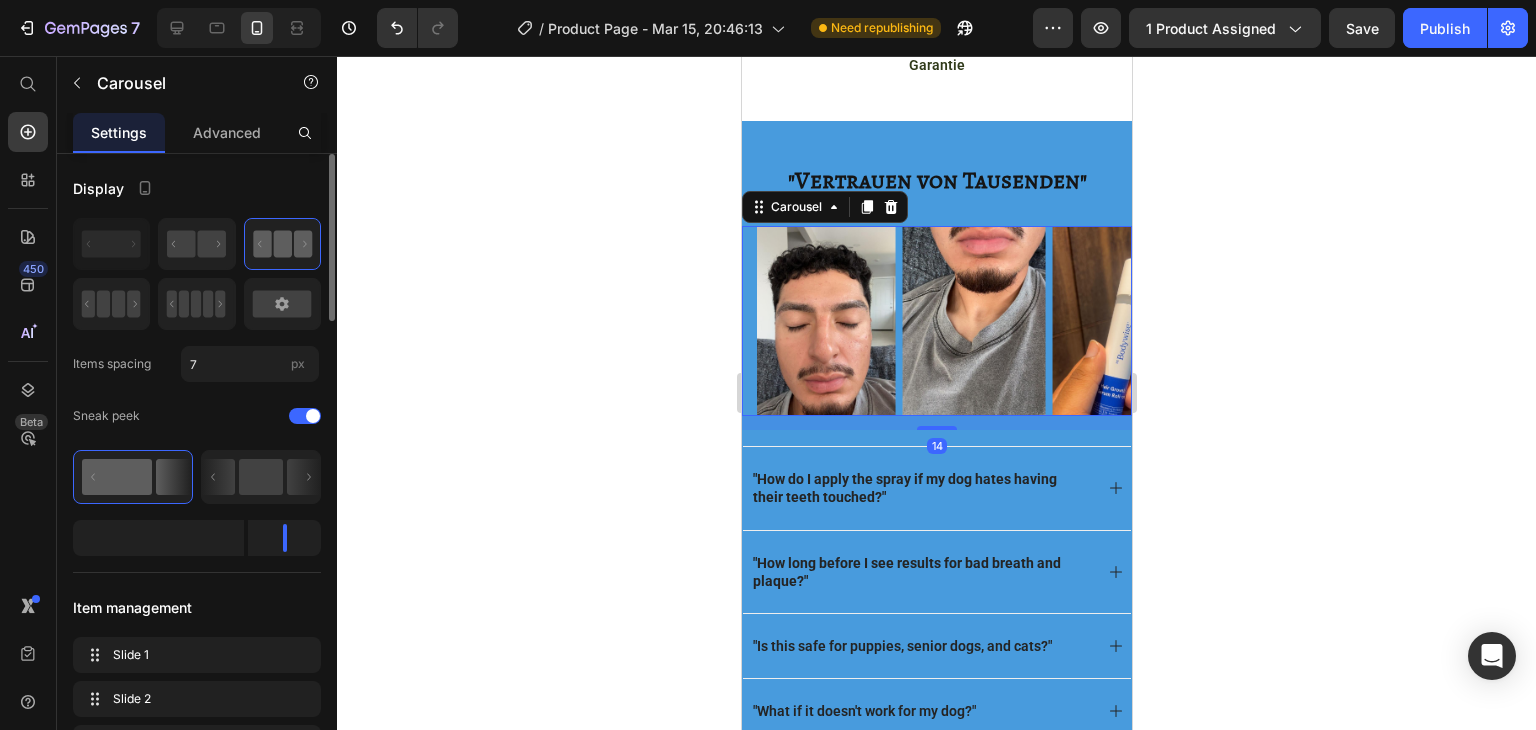 click 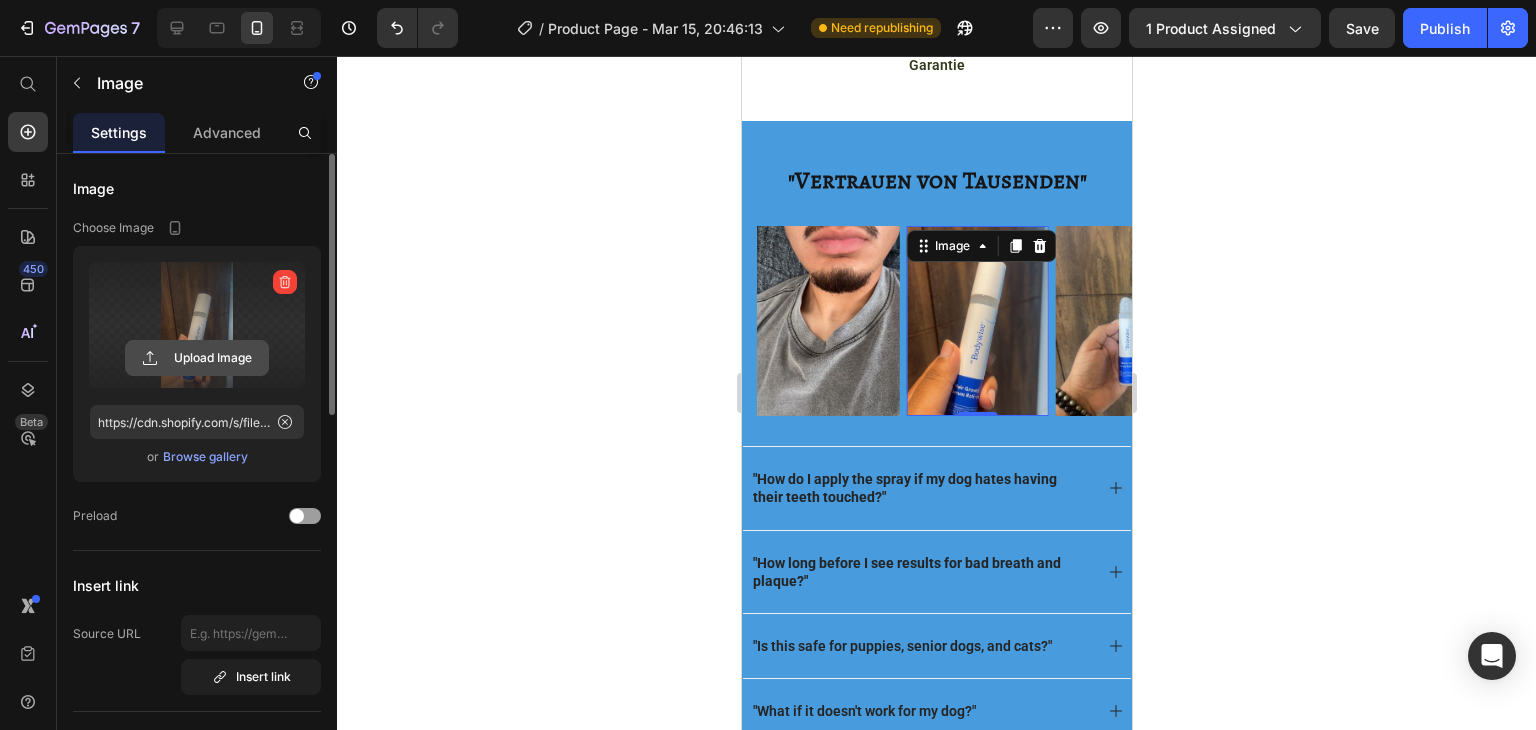 click 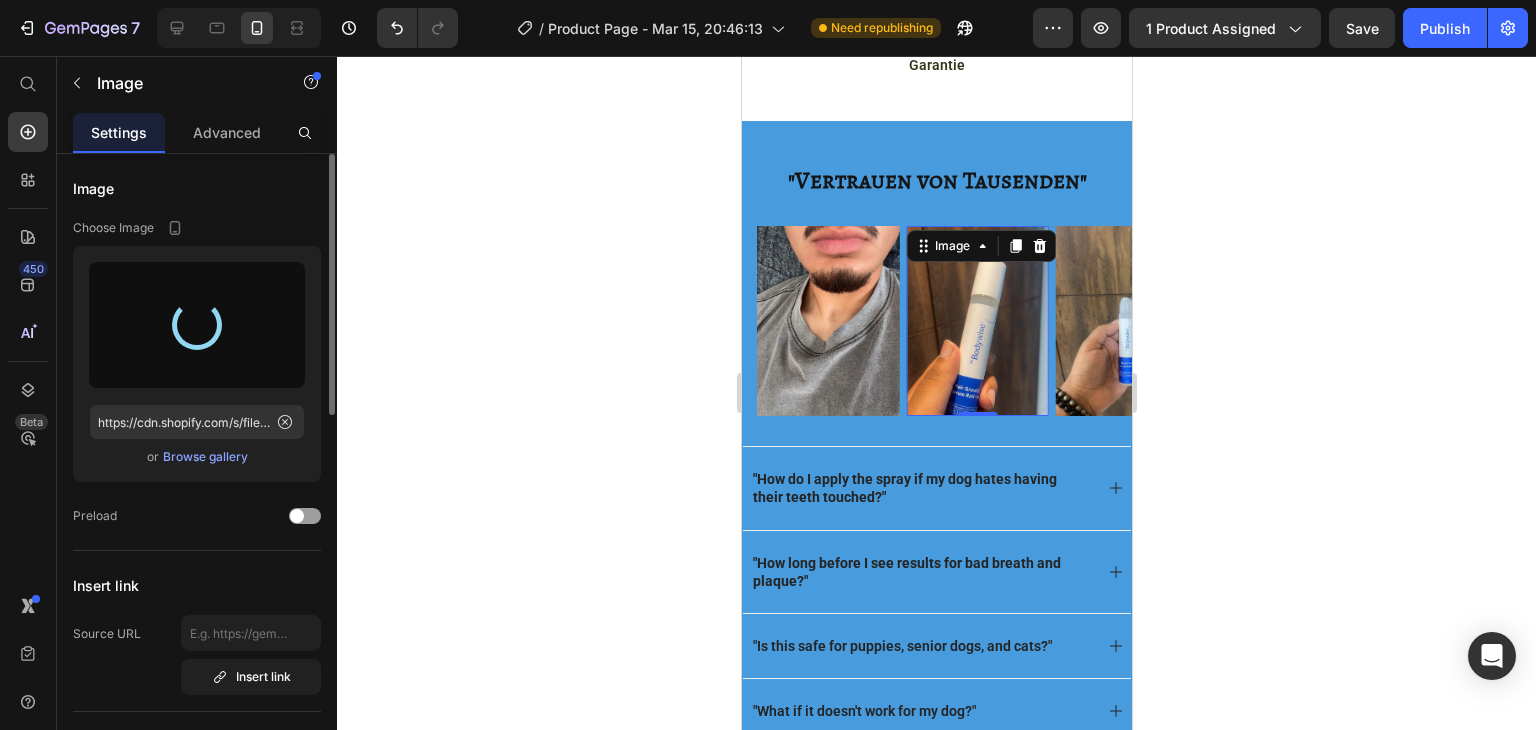 type on "https://cdn.shopify.com/s/files/1/0789/6452/3042/files/gempages_557935574002959353-748ac166-f821-4e85-985a-3eb08a11e5ce.webp" 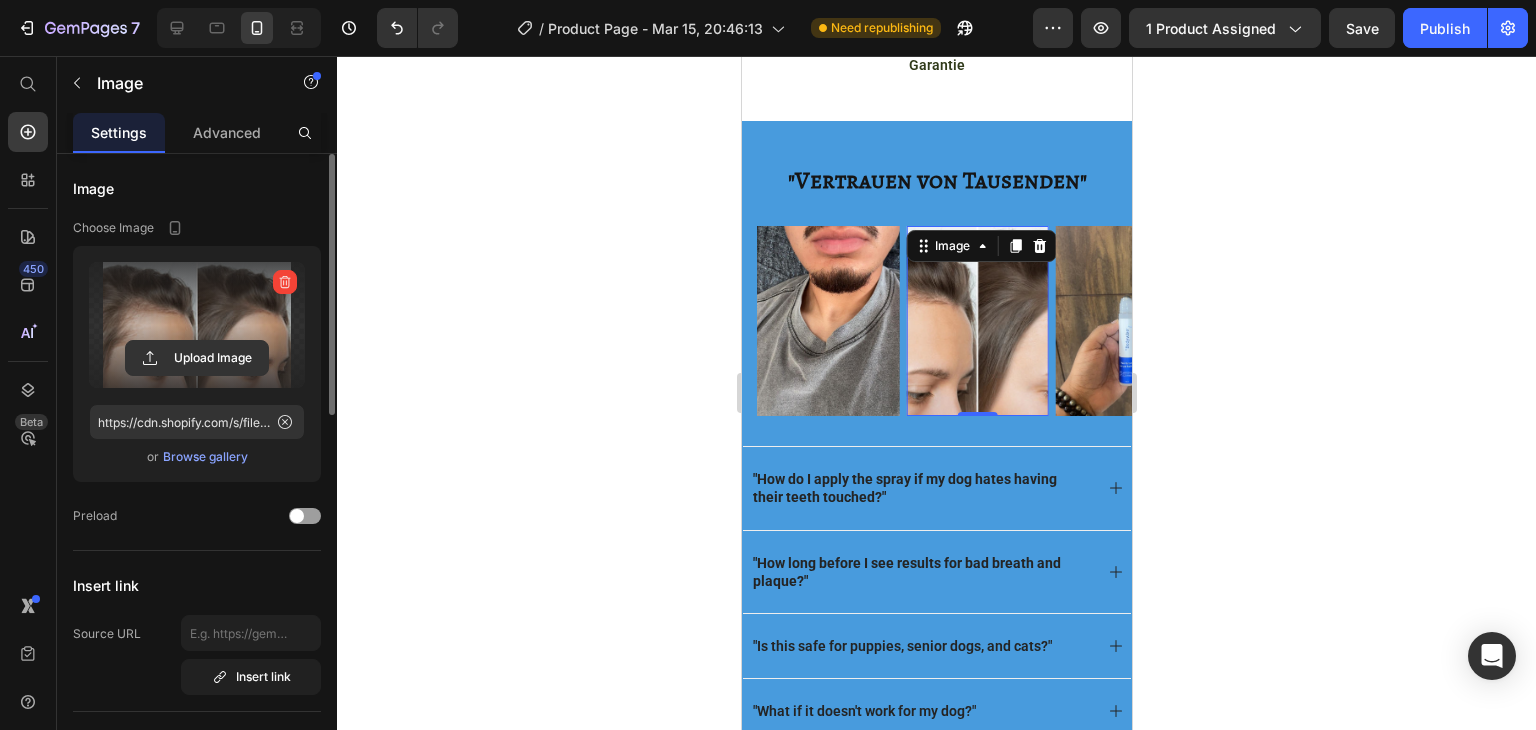 click 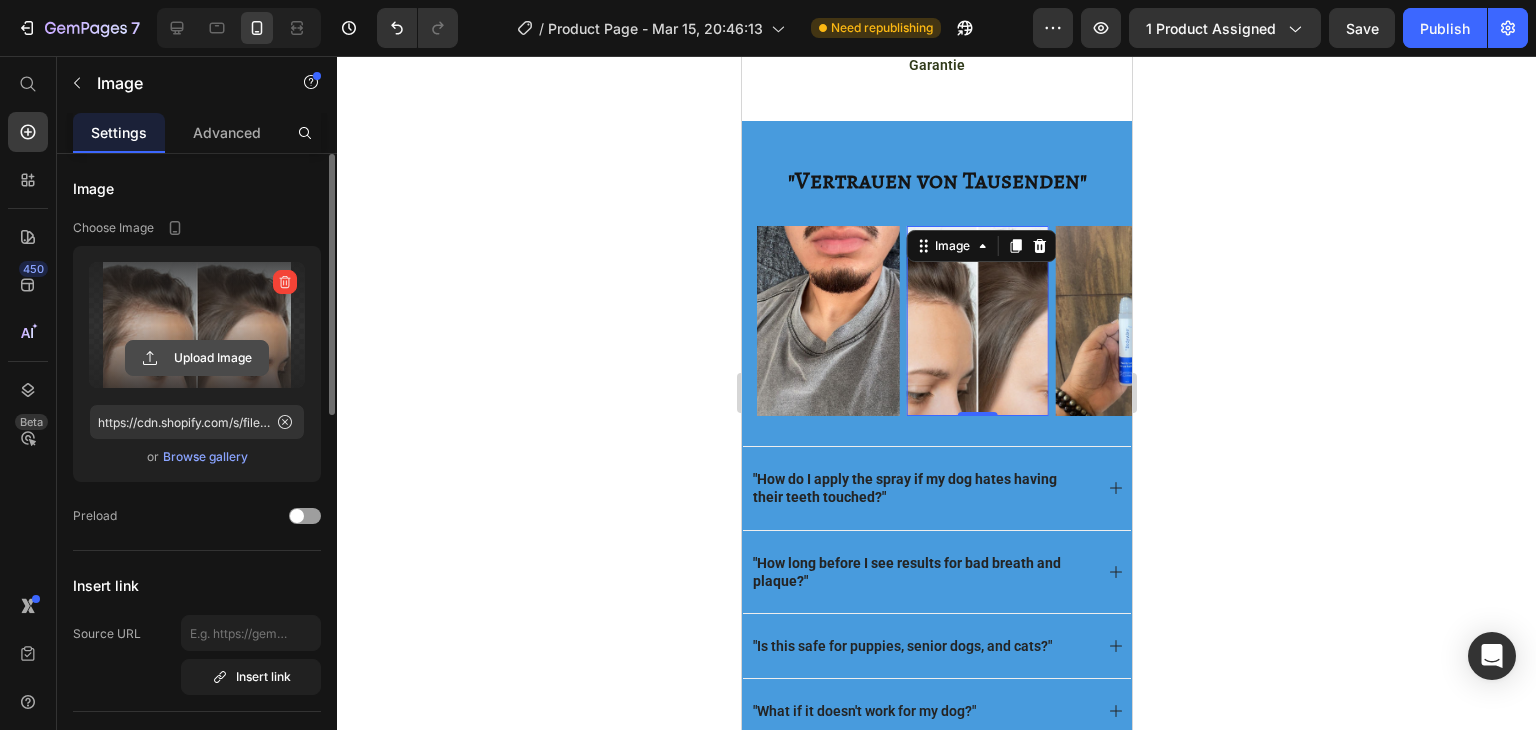click 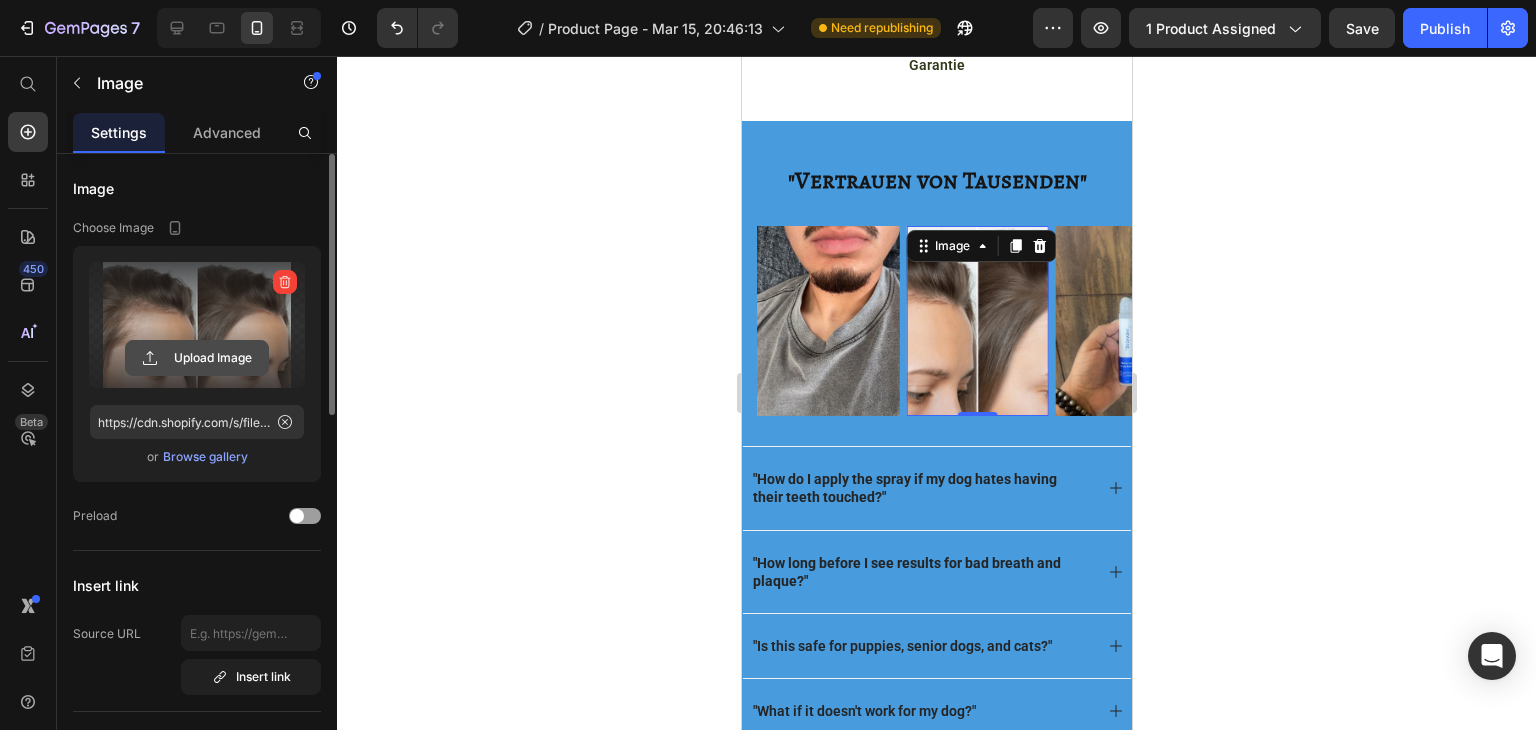 click 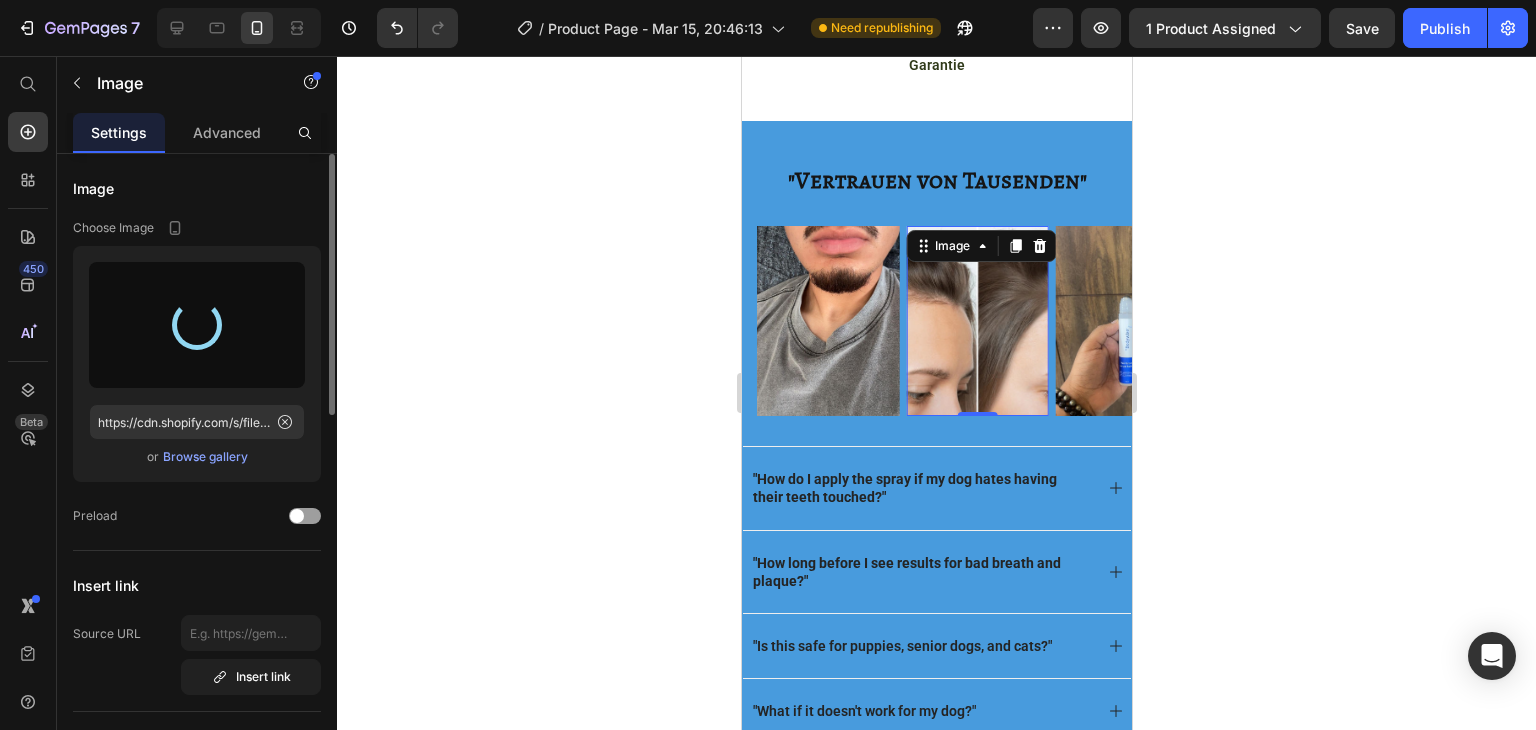 type on "https://cdn.shopify.com/s/files/1/0789/6452/3042/files/gempages_557935574002959353-360512db-b8d7-4cdd-a1d6-cd42ff5f47d8.jpg" 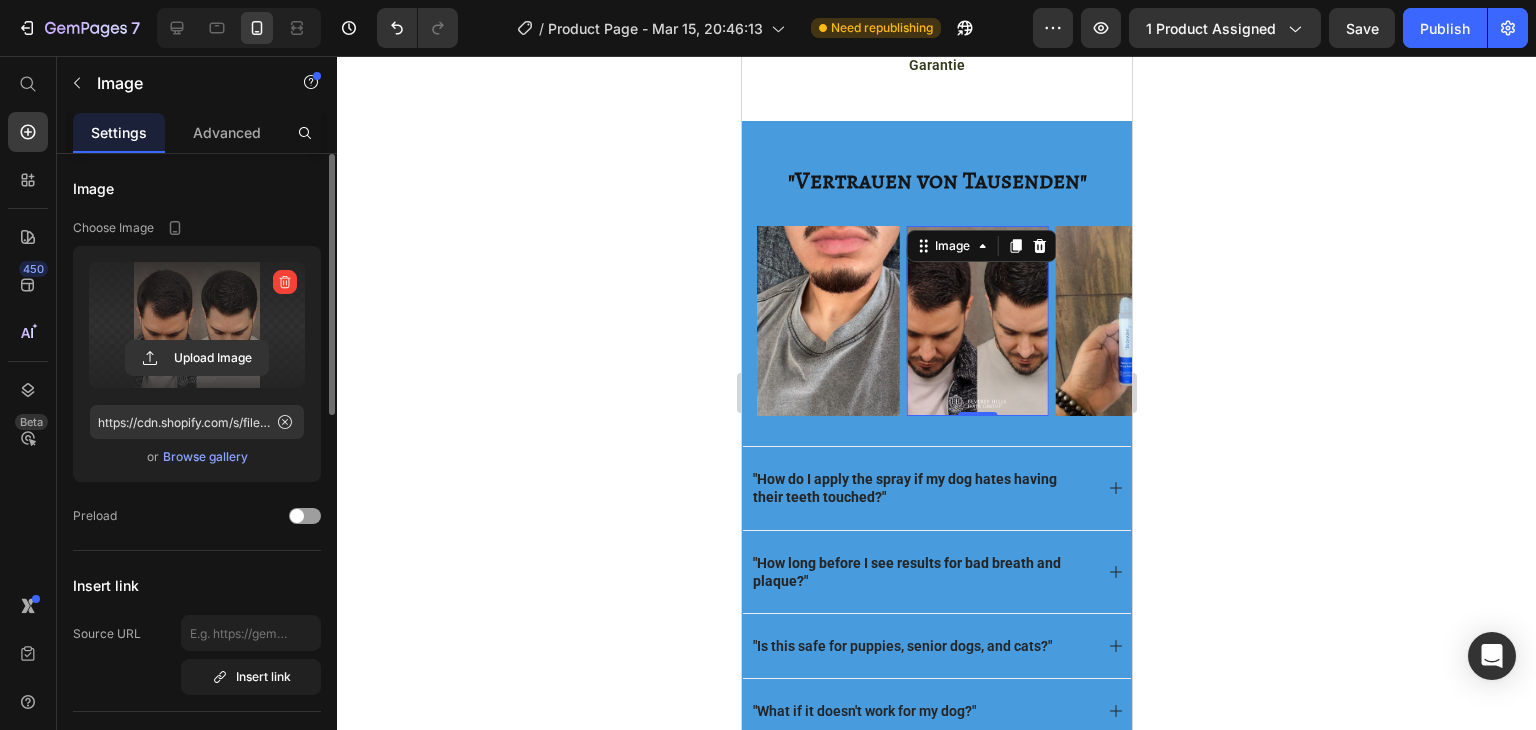 click 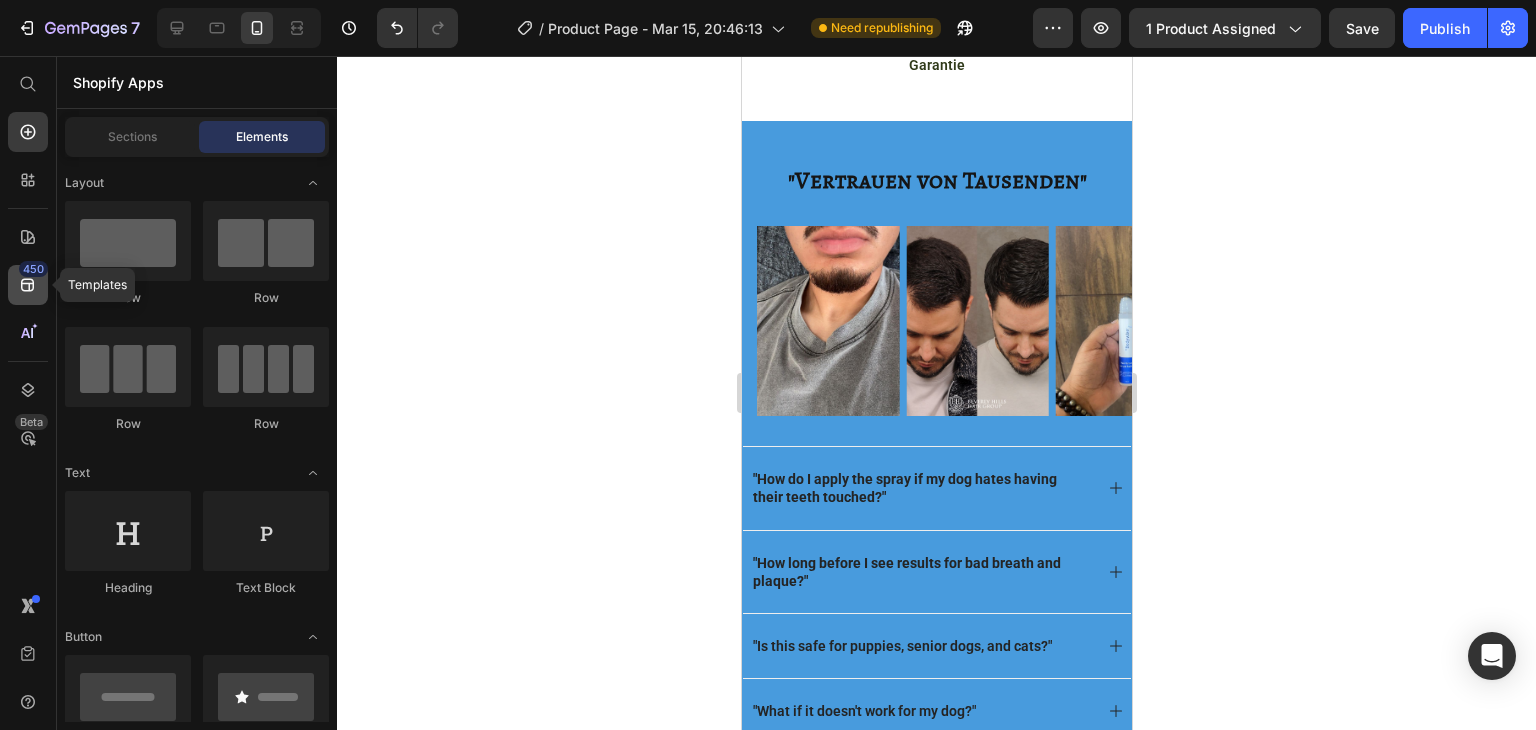 click 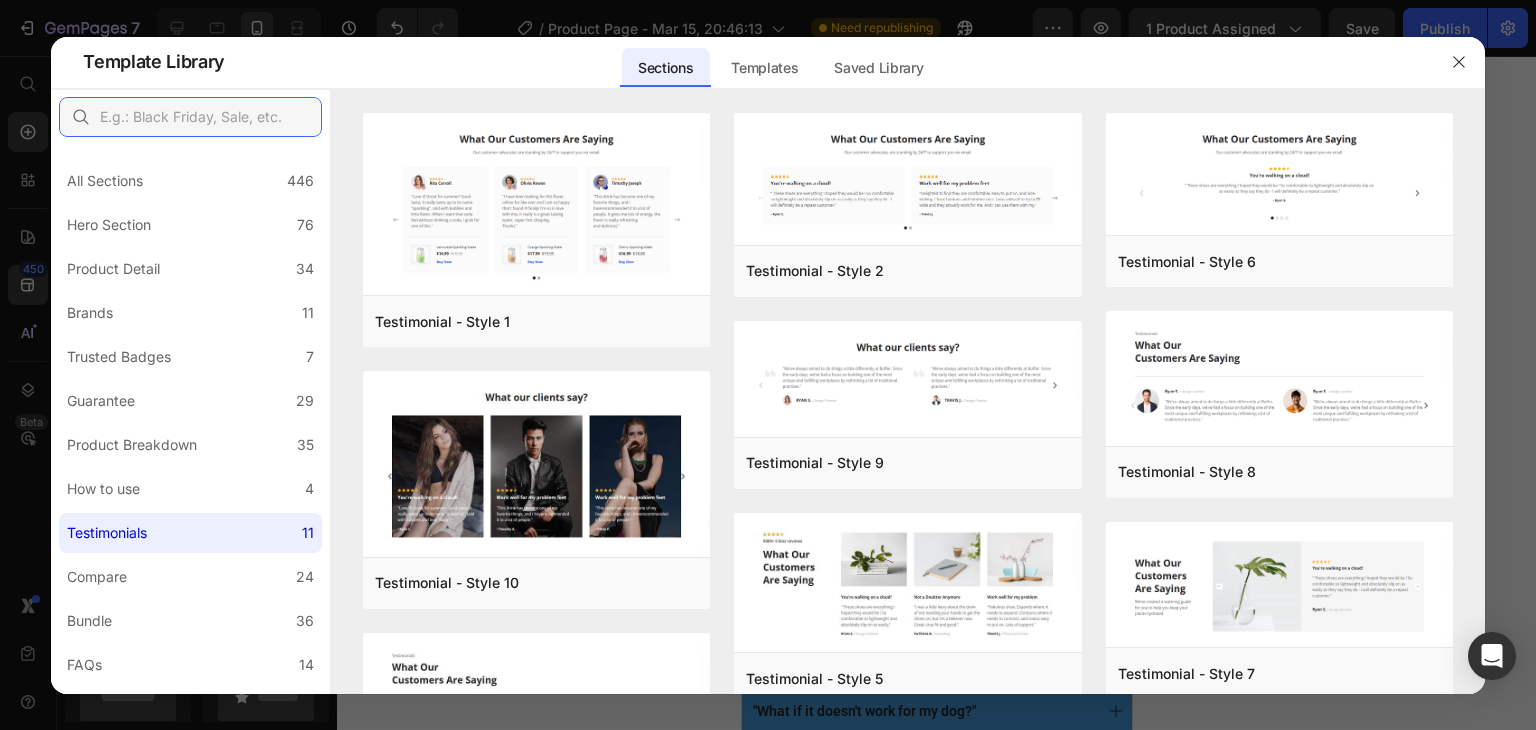 click at bounding box center (190, 117) 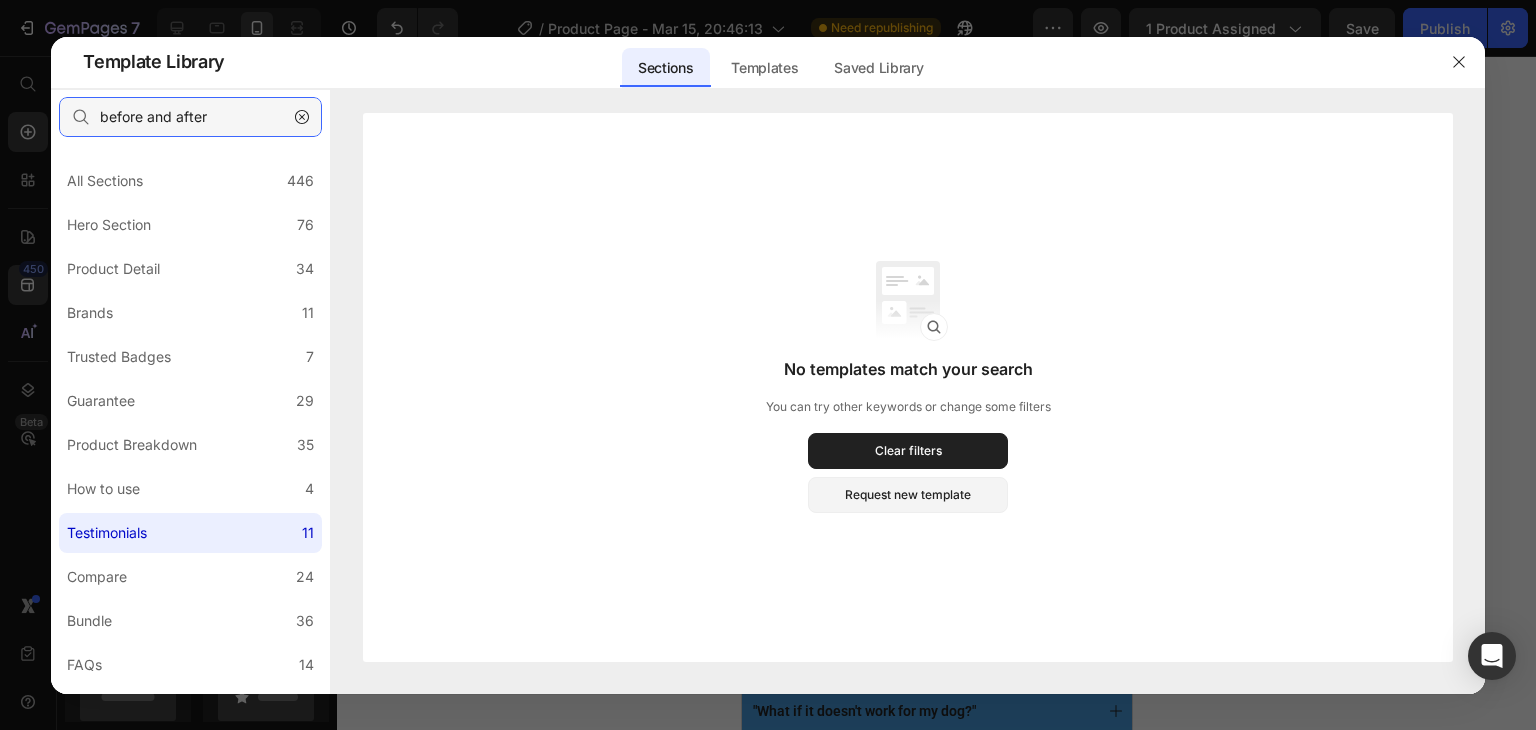 click on "before and after" at bounding box center [190, 117] 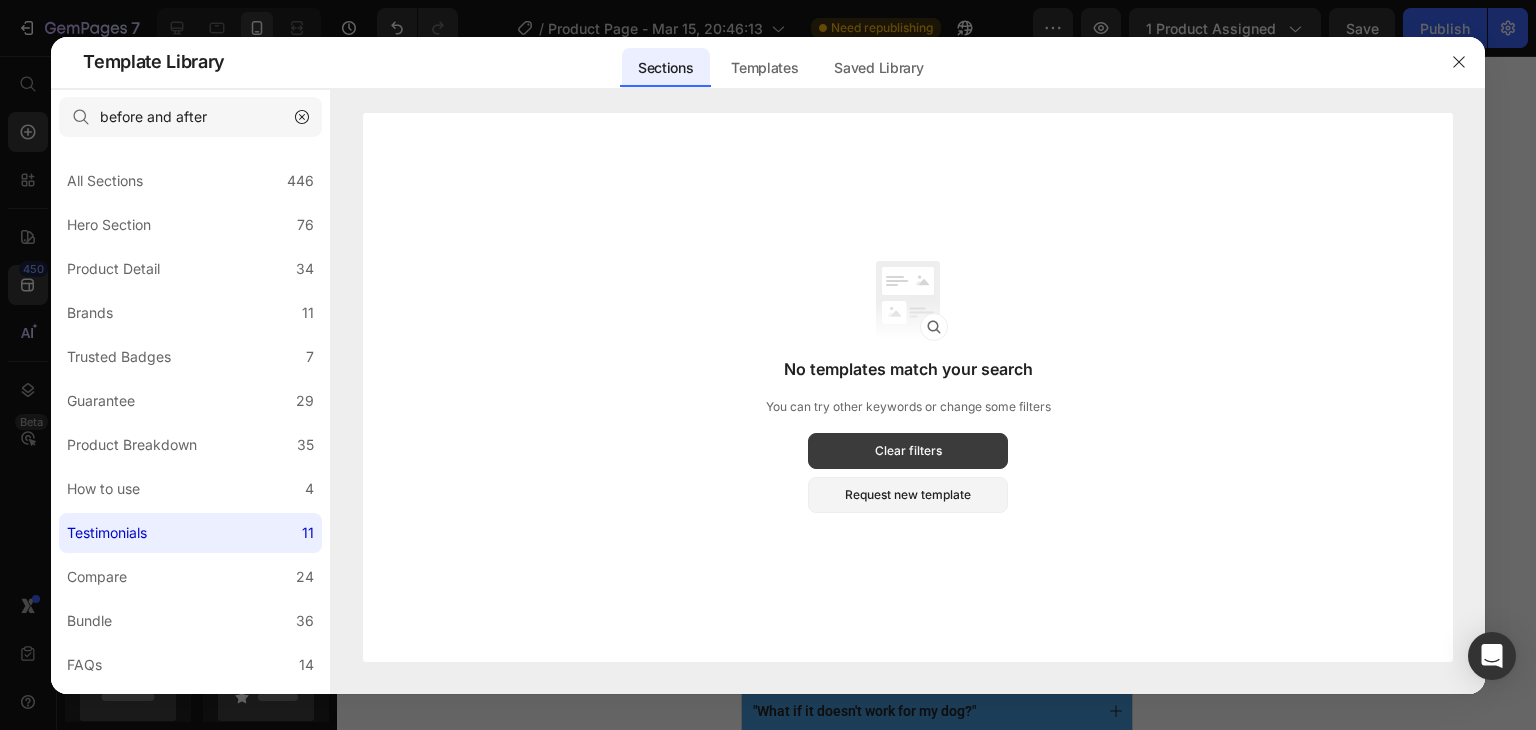 click on "Clear filters" at bounding box center (908, 451) 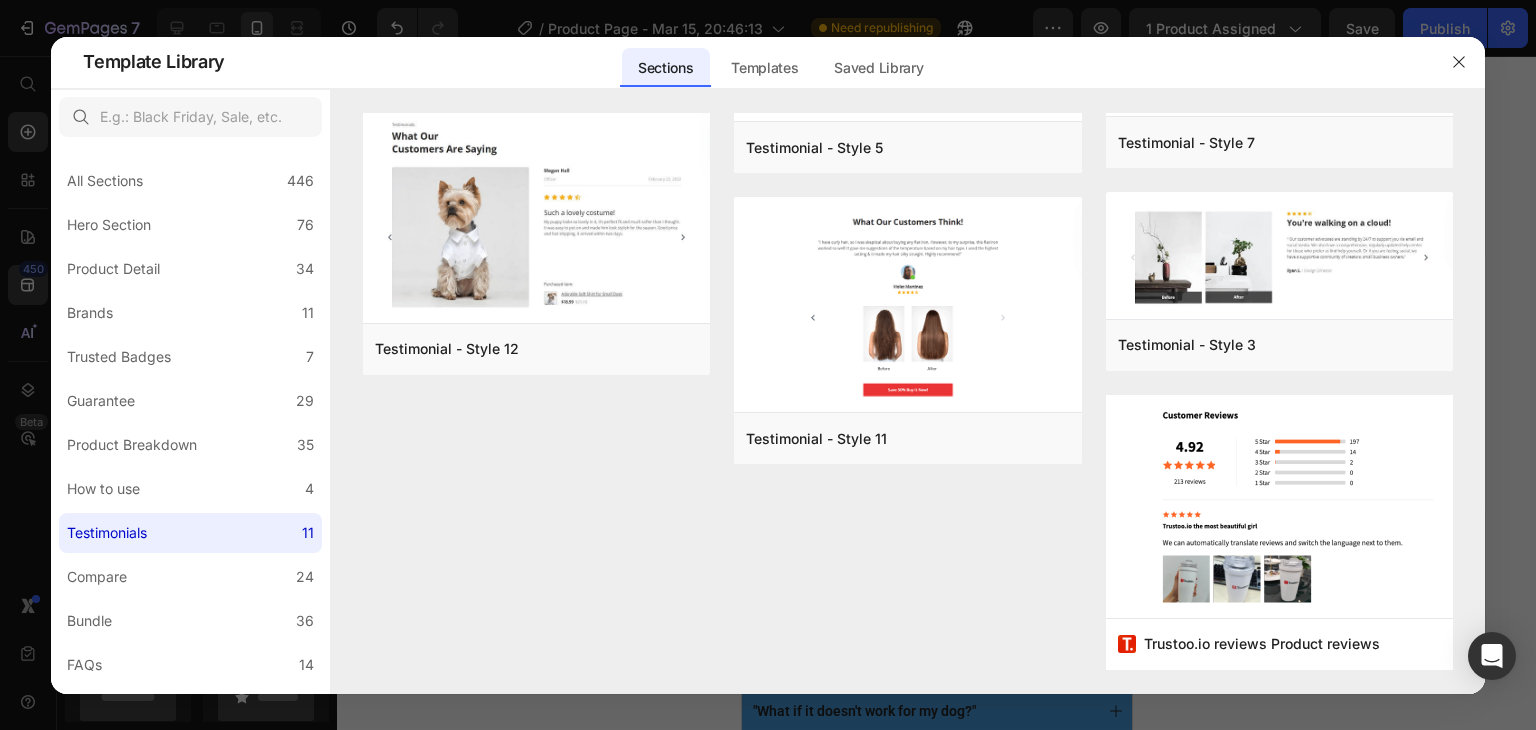 scroll, scrollTop: 0, scrollLeft: 0, axis: both 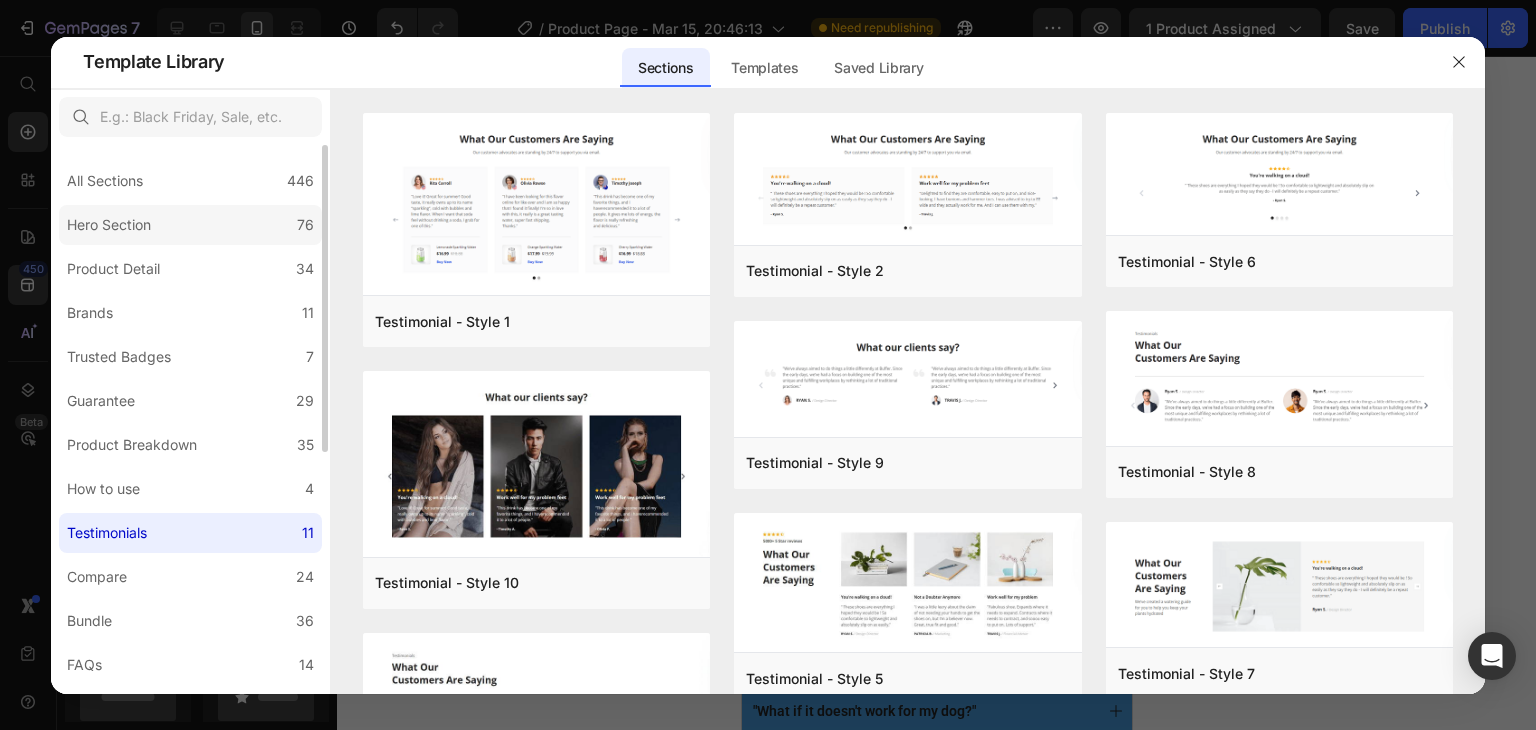 click on "Hero Section 76" 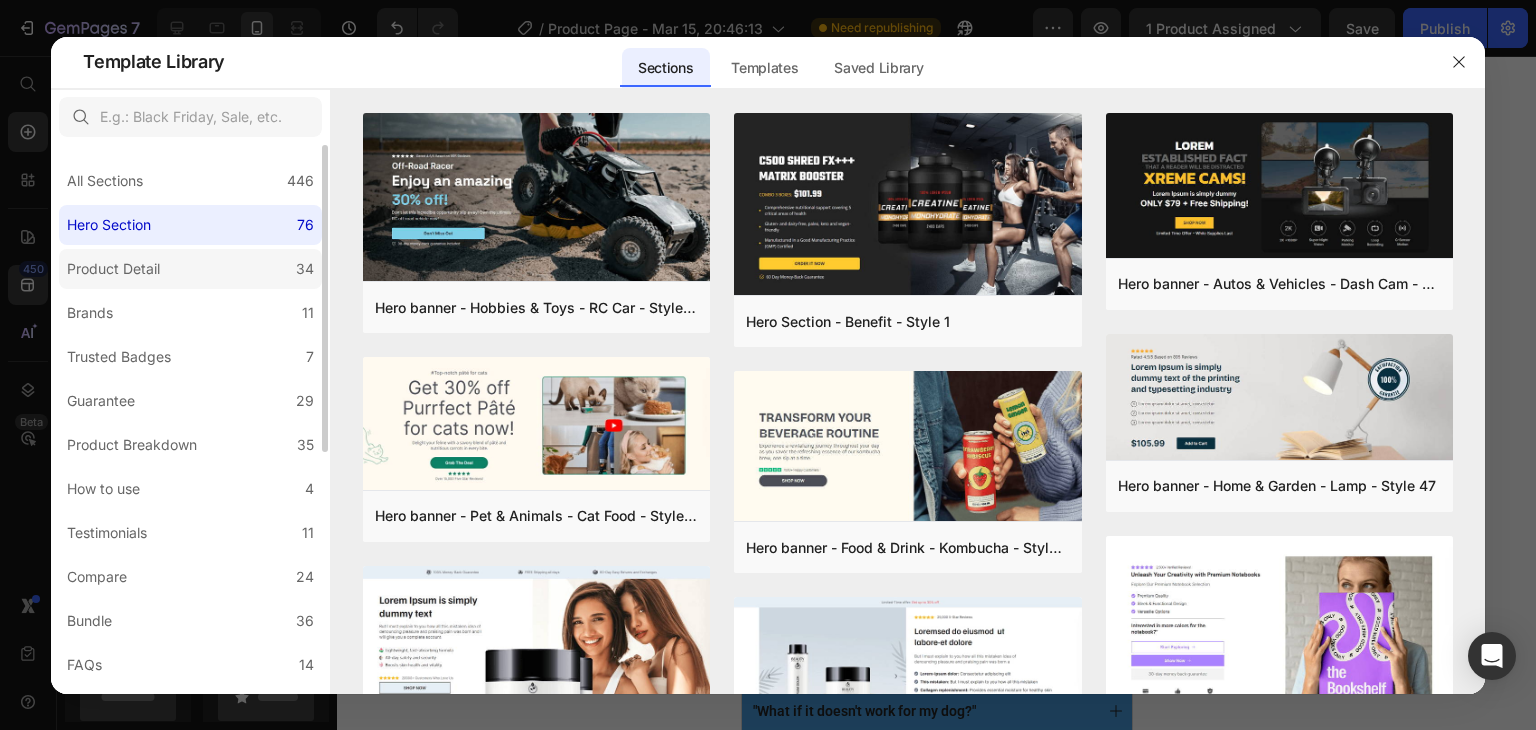 click on "Product Detail" at bounding box center (117, 269) 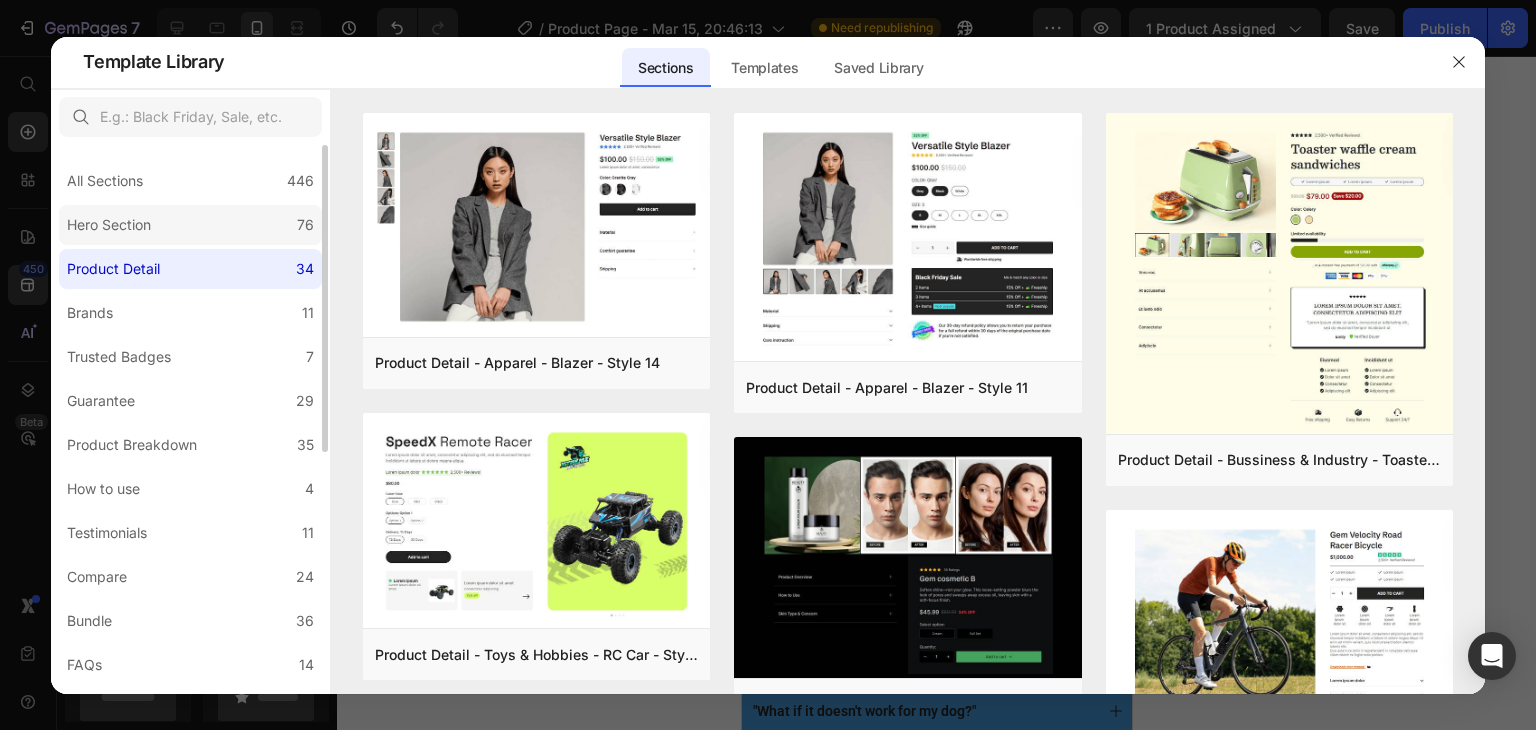 click on "Hero Section" at bounding box center (109, 225) 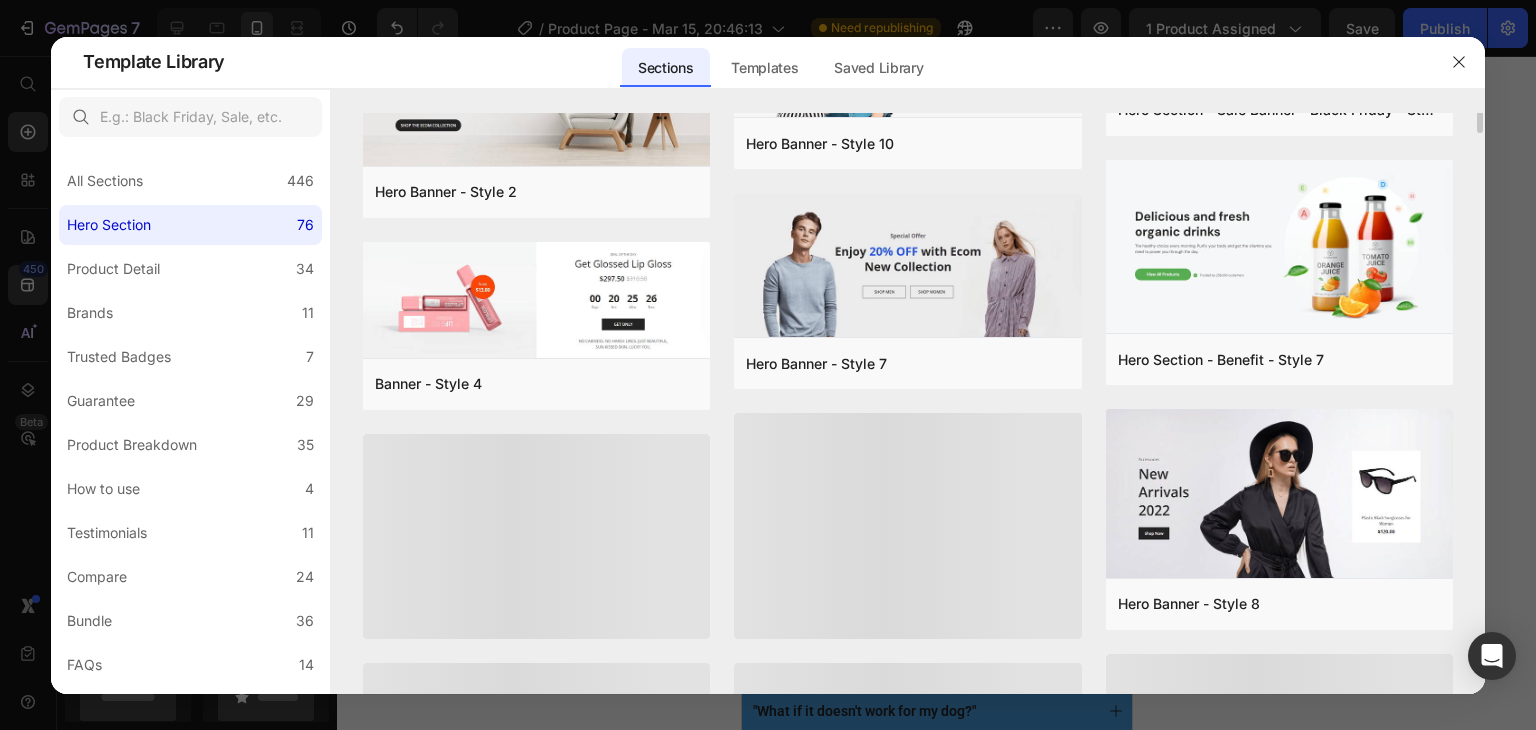 scroll, scrollTop: 3296, scrollLeft: 0, axis: vertical 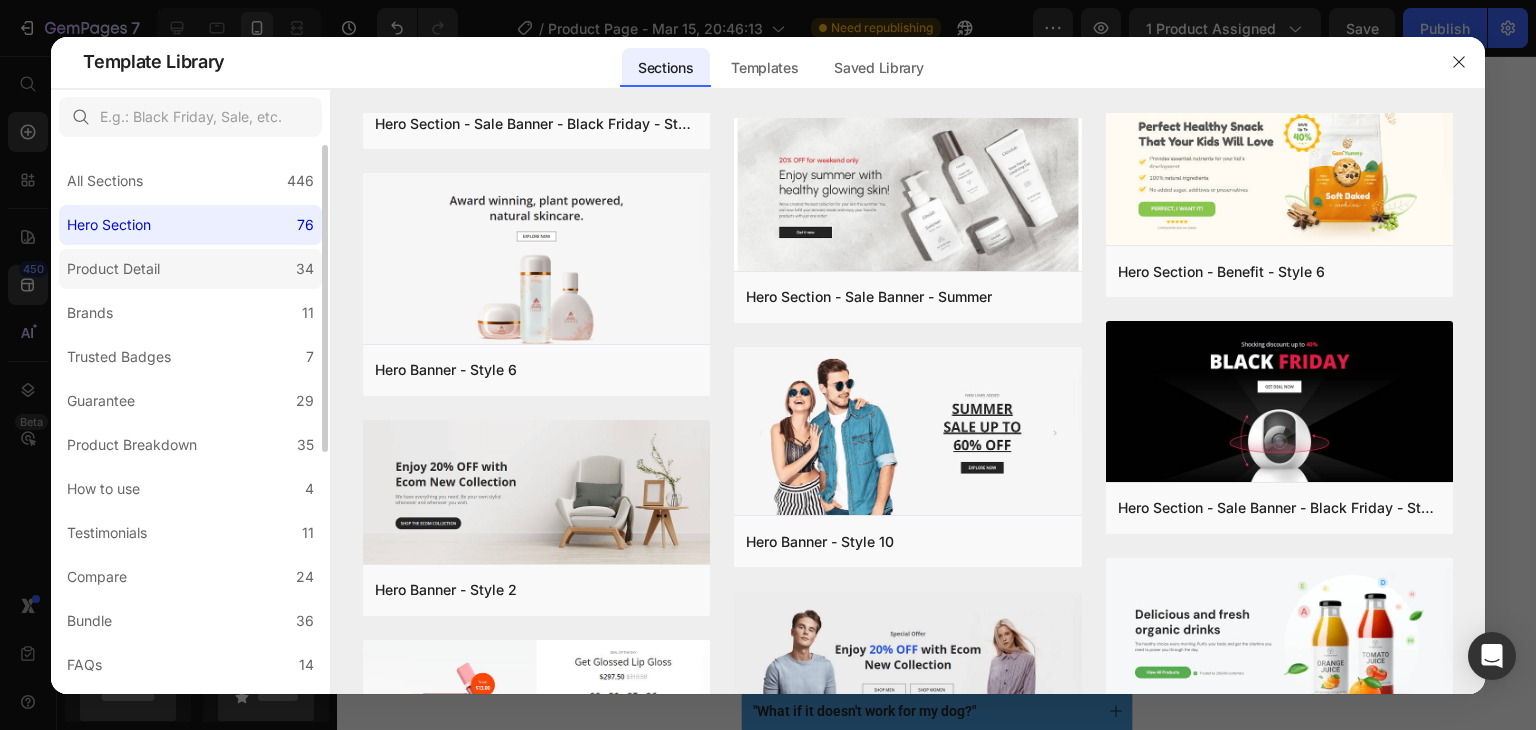 click on "Product Detail 34" 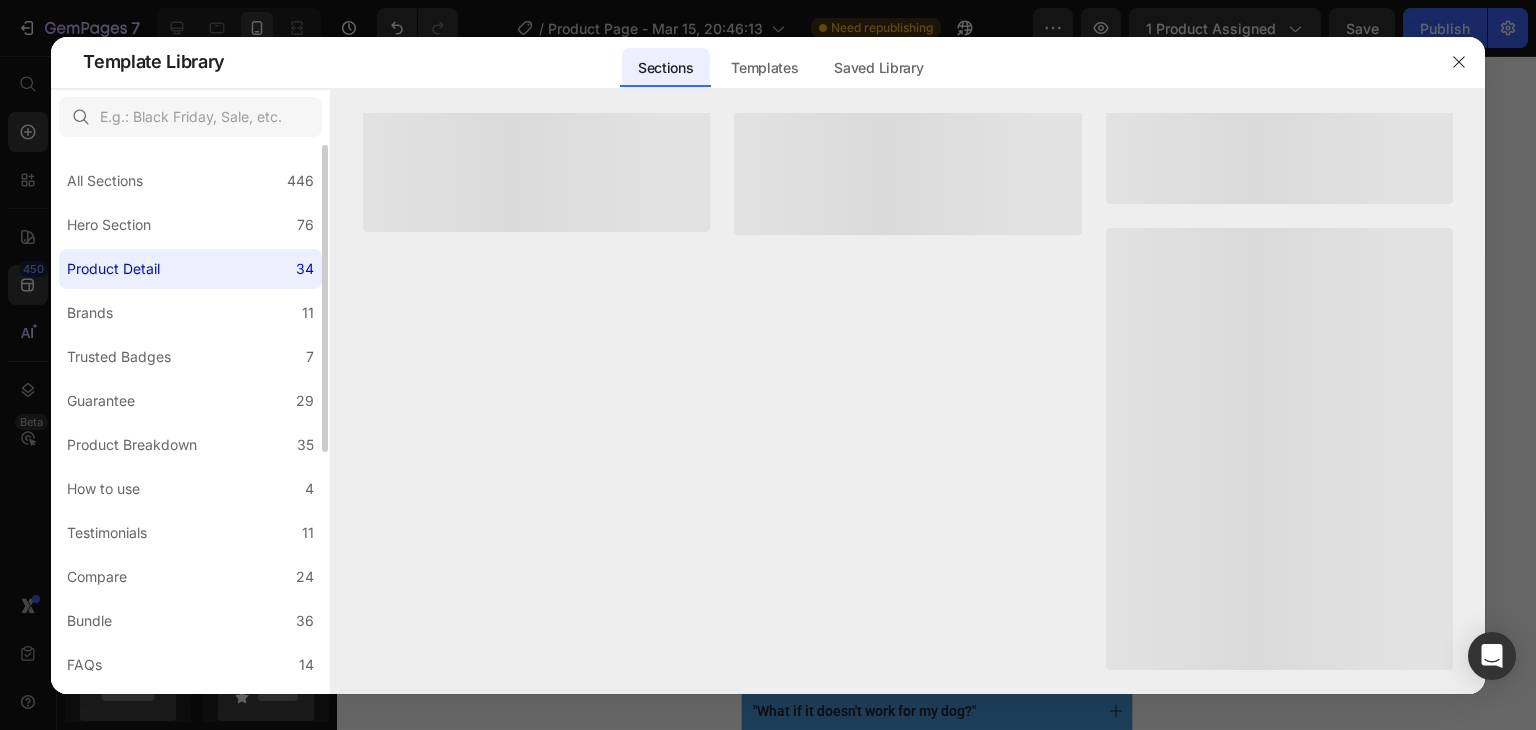 scroll, scrollTop: 0, scrollLeft: 0, axis: both 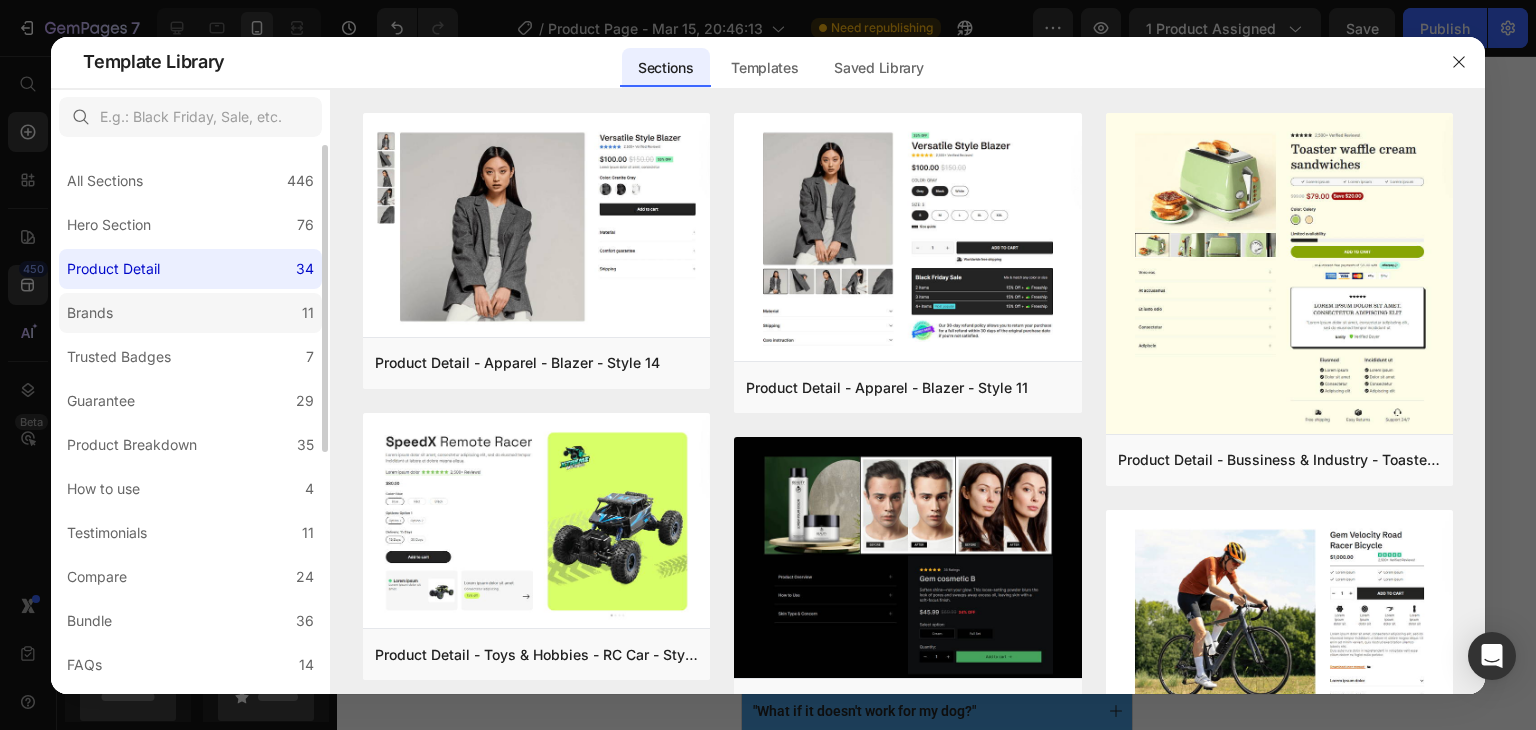 click on "Brands 11" 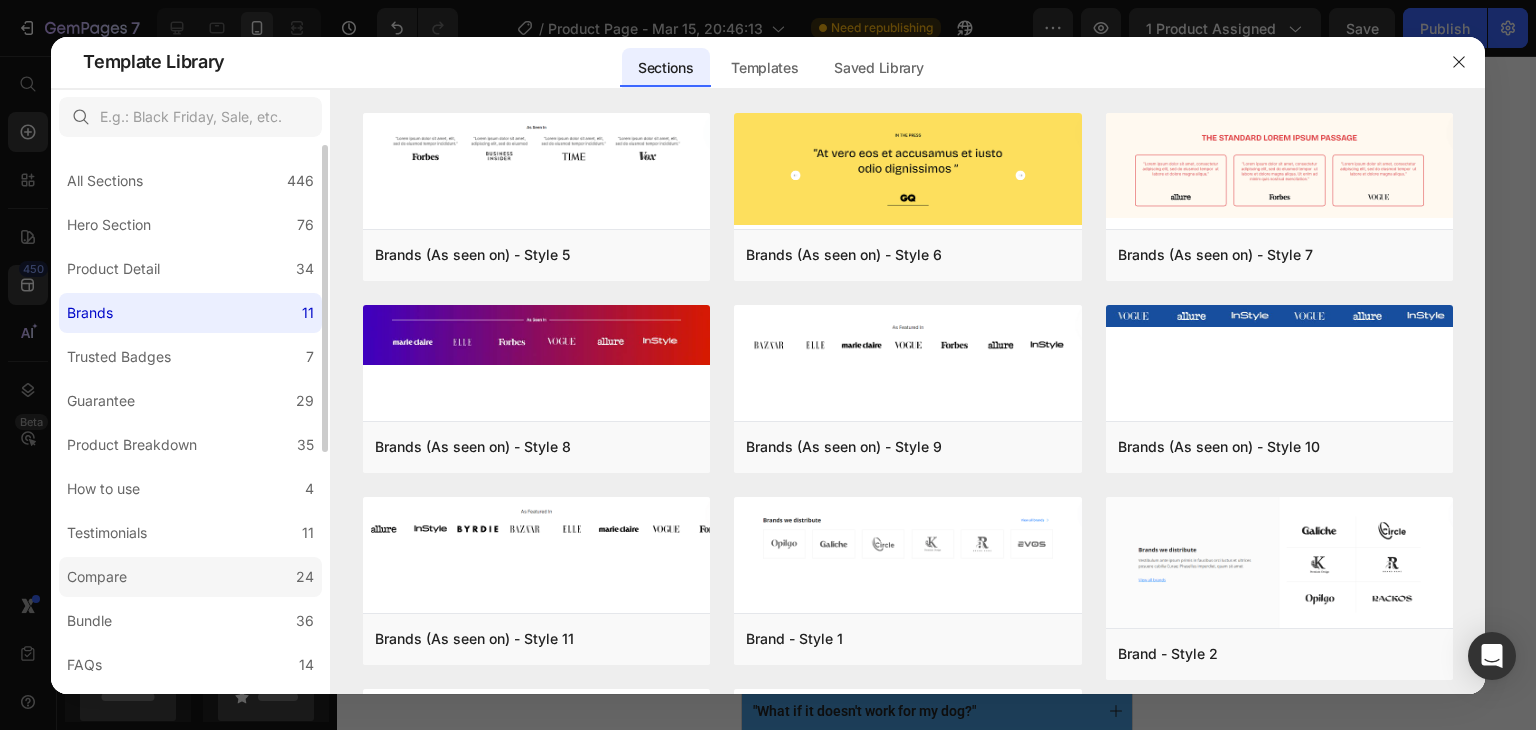 click on "Compare 24" 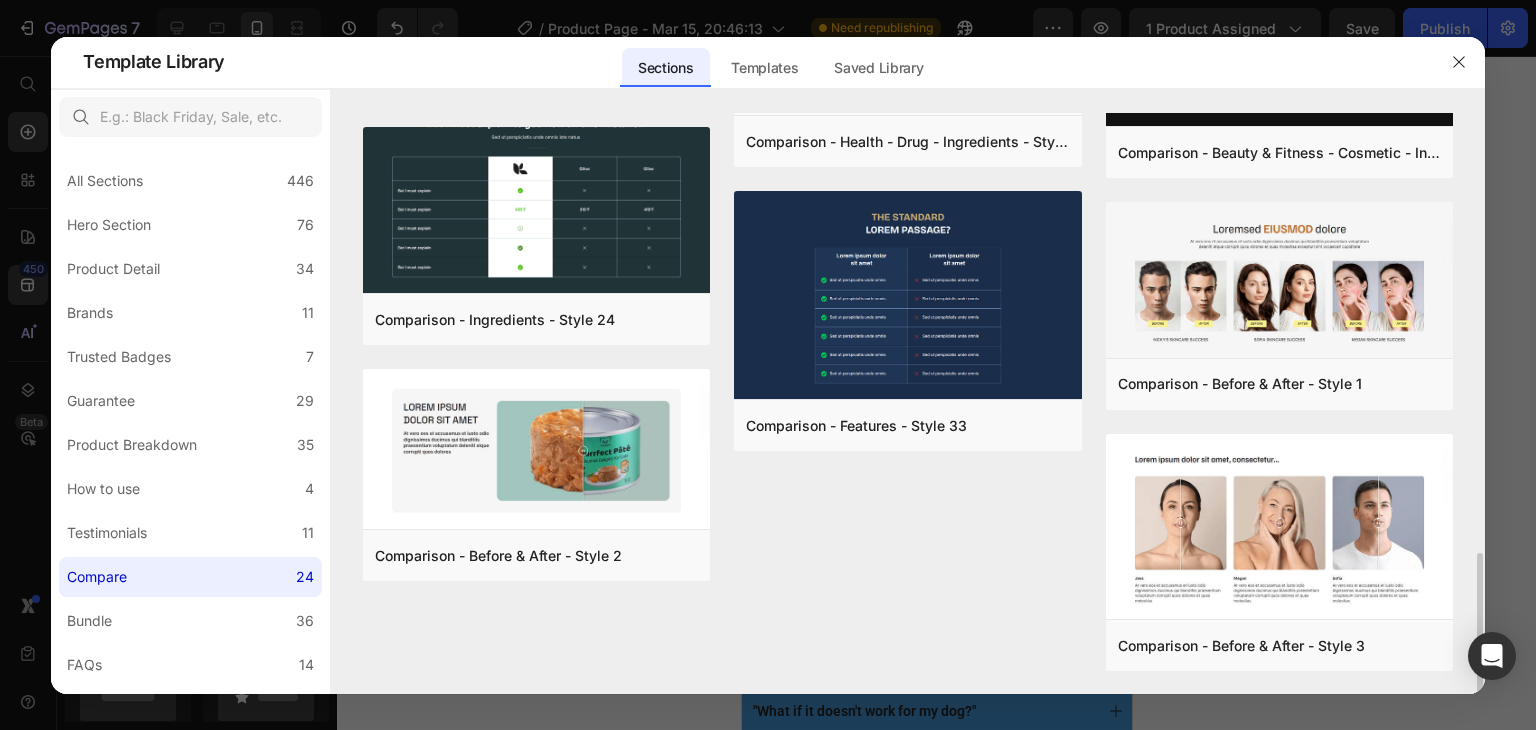 scroll, scrollTop: 1813, scrollLeft: 0, axis: vertical 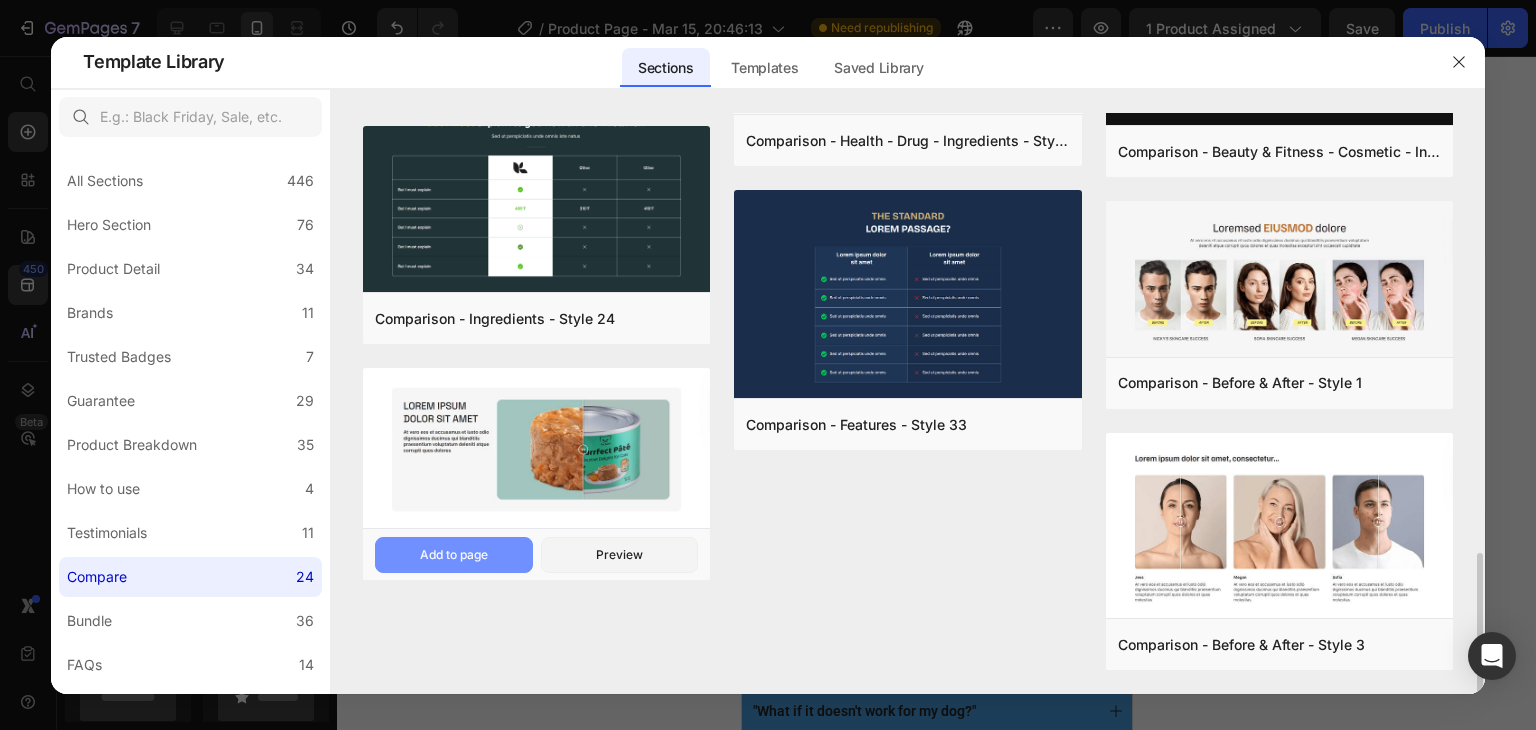 click on "Add to page" at bounding box center (454, 555) 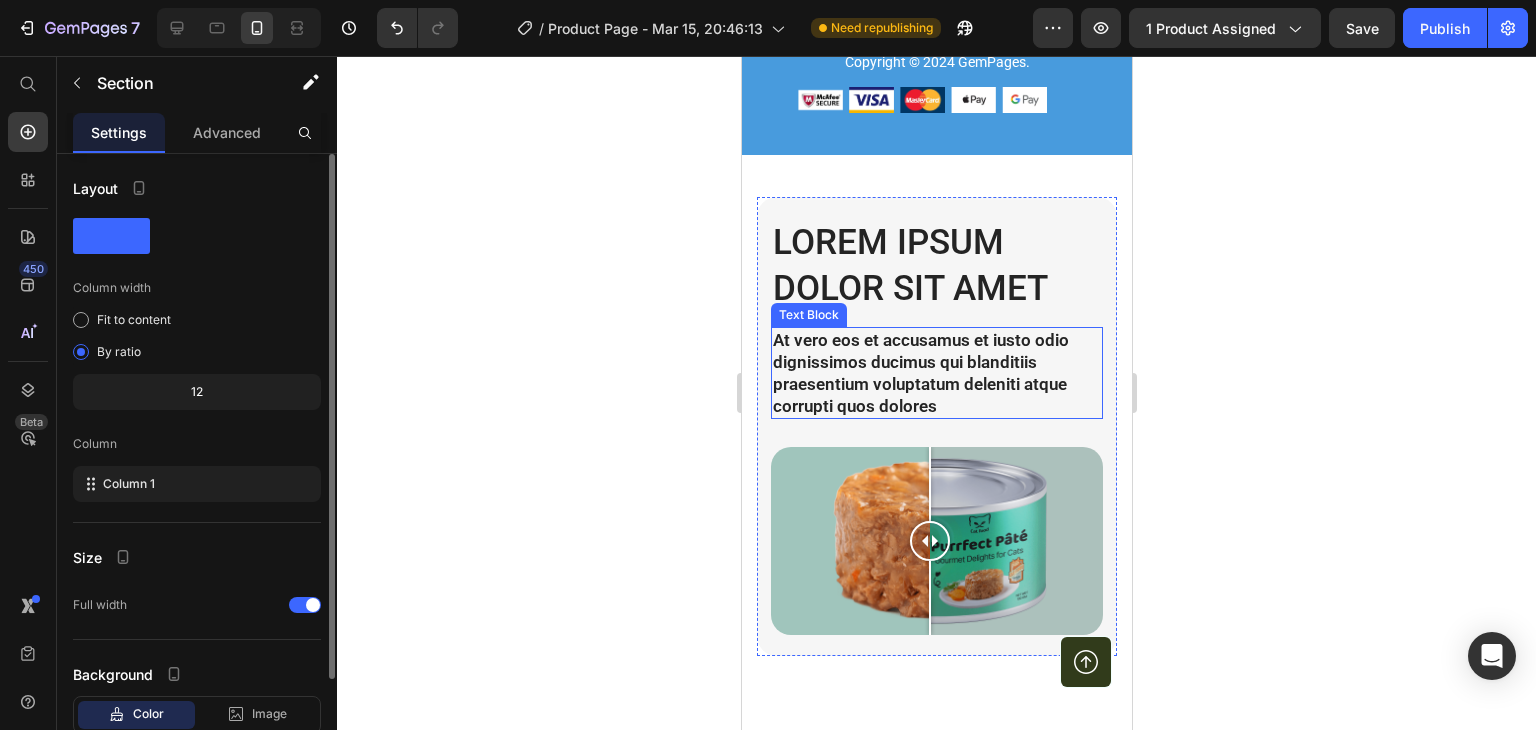 scroll, scrollTop: 7722, scrollLeft: 0, axis: vertical 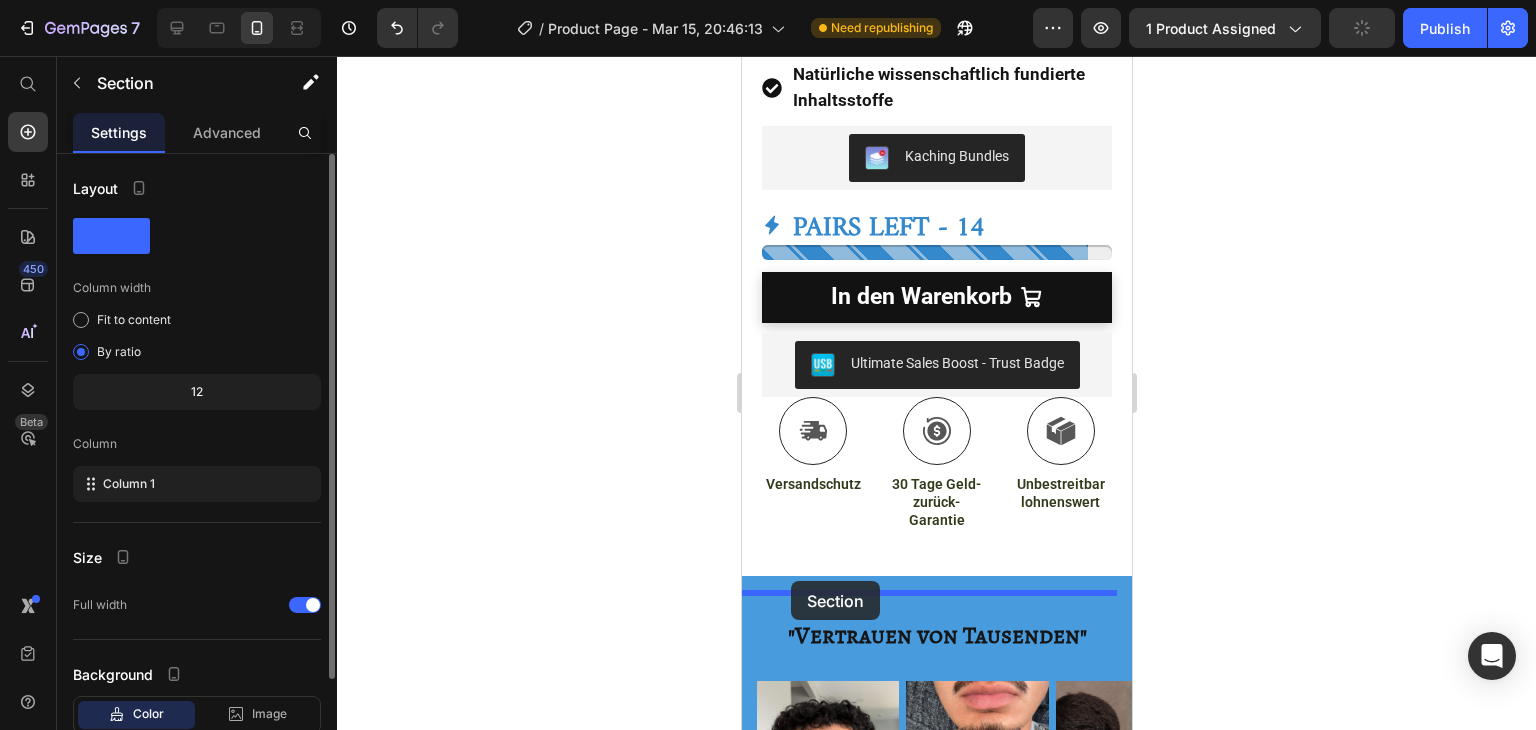 drag, startPoint x: 774, startPoint y: 203, endPoint x: 790, endPoint y: 581, distance: 378.33847 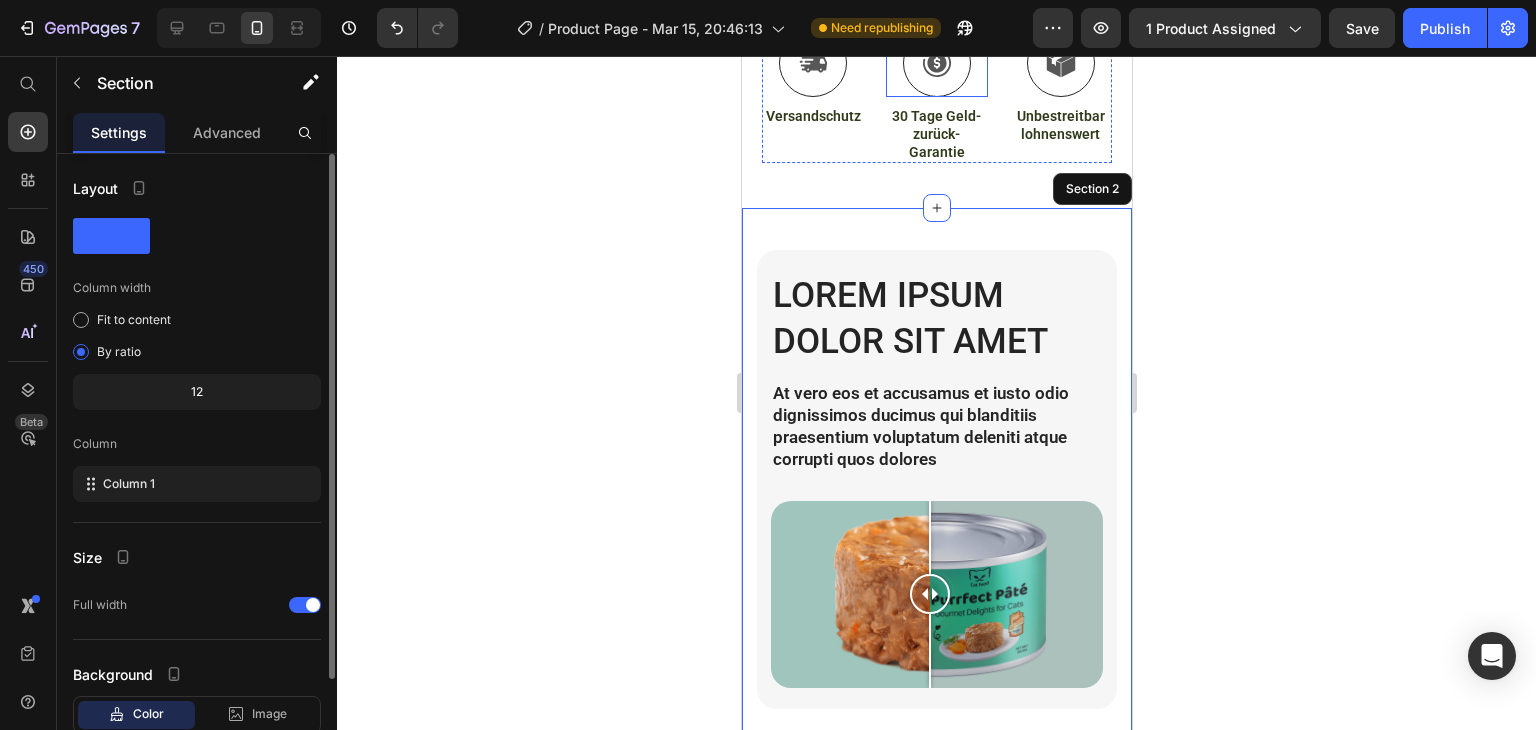 scroll, scrollTop: 1172, scrollLeft: 0, axis: vertical 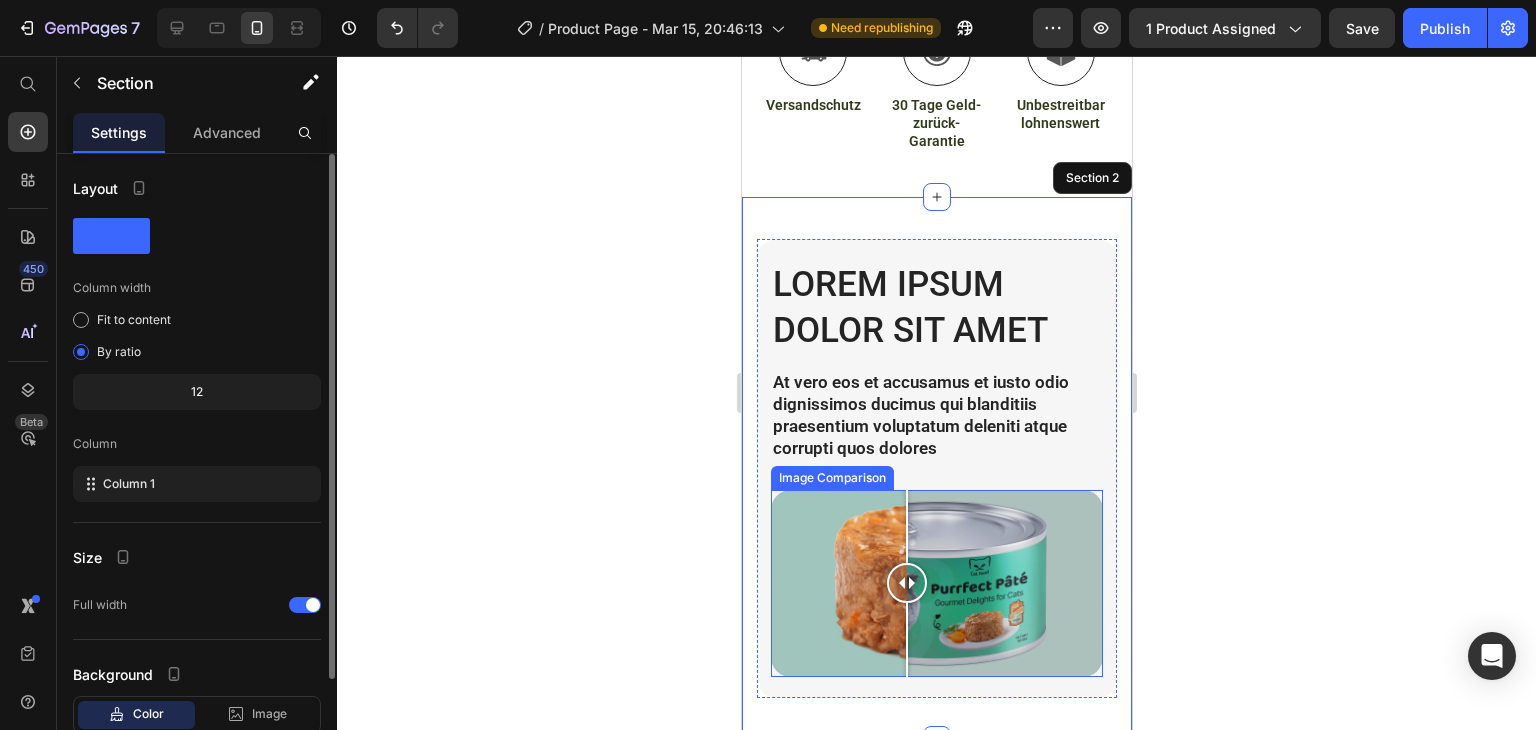 click at bounding box center (936, 583) 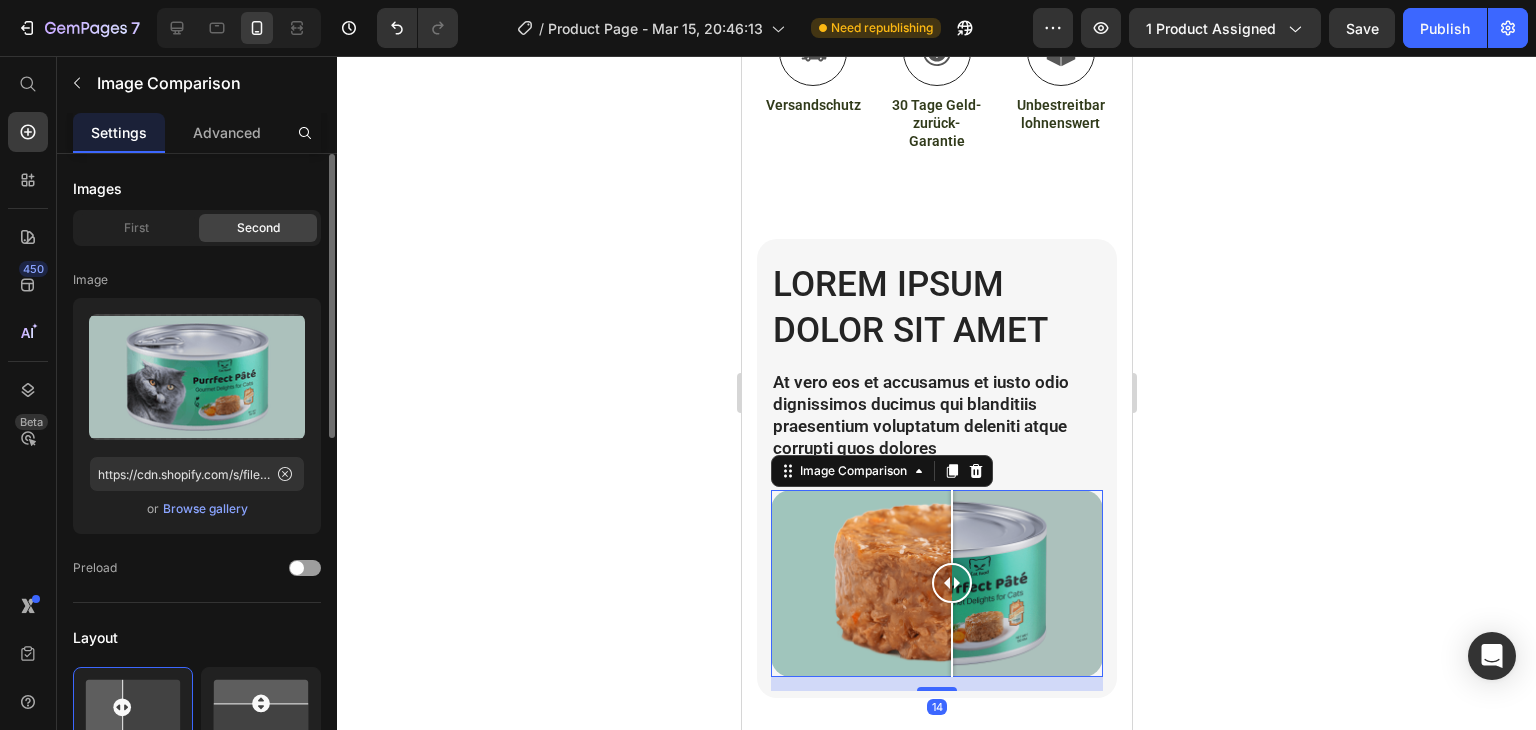 click at bounding box center (936, 583) 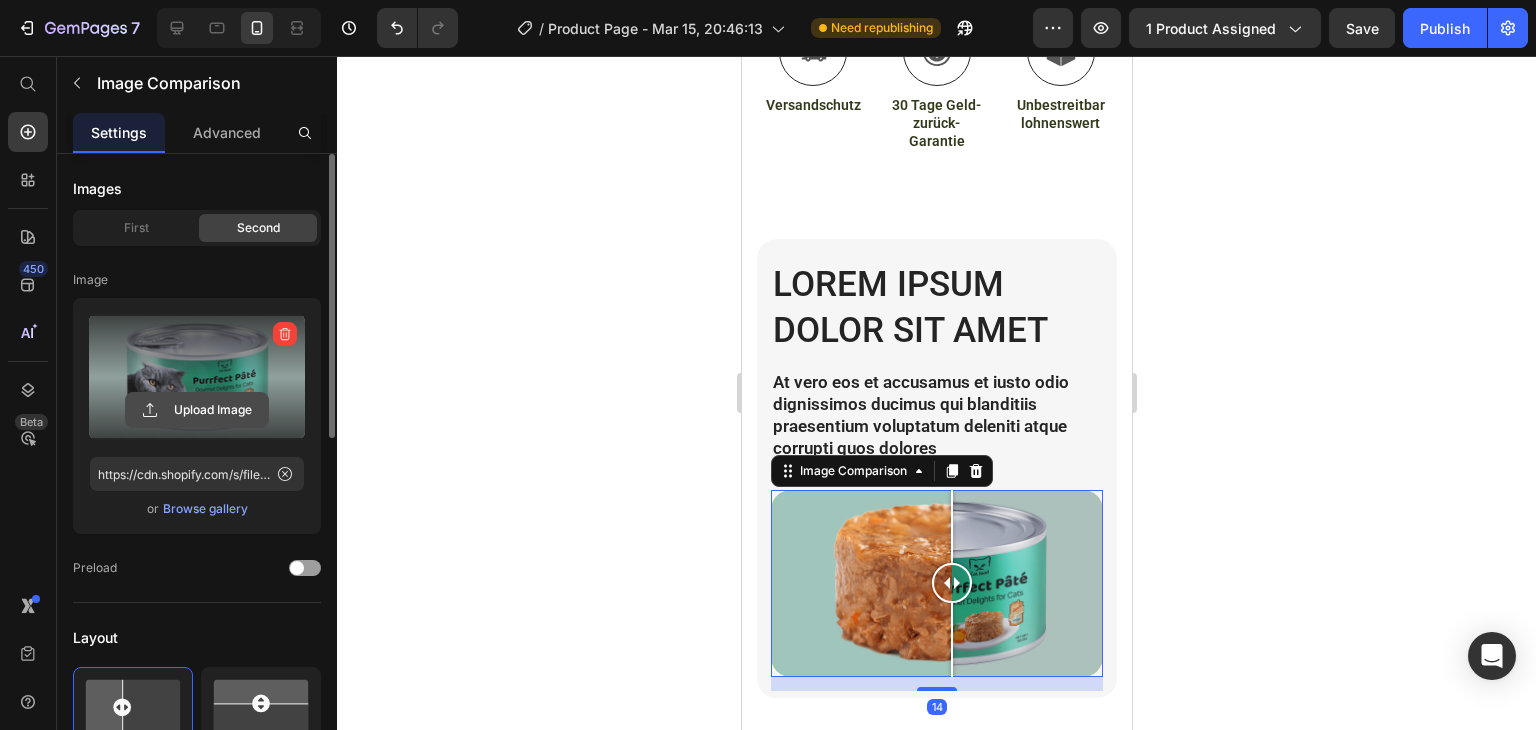 click 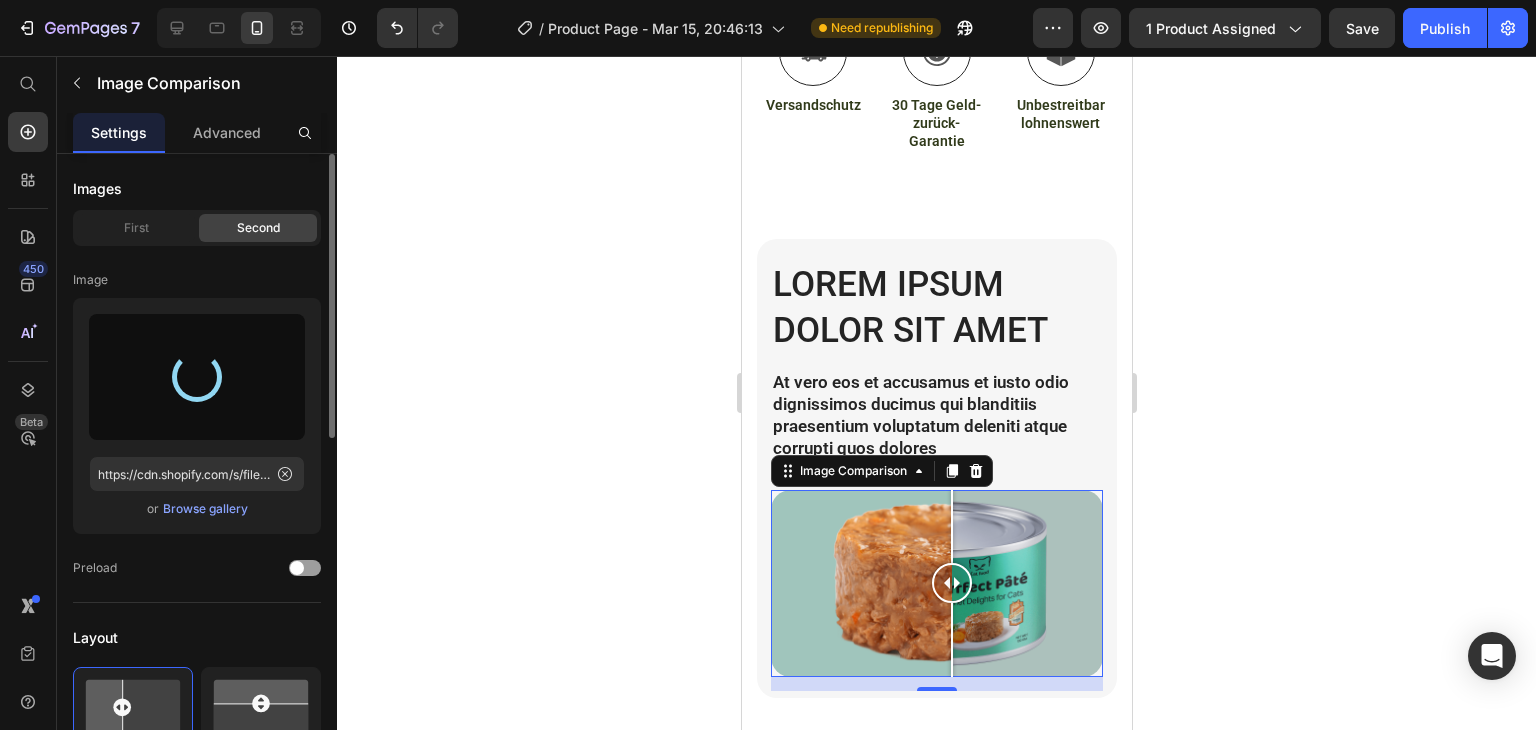 type on "https://cdn.shopify.com/s/files/1/0789/6452/3042/files/gempages_557935574002959353-748ac166-f821-4e85-985a-3eb08a11e5ce.webp" 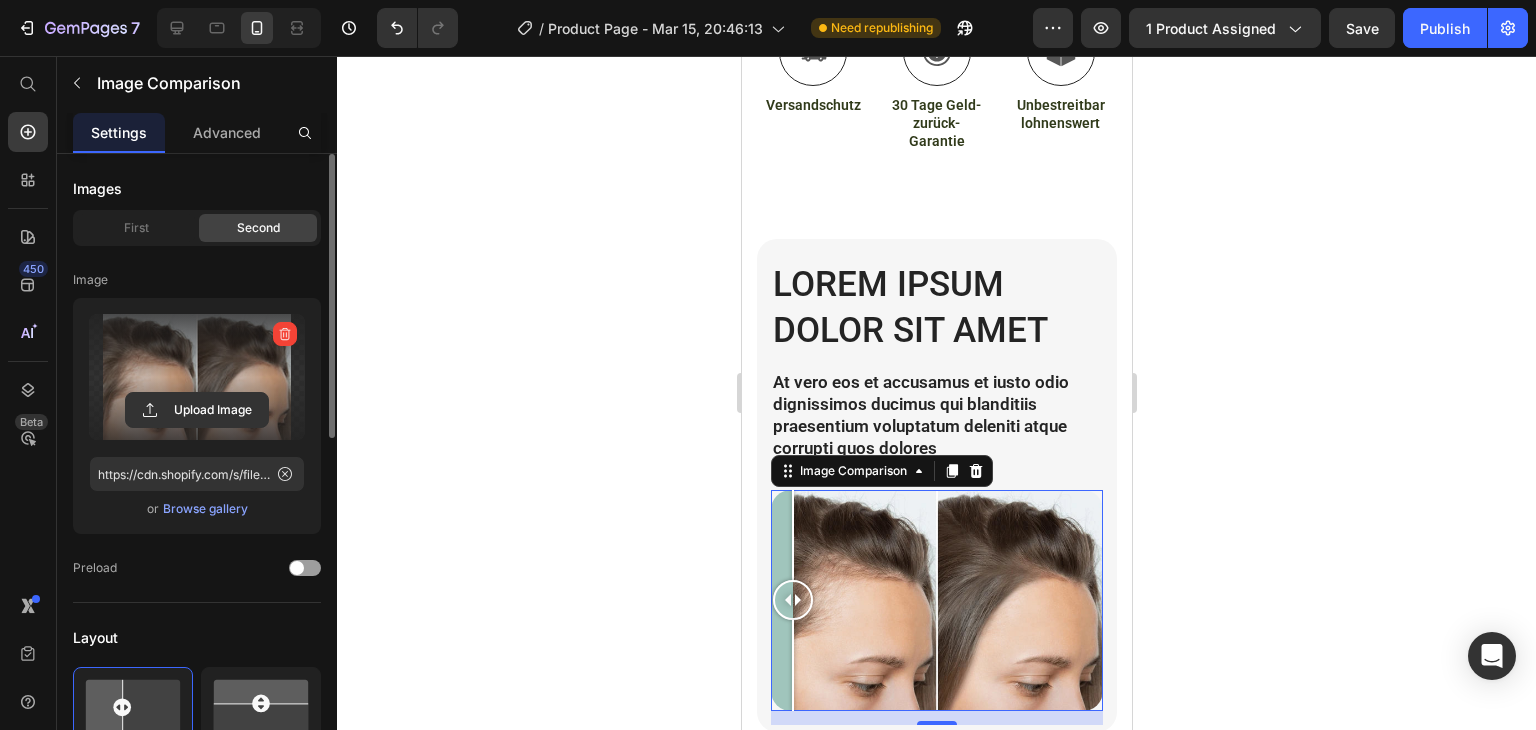 drag, startPoint x: 940, startPoint y: 625, endPoint x: 738, endPoint y: 625, distance: 202 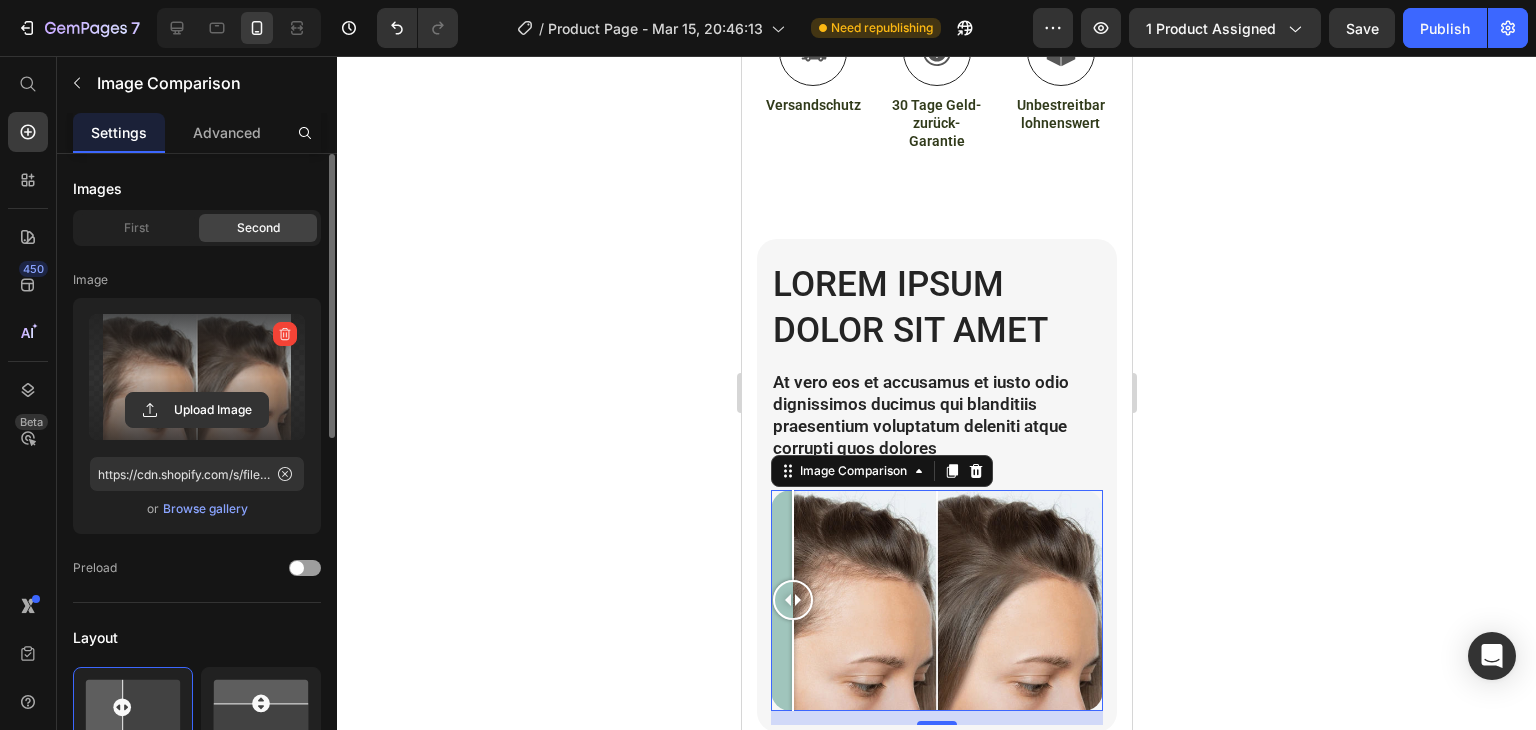 click on "iPhone 13 Pro  ( 390 px) iPhone 13 Mini iPhone 13 Pro iPhone 11 Pro Max iPhone 15 Pro Max Pixel 7 Galaxy S8+ Galaxy S20 Ultra iPad Mini iPad Air iPad Pro Header
Icon FREE GIFT + FREE SHIPPING ON BUNDLES Text Block Row
Icon Number 1 Best Seller. (UK) Text Block Row Carousel Row
Product Images Image Icon Icon Icon Icon Icon Icon List "I love the Venoir Grillmate! It makes cooking burgers, eggs, and buns super fast and easy. The non-stick surface is great for easy cleanup, and it cooks everything evenly. Perfect for busy mornings. Highly recommend it!" Text Block
Icon Hannah N. (Houston, USA) Text Block Row Row Row Icon Icon Icon Icon
Icon Icon List (2369 Reviews) Text Block Row Venoir™ Wachstums-Roll-On Product Title "Professional Restoration. Done at Home." Text Block „Schütze deine Identität“ Text Block Klinisch bewiesener DHT-Blocker Sichtbare Ergebnisse in 60 Tagen Wirkt bei Männern und Frauen Item List Row Row" at bounding box center [936, 3317] 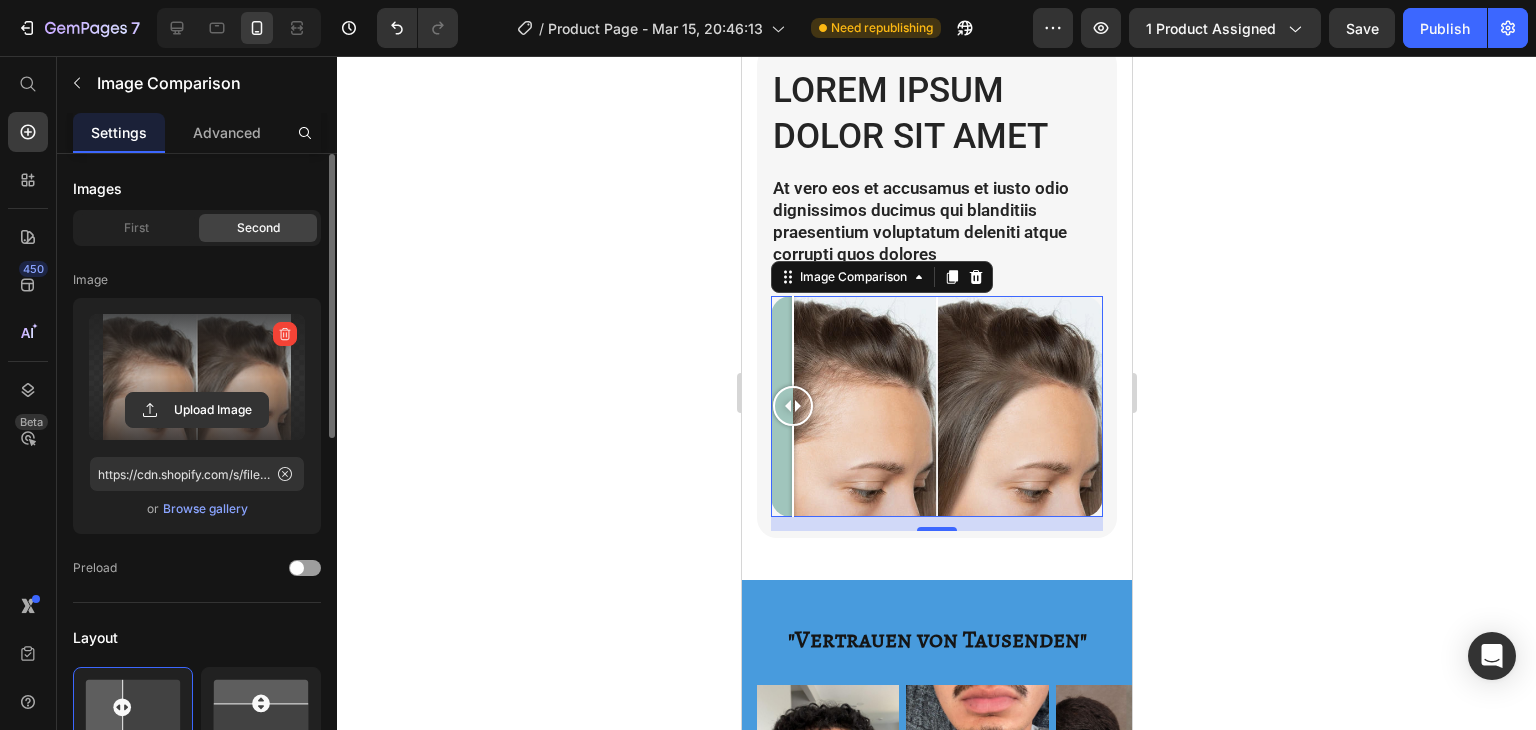 scroll, scrollTop: 1313, scrollLeft: 0, axis: vertical 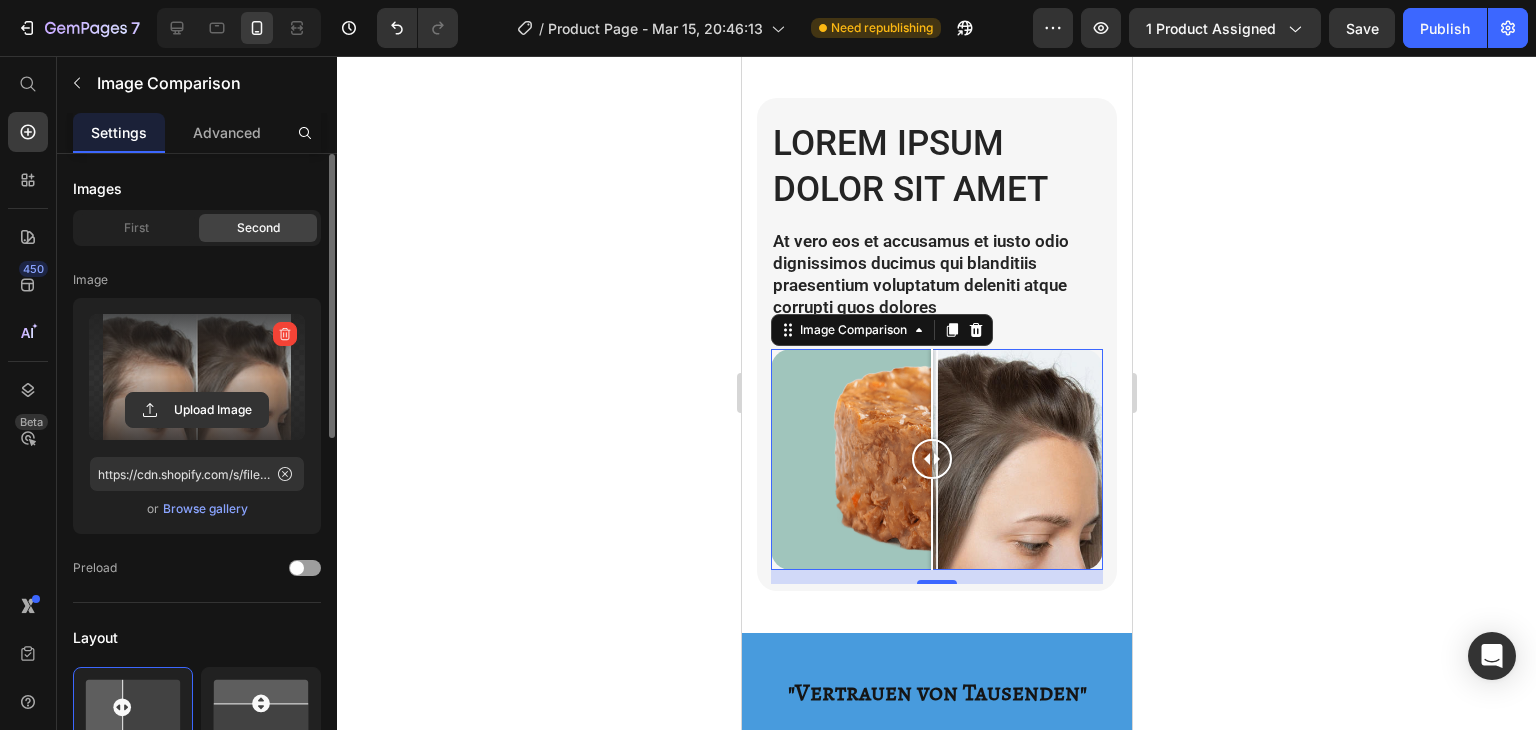 drag, startPoint x: 797, startPoint y: 469, endPoint x: 931, endPoint y: 473, distance: 134.0597 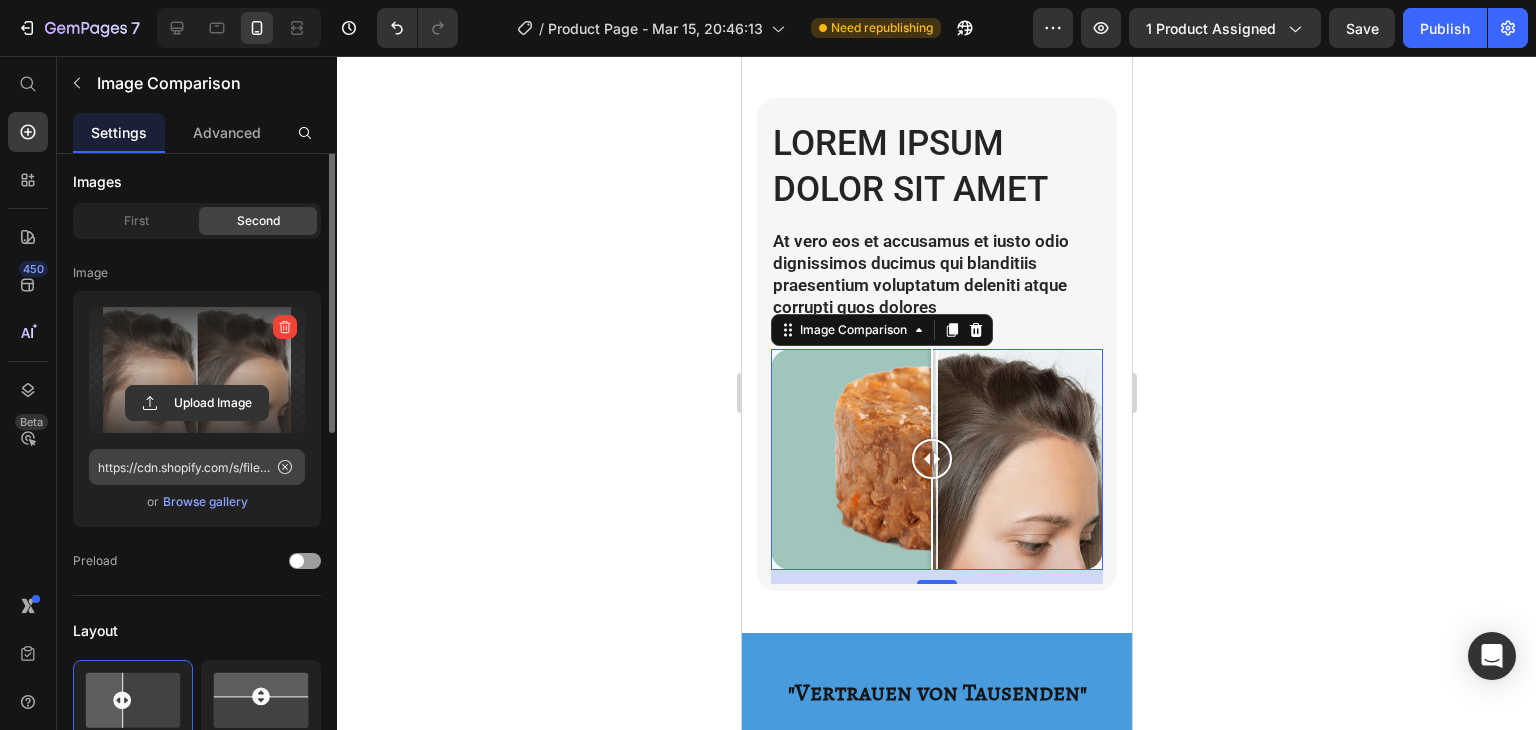 scroll, scrollTop: 0, scrollLeft: 0, axis: both 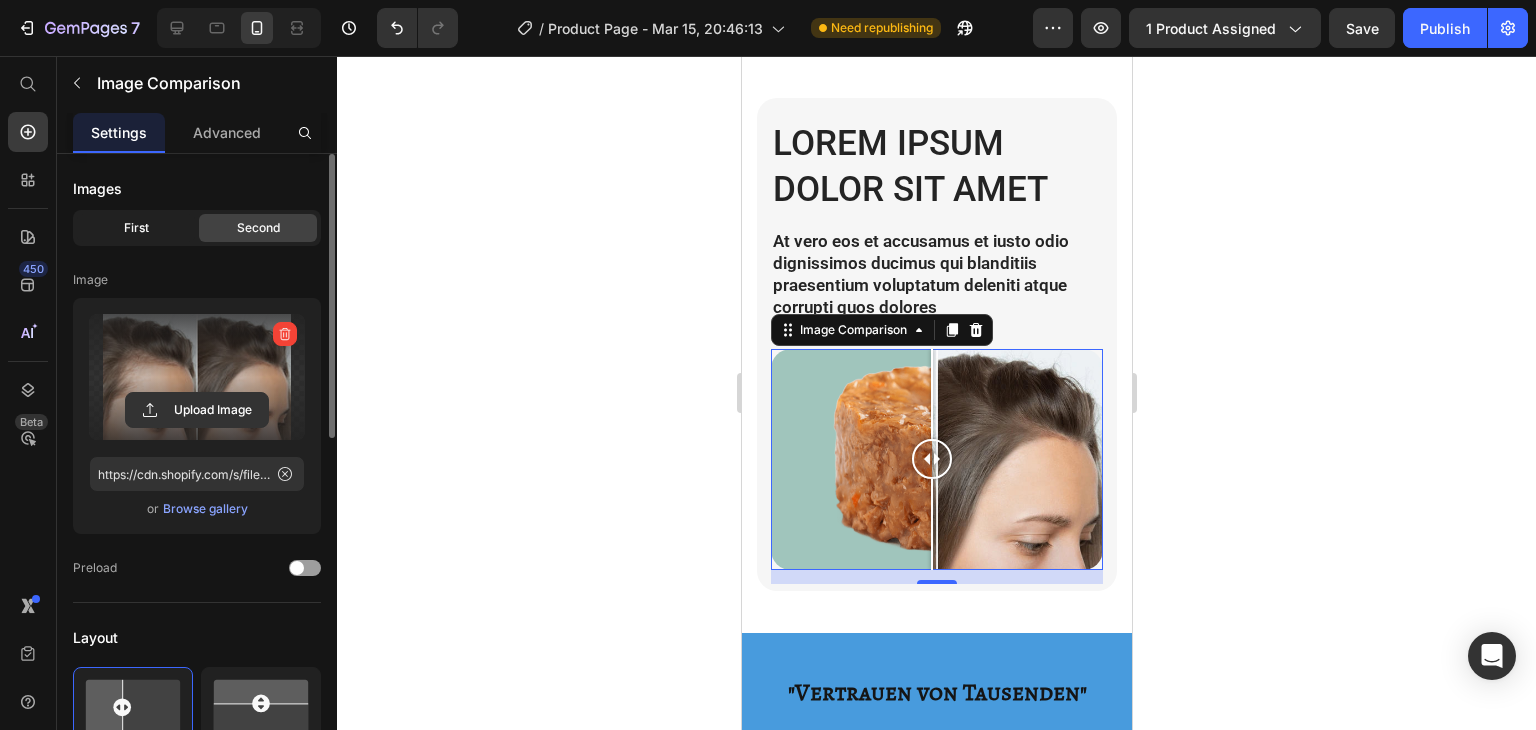 click on "First" 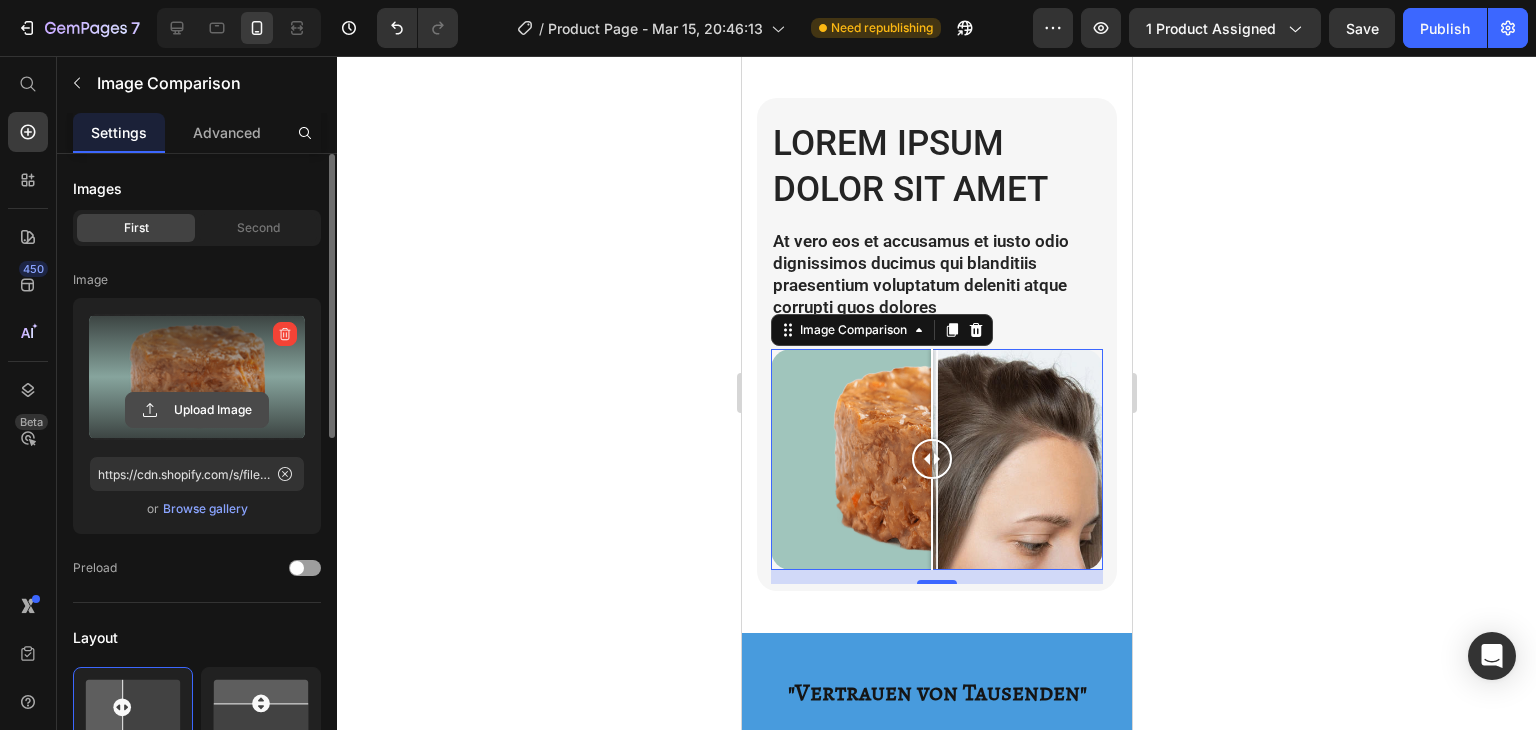 click 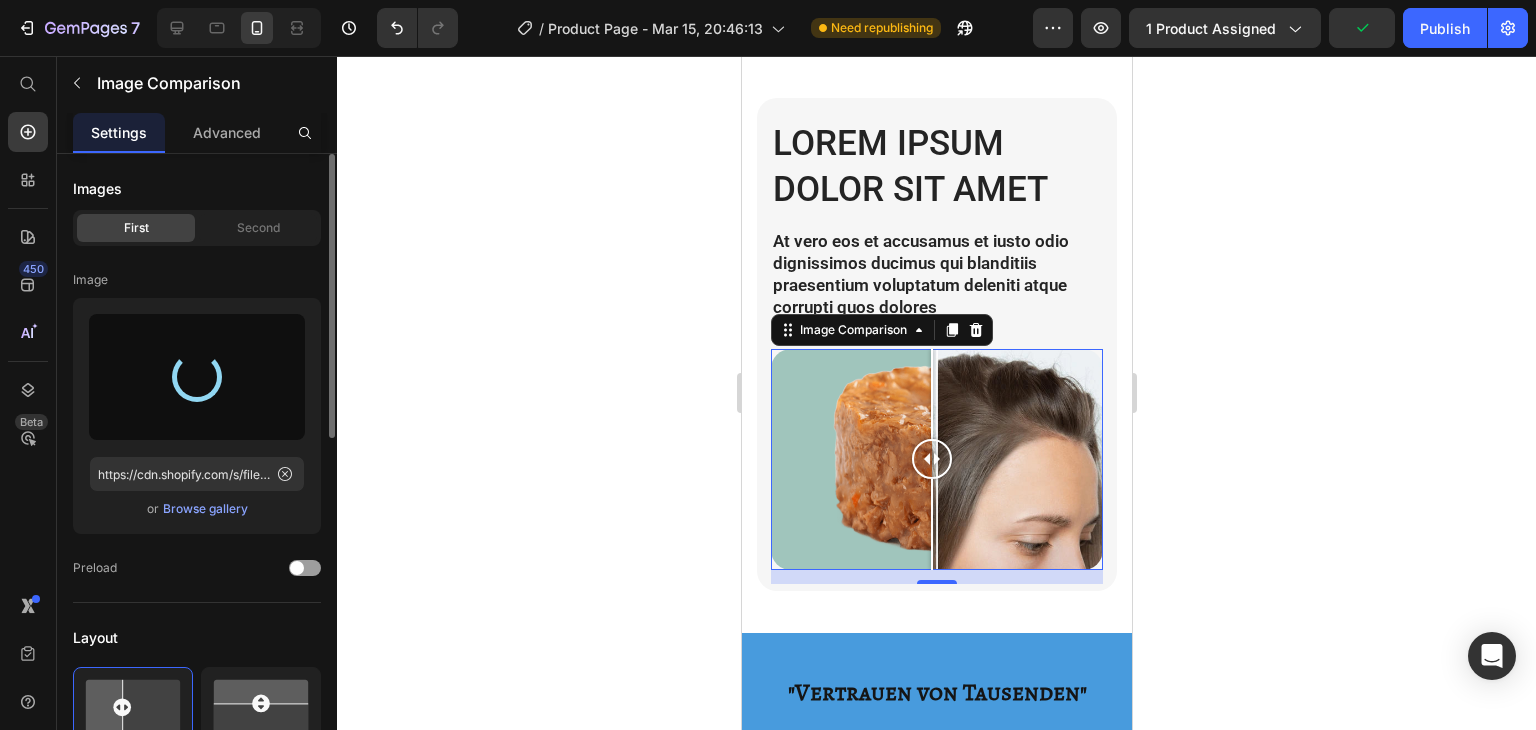 type on "https://cdn.shopify.com/s/files/1/0789/6452/3042/files/gempages_557935574002959353-3b327bf8-dfdc-47bc-bb3b-df86b42d4c93.jpg" 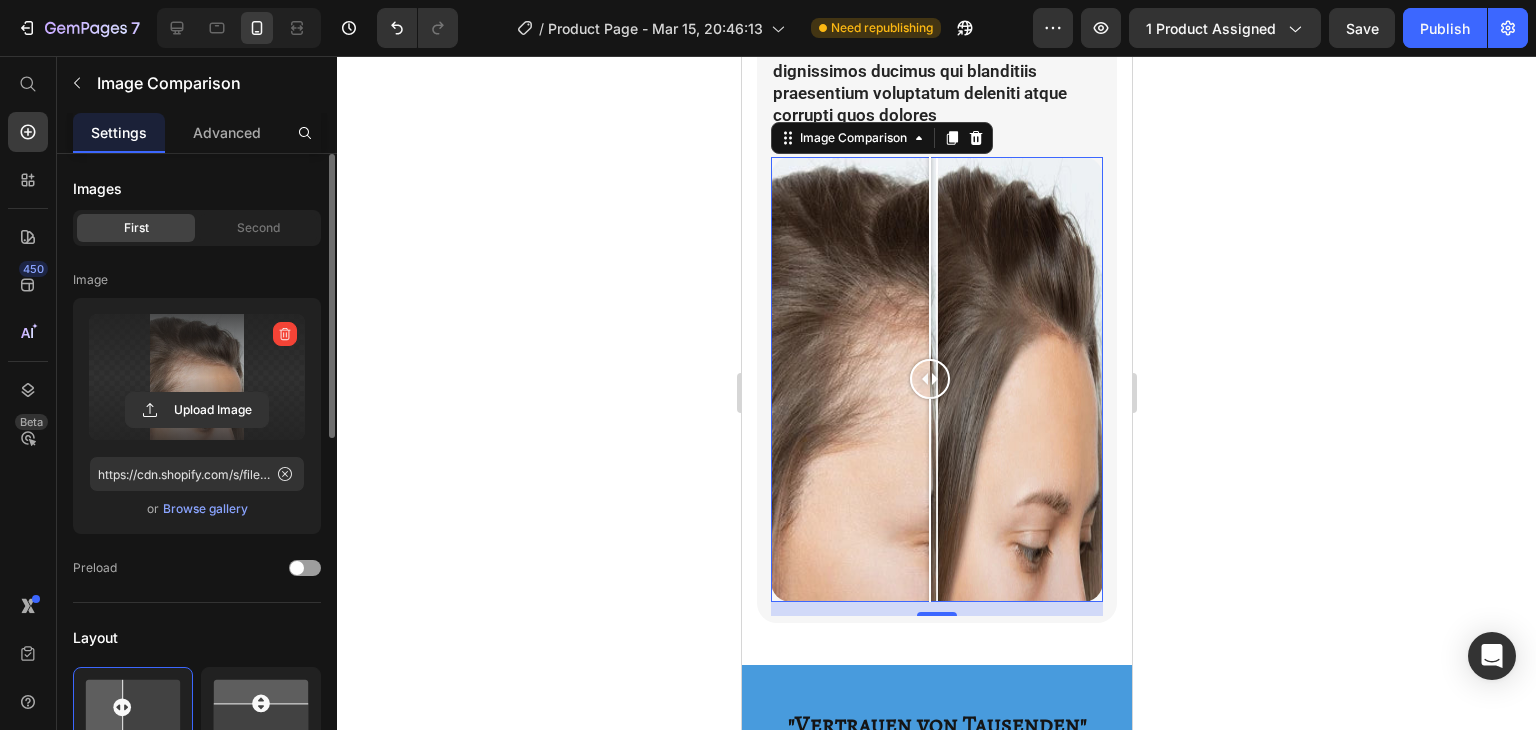 scroll, scrollTop: 1510, scrollLeft: 0, axis: vertical 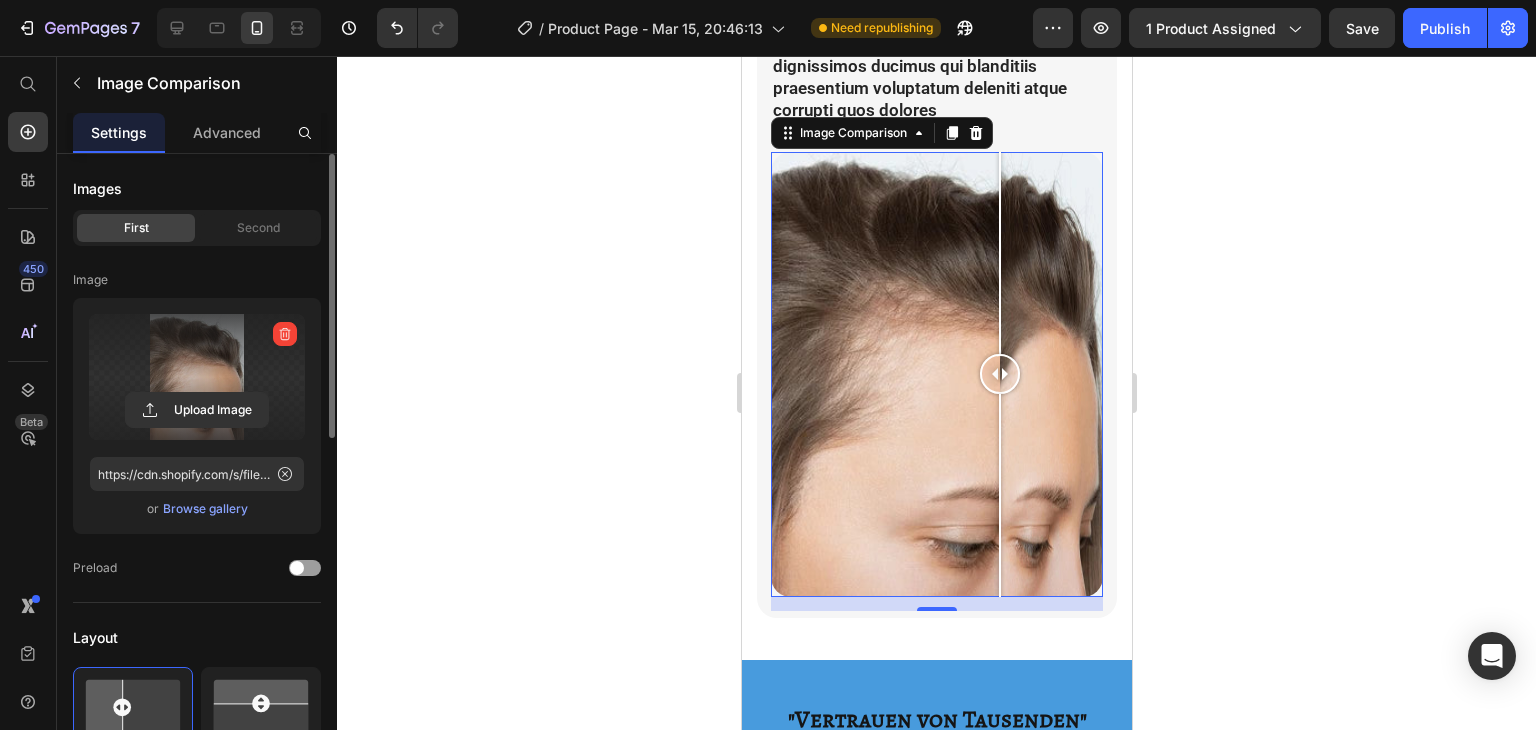 click at bounding box center [936, 375] 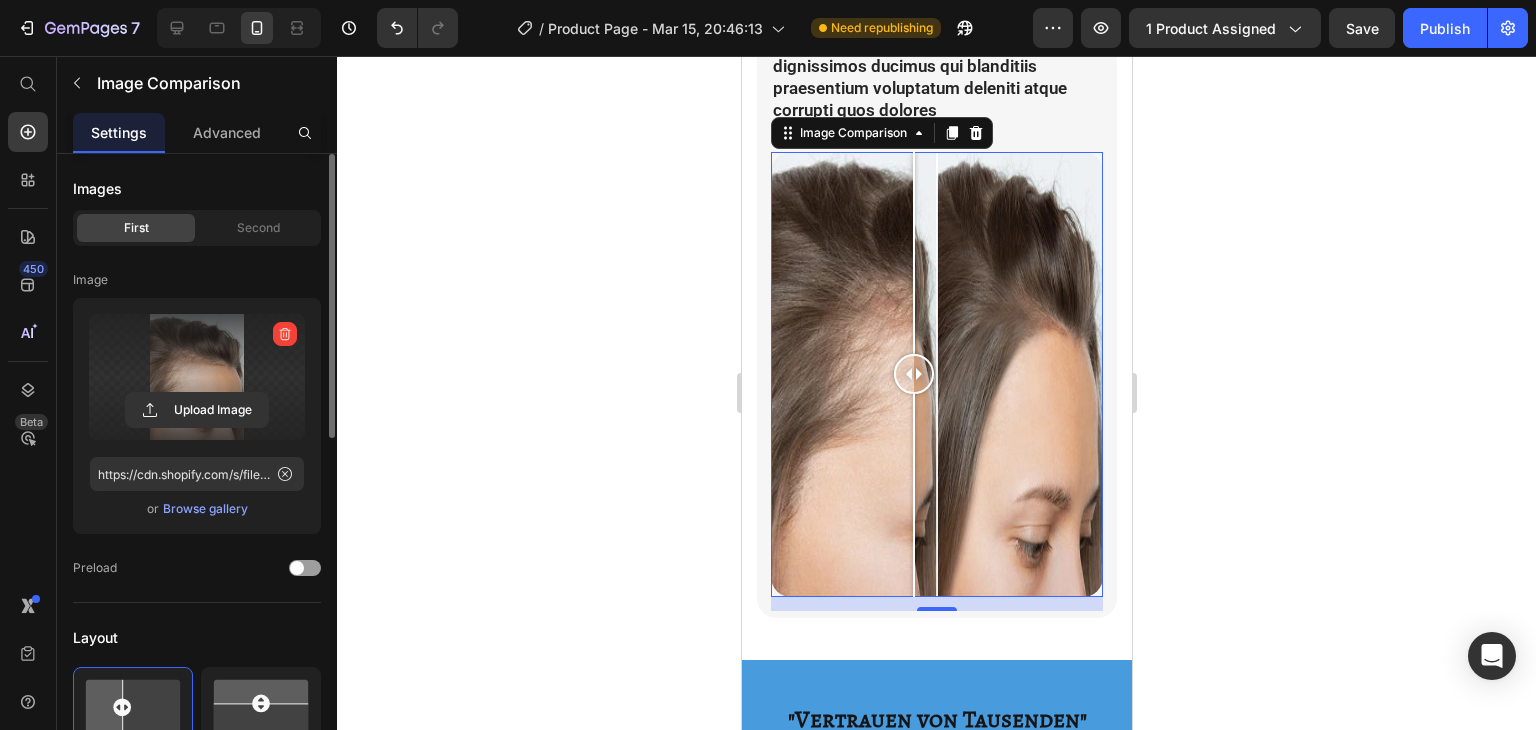 click at bounding box center [936, 375] 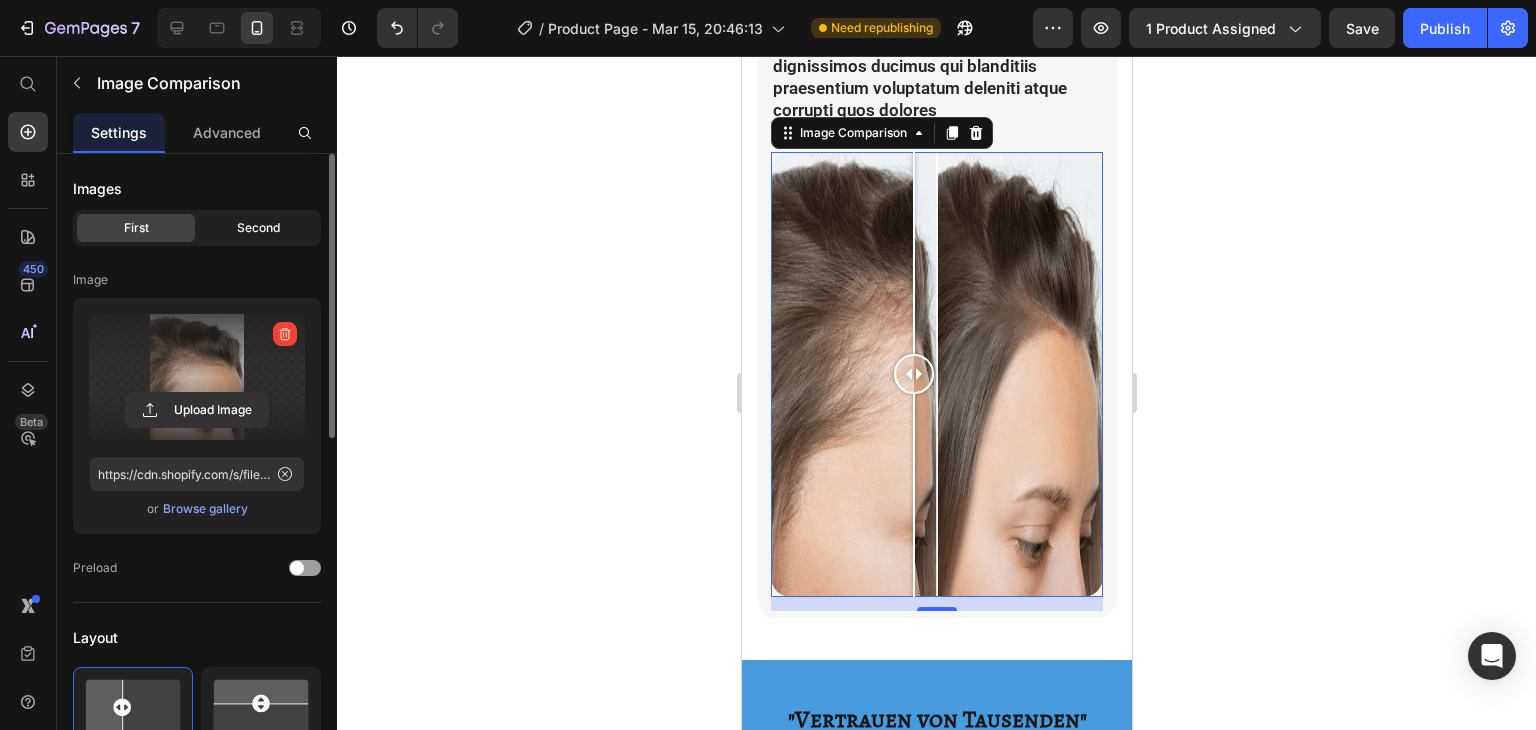 click on "Second" 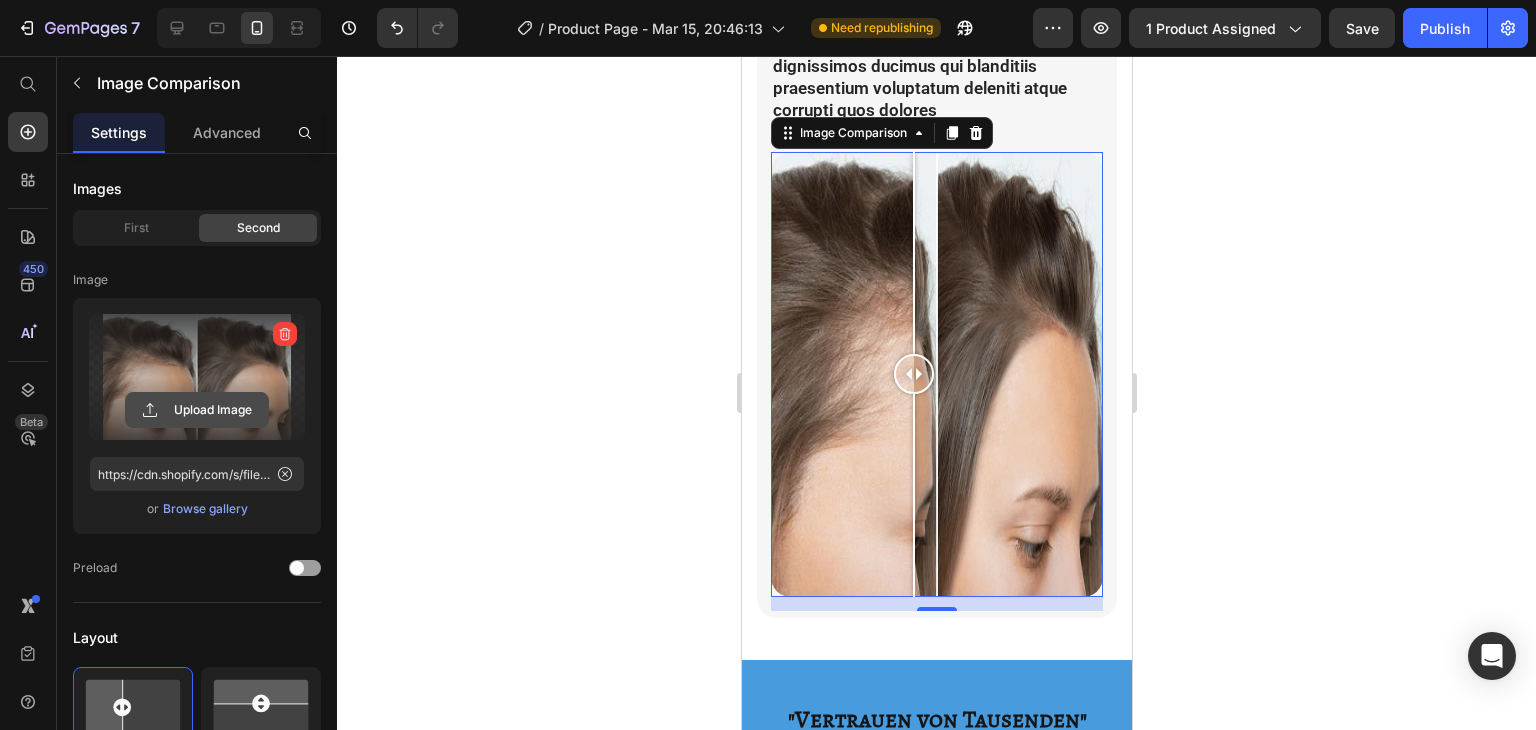 click 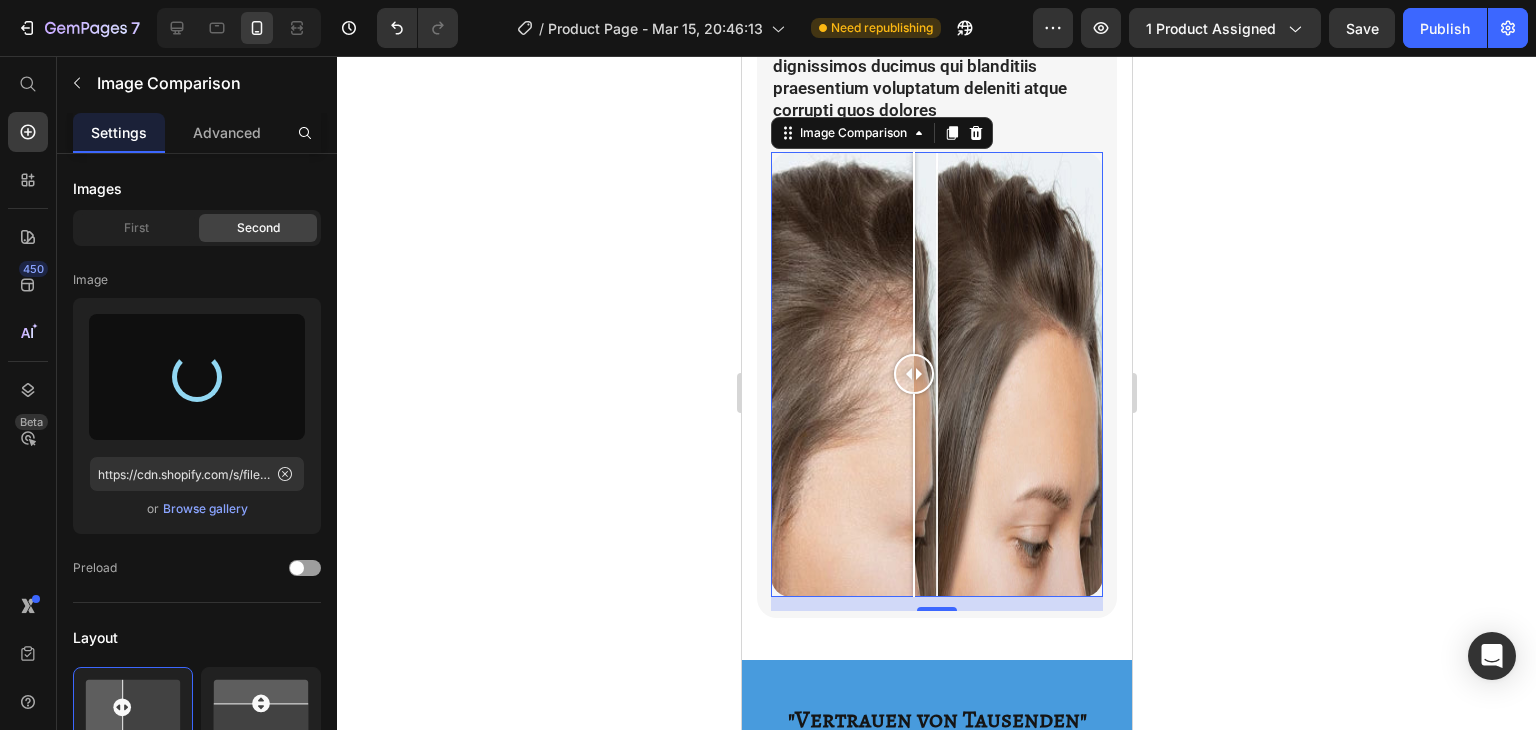 type on "https://cdn.shopify.com/s/files/1/0789/6452/3042/files/gempages_557935574002959353-b1cd4852-6c27-4fb2-aa31-75034ff4ed71.jpg" 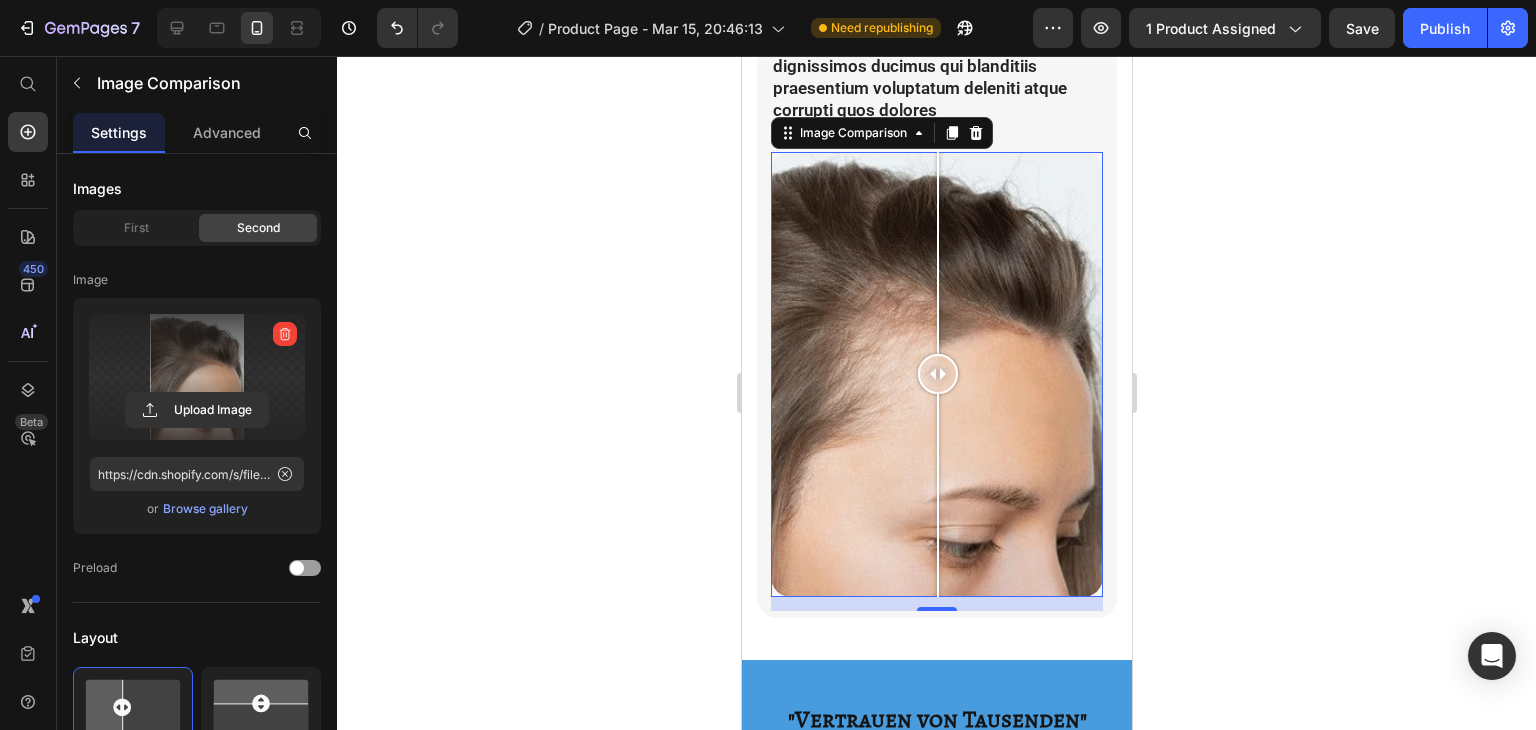 drag, startPoint x: 921, startPoint y: 377, endPoint x: 937, endPoint y: 371, distance: 17.088007 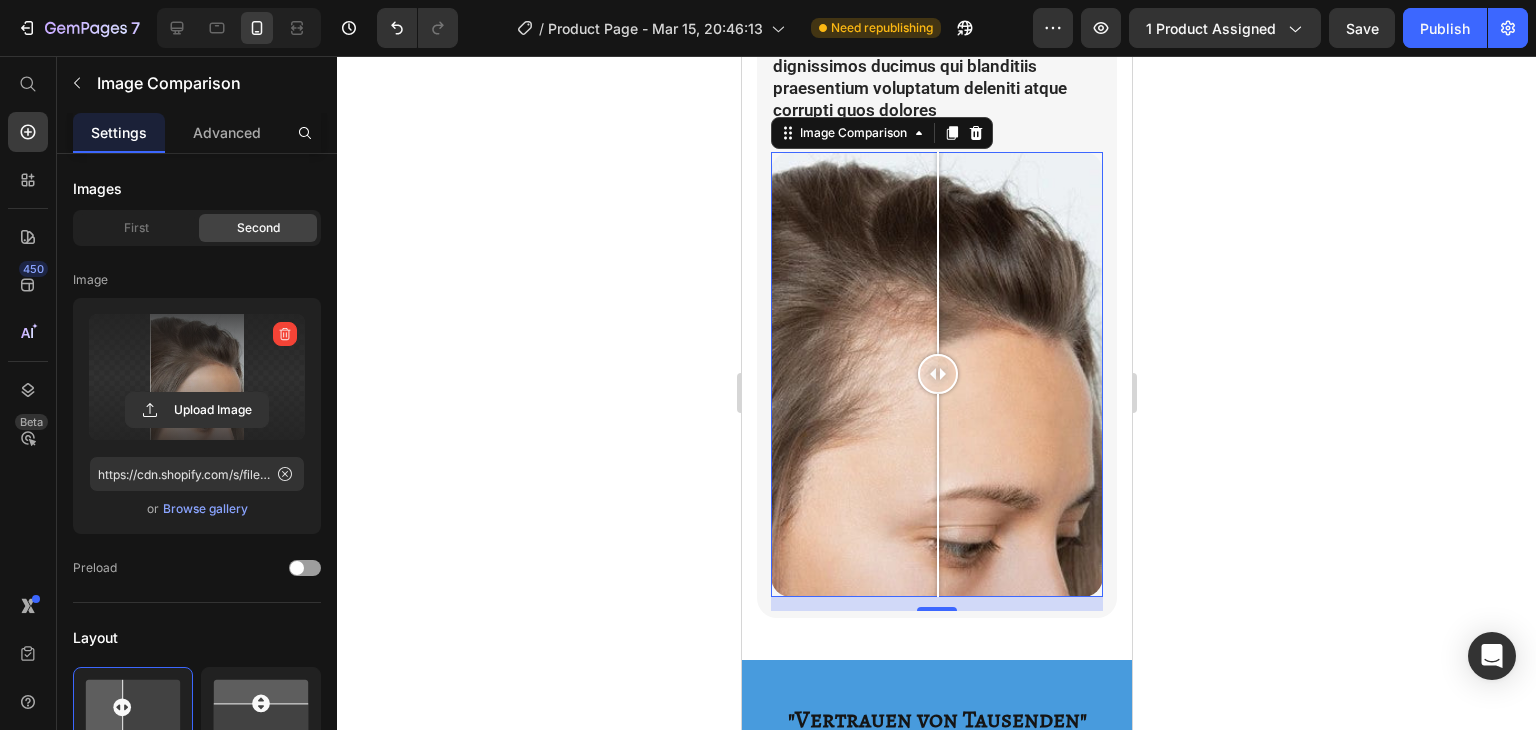 click at bounding box center [937, 374] 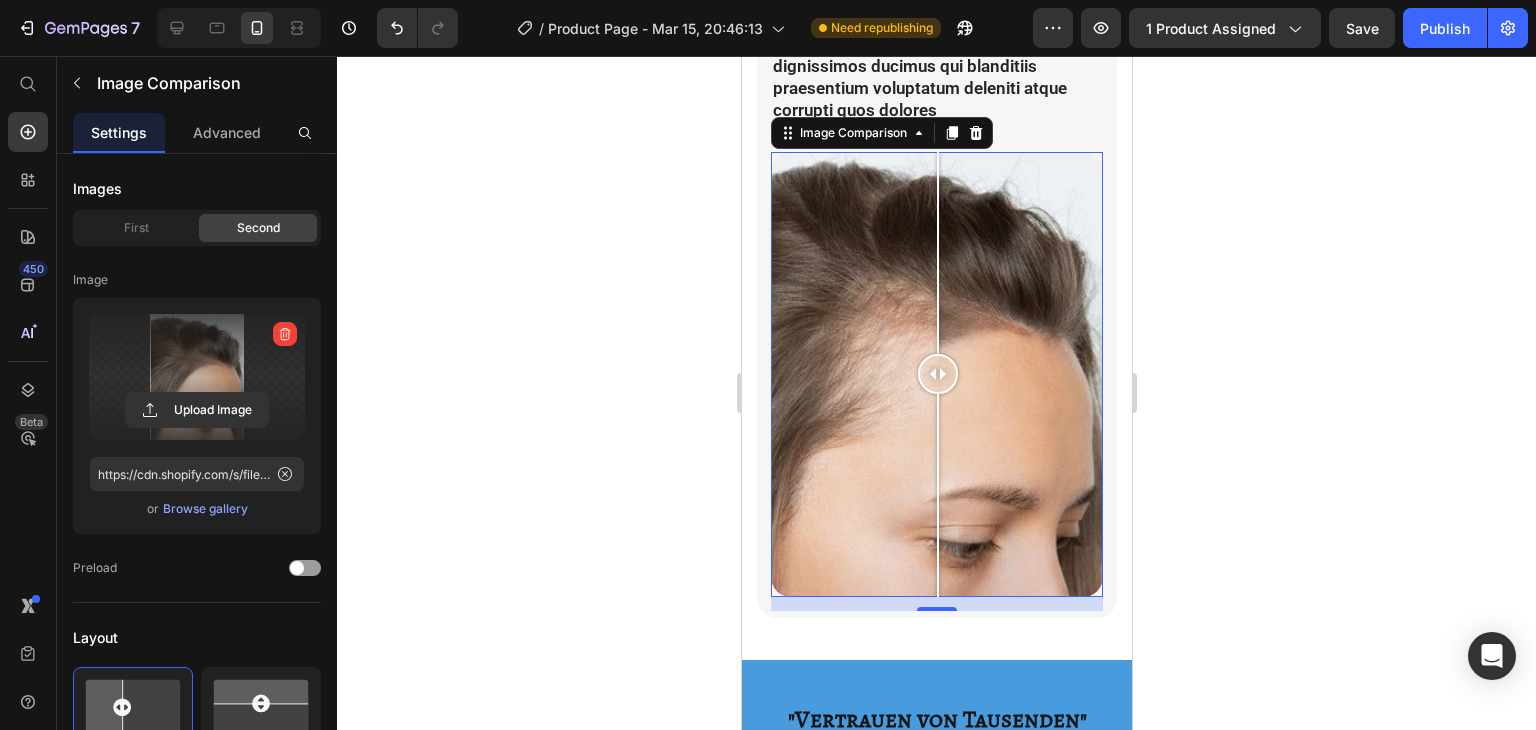 drag, startPoint x: 937, startPoint y: 371, endPoint x: 937, endPoint y: 382, distance: 11 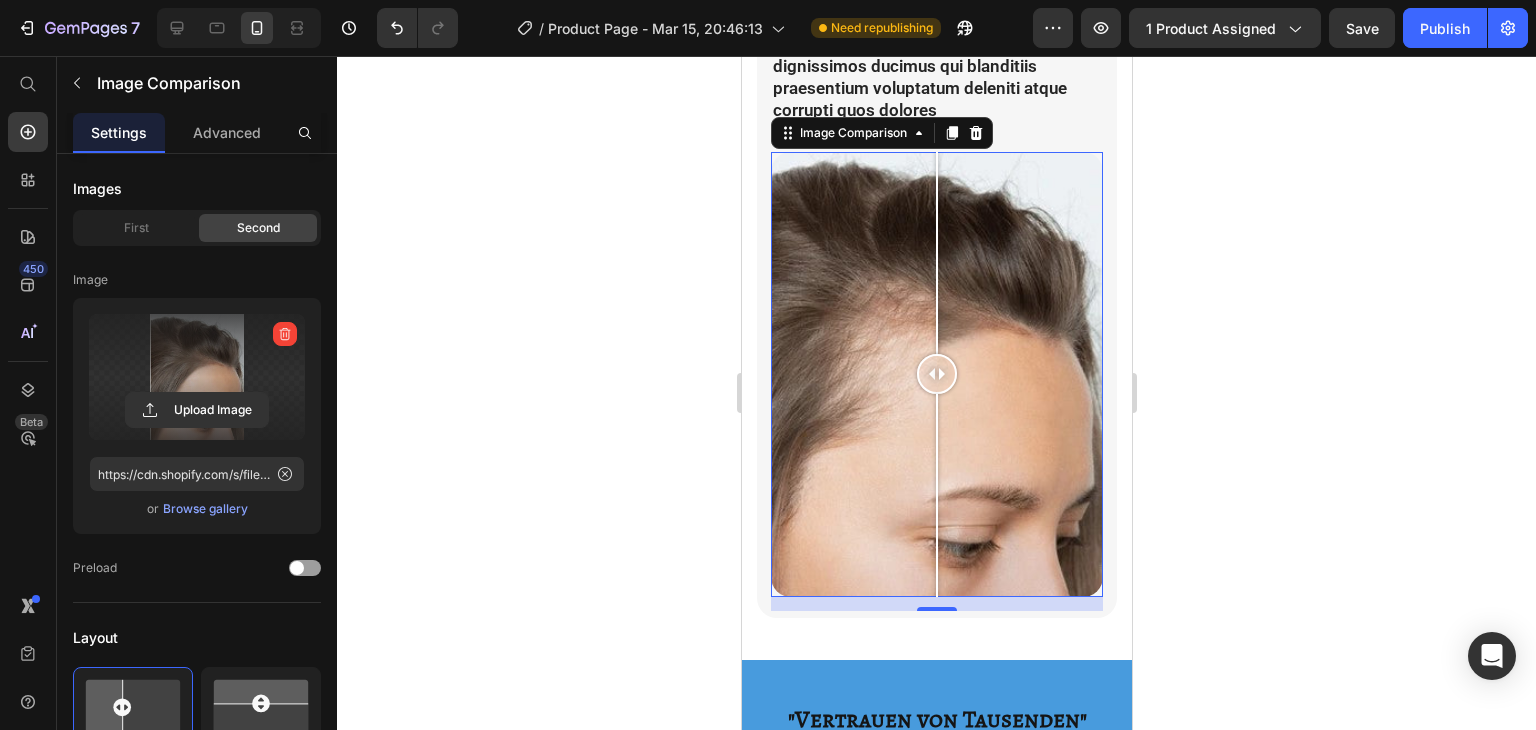 drag, startPoint x: 929, startPoint y: 373, endPoint x: 936, endPoint y: 405, distance: 32.75668 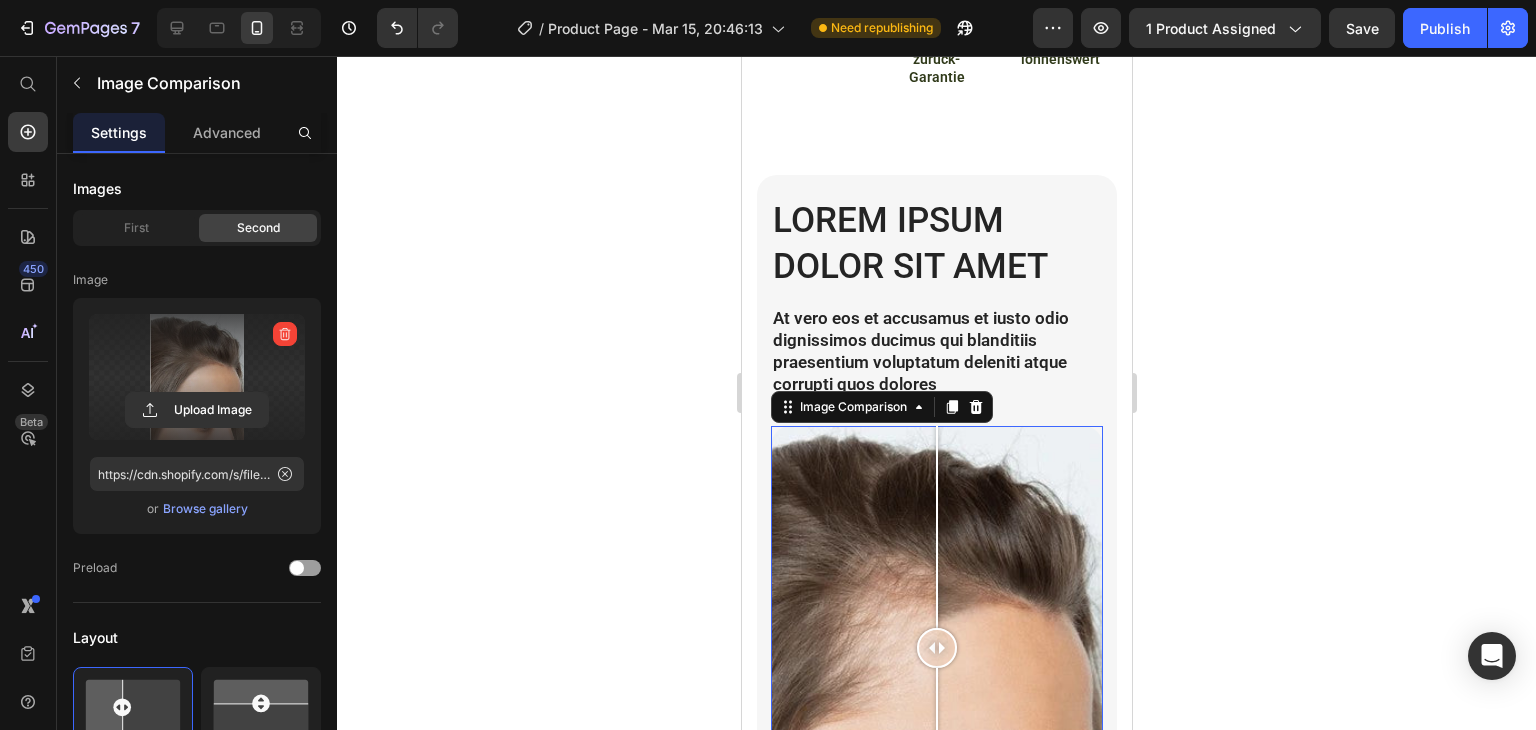 scroll, scrollTop: 1232, scrollLeft: 0, axis: vertical 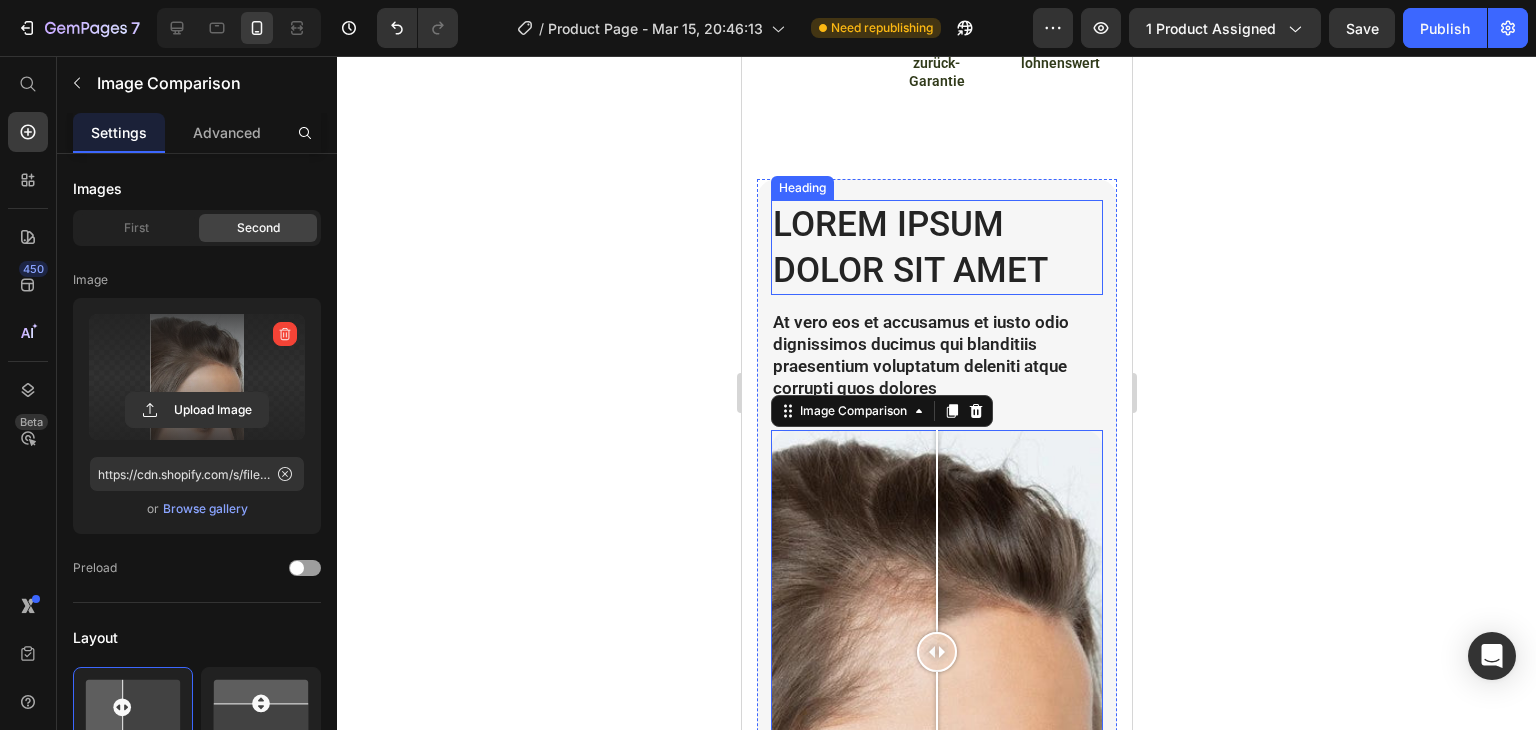 click on "Lorem ipsum dolor sit amet" at bounding box center [936, 247] 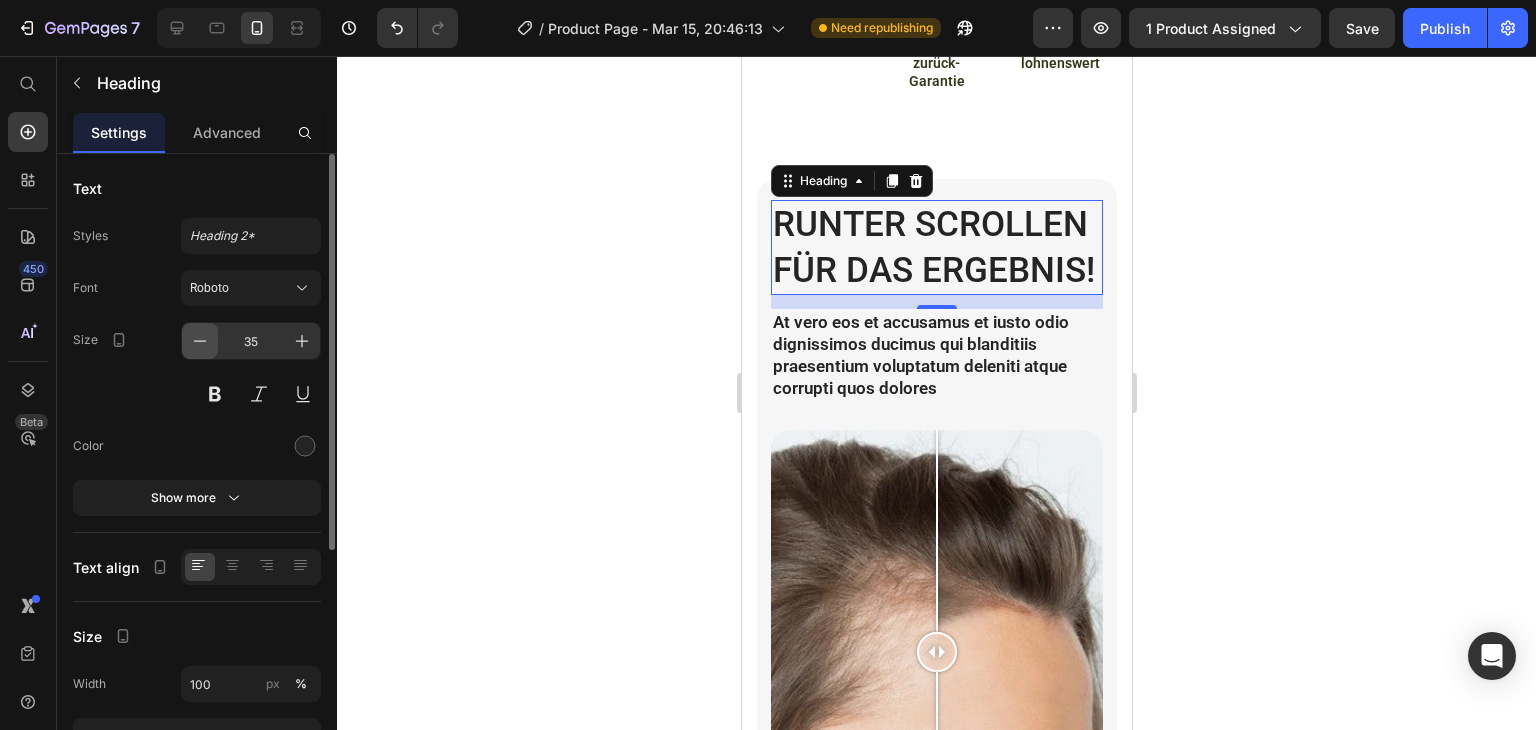 click 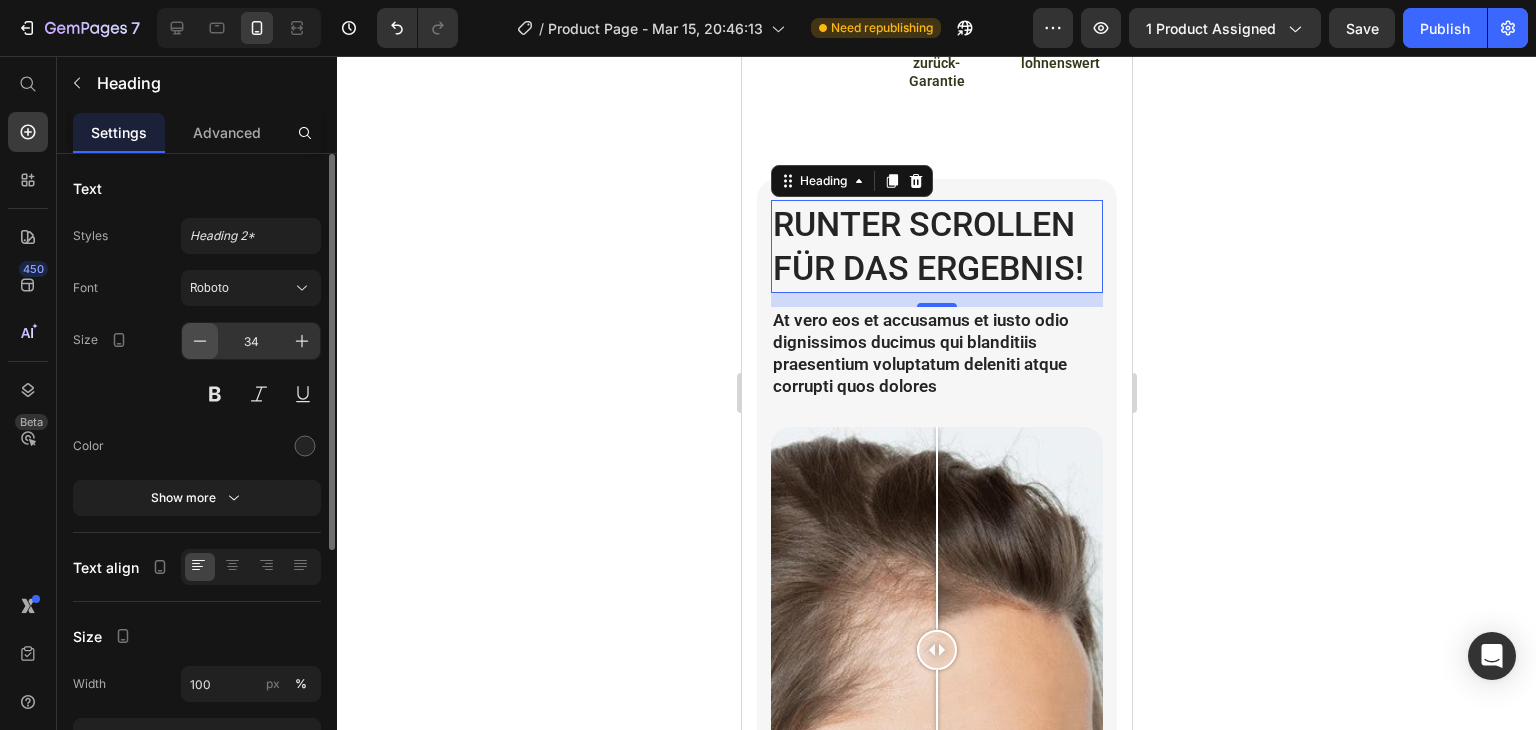 click 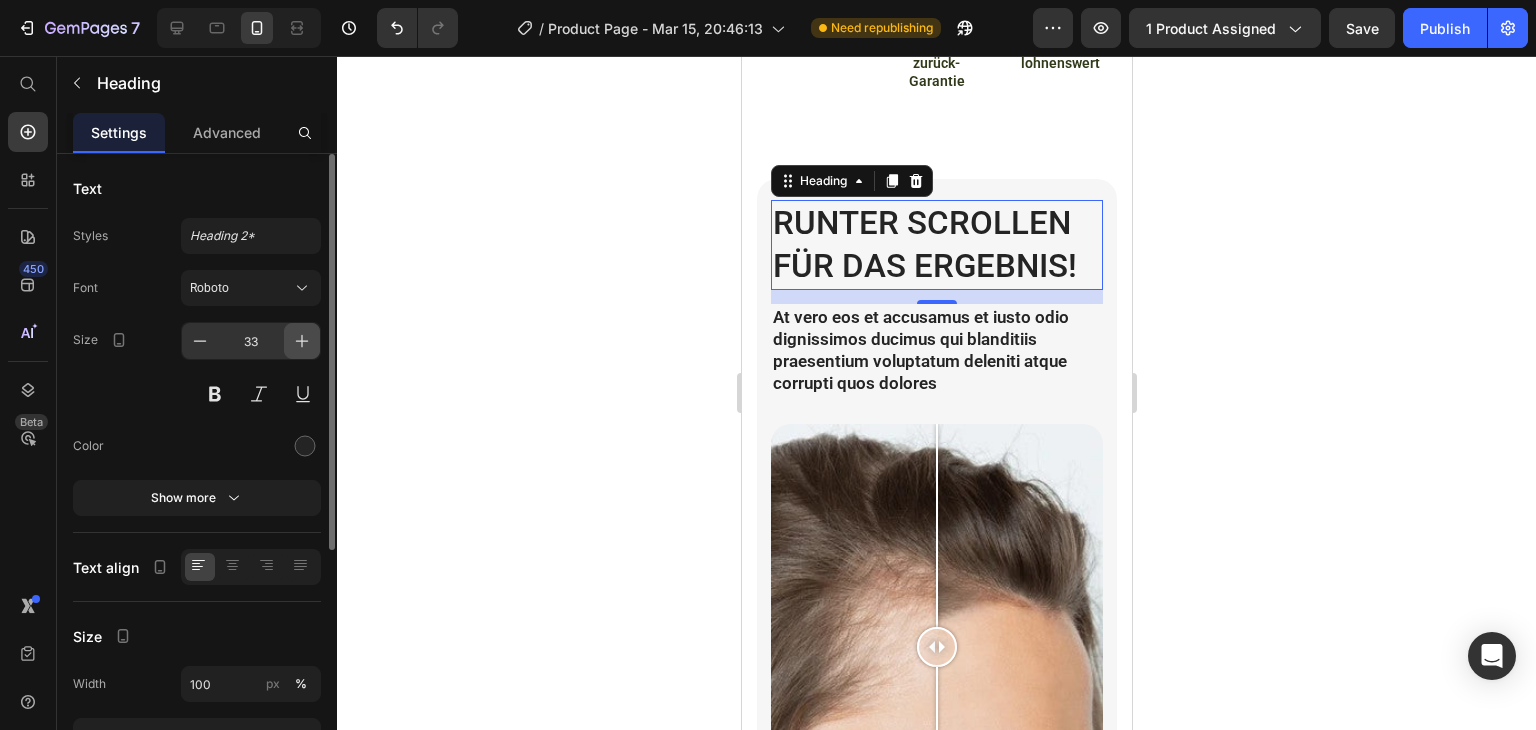 click 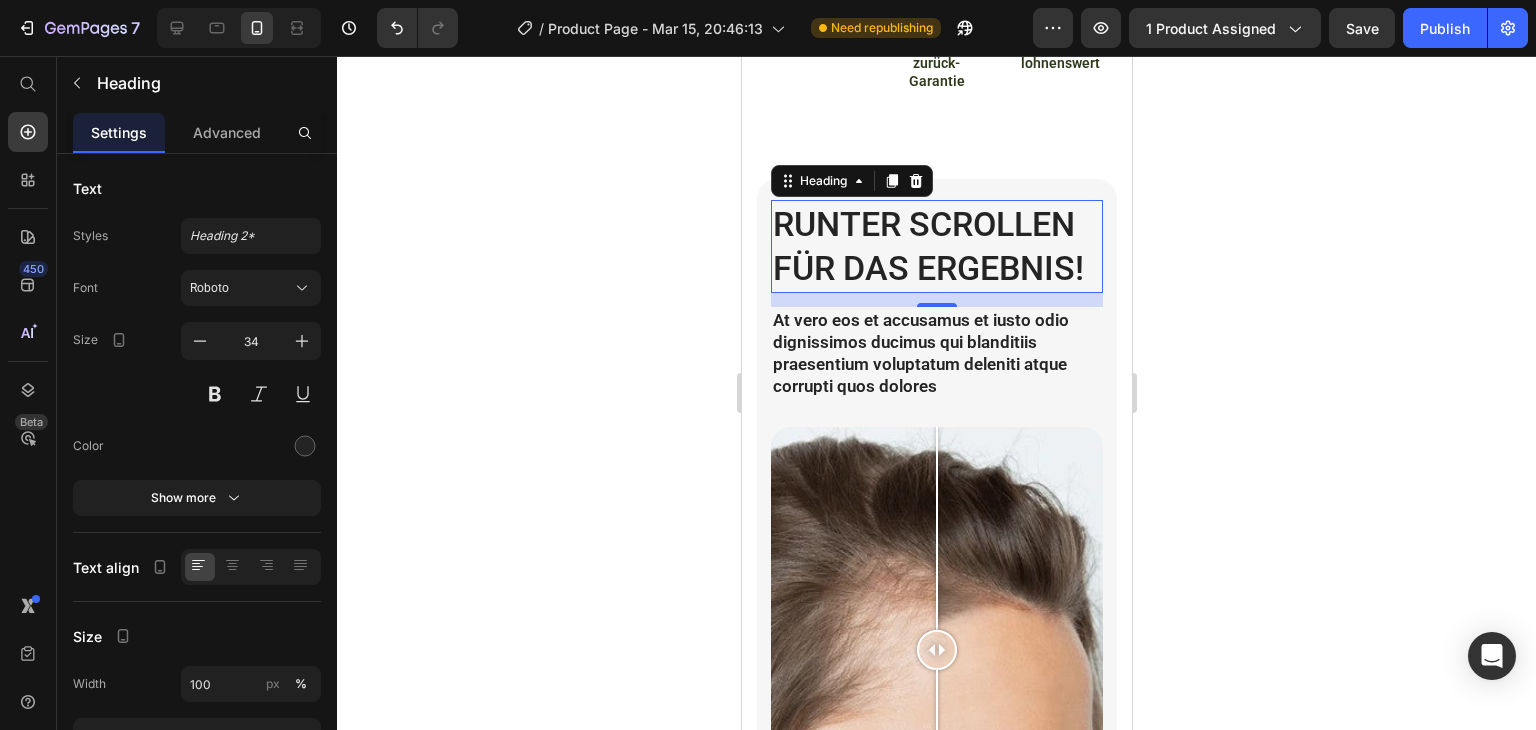 click 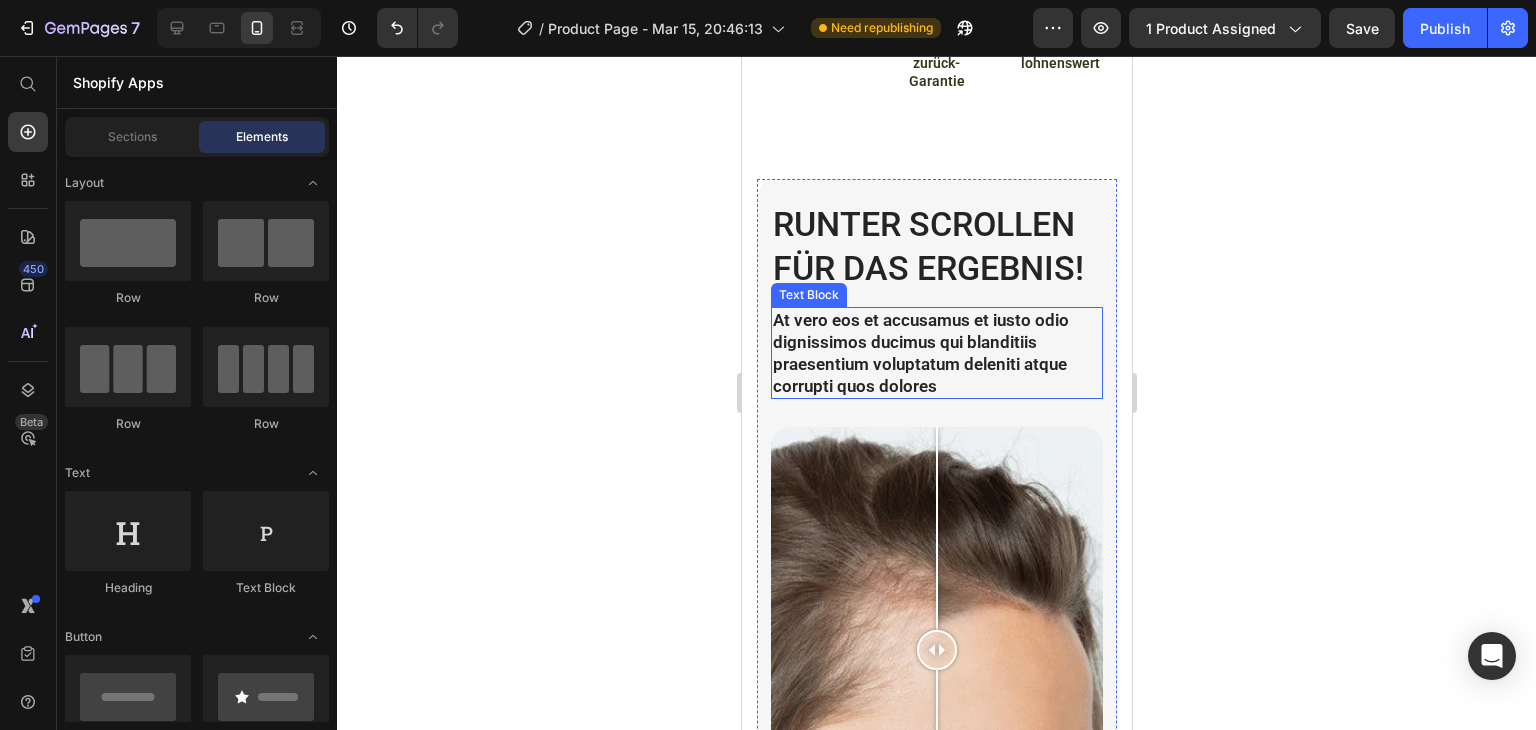 click on "At vero eos et accusamus et iusto odio dignissimos ducimus qui blanditiis praesentium voluptatum deleniti atque corrupti quos dolores" at bounding box center [936, 353] 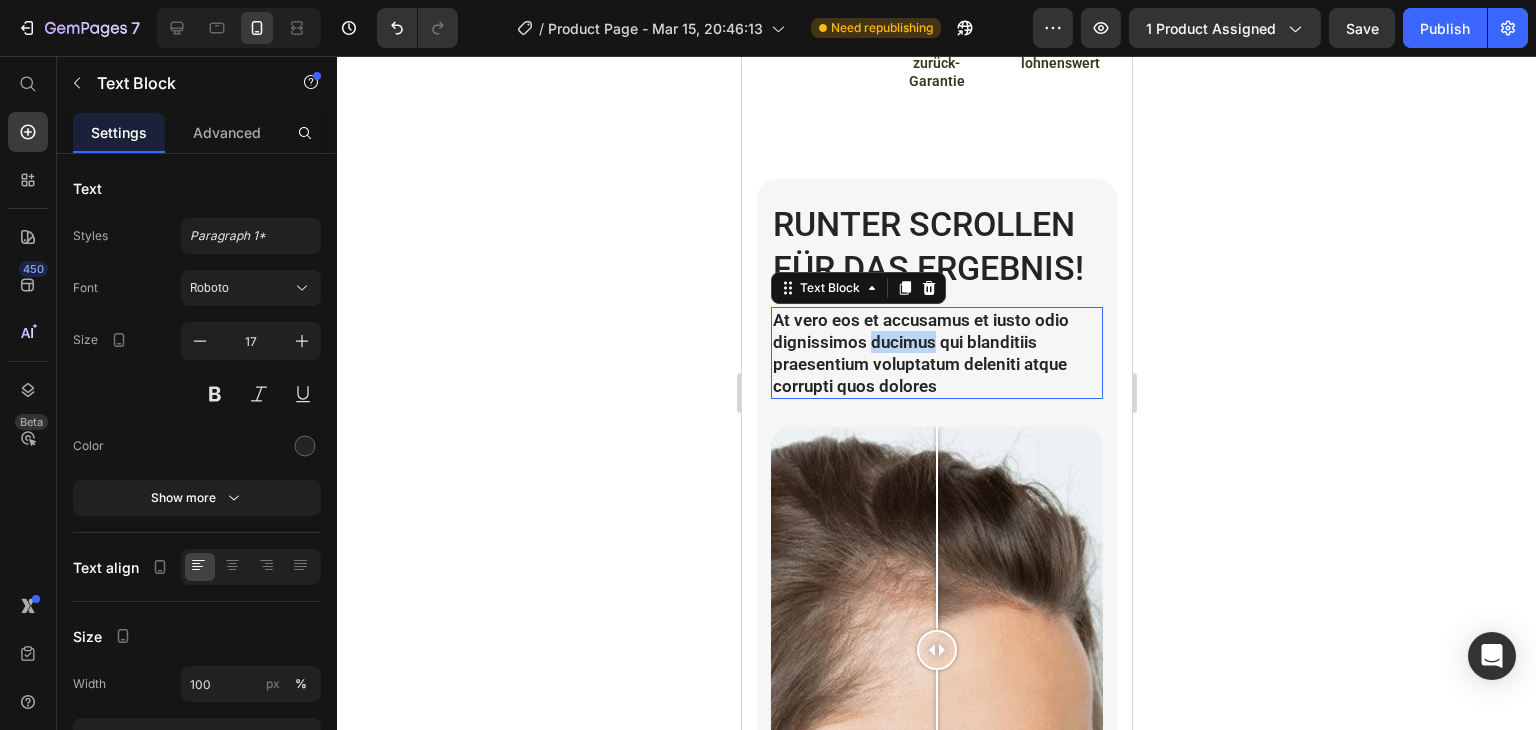 click on "At vero eos et accusamus et iusto odio dignissimos ducimus qui blanditiis praesentium voluptatum deleniti atque corrupti quos dolores" at bounding box center (936, 353) 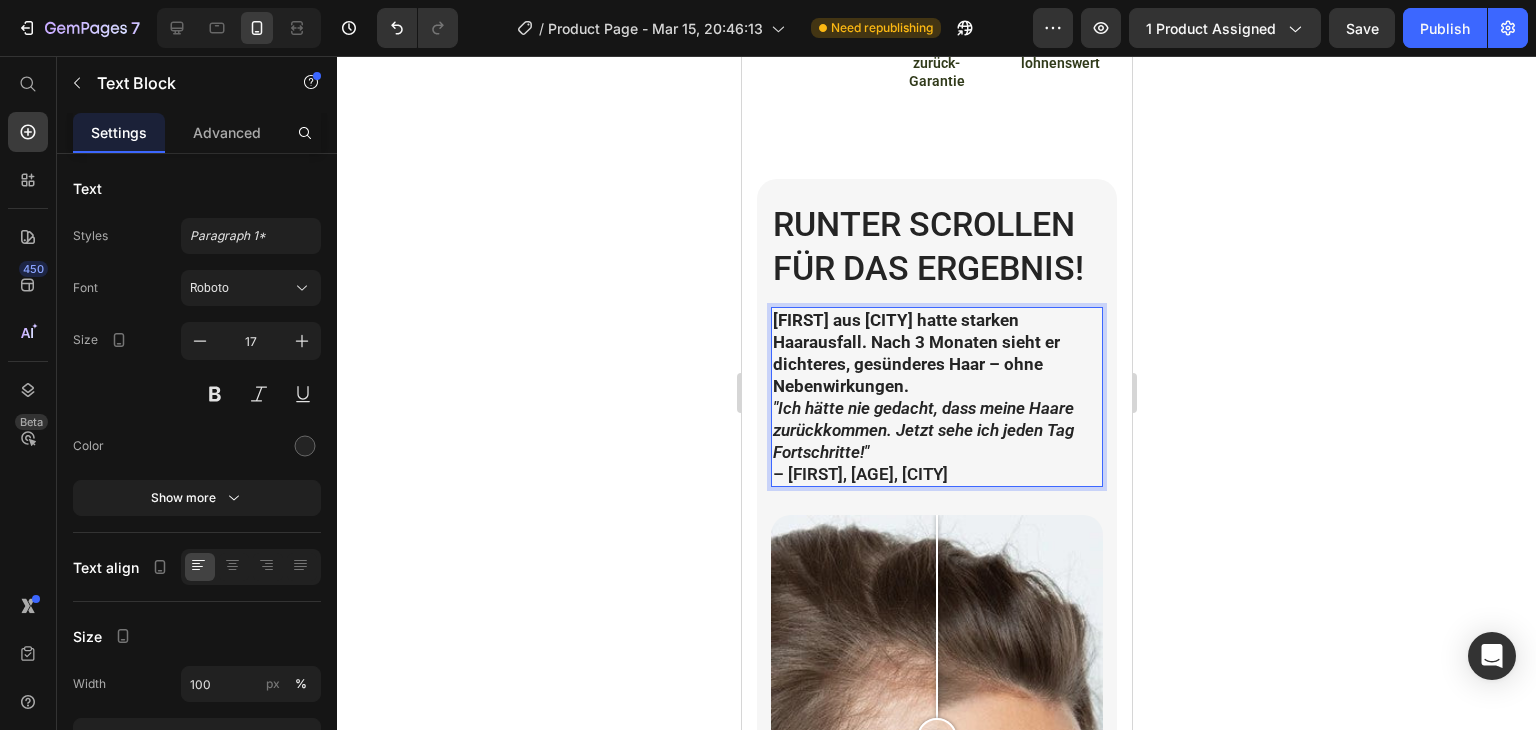 click on "Lukas aus München hatte starken Haarausfall. Nach 3 Monaten sieht er dichteres, gesünderes Haar – ohne Nebenwirkungen." at bounding box center (936, 353) 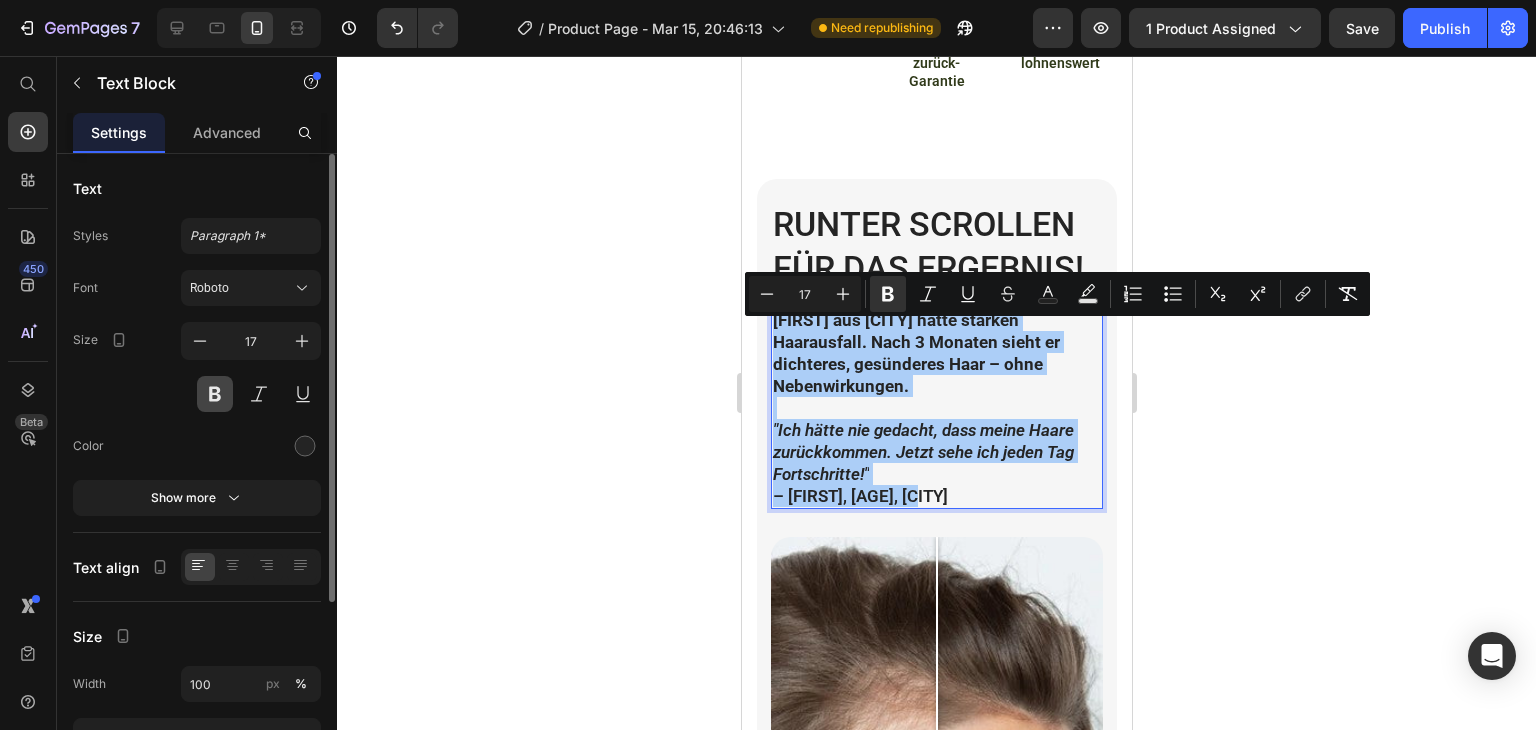 click at bounding box center [215, 394] 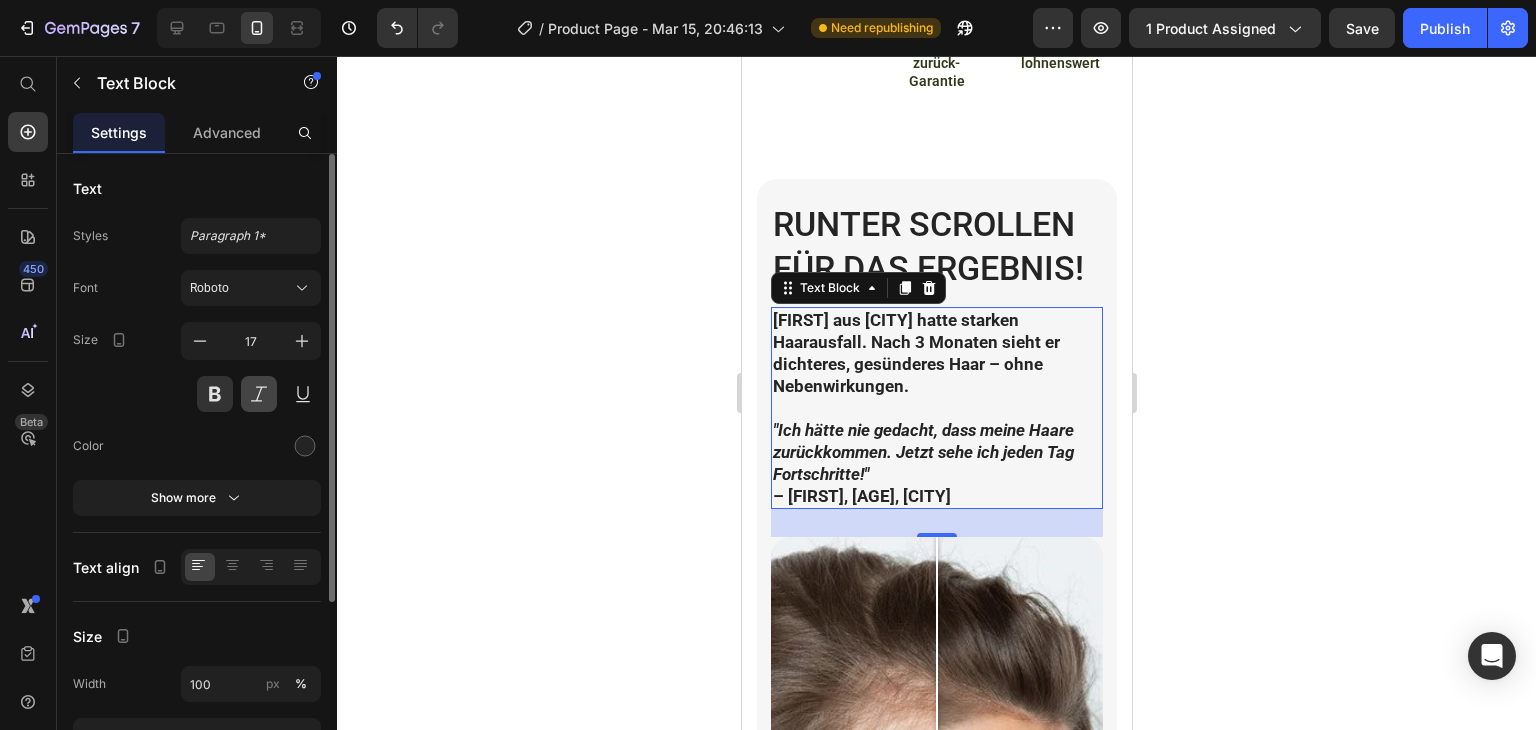 click at bounding box center (259, 394) 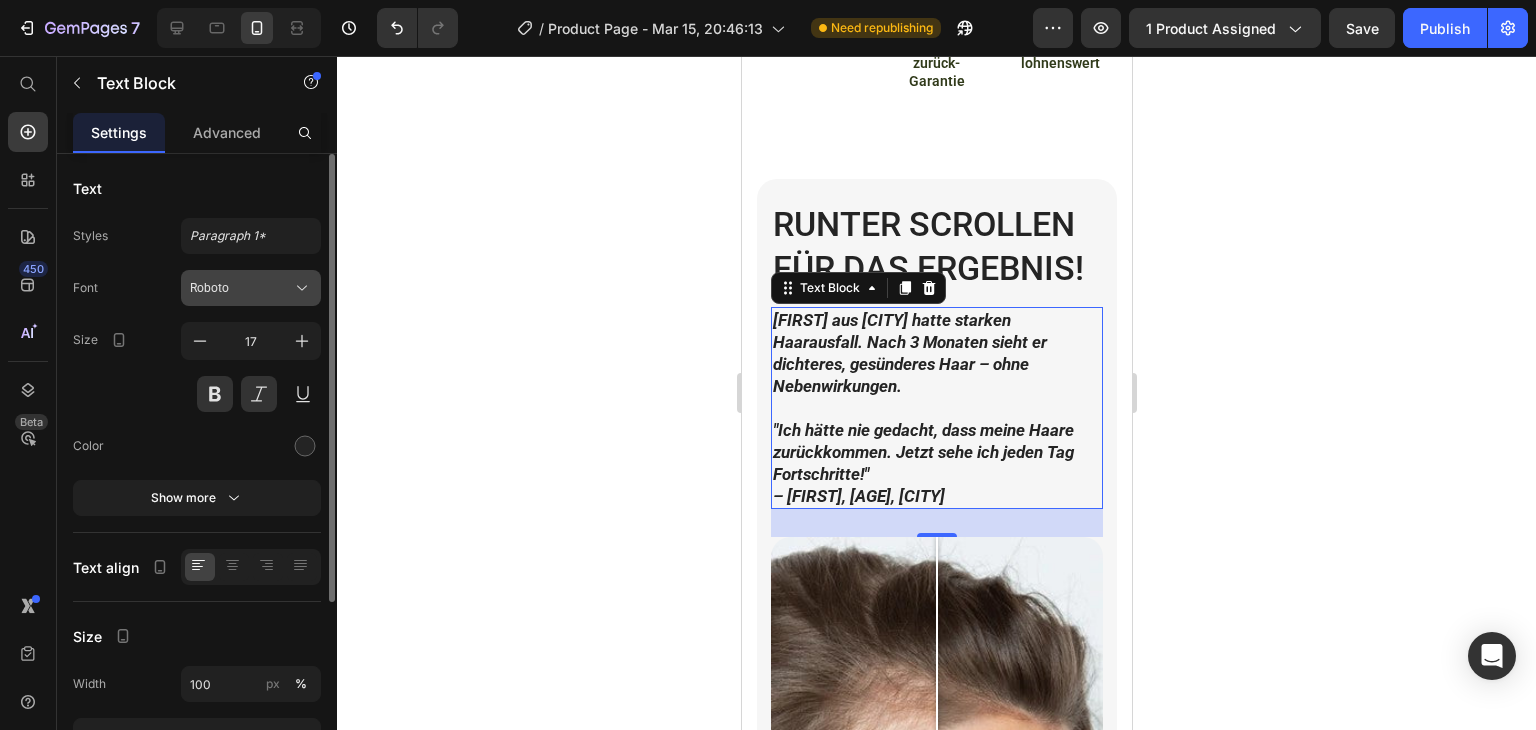 click on "Roboto" at bounding box center [241, 288] 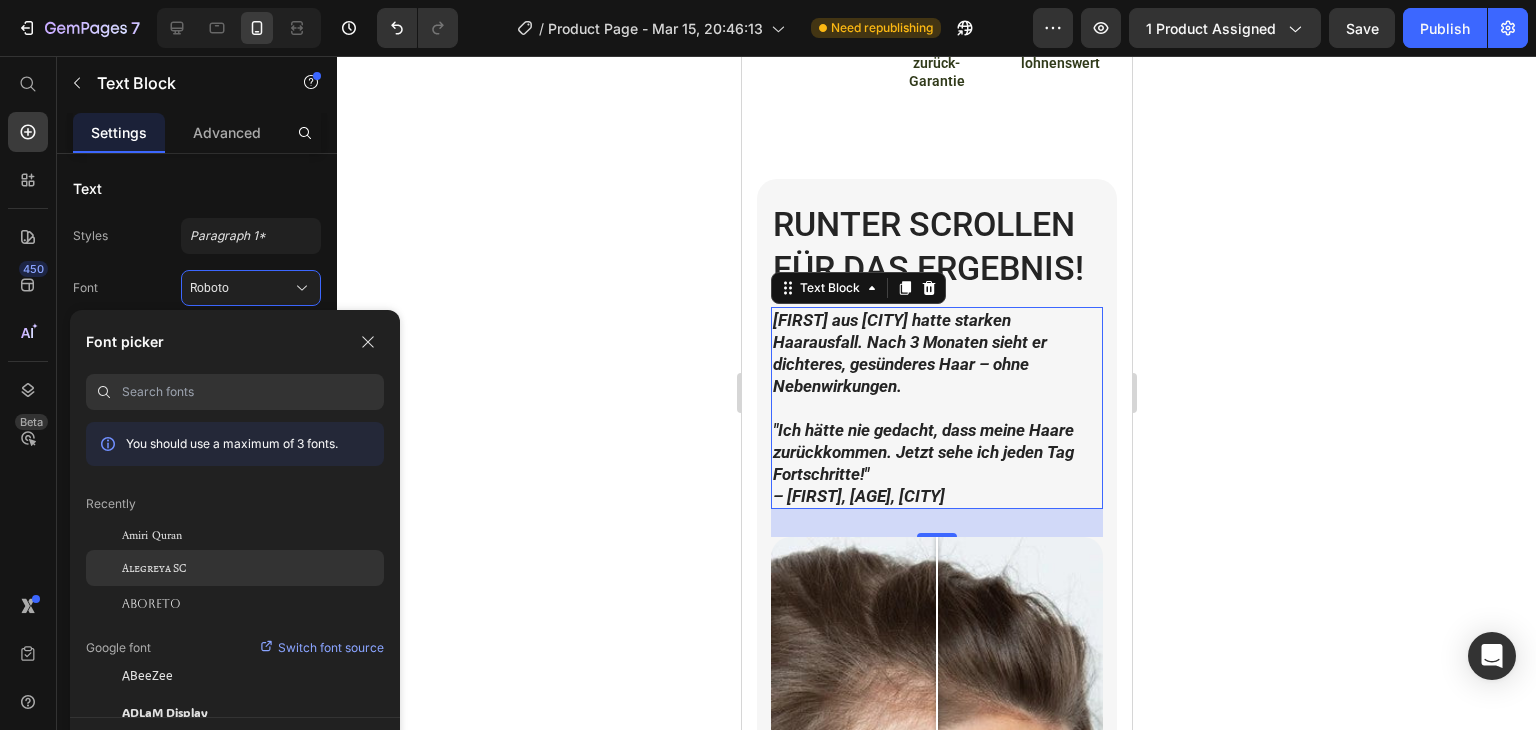 click on "Alegreya SC" at bounding box center (154, 568) 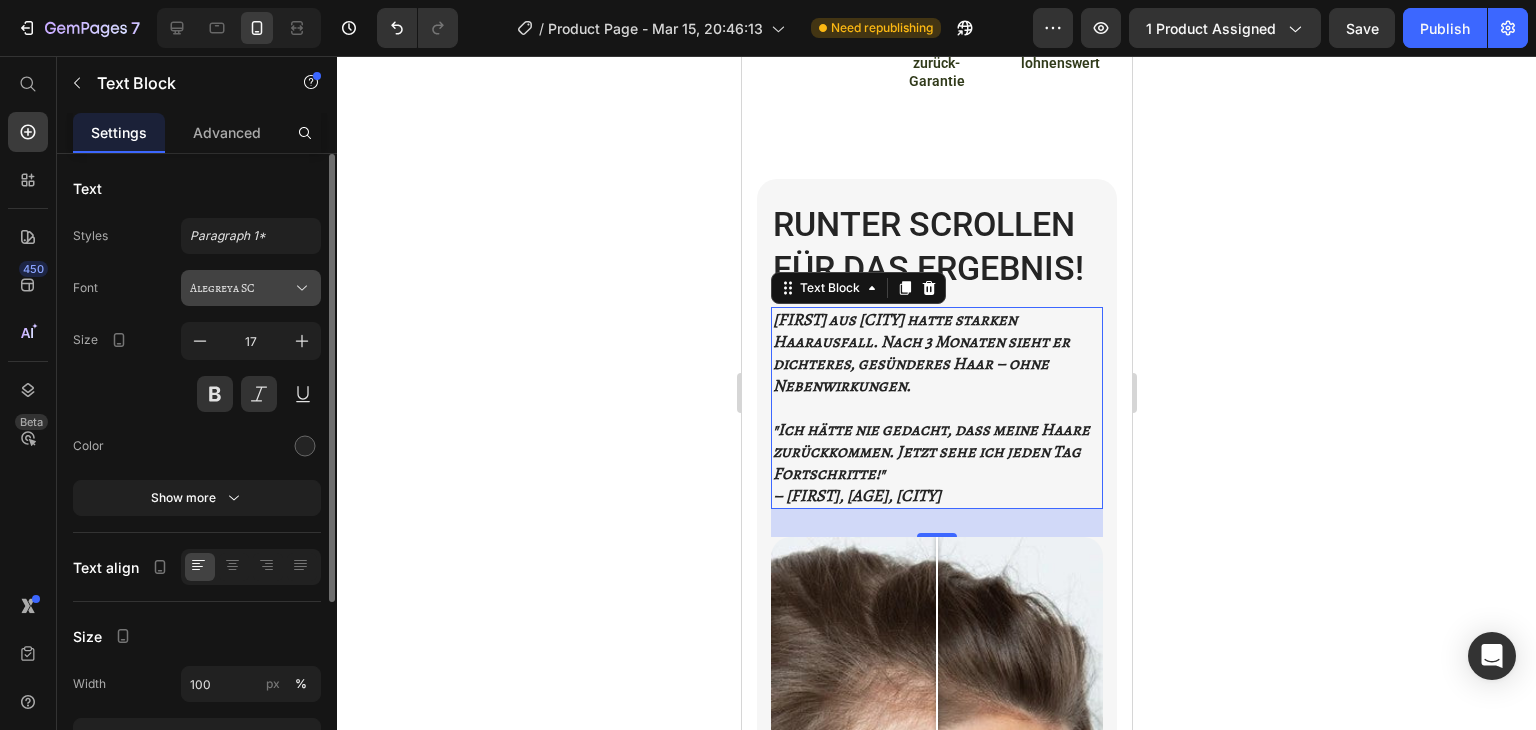 click on "Alegreya SC" at bounding box center [251, 288] 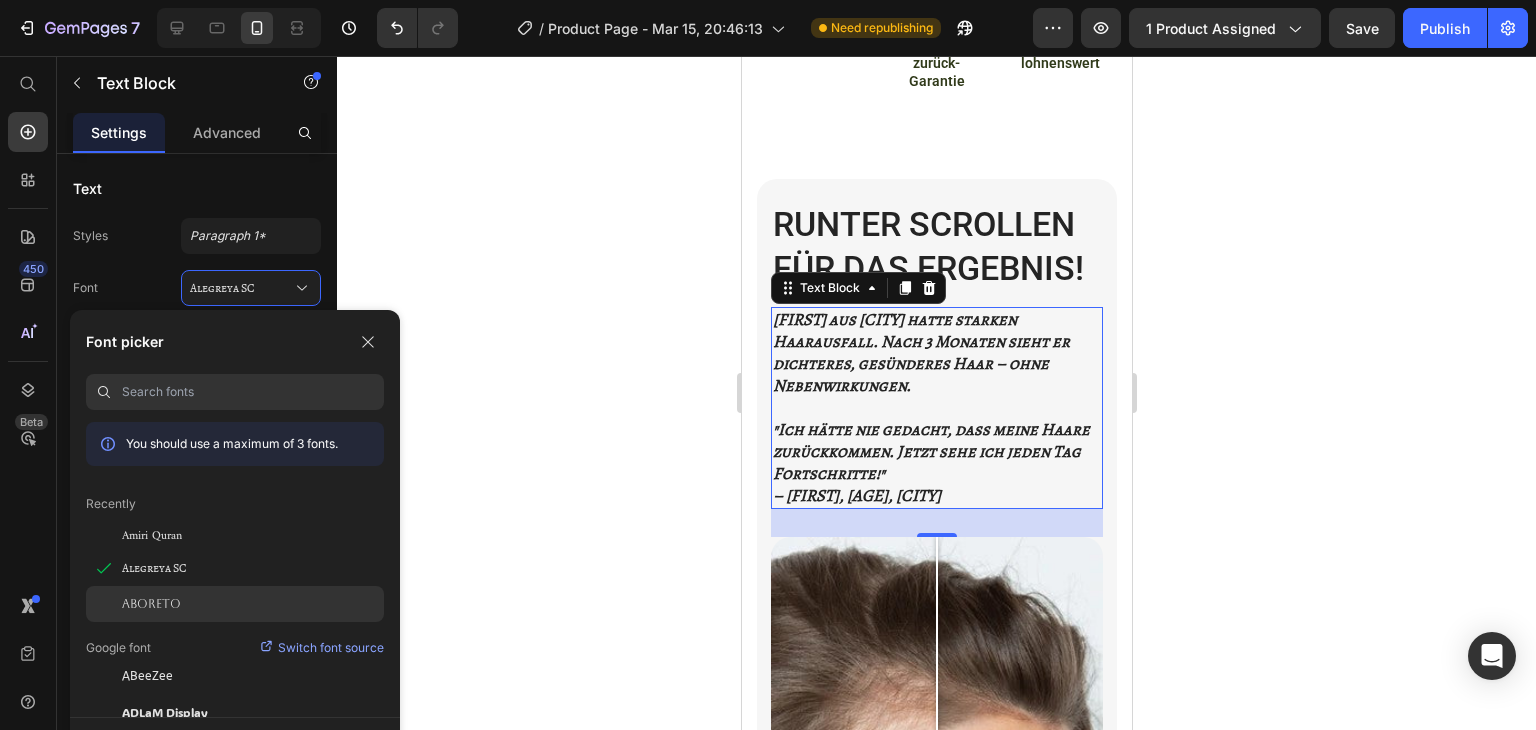 click on "Aboreto" at bounding box center (151, 604) 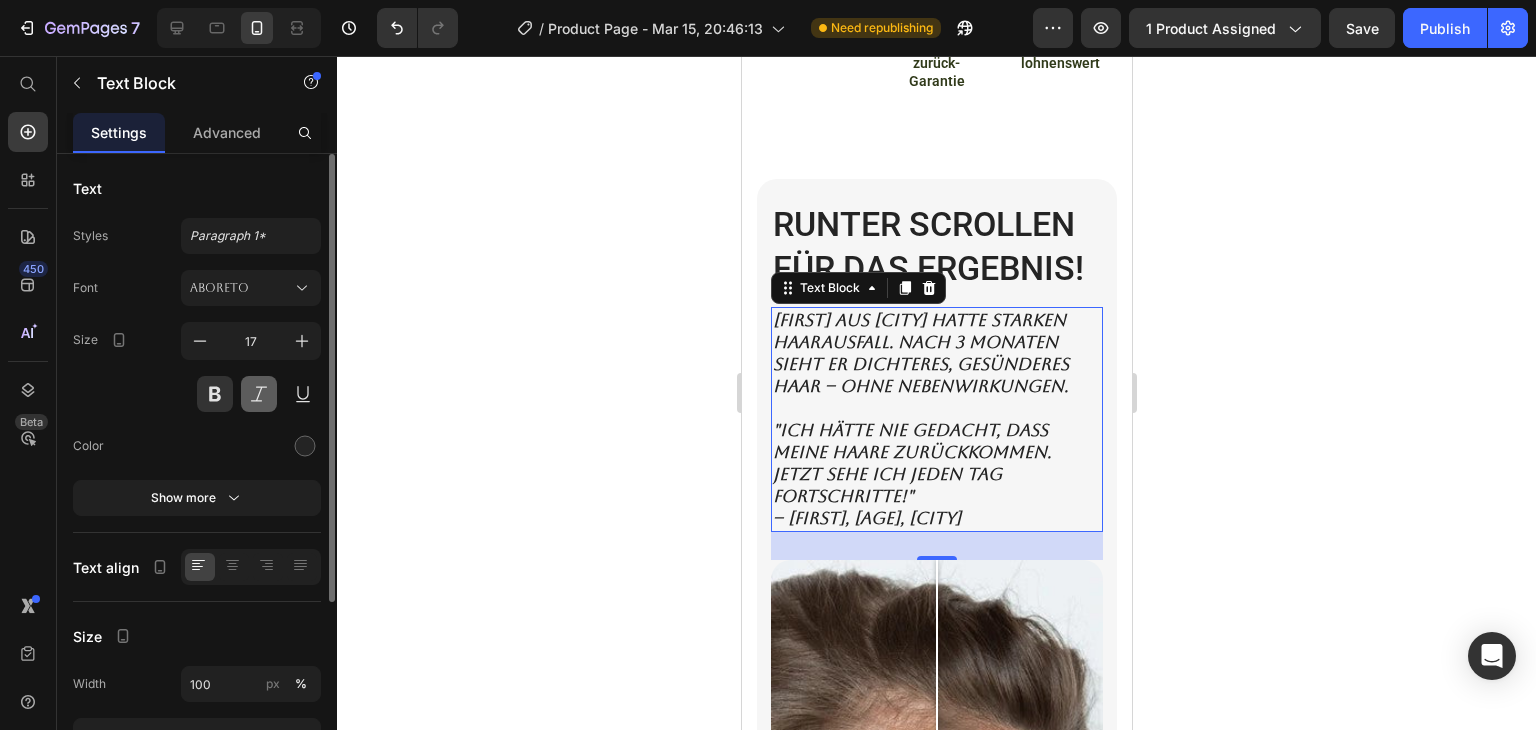 click at bounding box center [259, 394] 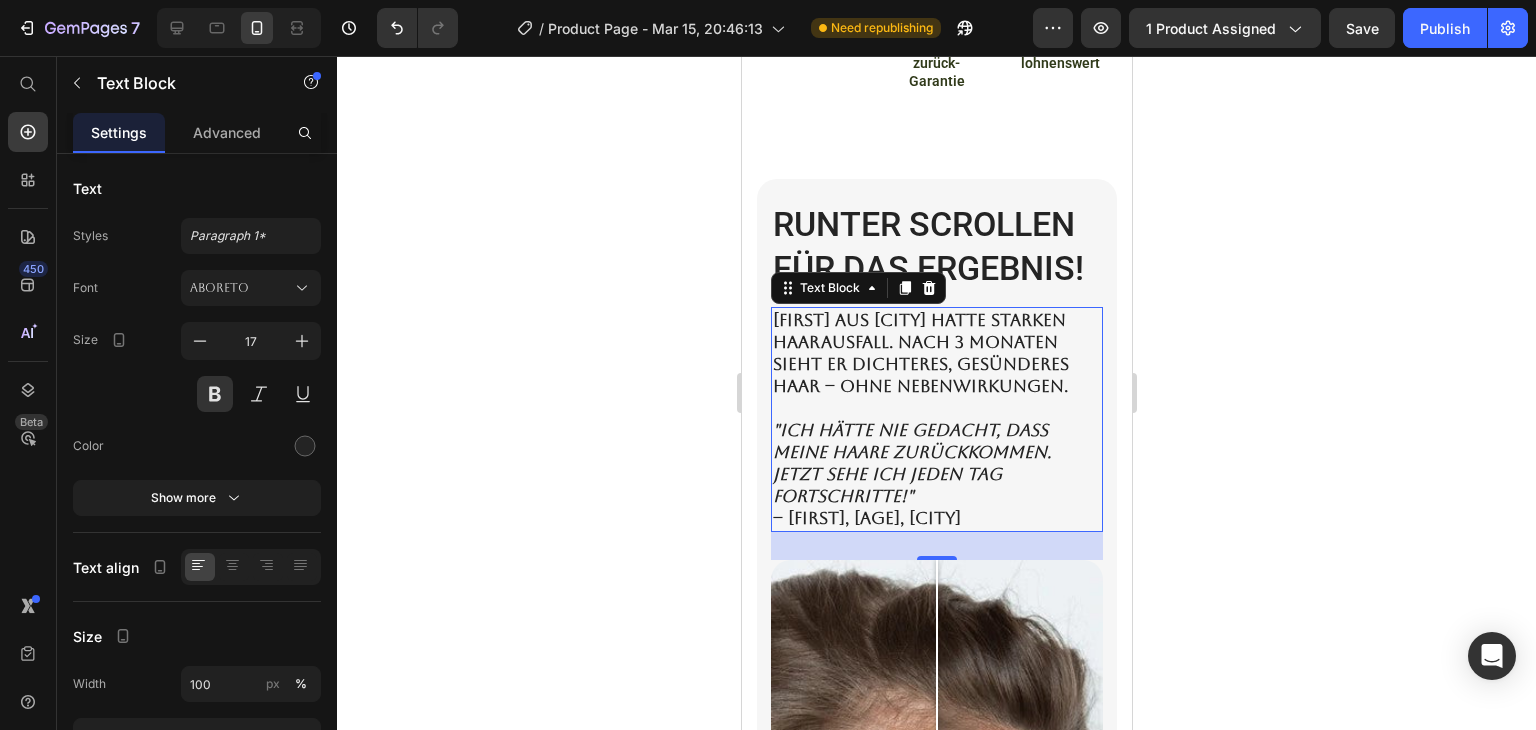 type 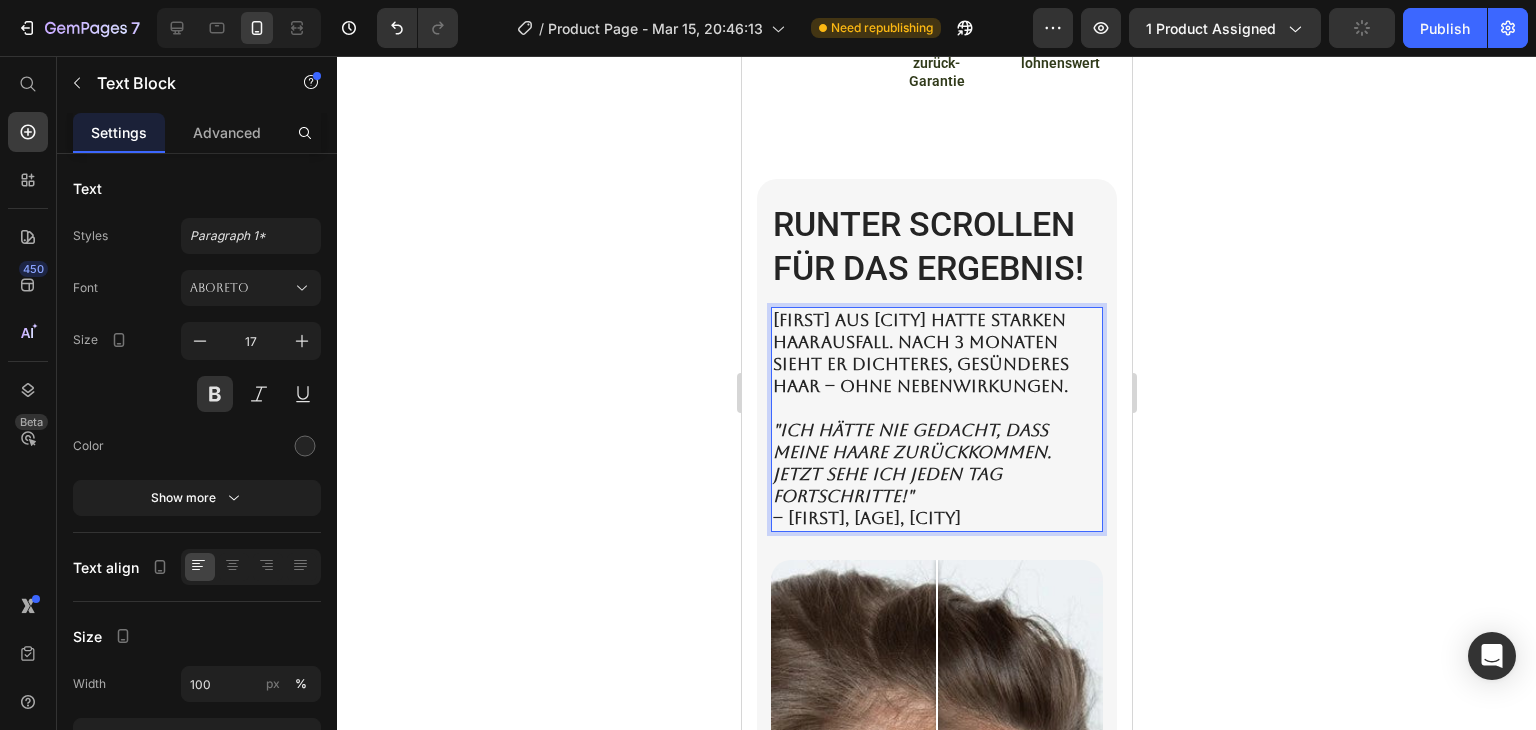 click on ""Ich hätte nie gedacht, dass meine Haare zurückkommen. Jetzt sehe ich jeden Tag Fortschritte!"" at bounding box center [911, 463] 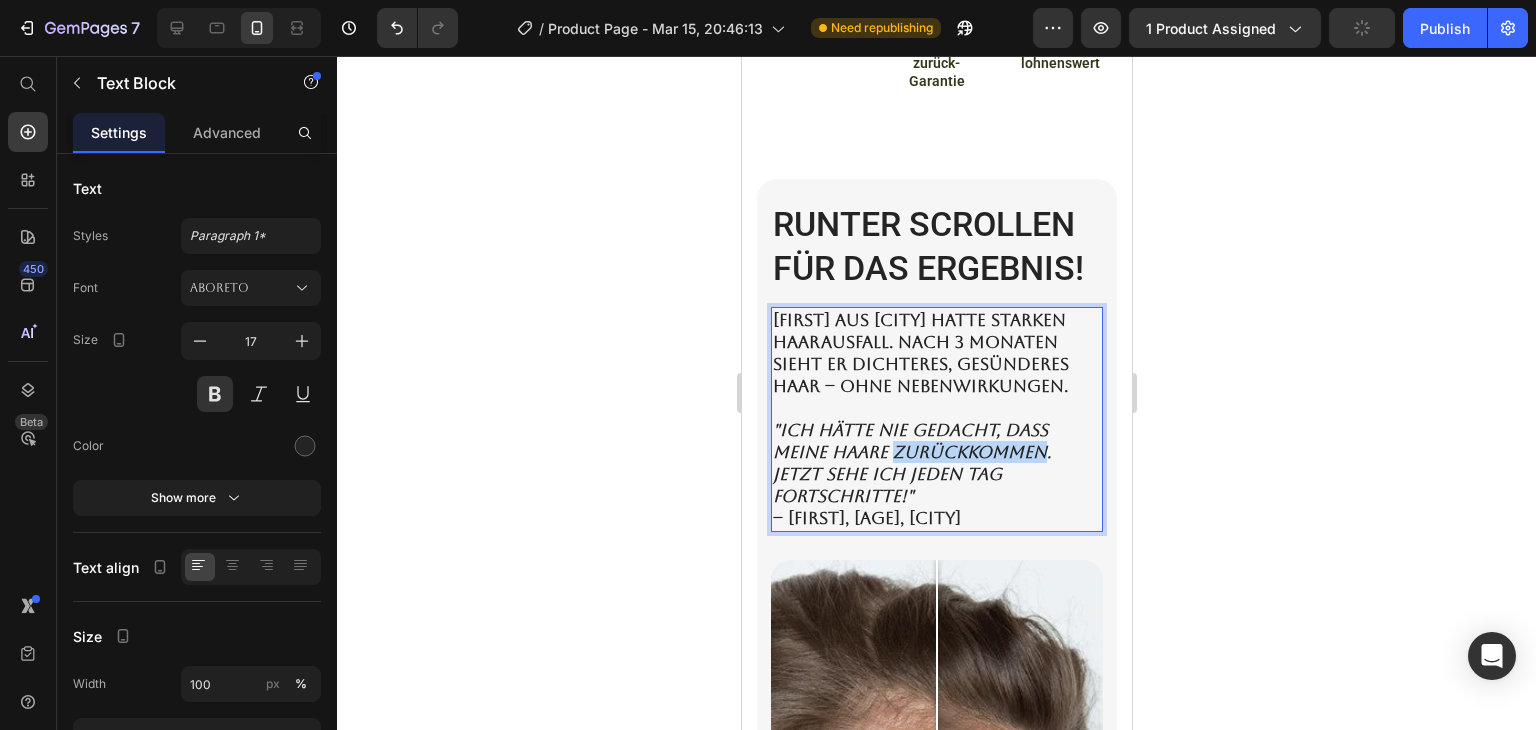 click on ""Ich hätte nie gedacht, dass meine Haare zurückkommen. Jetzt sehe ich jeden Tag Fortschritte!"" at bounding box center [911, 463] 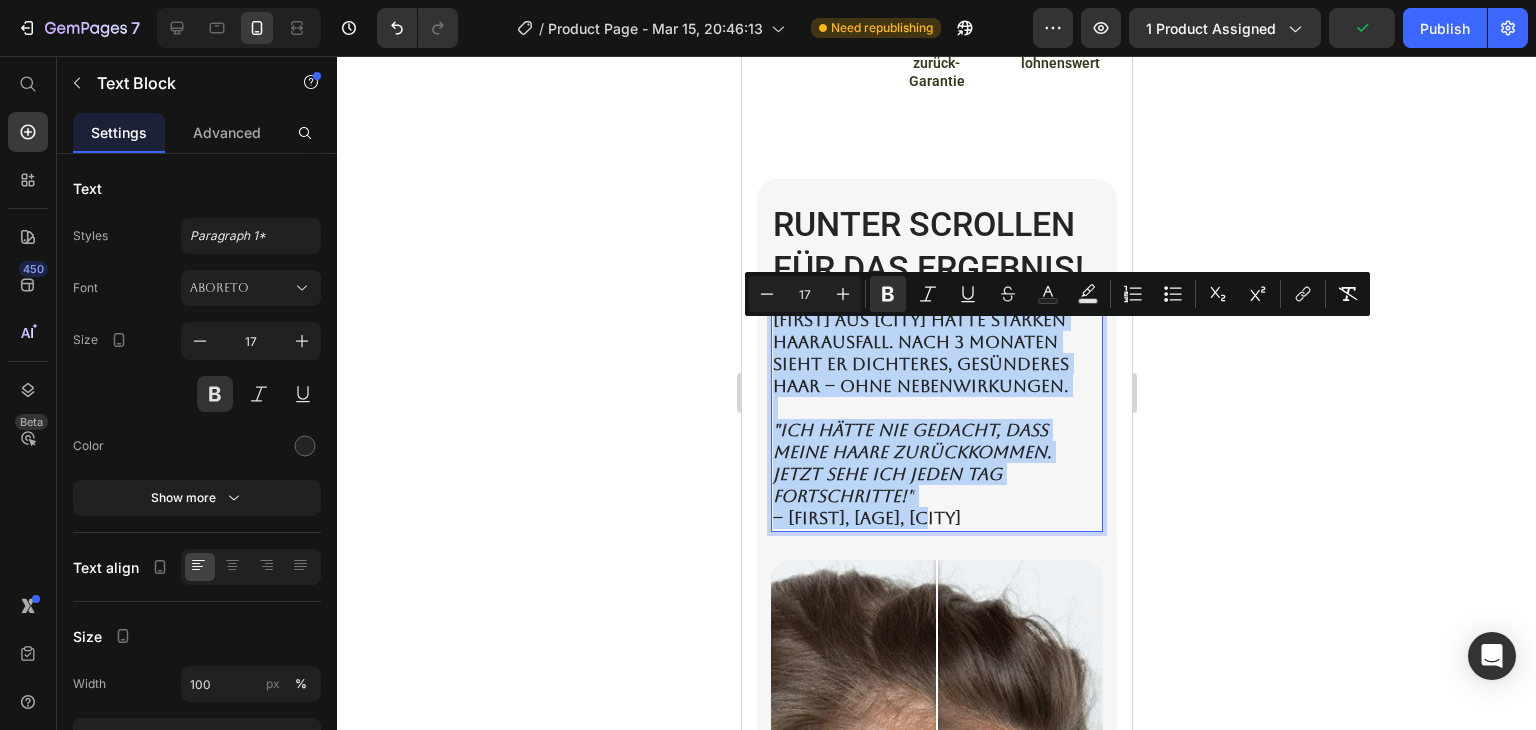 copy on "Lukas aus München hatte starken Haarausfall. Nach 3 Monaten sieht er dichteres, gesünderes Haar – ohne Nebenwirkungen. "Ich hätte nie gedacht, dass meine Haare zurückkommen. Jetzt sehe ich jeden Tag Fortschritte!" – Lukas, 32, München" 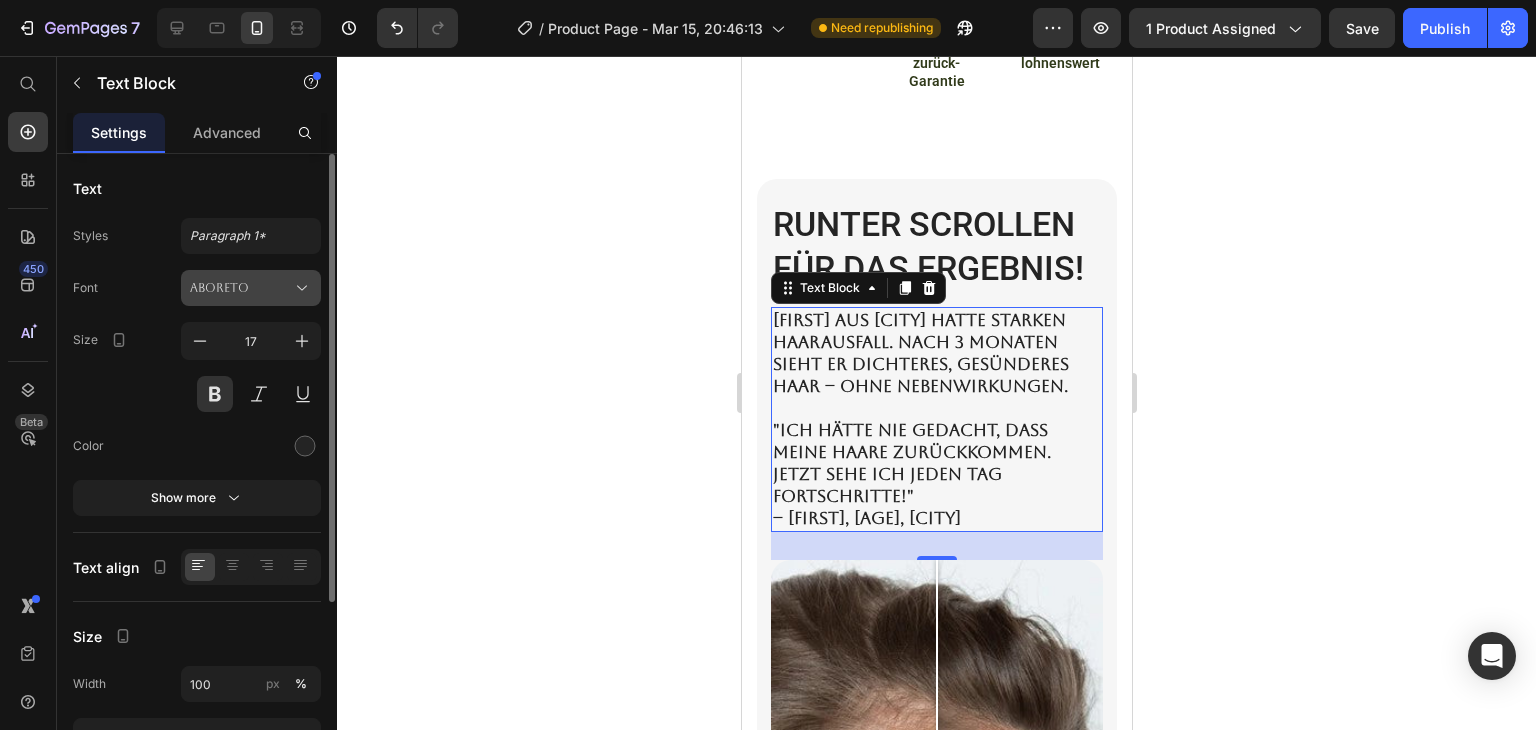 click on "Aboreto" at bounding box center (241, 288) 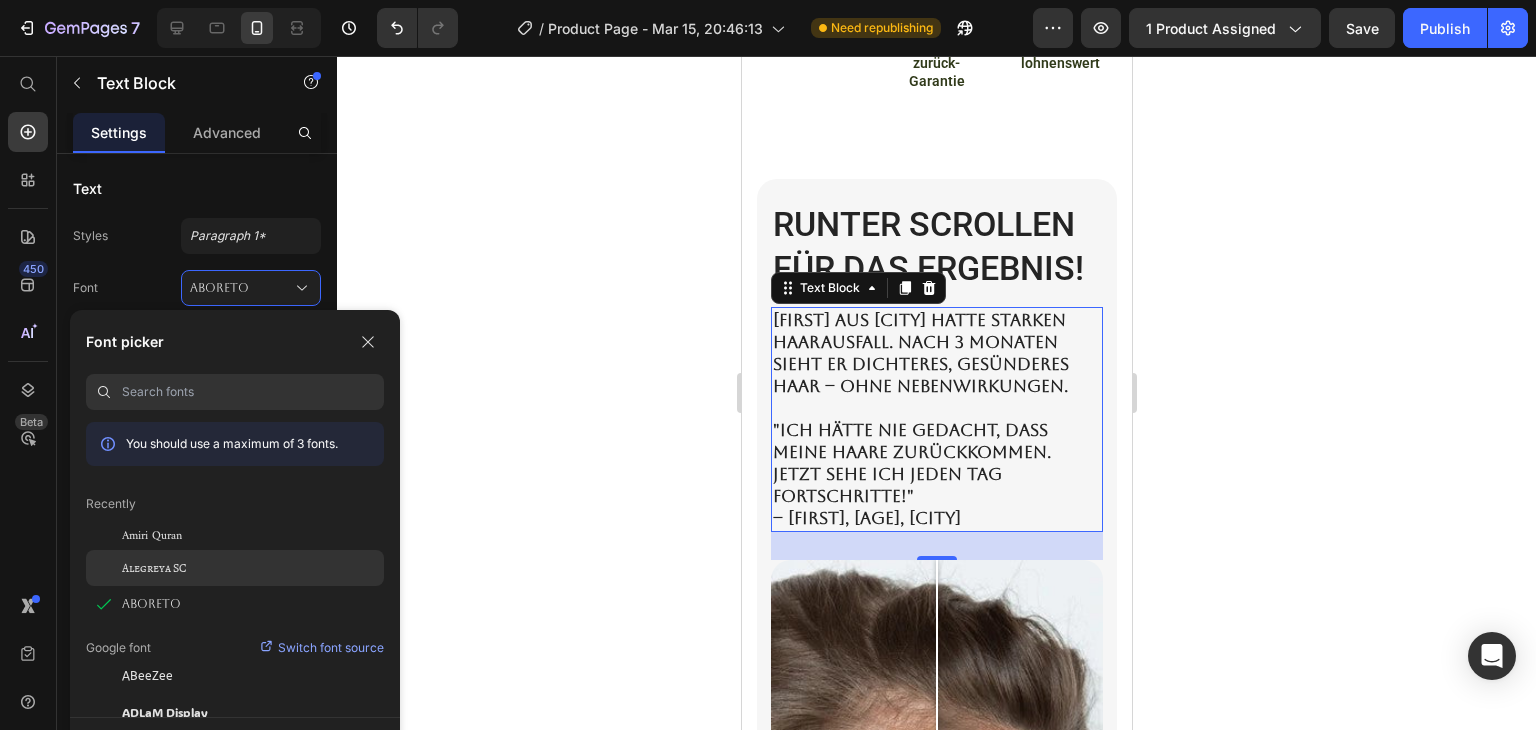 click on "Alegreya SC" 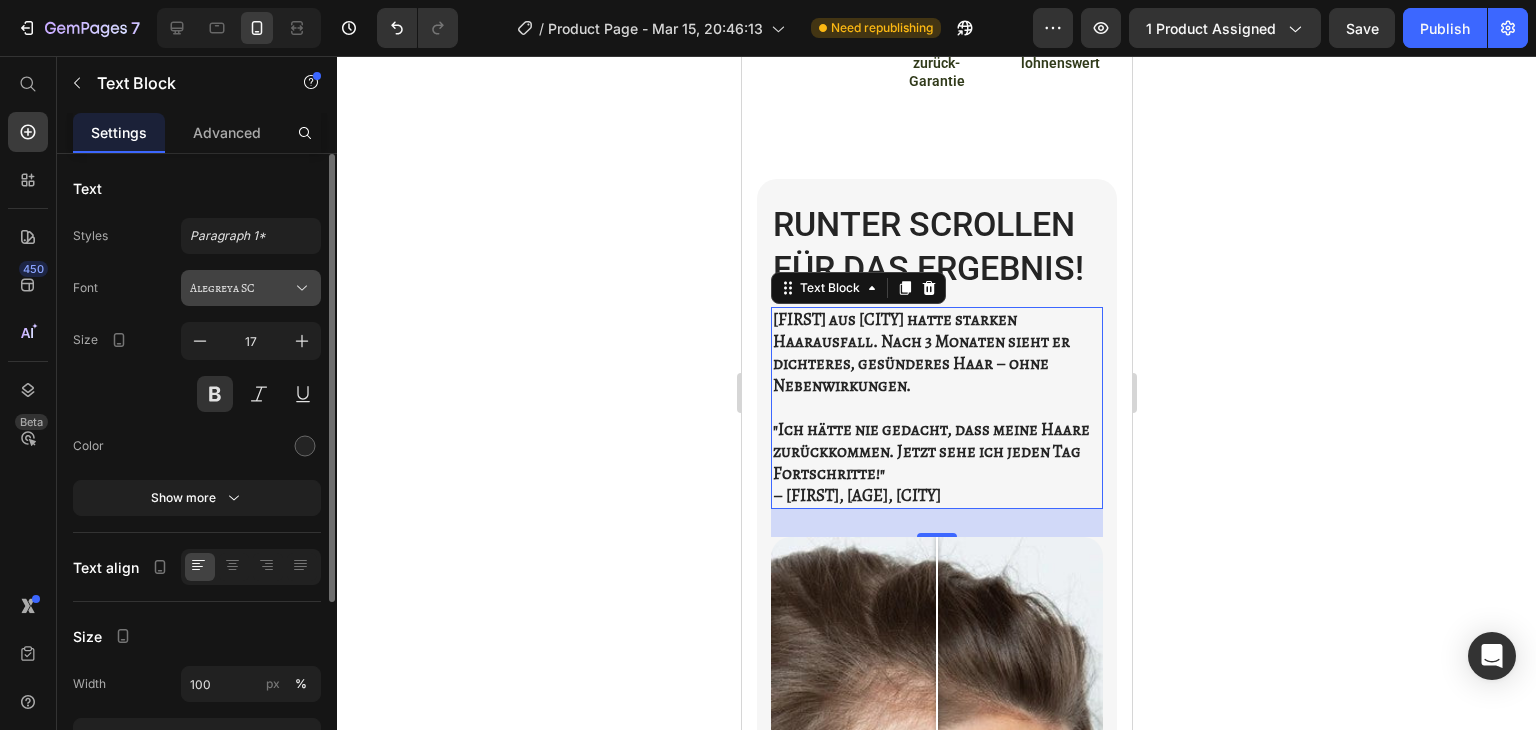 click on "Alegreya SC" at bounding box center (241, 288) 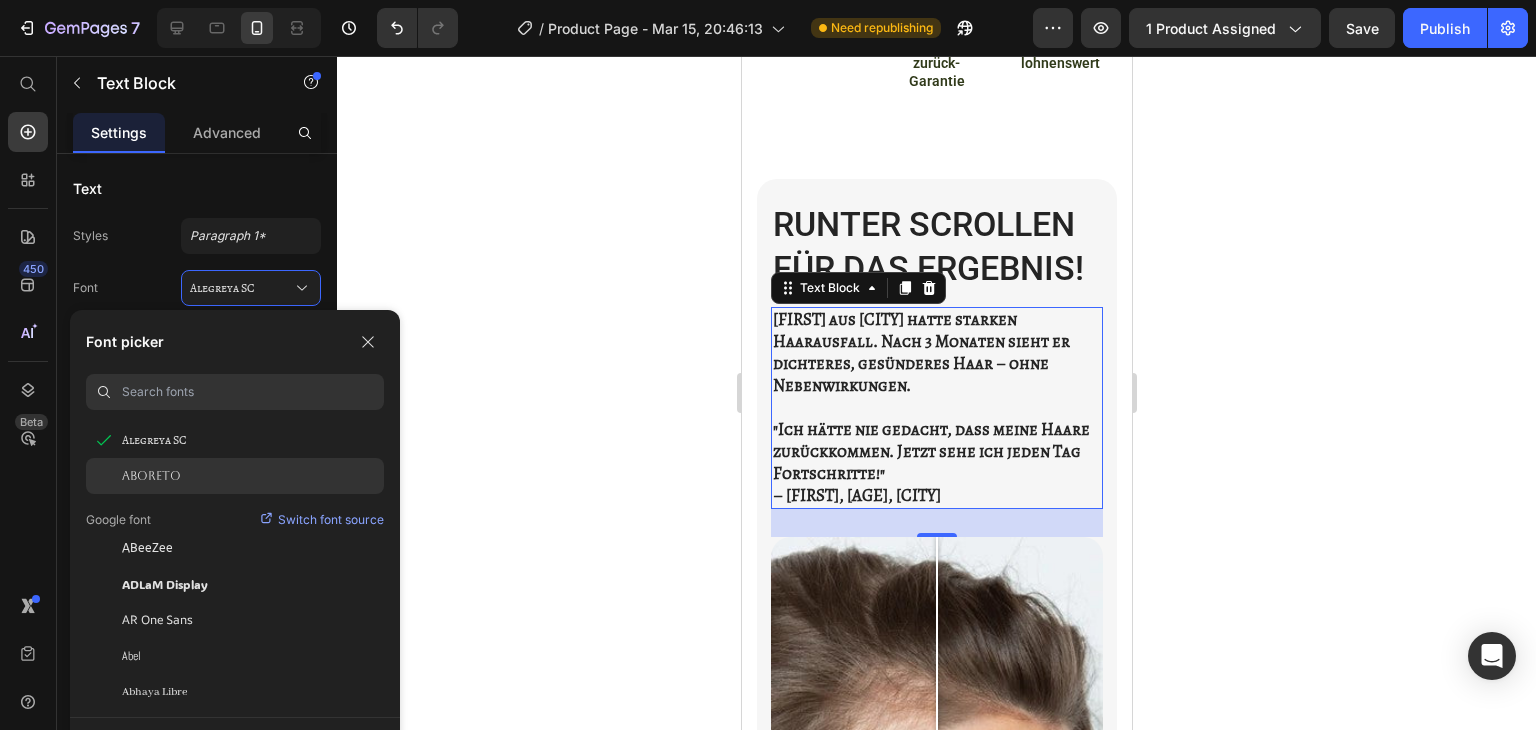 scroll, scrollTop: 140, scrollLeft: 0, axis: vertical 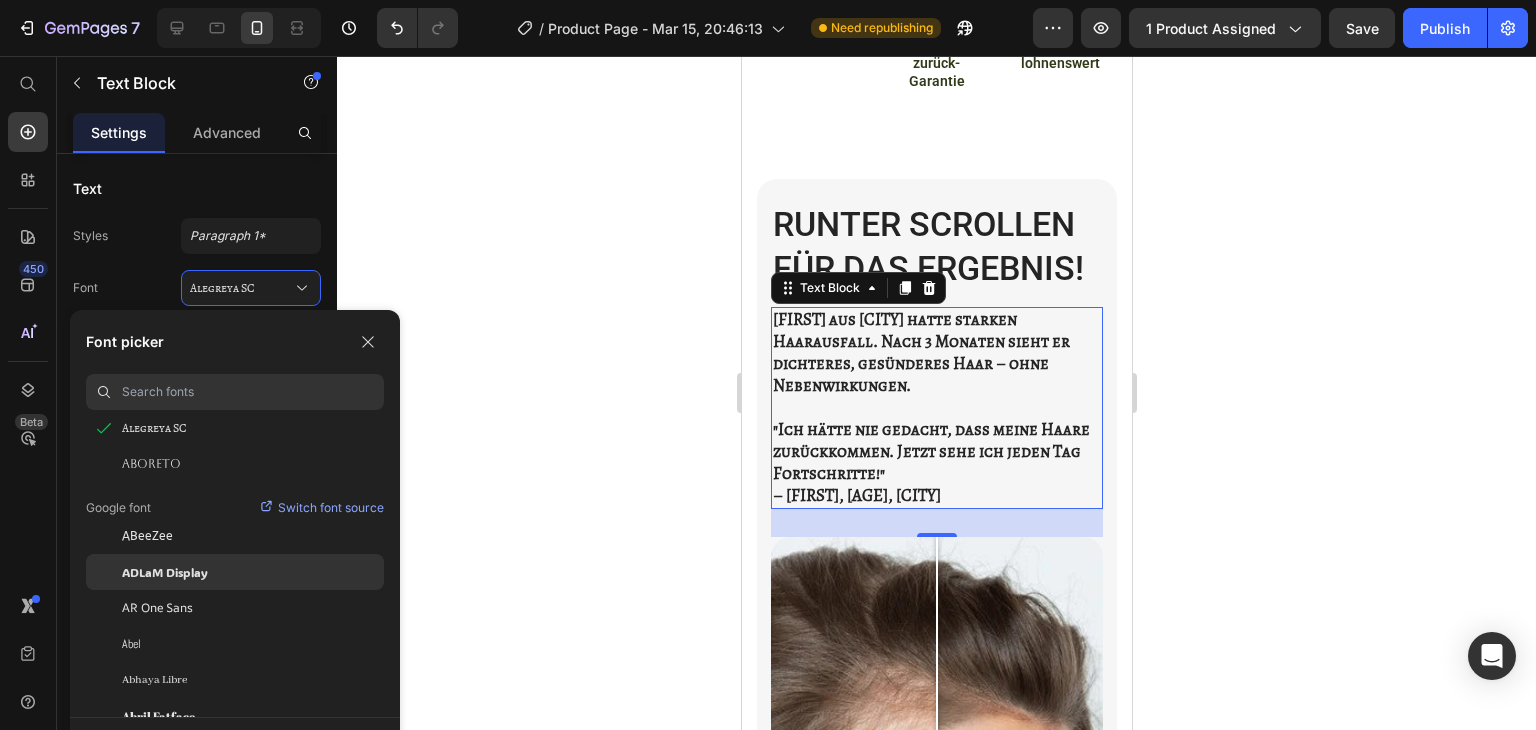 click on "ADLaM Display" 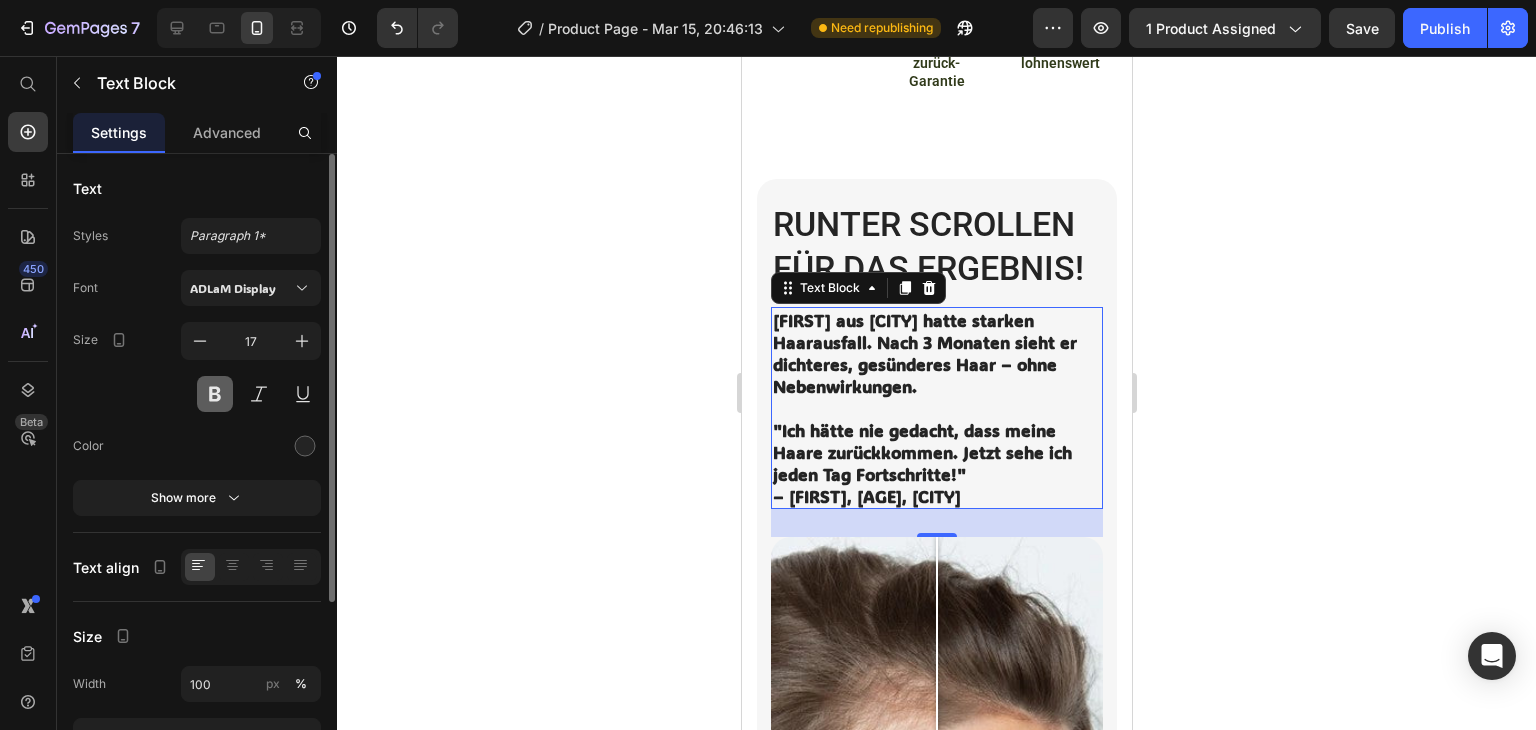 click at bounding box center (215, 394) 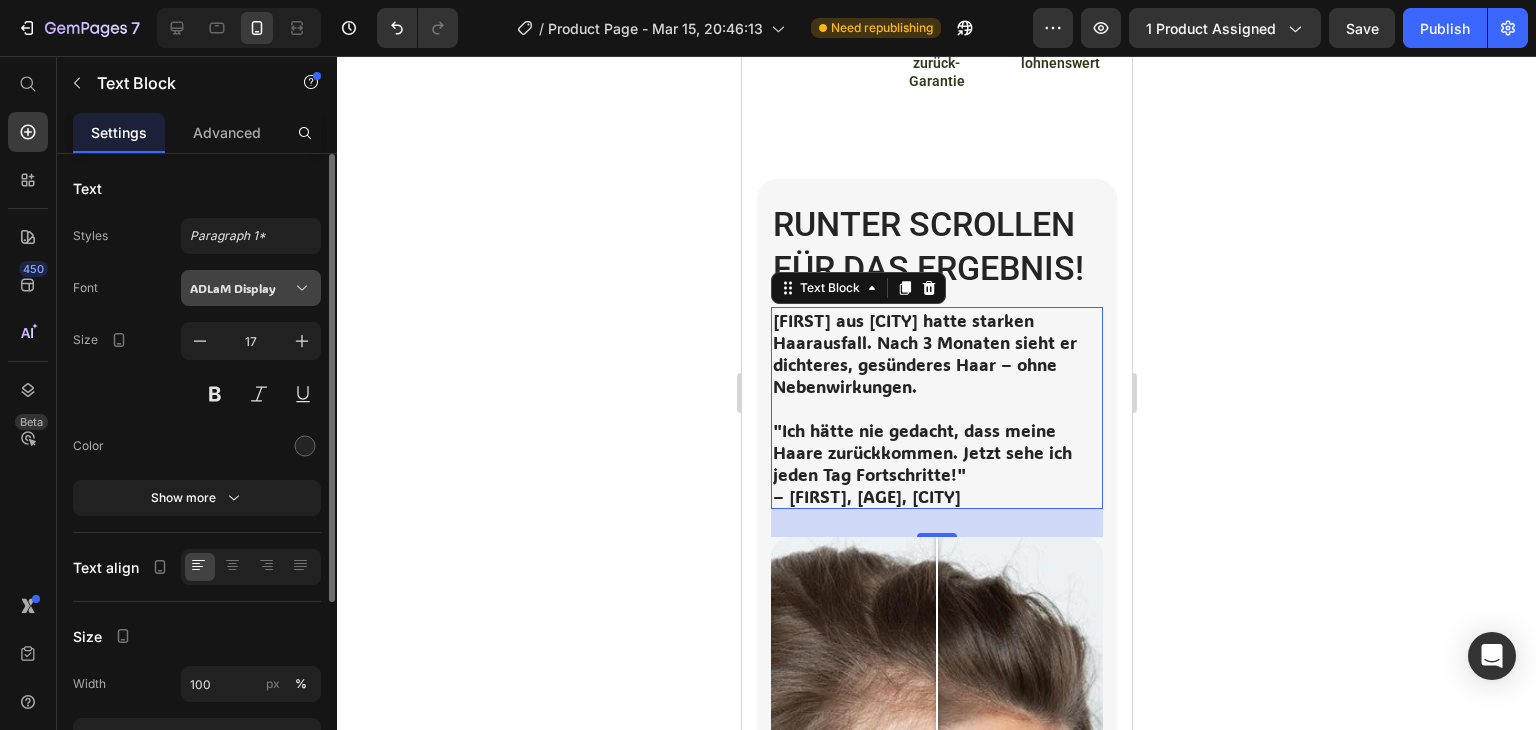 click on "ADLaM Display" at bounding box center (241, 288) 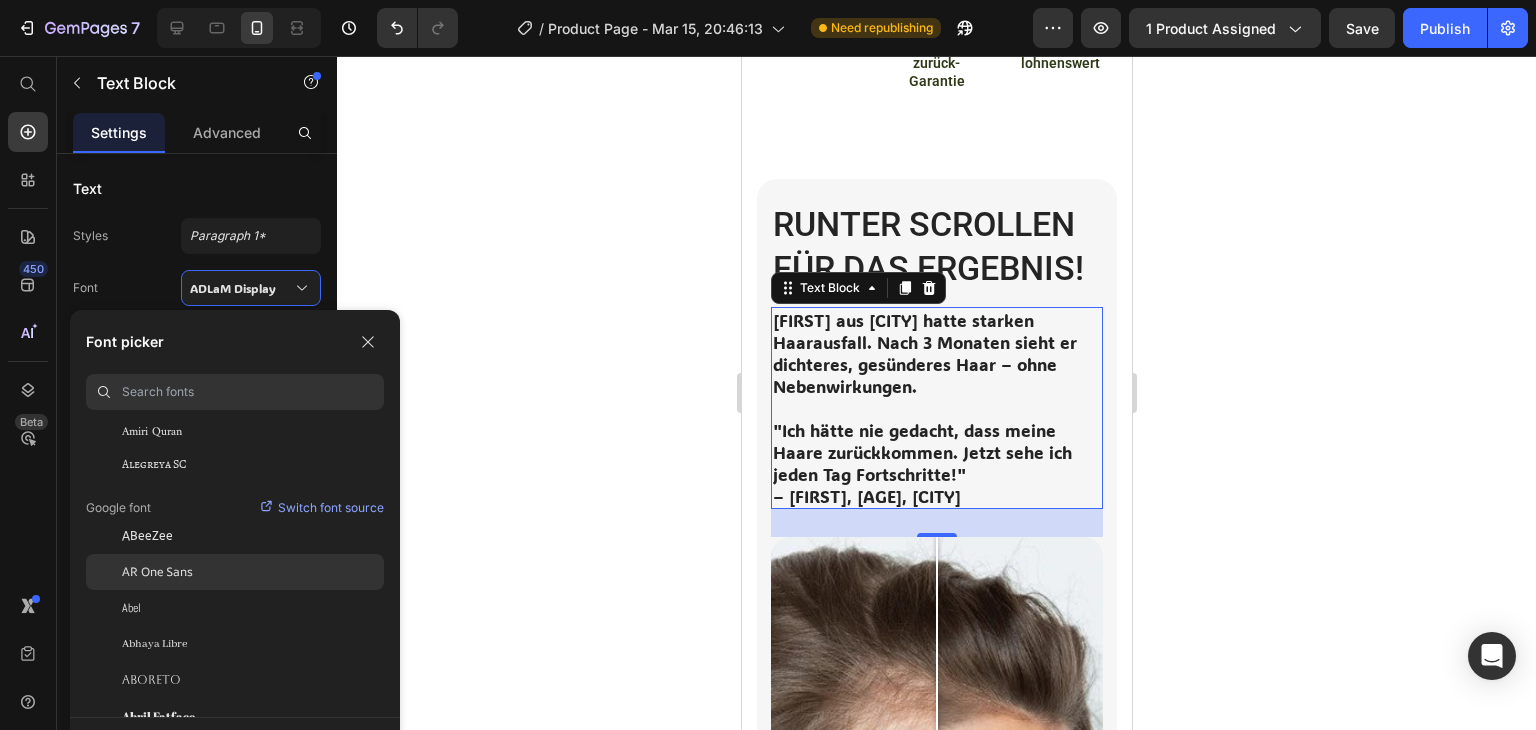scroll, scrollTop: 226, scrollLeft: 0, axis: vertical 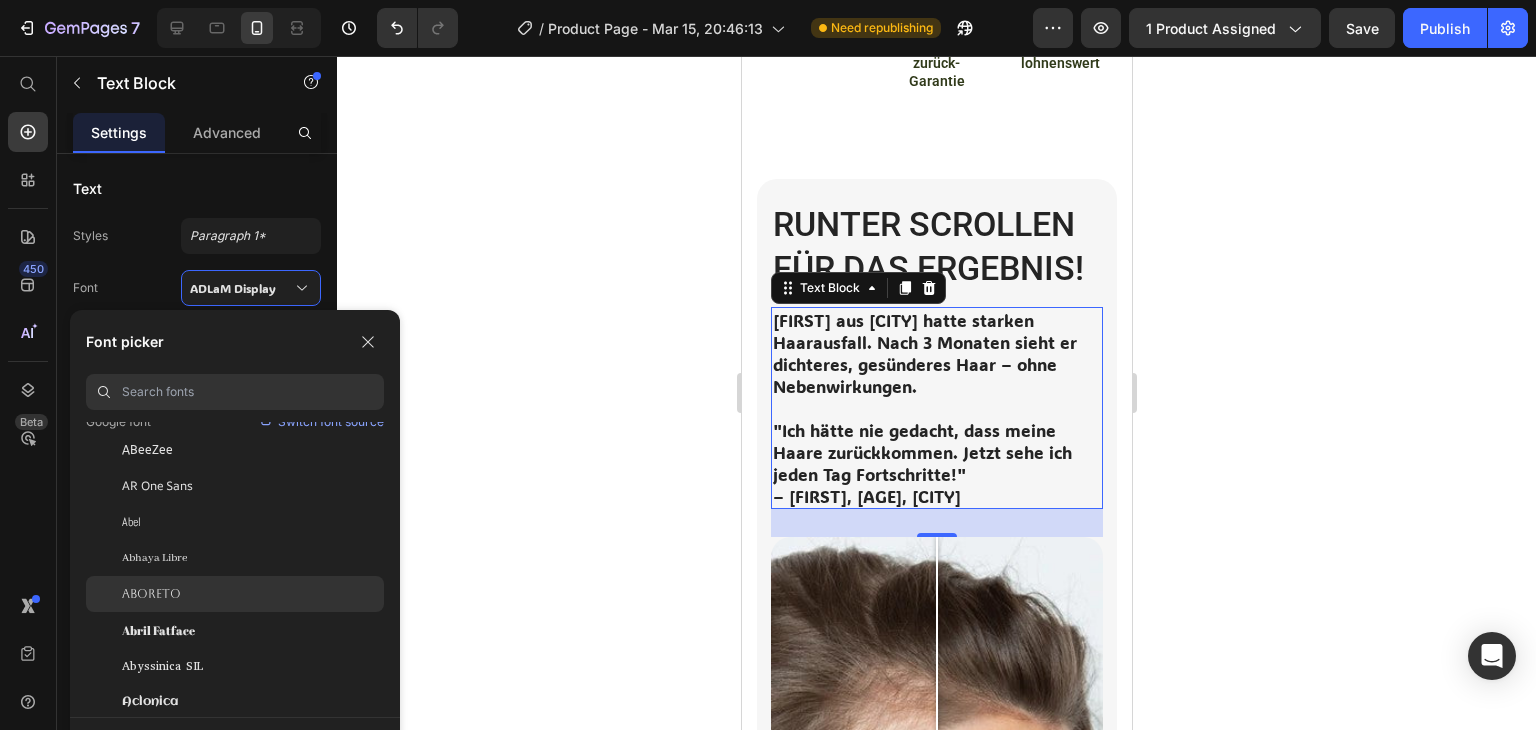click on "Aboreto" 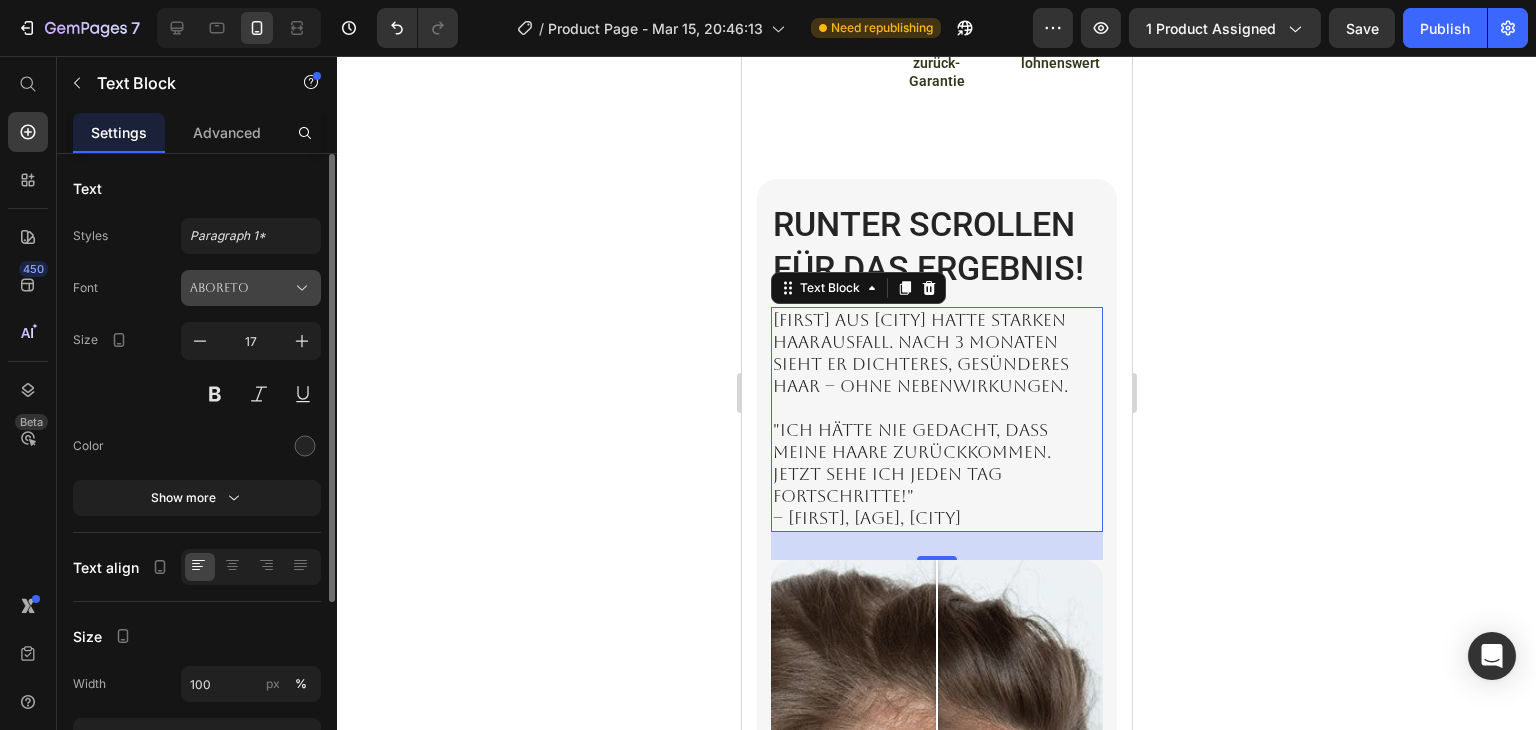 click on "Aboreto" at bounding box center [241, 288] 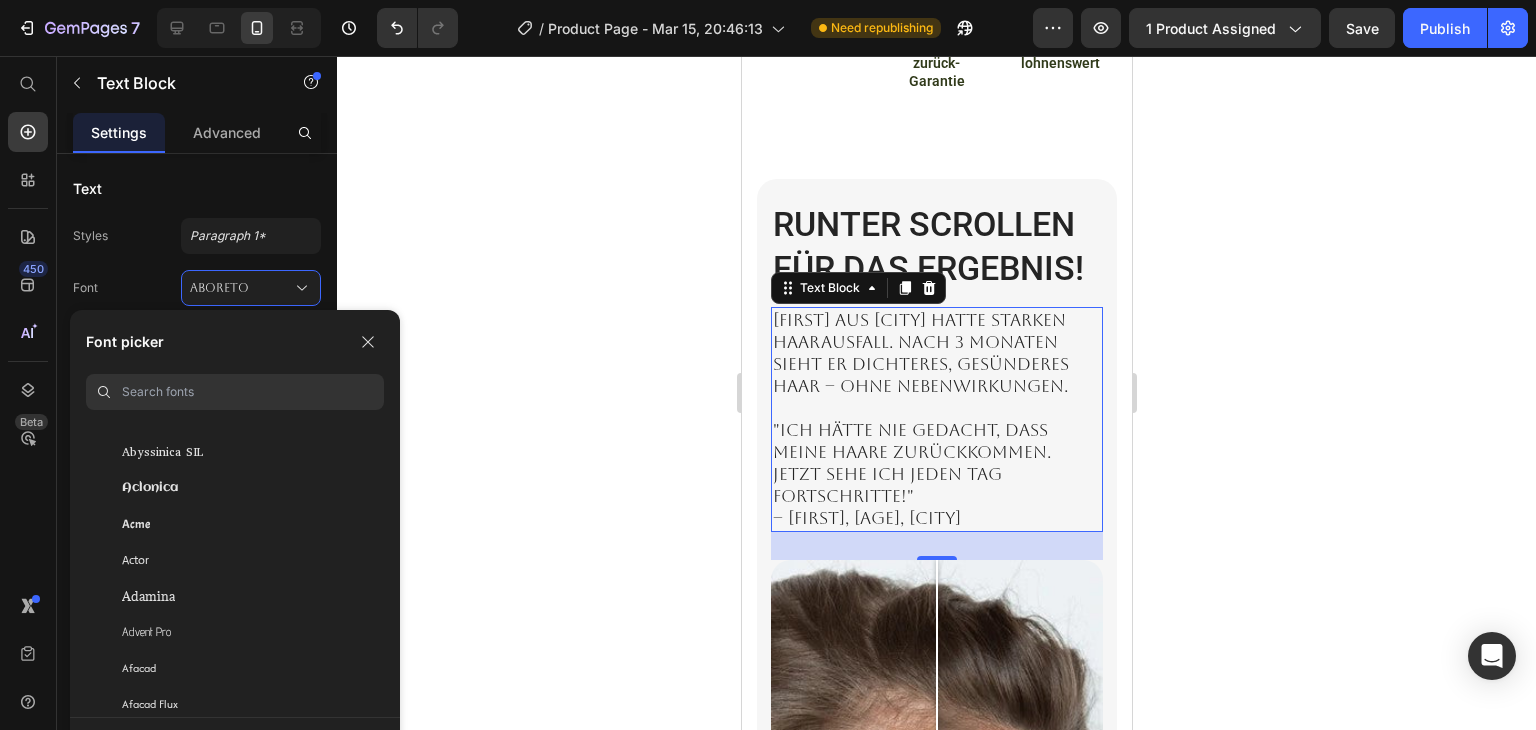 scroll, scrollTop: 416, scrollLeft: 0, axis: vertical 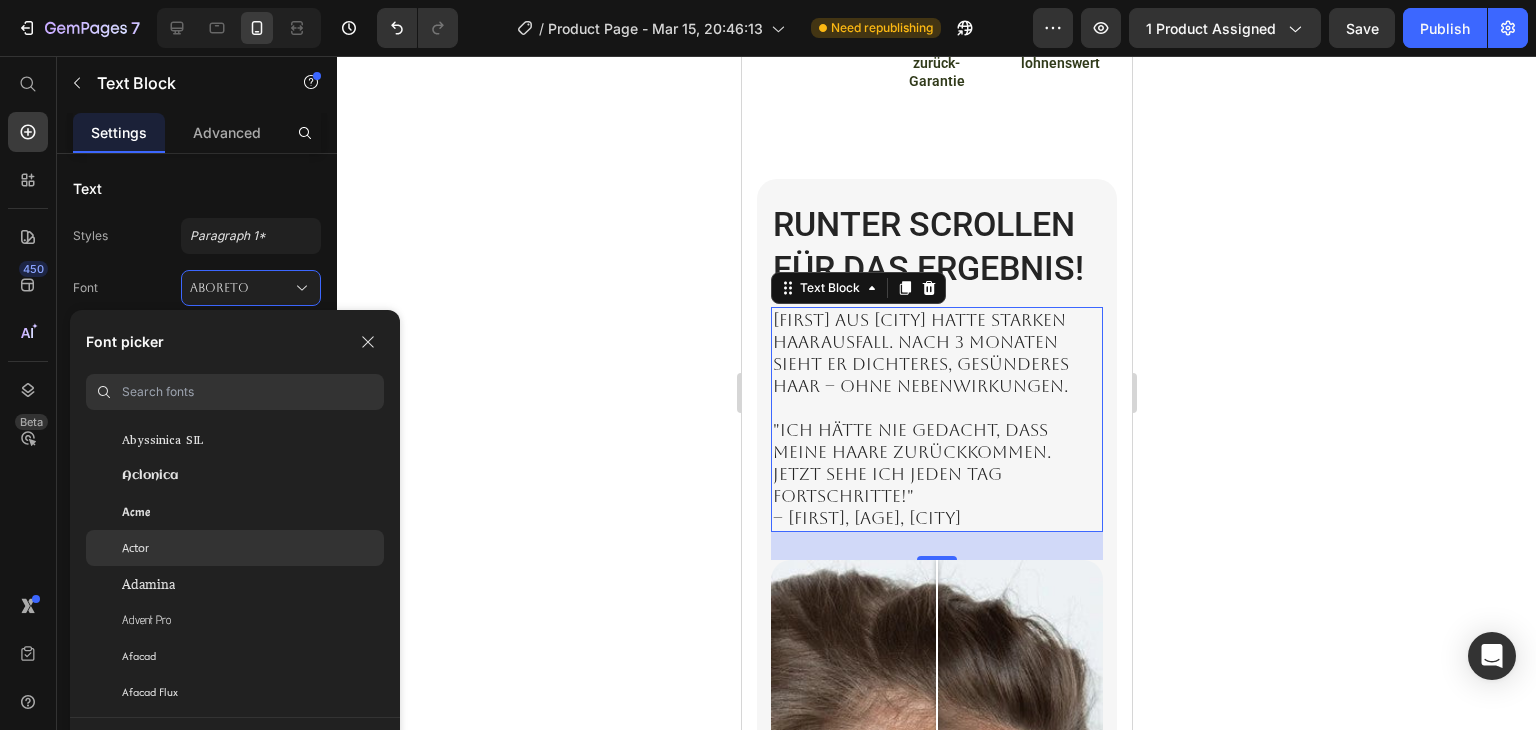 click on "Actor" 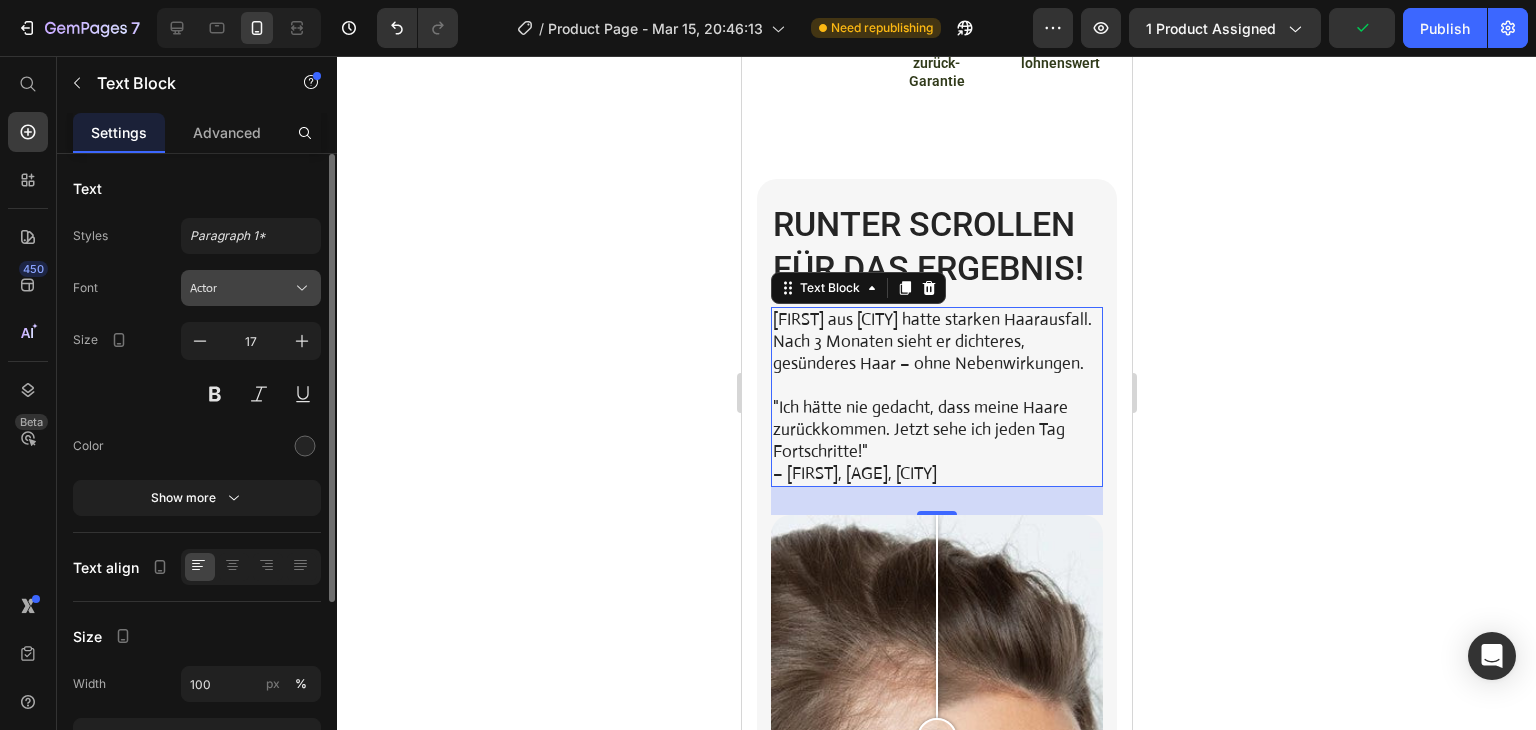click on "Actor" at bounding box center (241, 288) 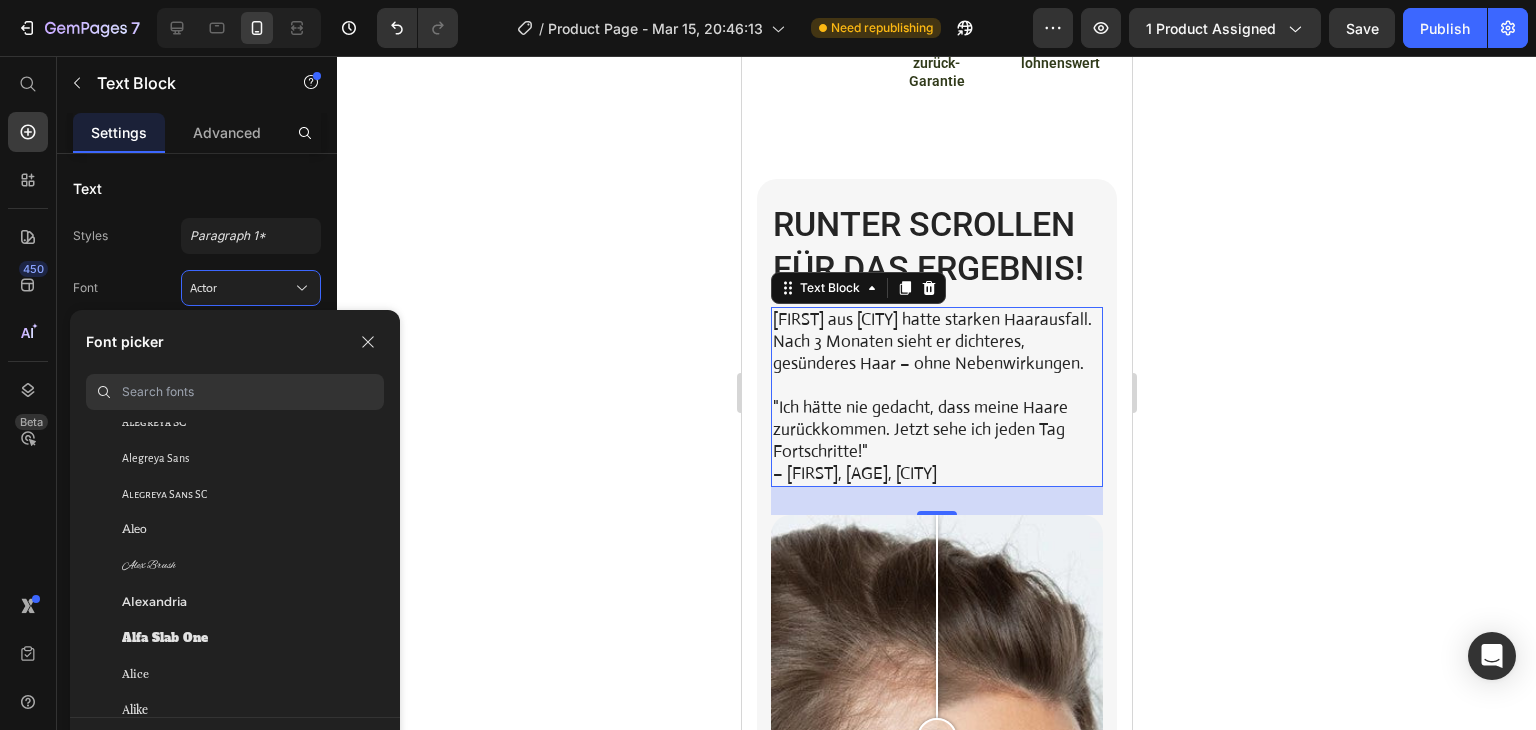scroll, scrollTop: 1272, scrollLeft: 0, axis: vertical 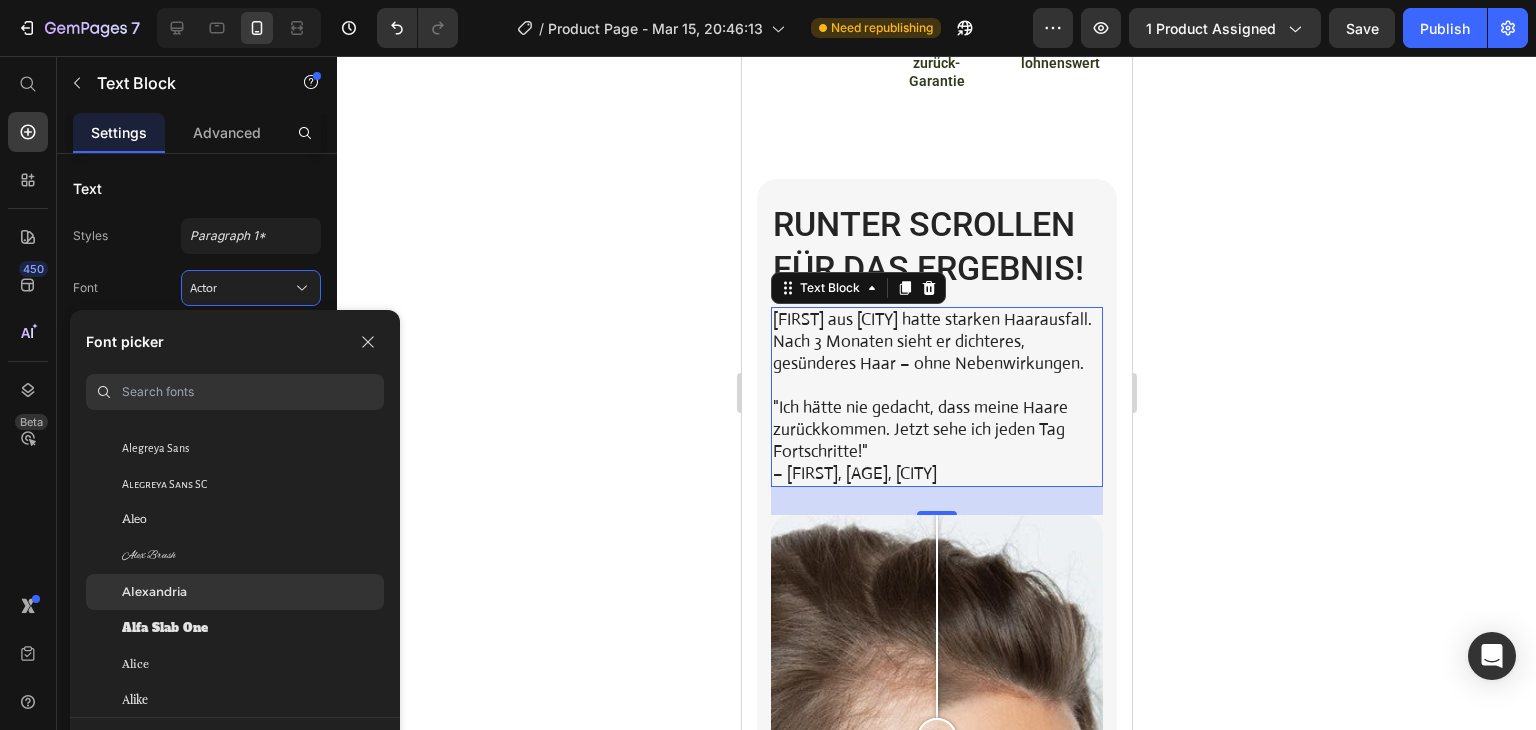 click on "Alexandria" 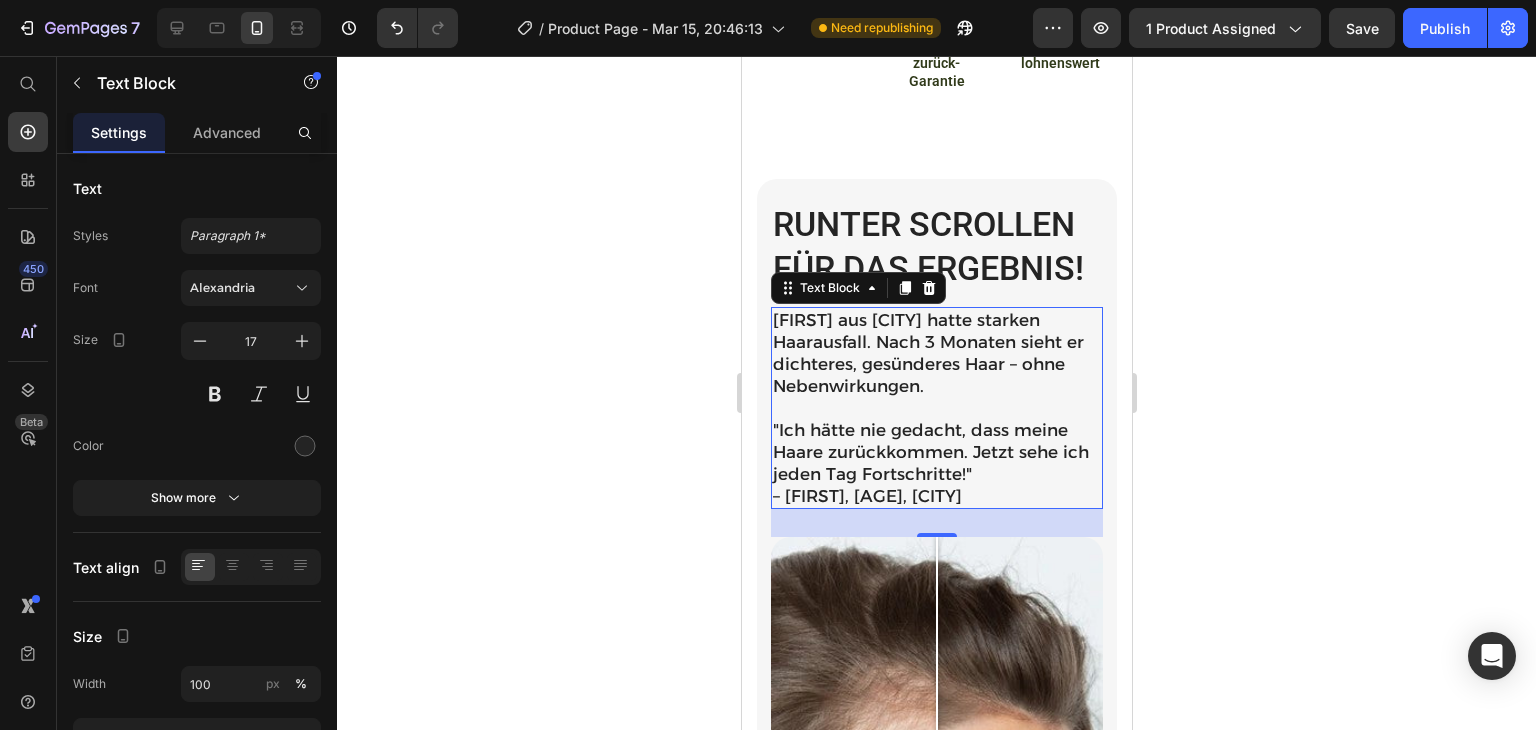 click 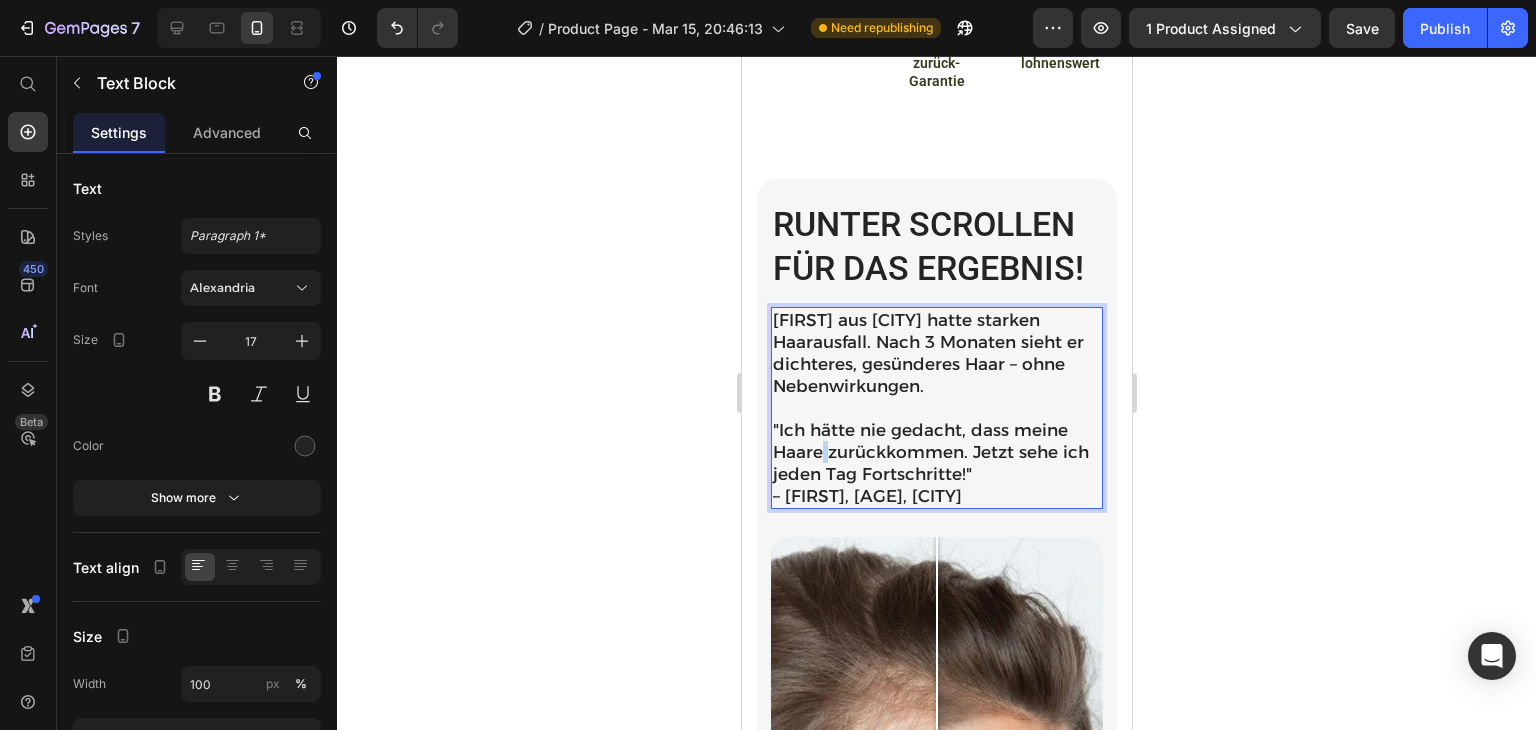 click on ""Ich hätte nie gedacht, dass meine Haare zurückkommen. Jetzt sehe ich jeden Tag Fortschritte!" – Lukas, 32, München" at bounding box center [936, 463] 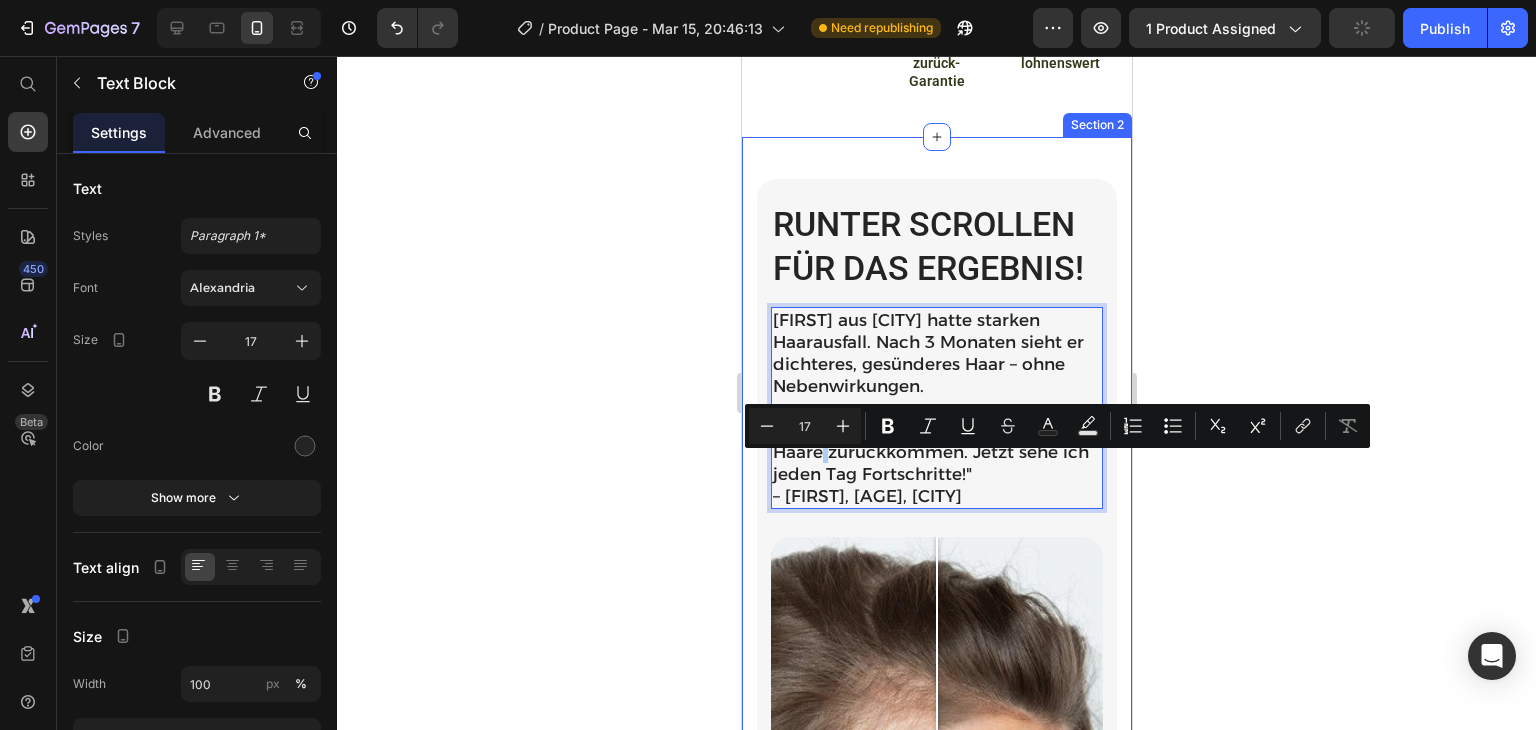 click 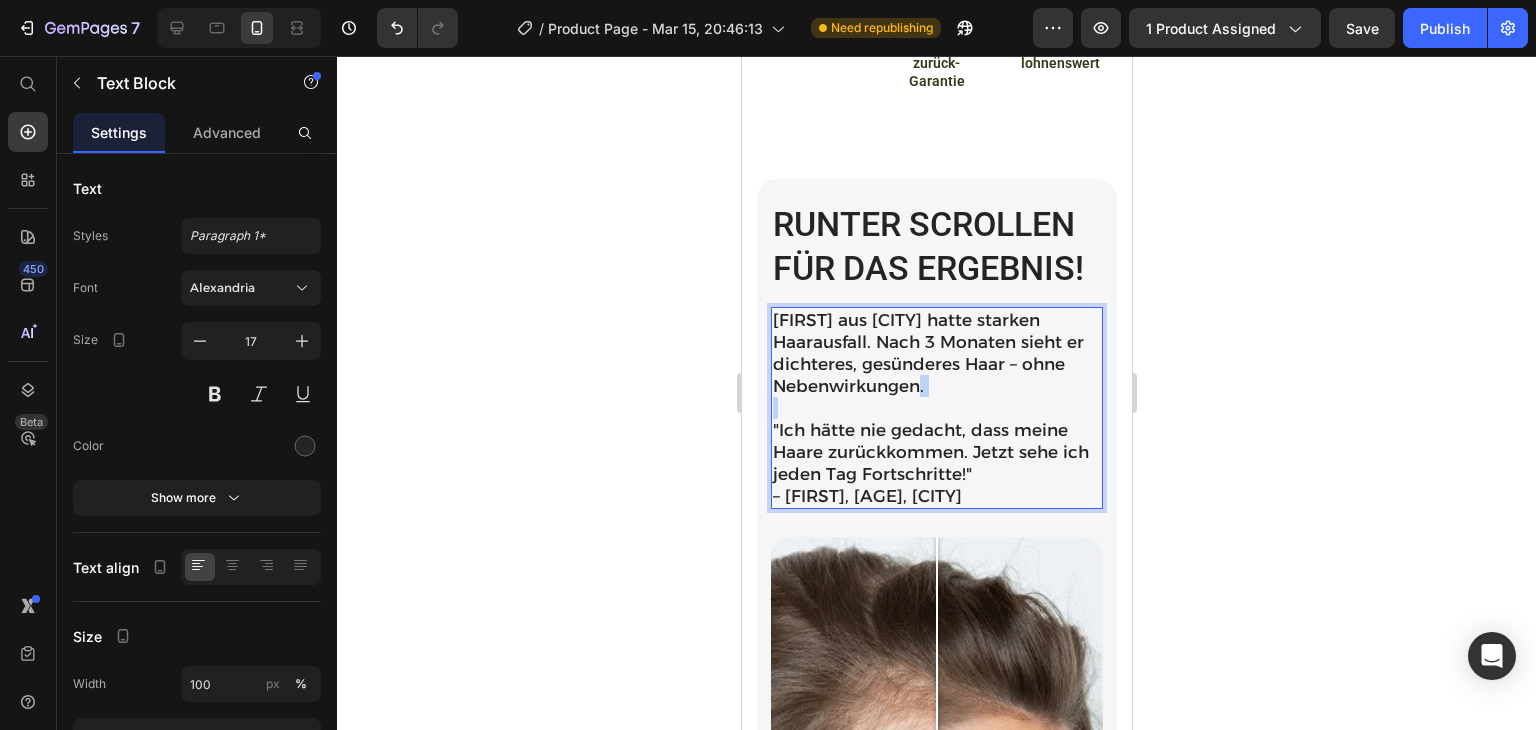 click on "Lukas aus München hatte starken Haarausfall. Nach 3 Monaten sieht er dichteres, gesünderes Haar – ohne Nebenwirkungen." at bounding box center [936, 353] 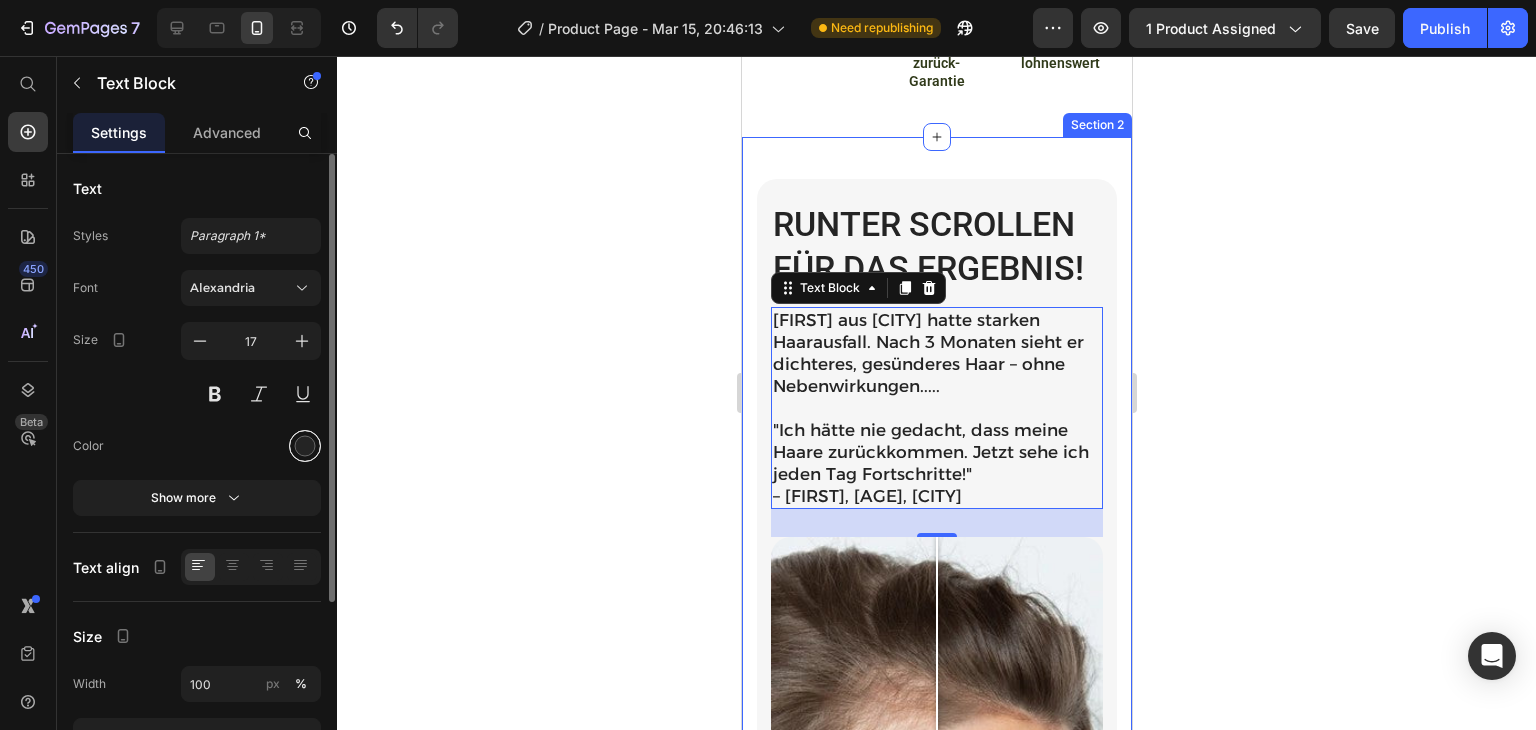 click at bounding box center (305, 446) 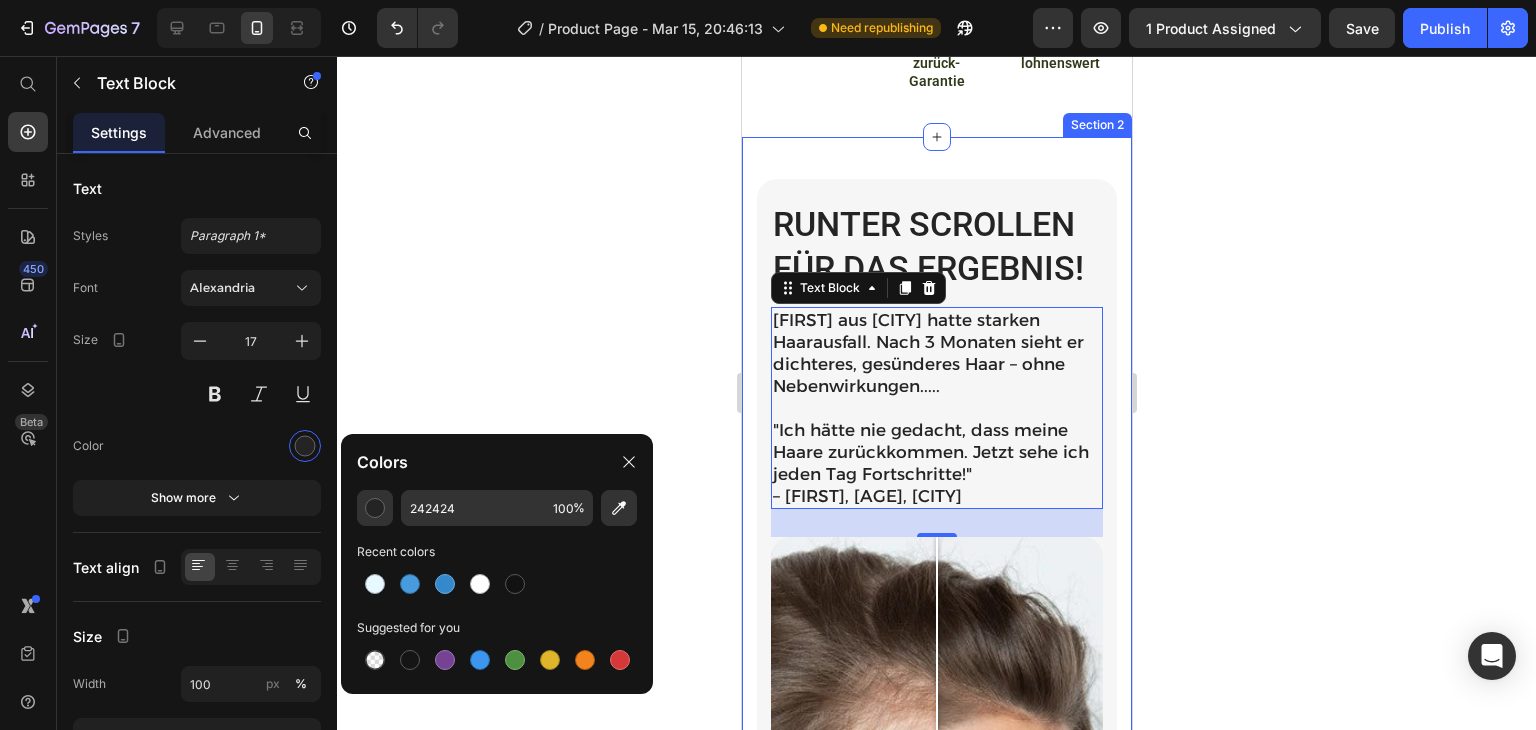 click 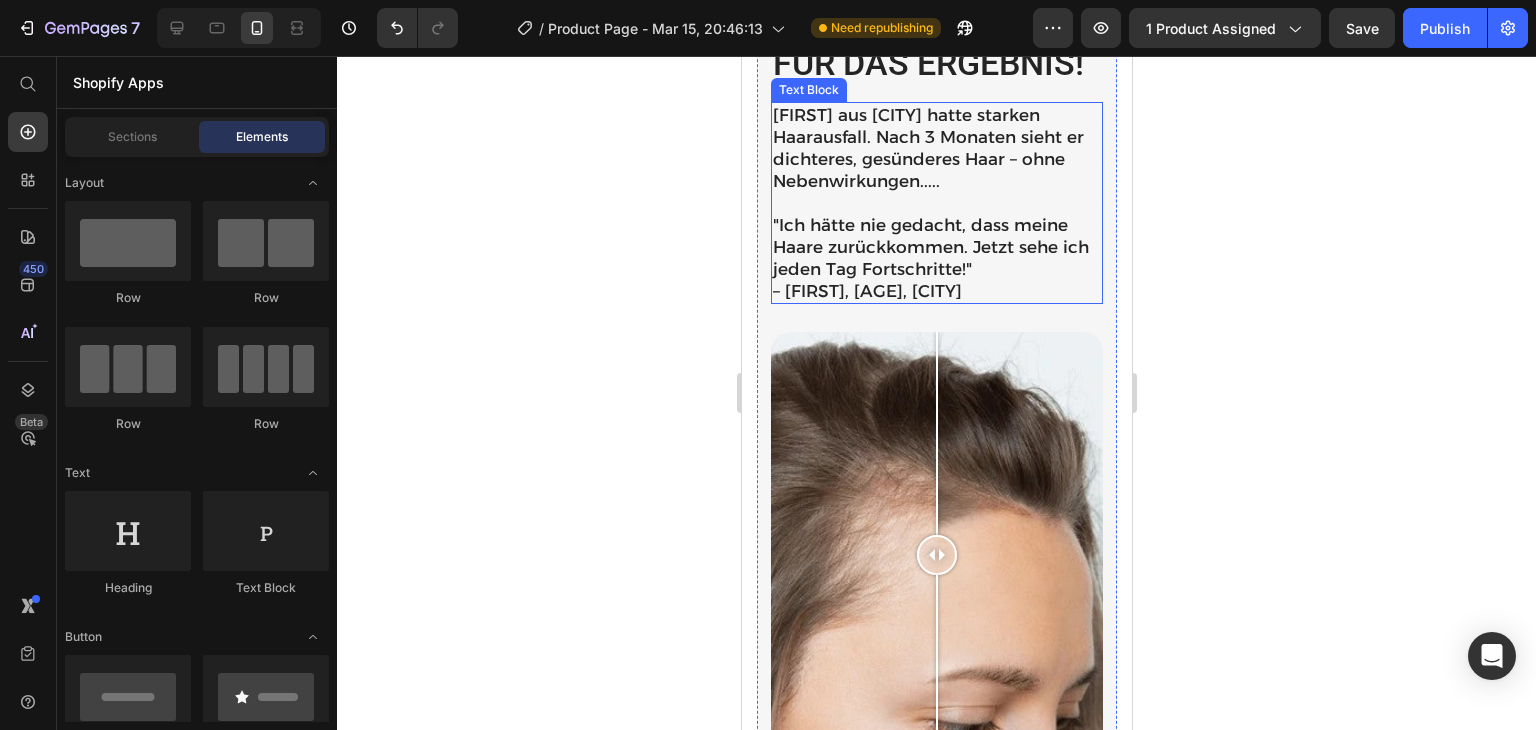 scroll, scrollTop: 1490, scrollLeft: 0, axis: vertical 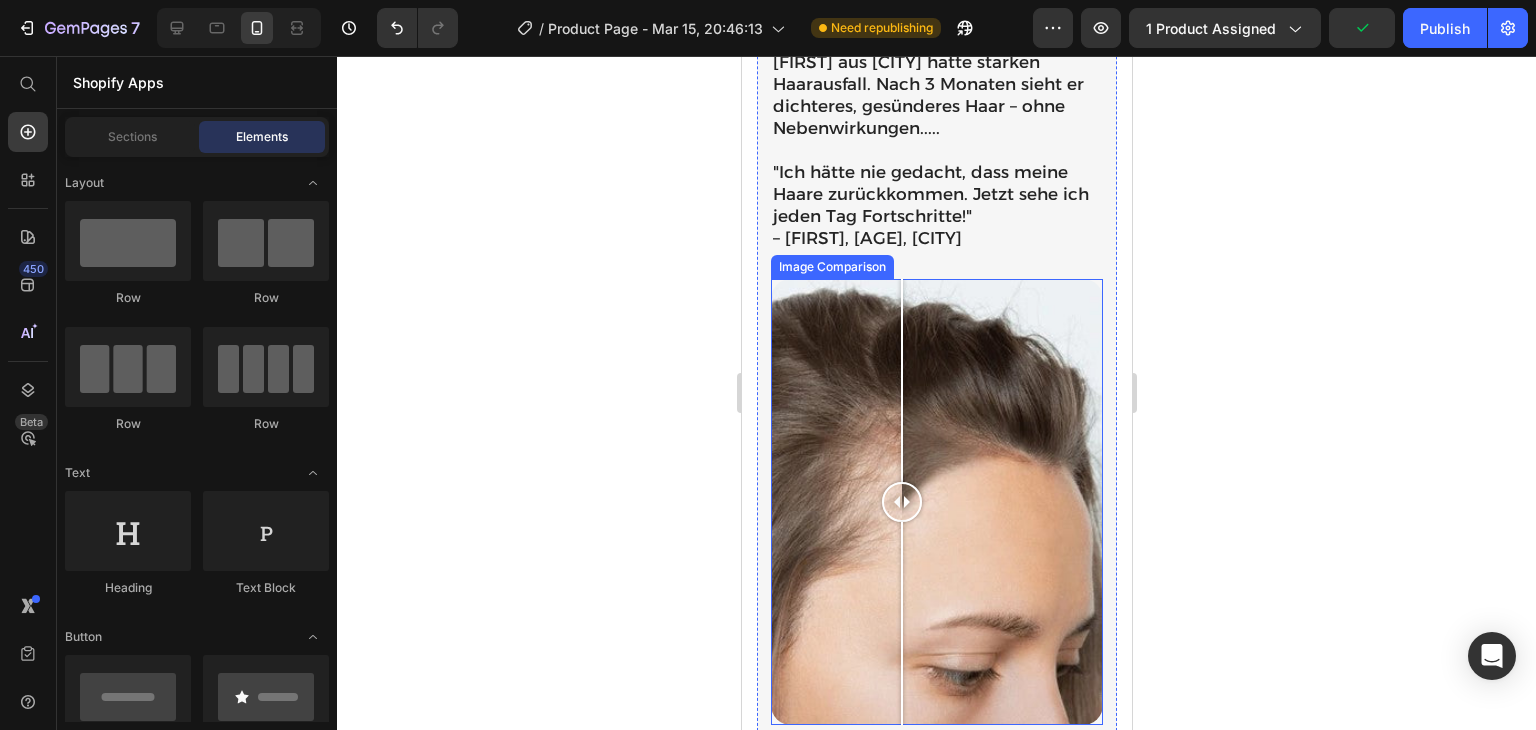 drag, startPoint x: 934, startPoint y: 496, endPoint x: 899, endPoint y: 502, distance: 35.510563 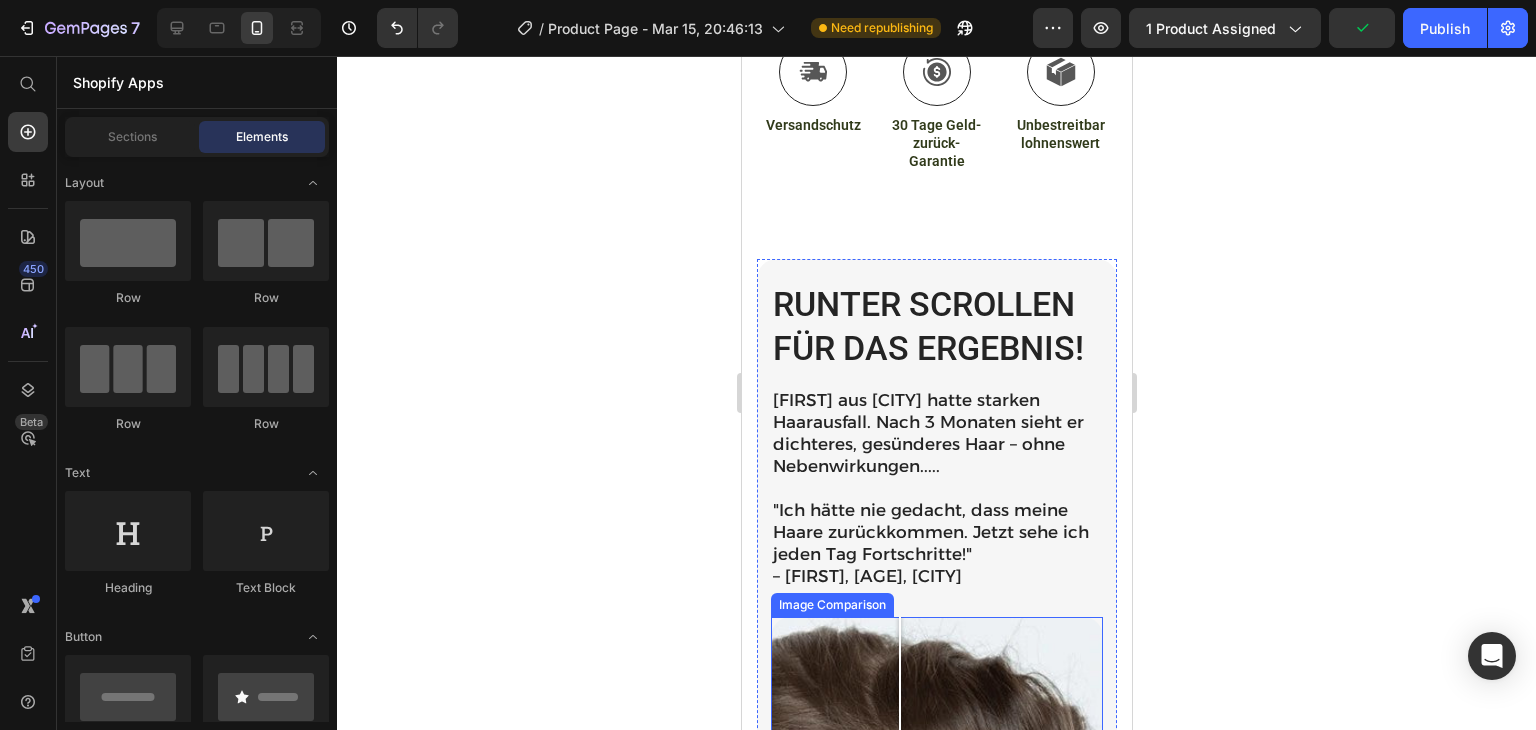 scroll, scrollTop: 1150, scrollLeft: 0, axis: vertical 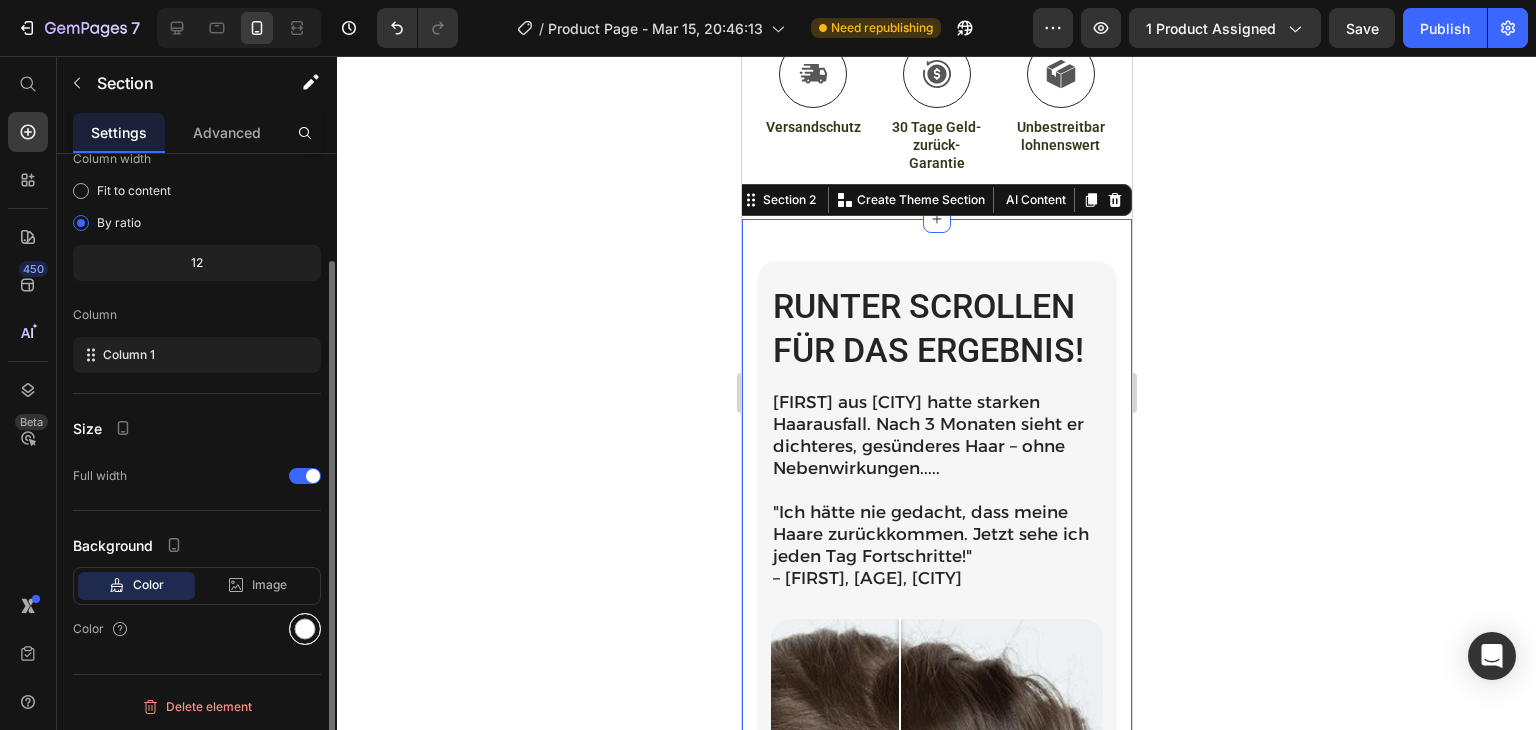 click at bounding box center [305, 629] 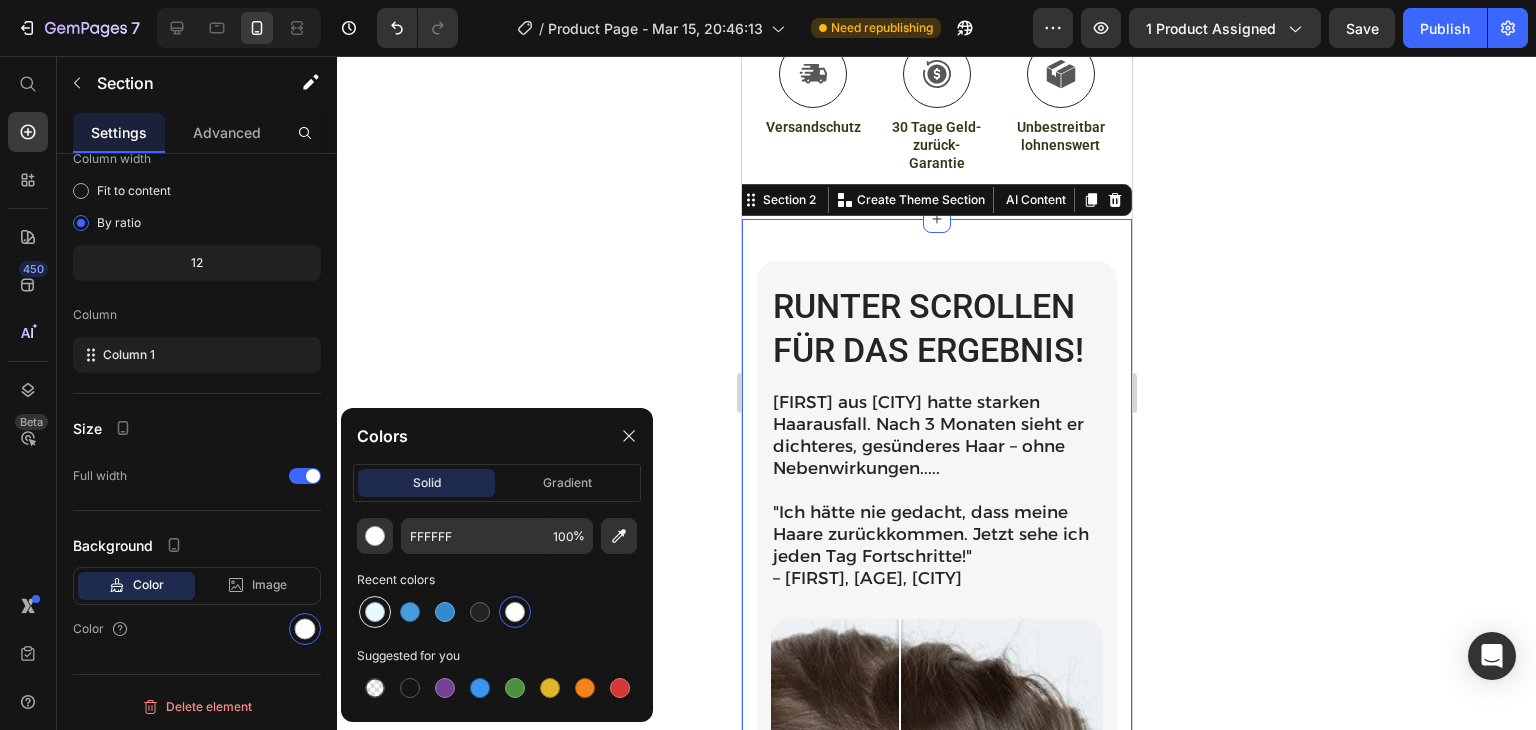 click at bounding box center (375, 612) 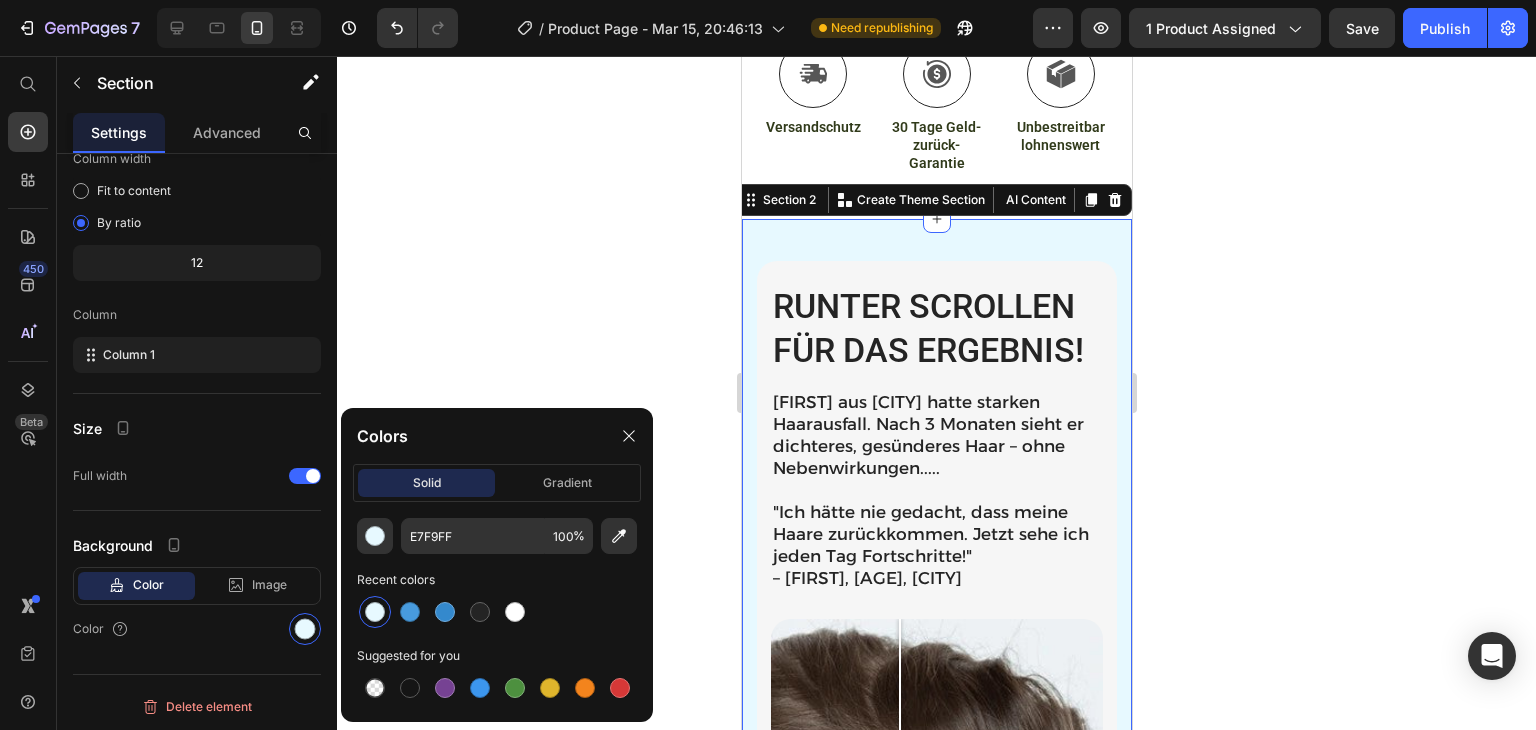 click 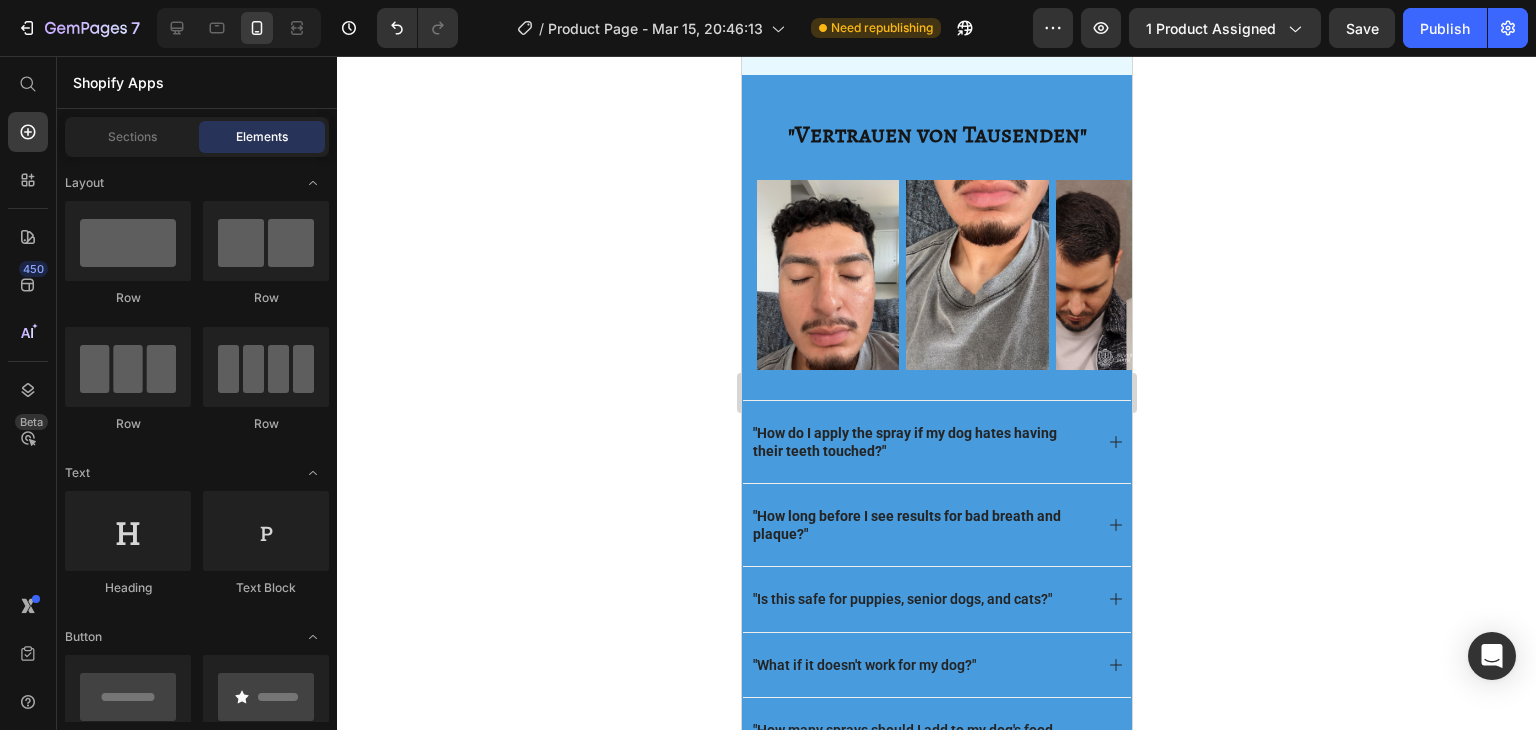scroll, scrollTop: 2221, scrollLeft: 0, axis: vertical 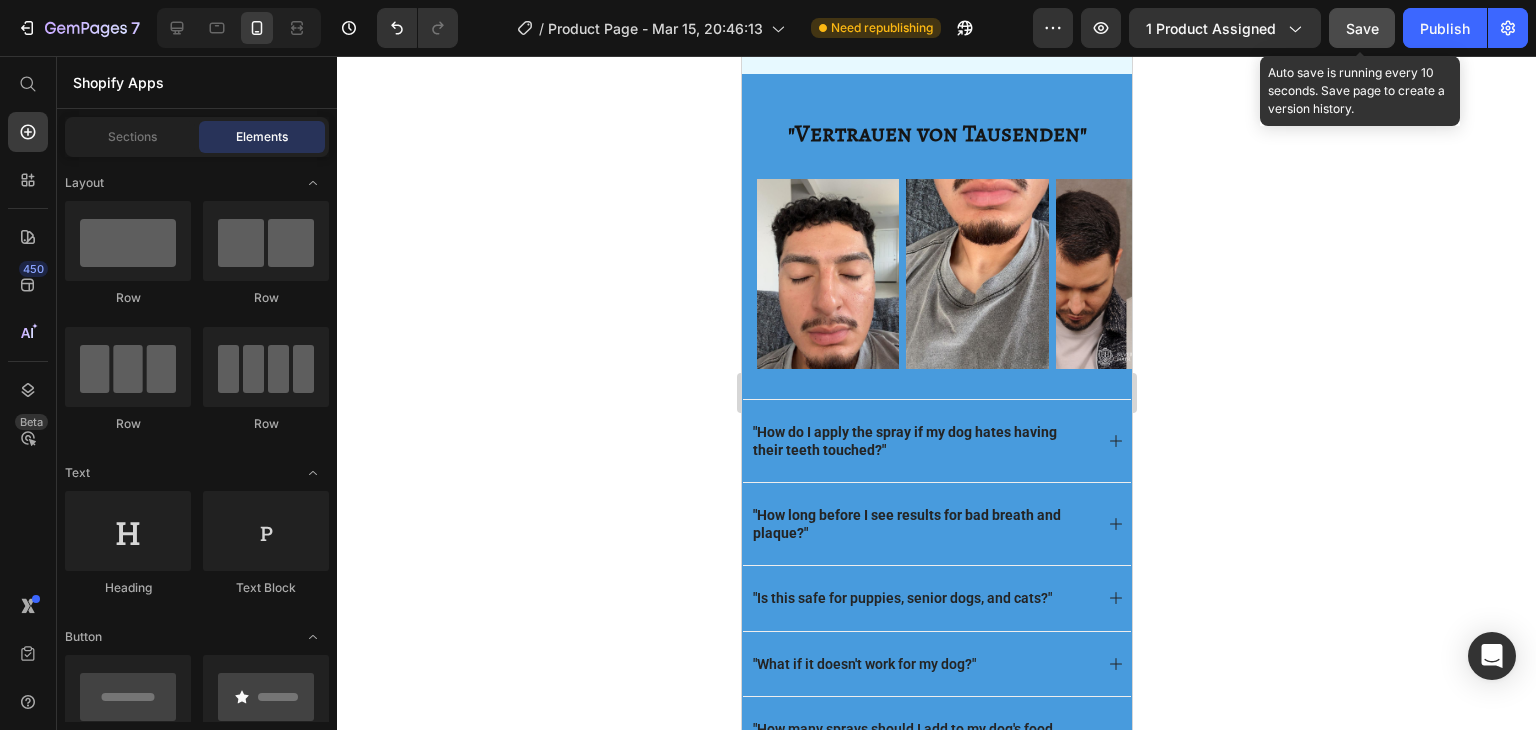 click on "Save" 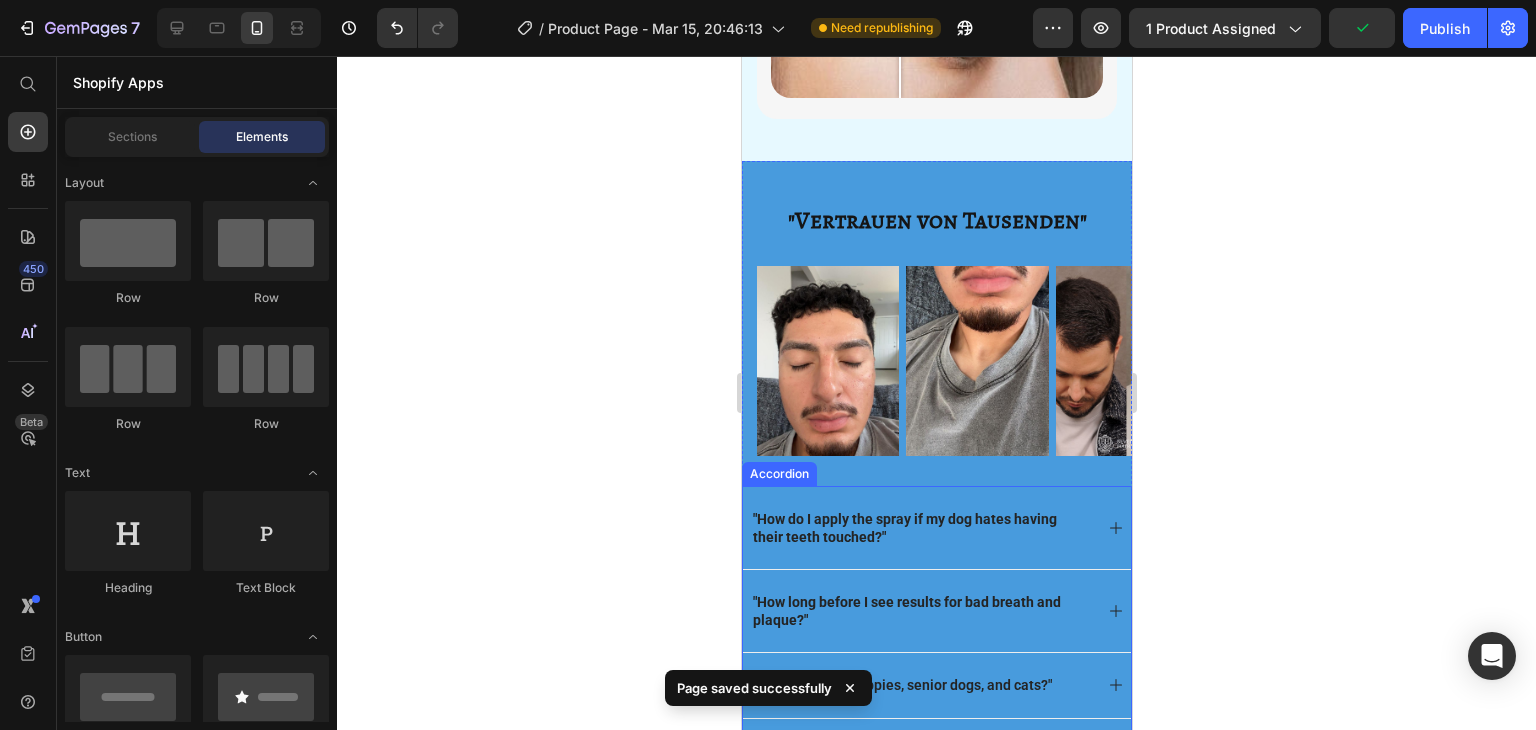 scroll, scrollTop: 2098, scrollLeft: 0, axis: vertical 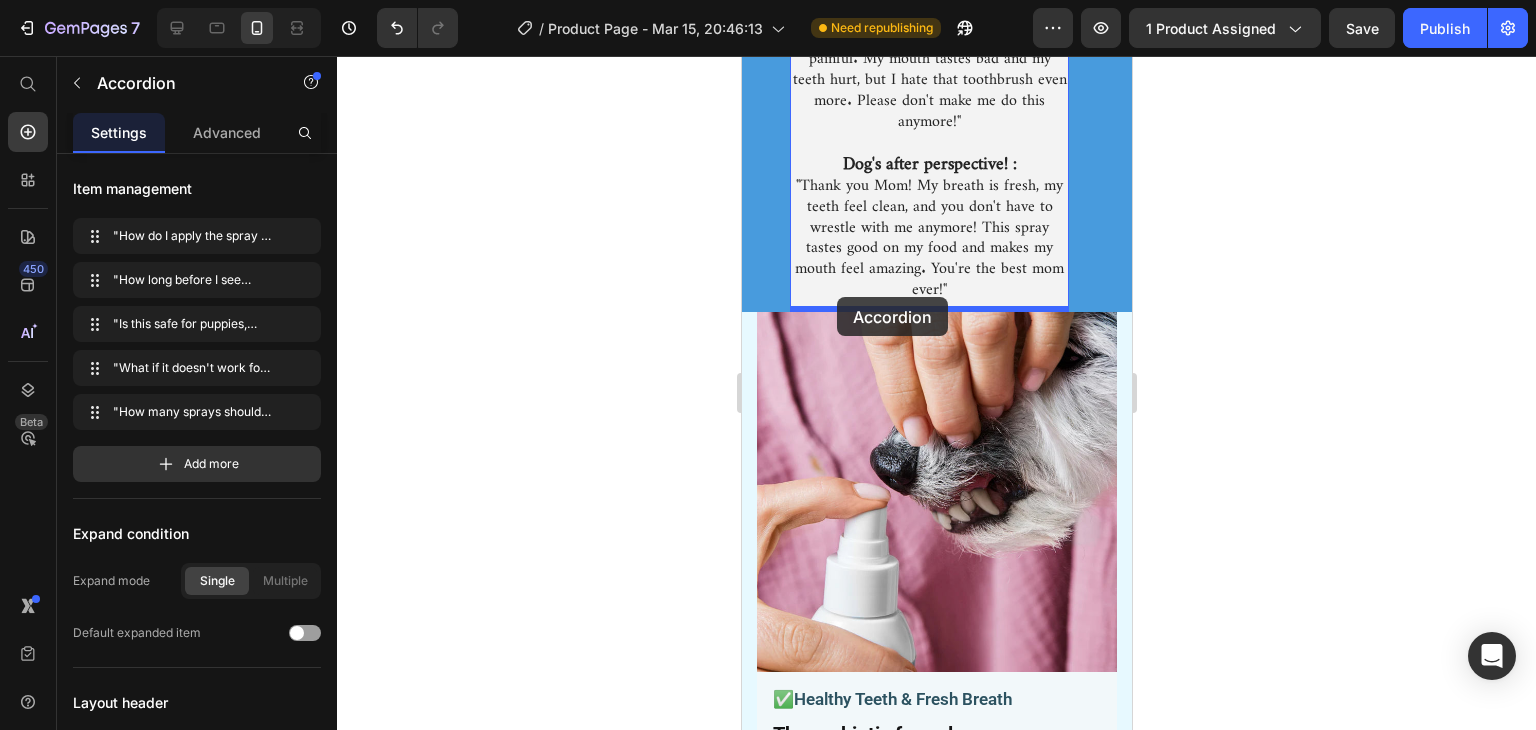 drag, startPoint x: 773, startPoint y: 493, endPoint x: 836, endPoint y: 297, distance: 205.87617 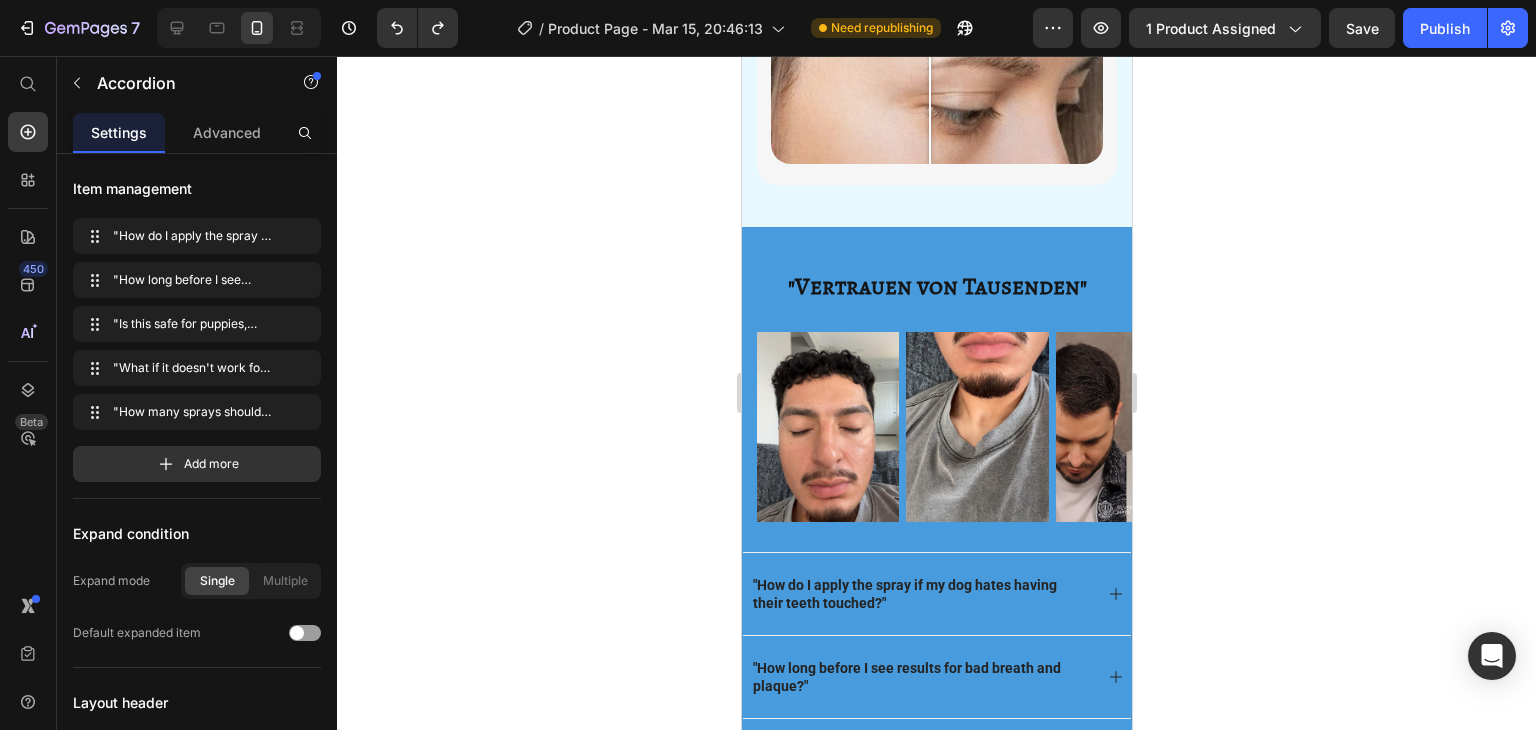 scroll, scrollTop: 2064, scrollLeft: 0, axis: vertical 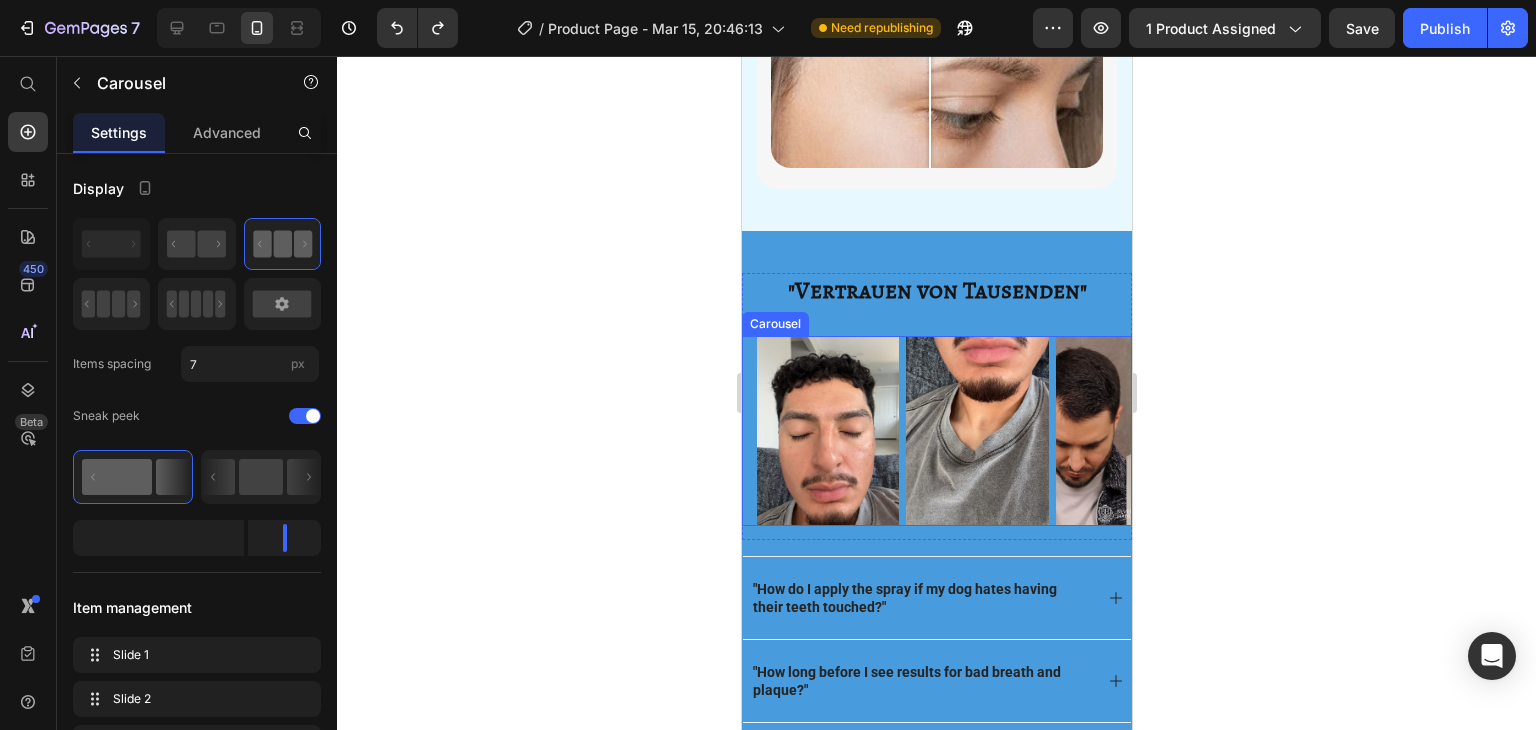 click 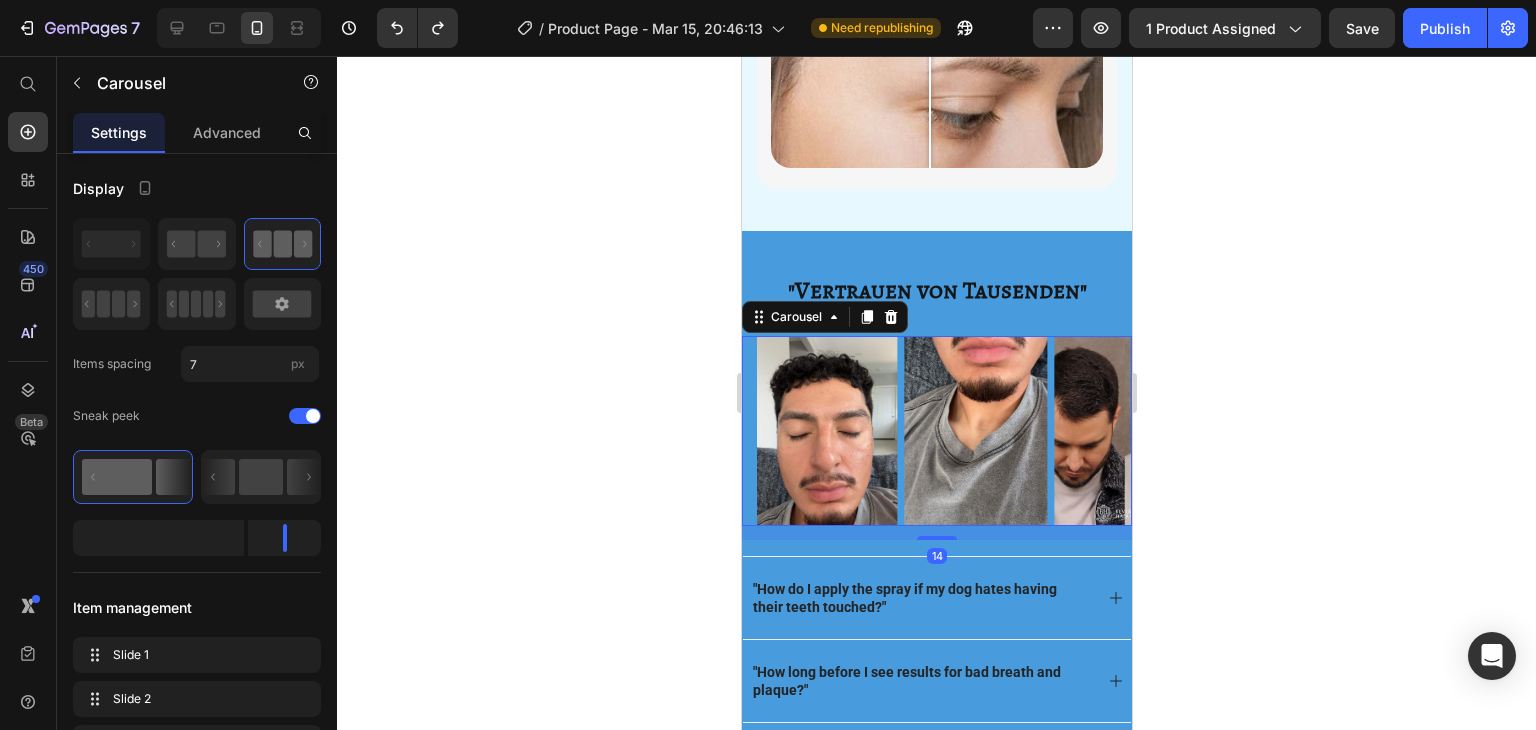 click 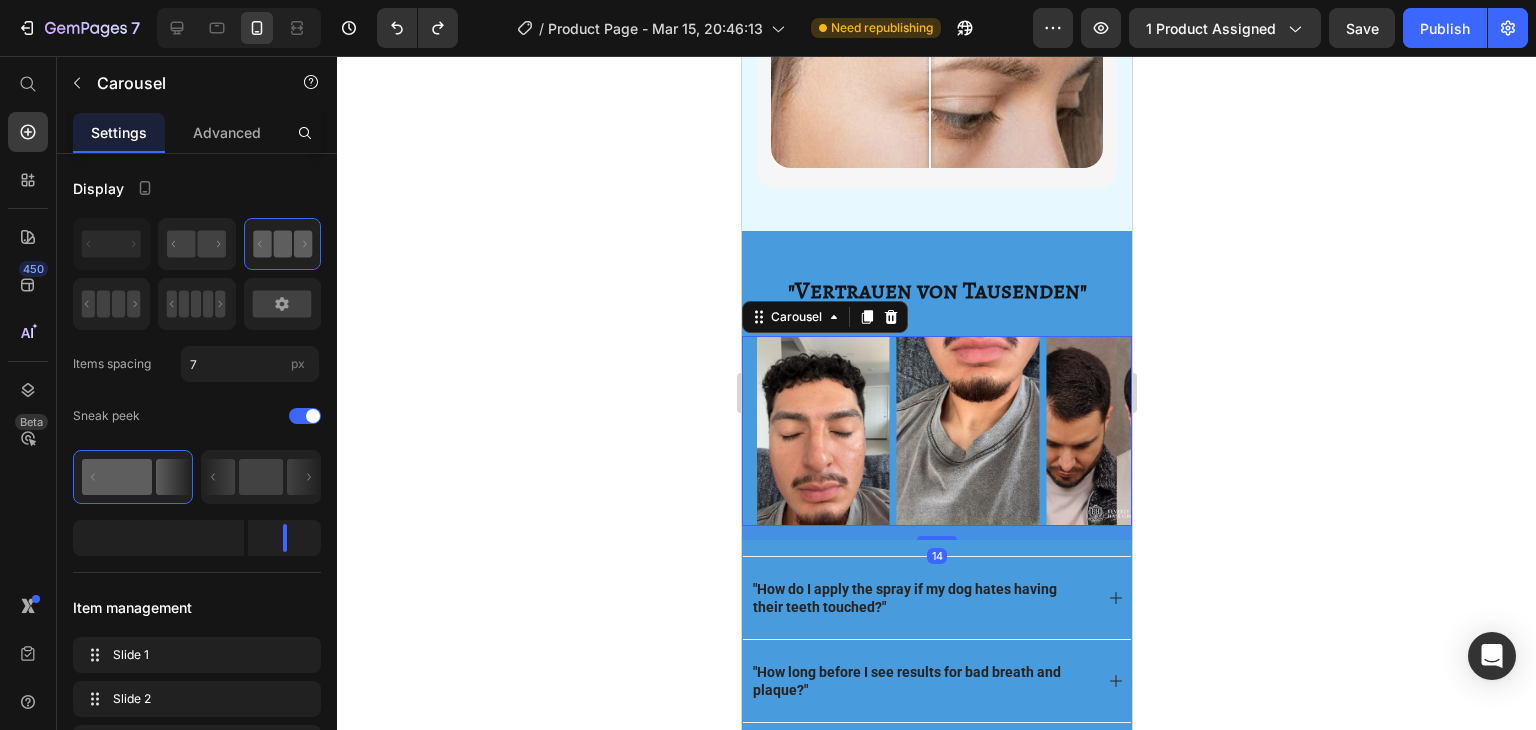 click 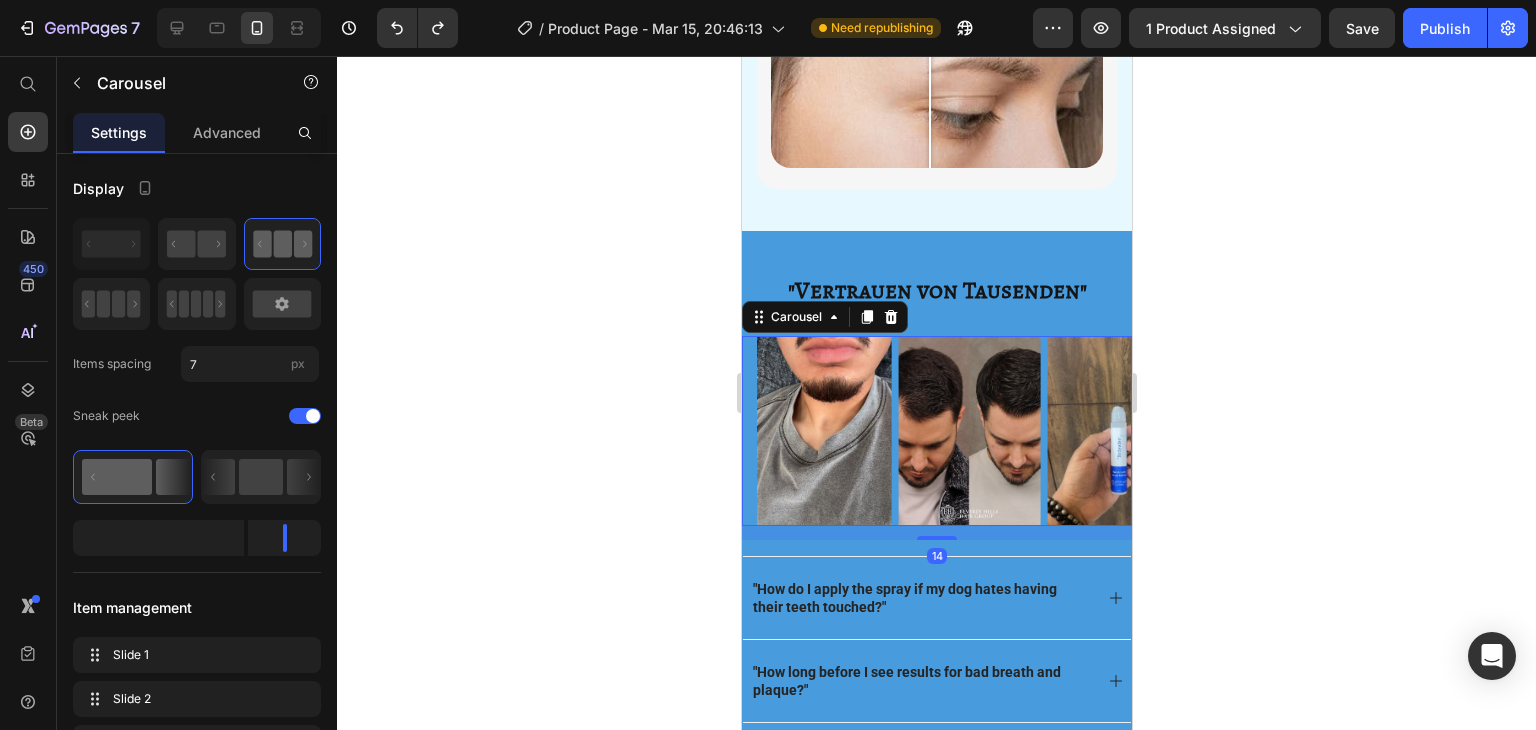 click 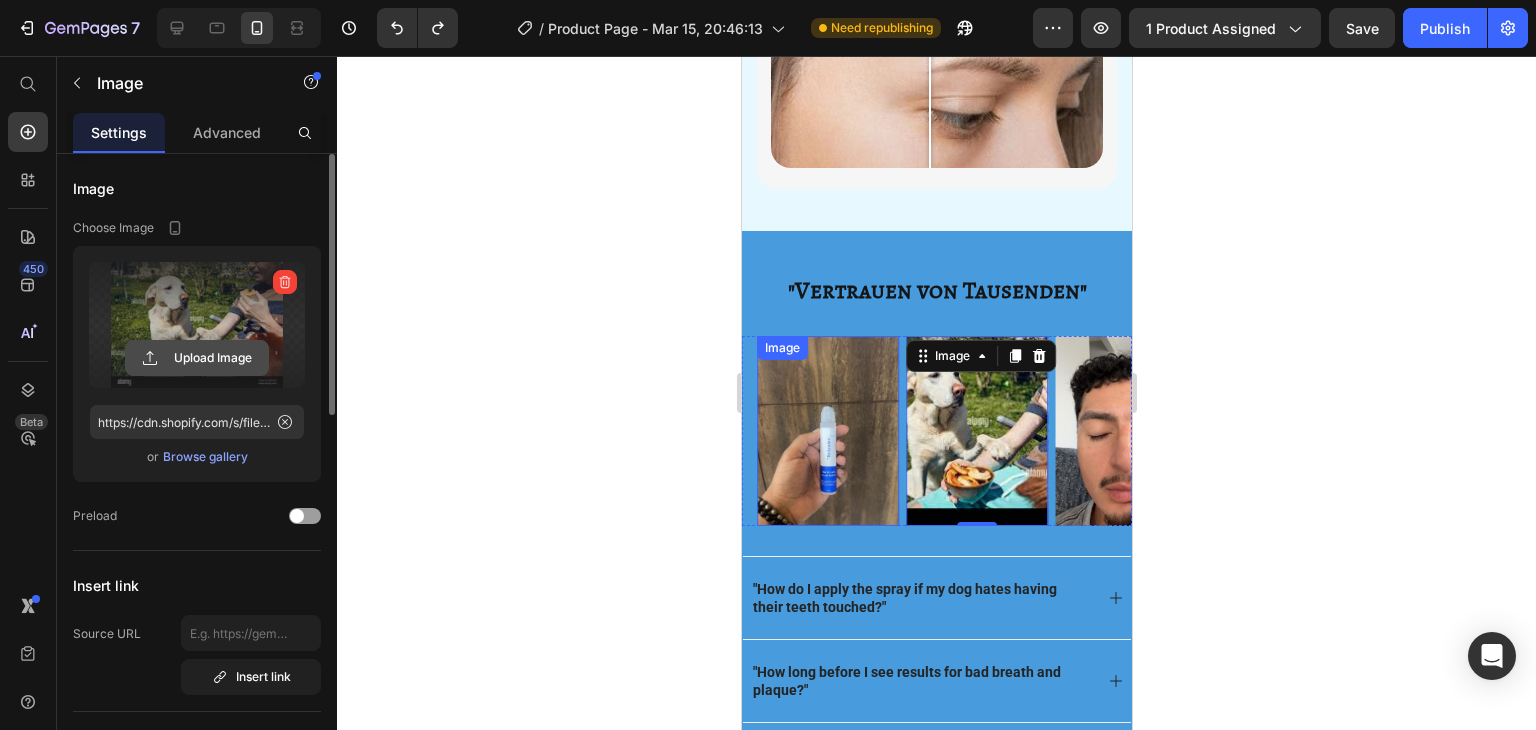 click 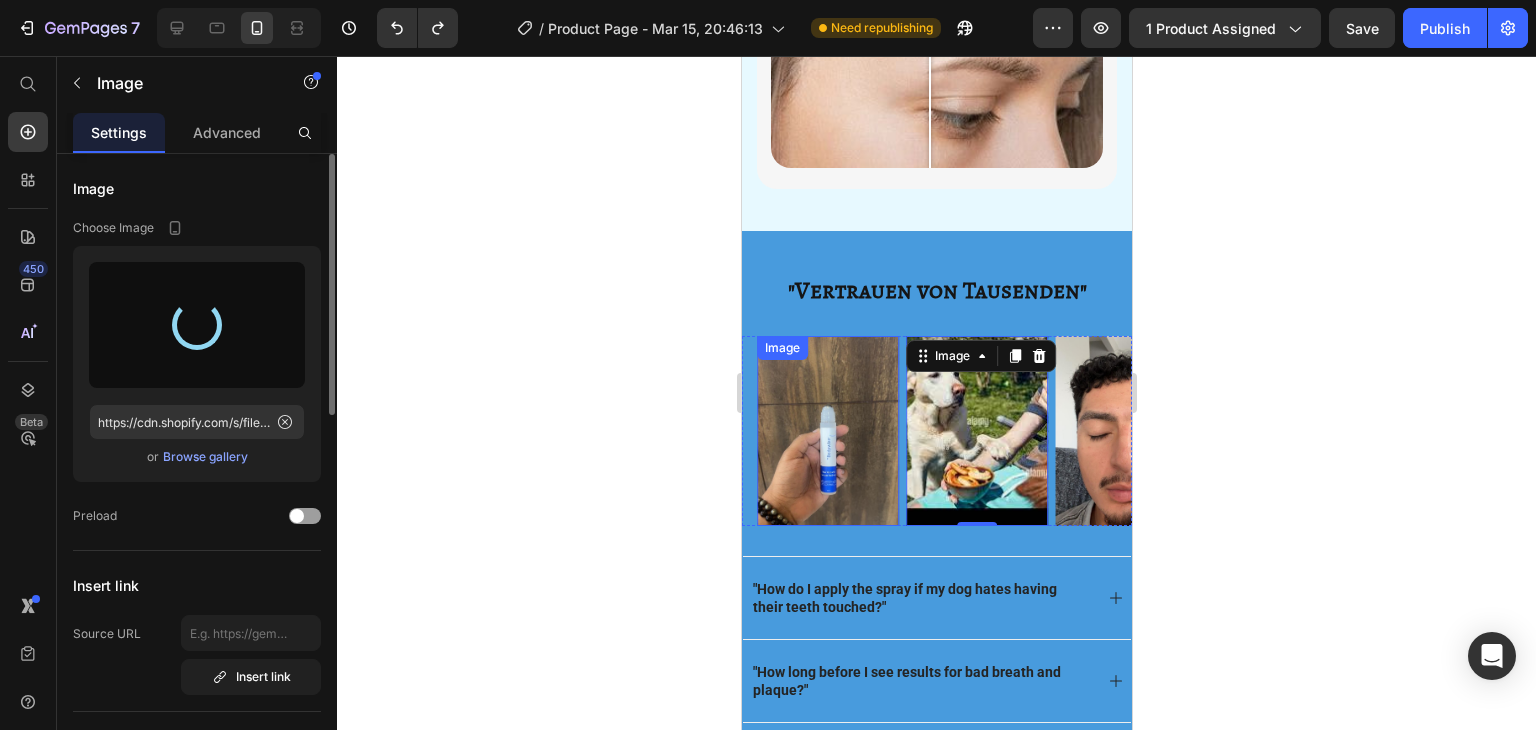 type on "https://cdn.shopify.com/s/files/1/0789/6452/3042/files/gempages_557935574002959353-8b8428f2-7ad6-4c27-b824-5d1ea8b044a8.jpg" 